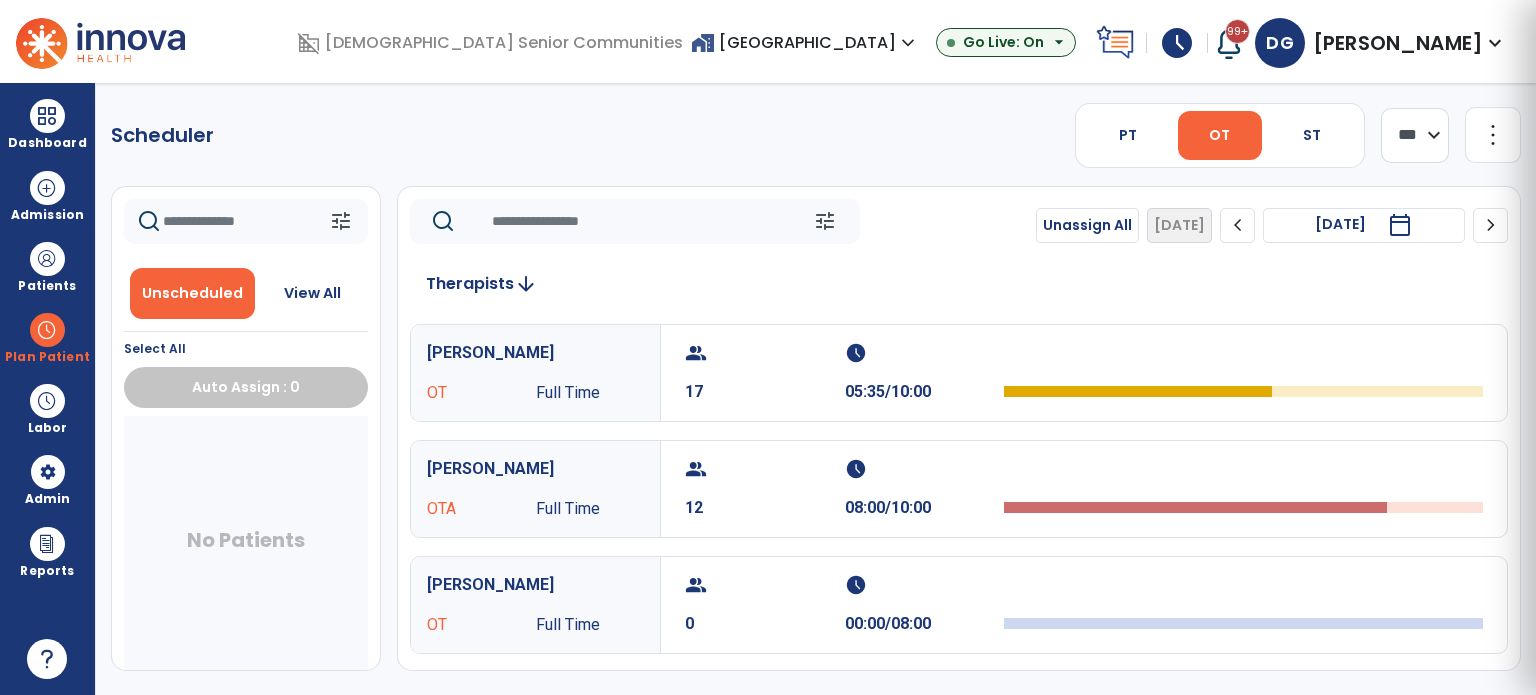 select on "*******" 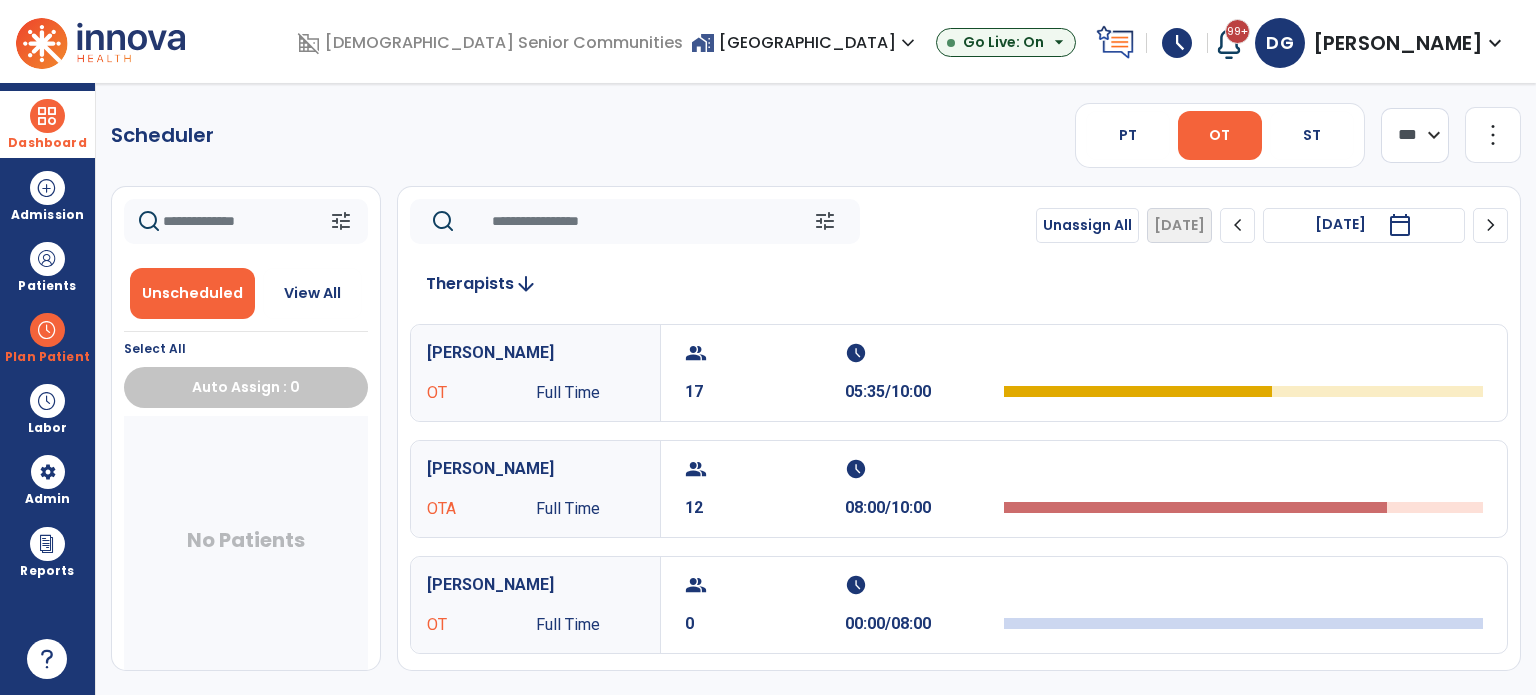 click at bounding box center (47, 116) 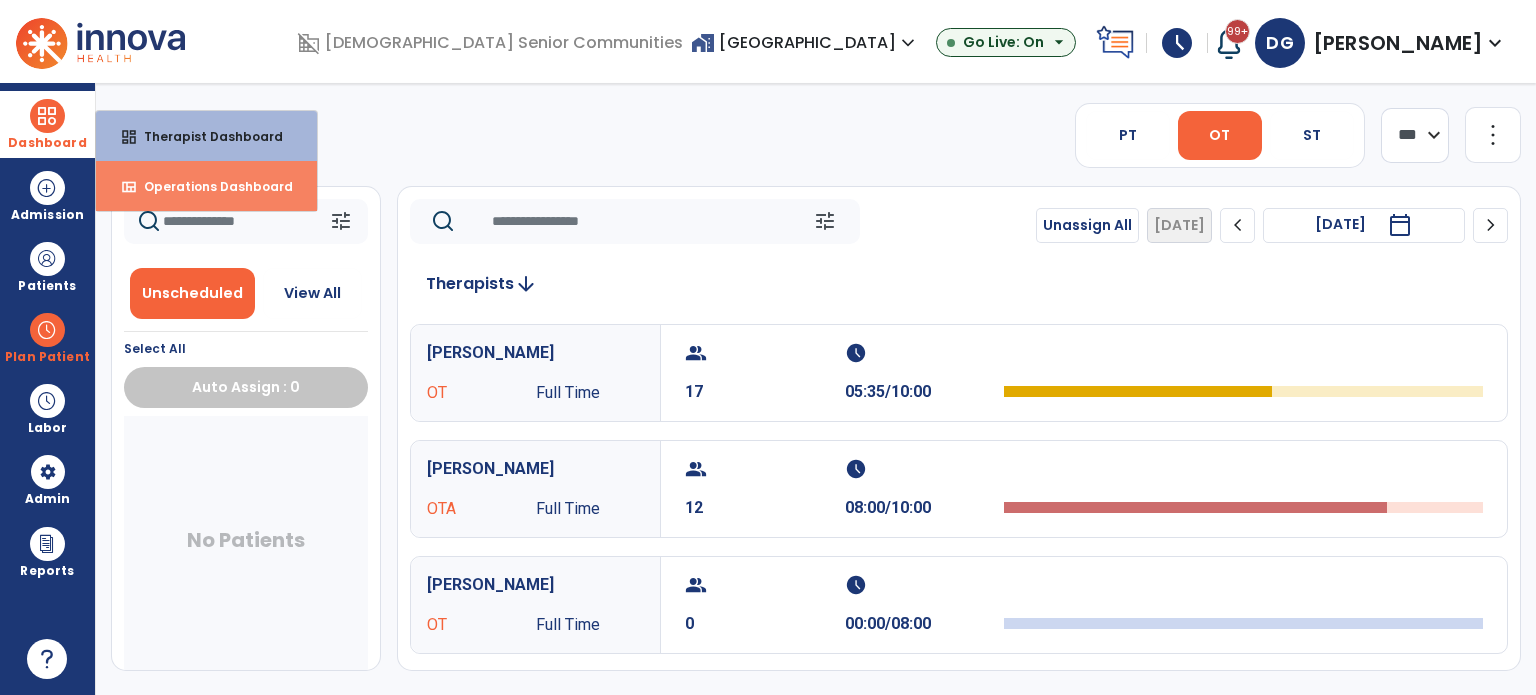 click on "view_quilt  Operations Dashboard" at bounding box center [206, 186] 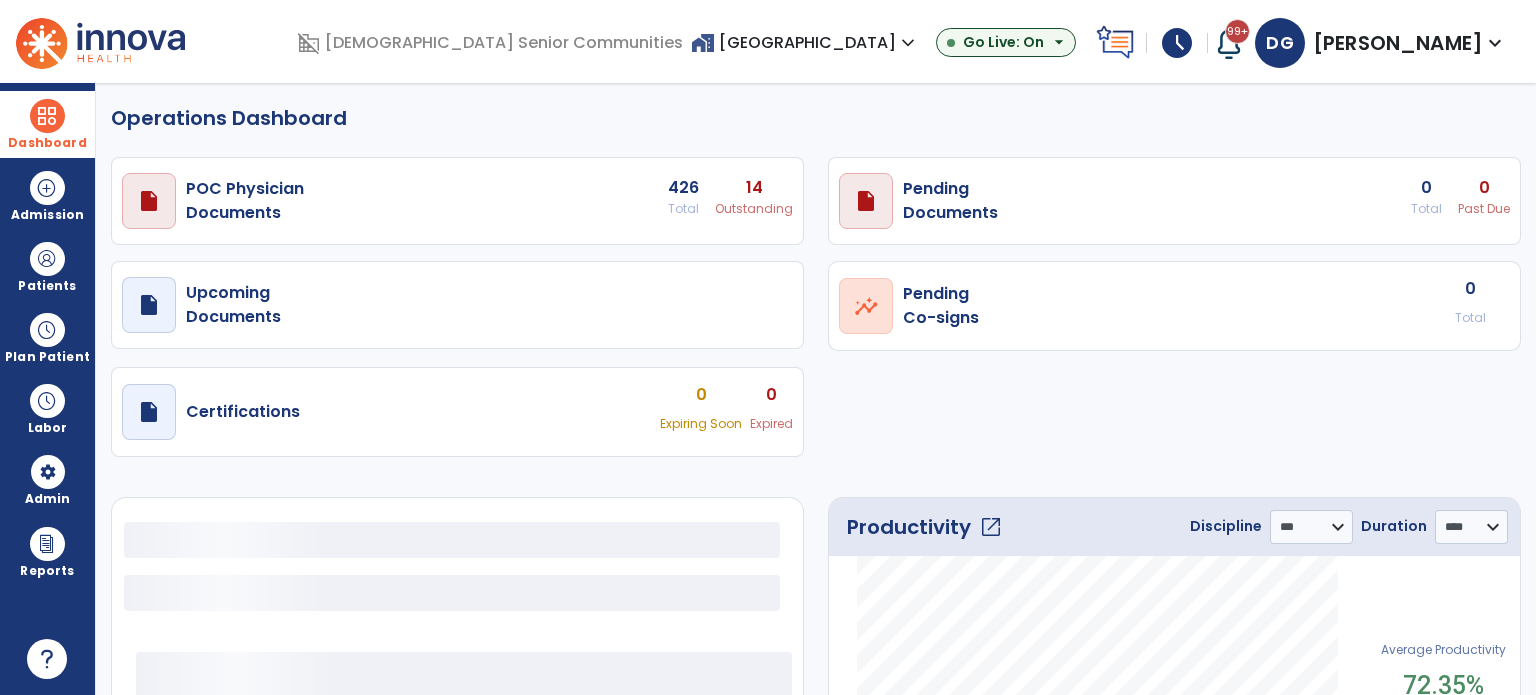 select on "***" 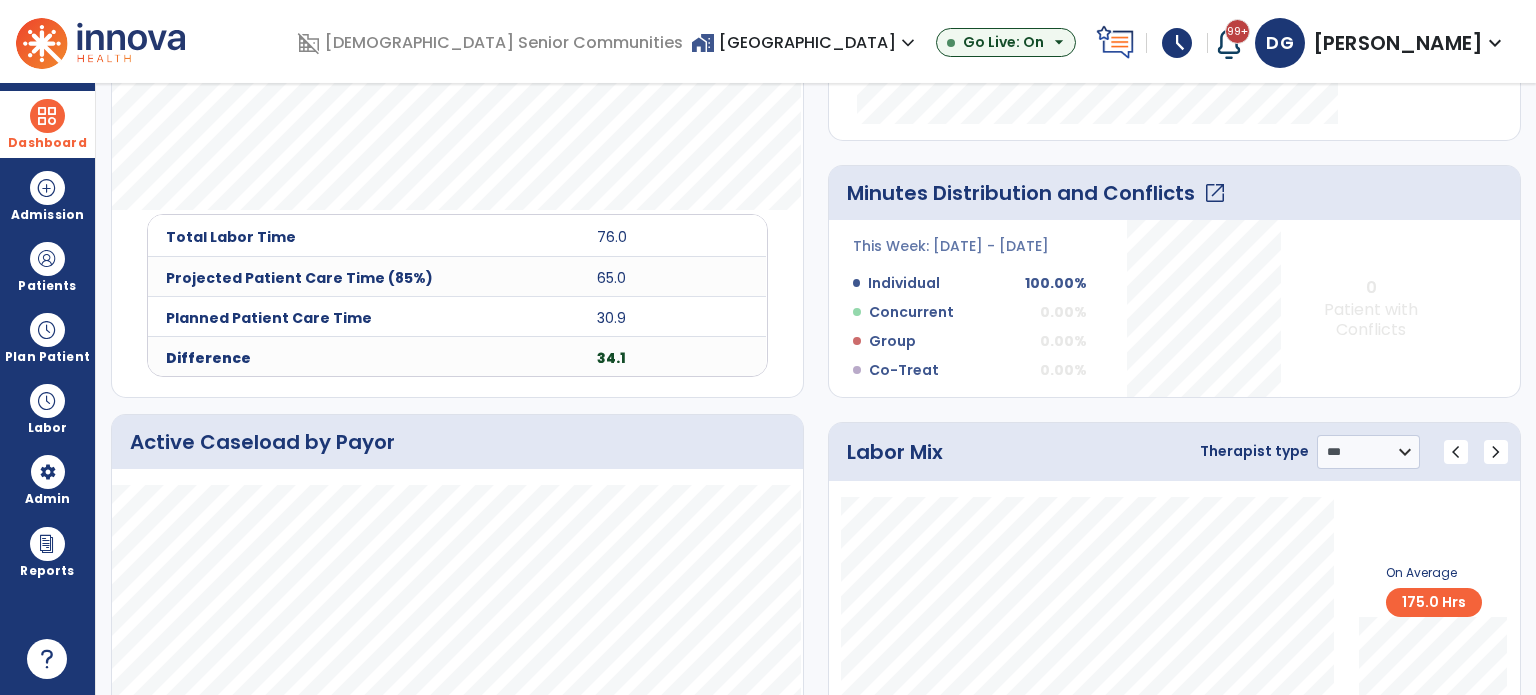 scroll, scrollTop: 752, scrollLeft: 0, axis: vertical 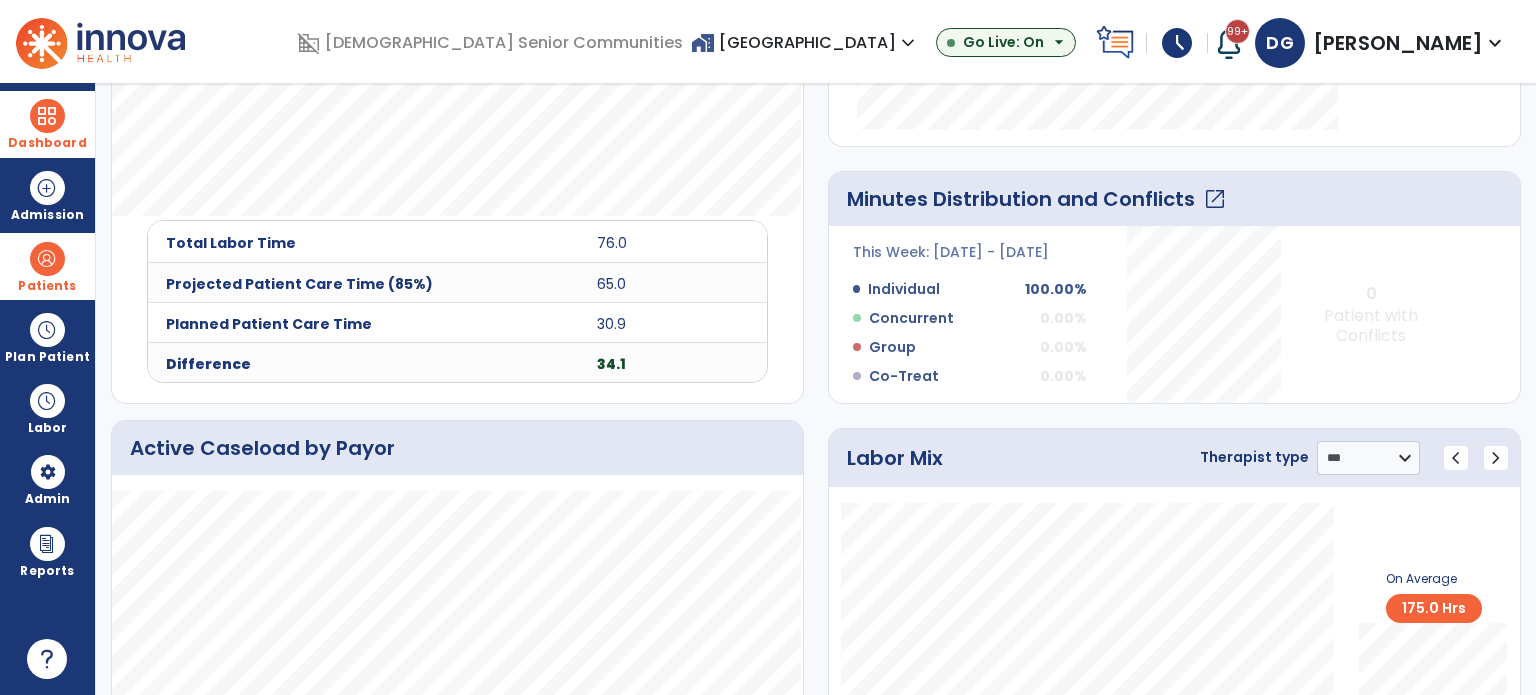 click at bounding box center [47, 259] 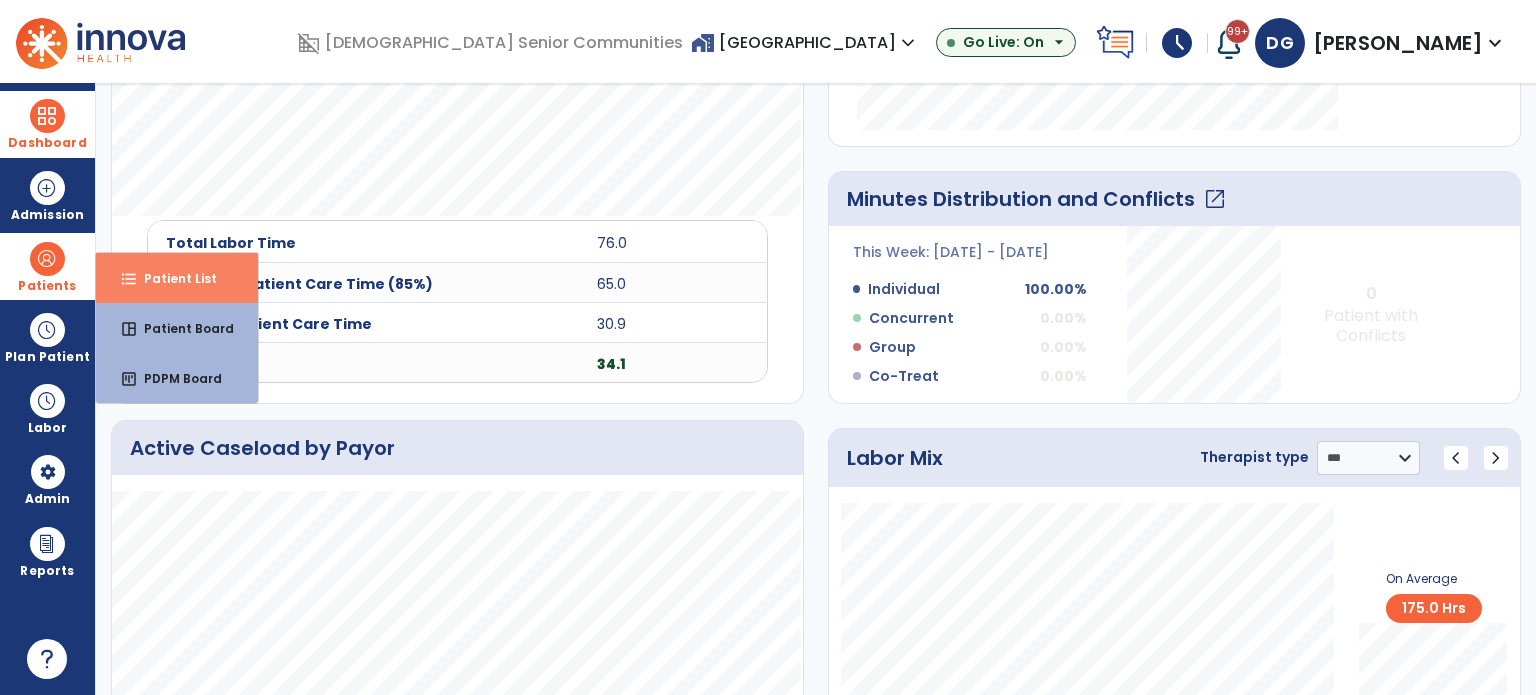 click on "Patient List" at bounding box center (172, 278) 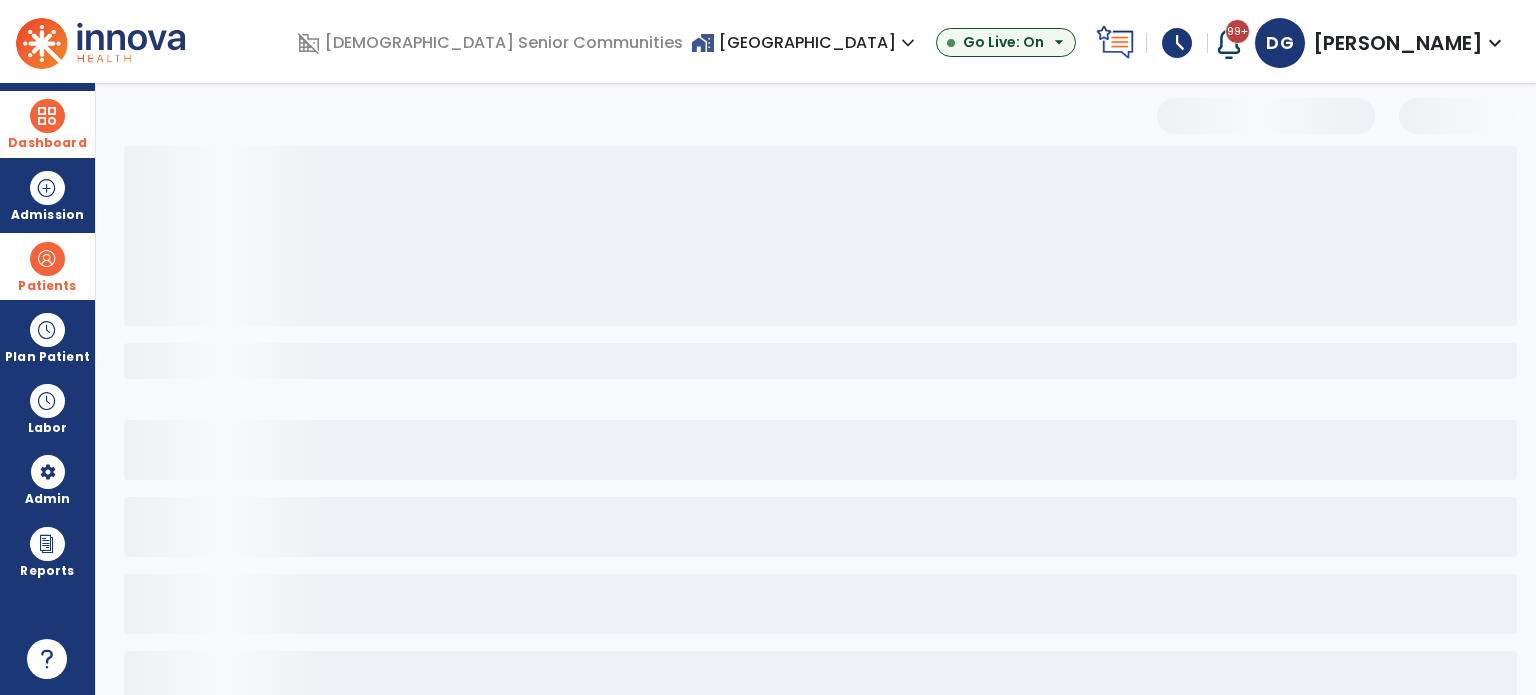 scroll, scrollTop: 46, scrollLeft: 0, axis: vertical 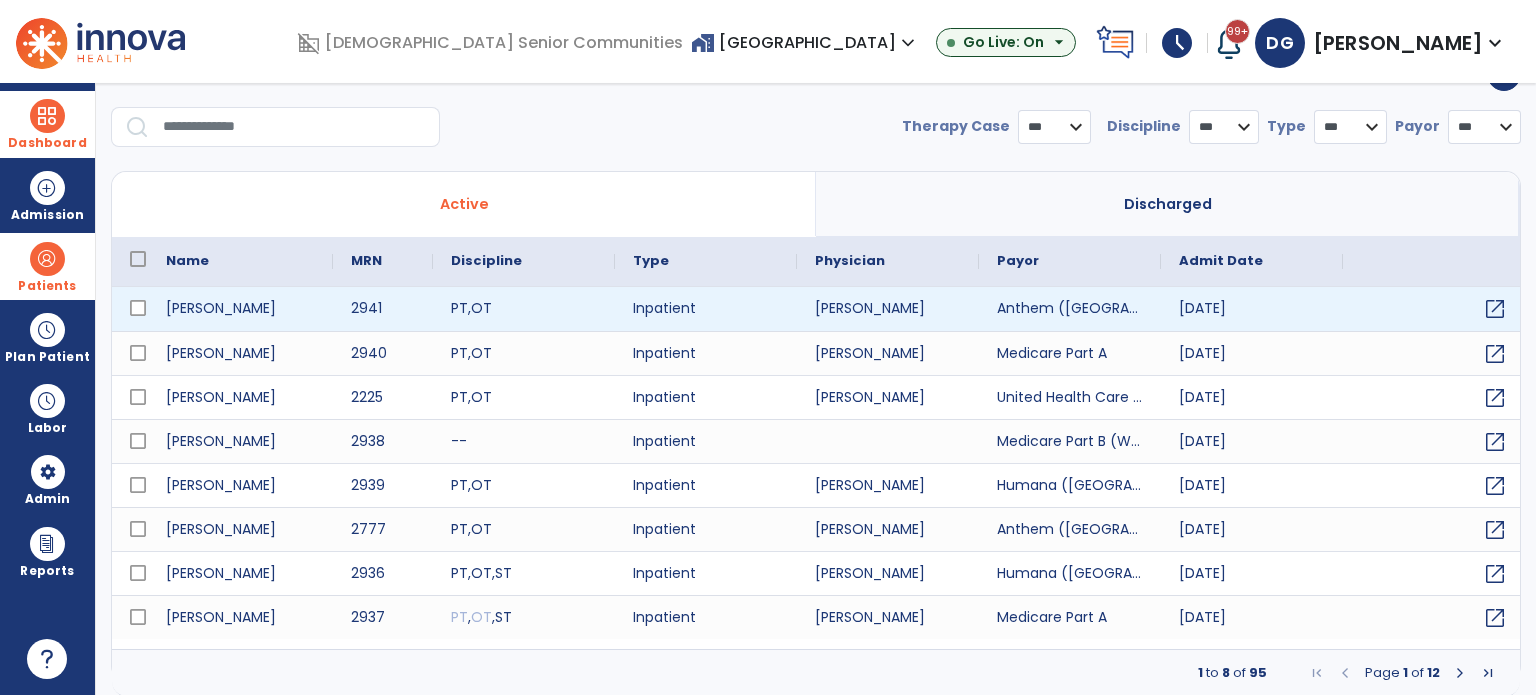 select on "***" 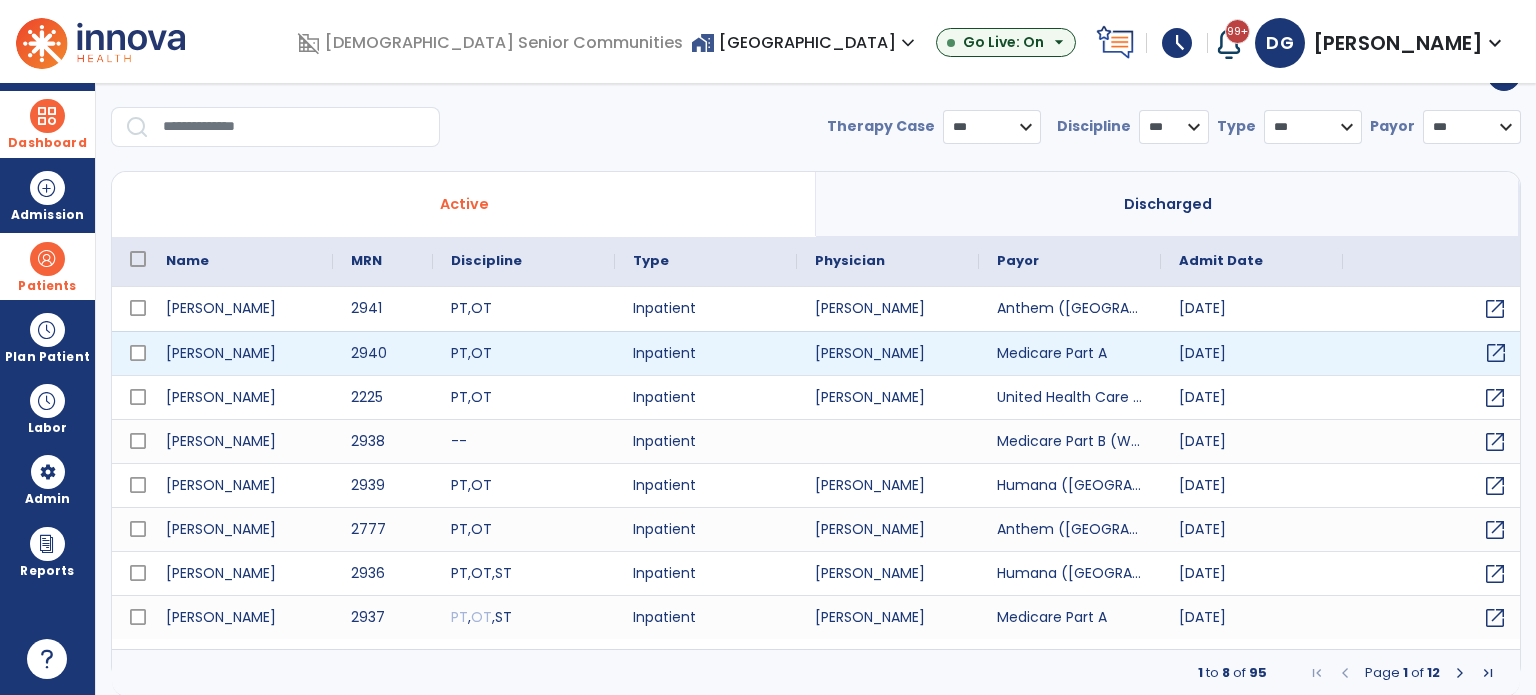 click on "open_in_new" at bounding box center (1496, 353) 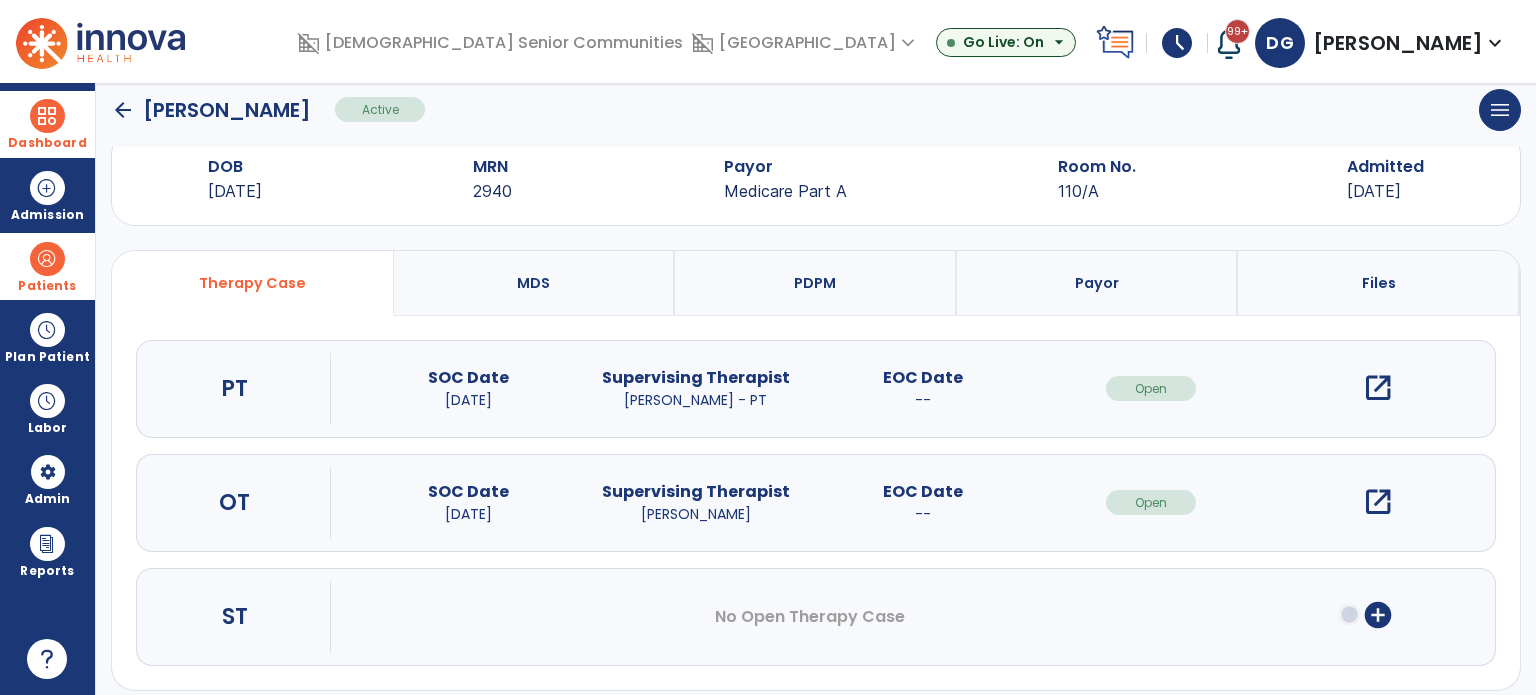 click on "open_in_new" at bounding box center (1378, 388) 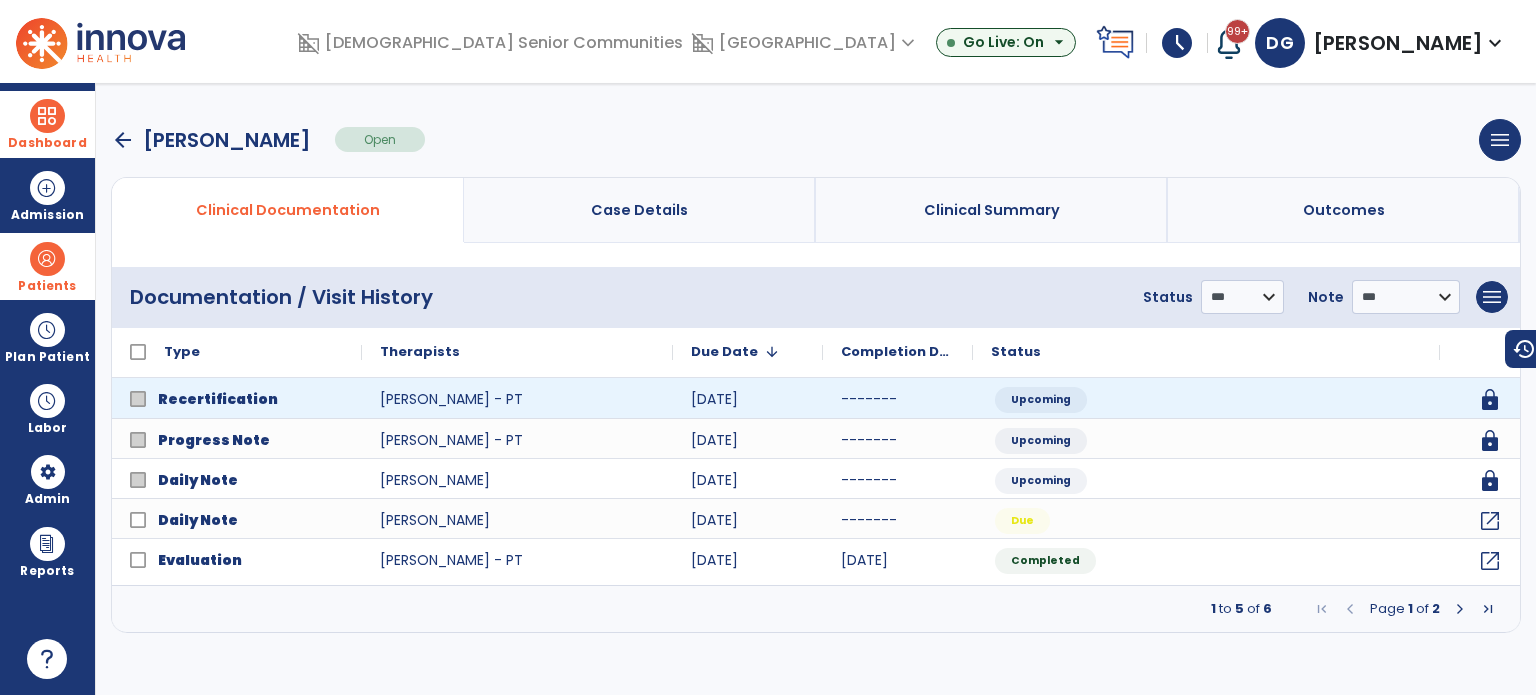 scroll, scrollTop: 0, scrollLeft: 0, axis: both 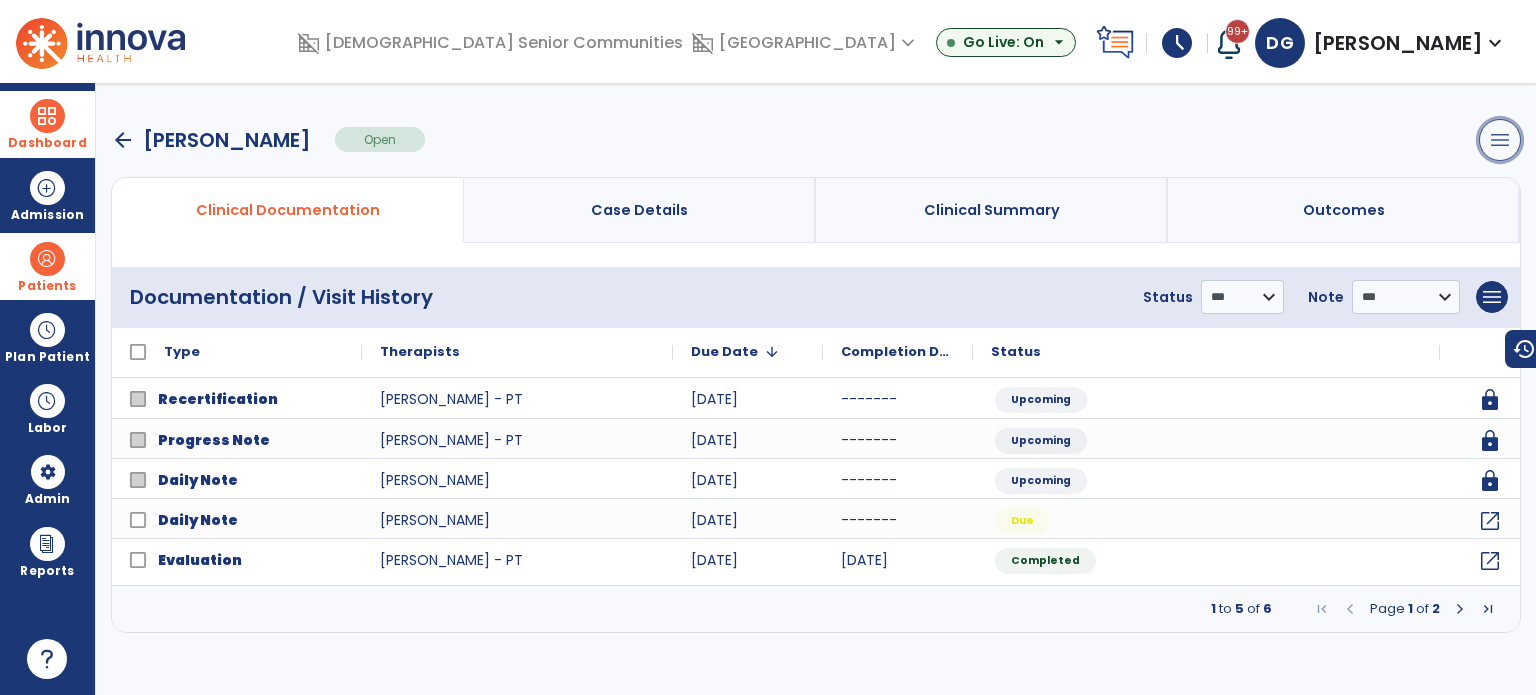 click on "menu" at bounding box center [1500, 140] 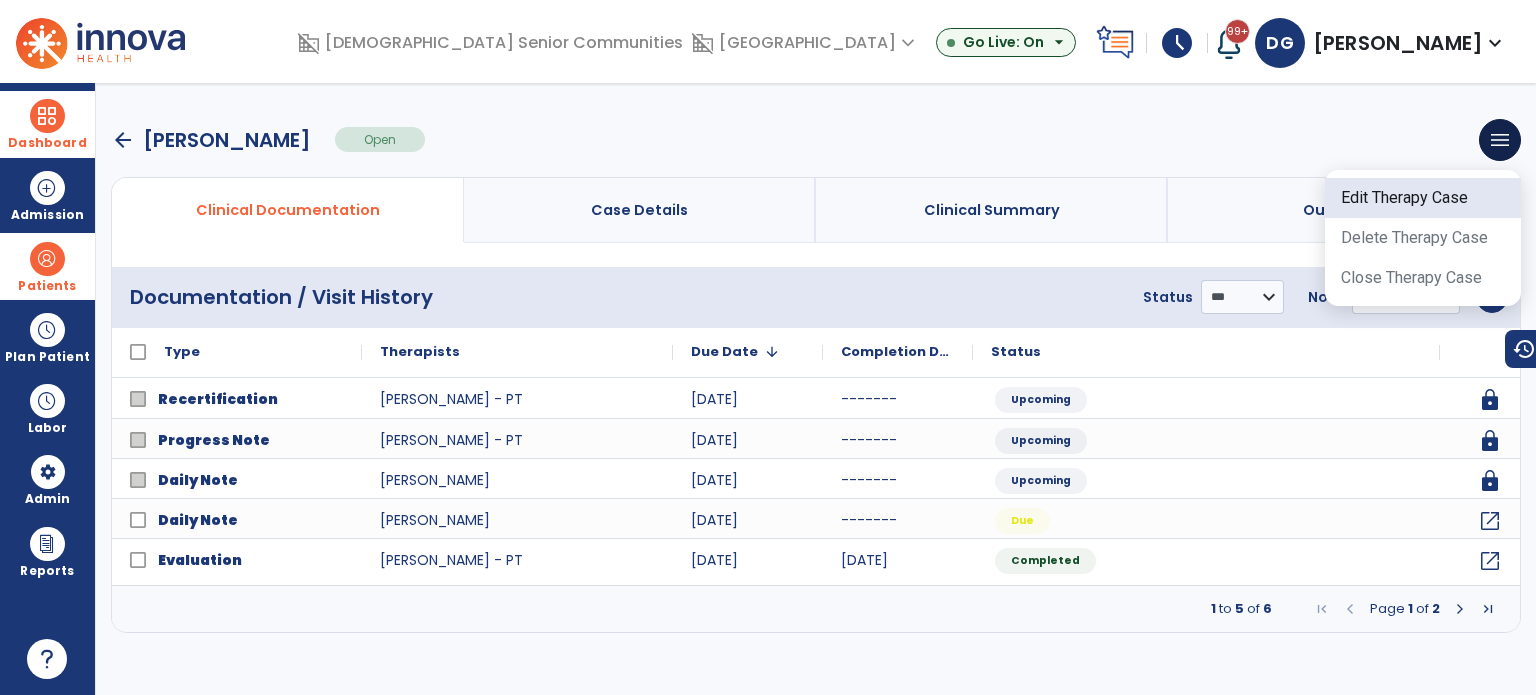 click on "Edit Therapy Case" at bounding box center (1423, 198) 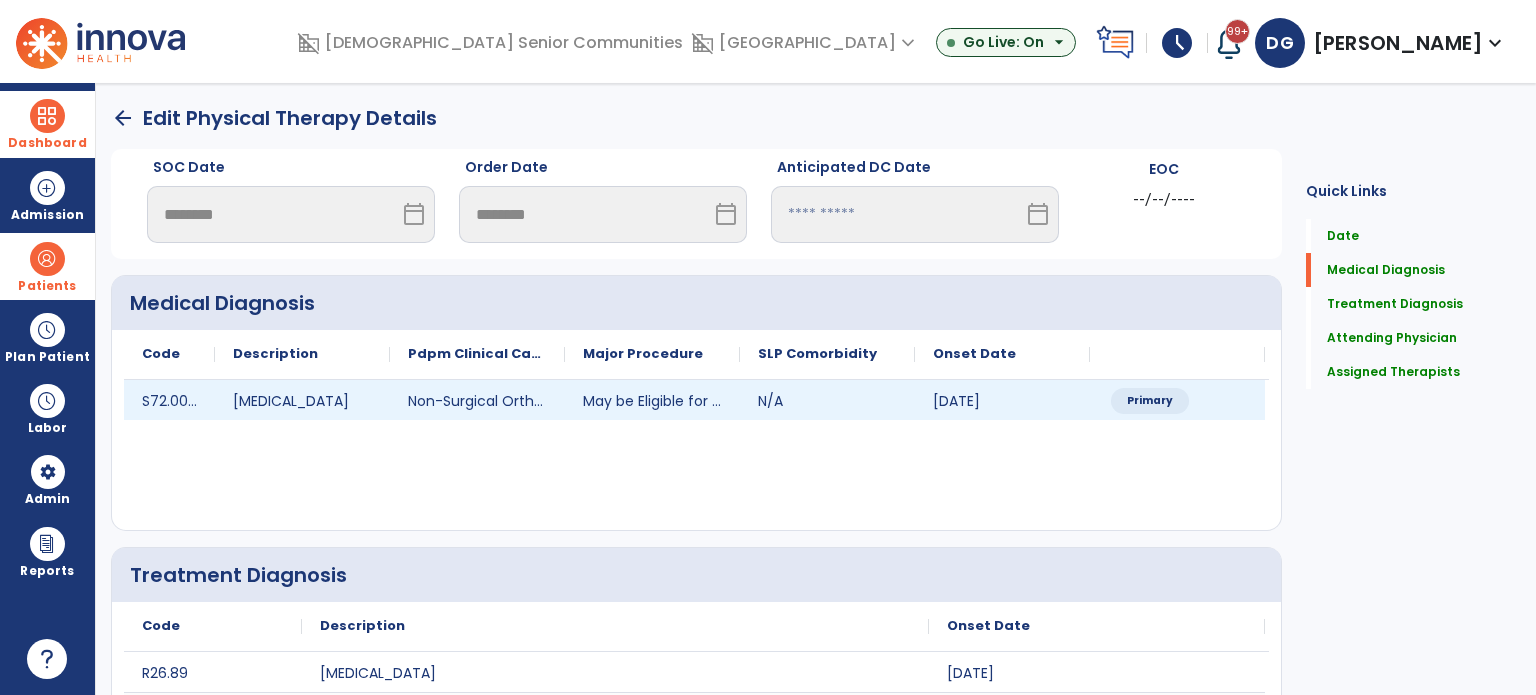 click on "Primary" 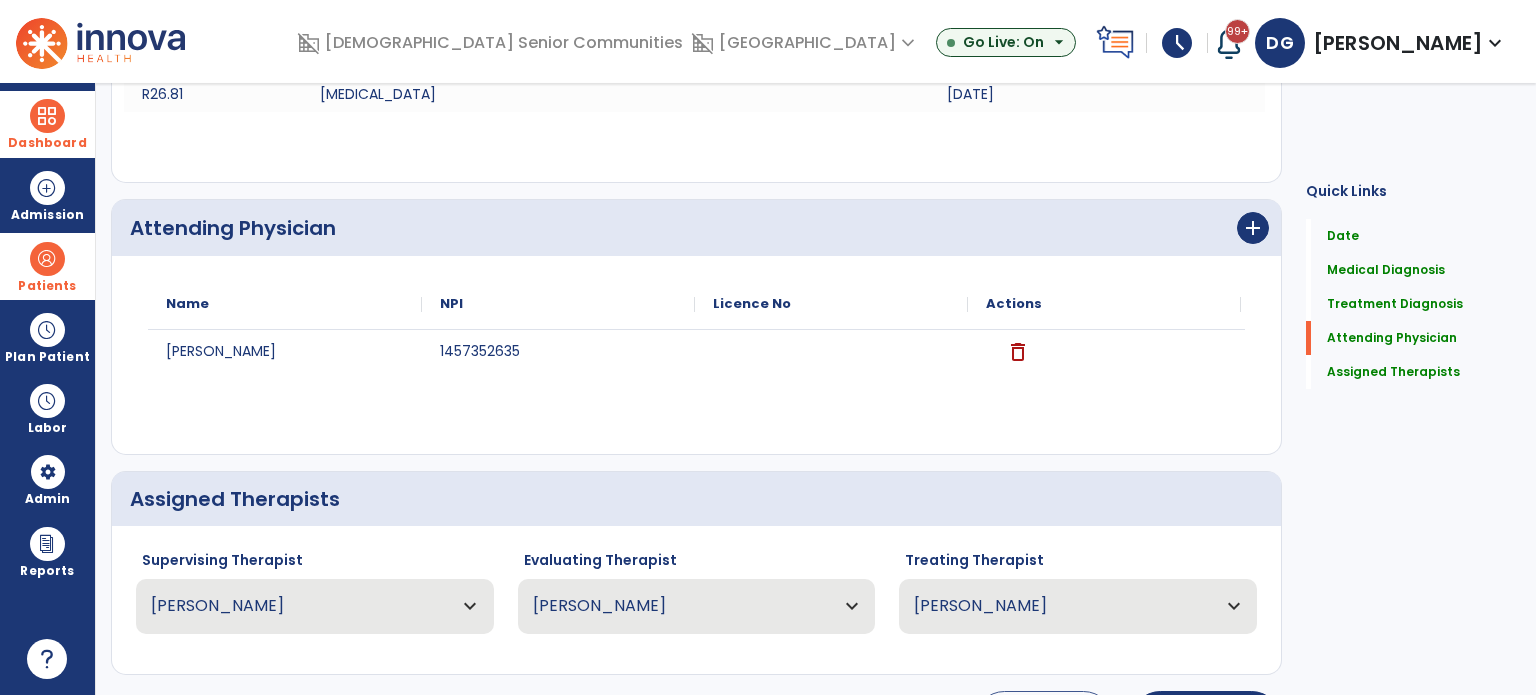 scroll, scrollTop: 690, scrollLeft: 0, axis: vertical 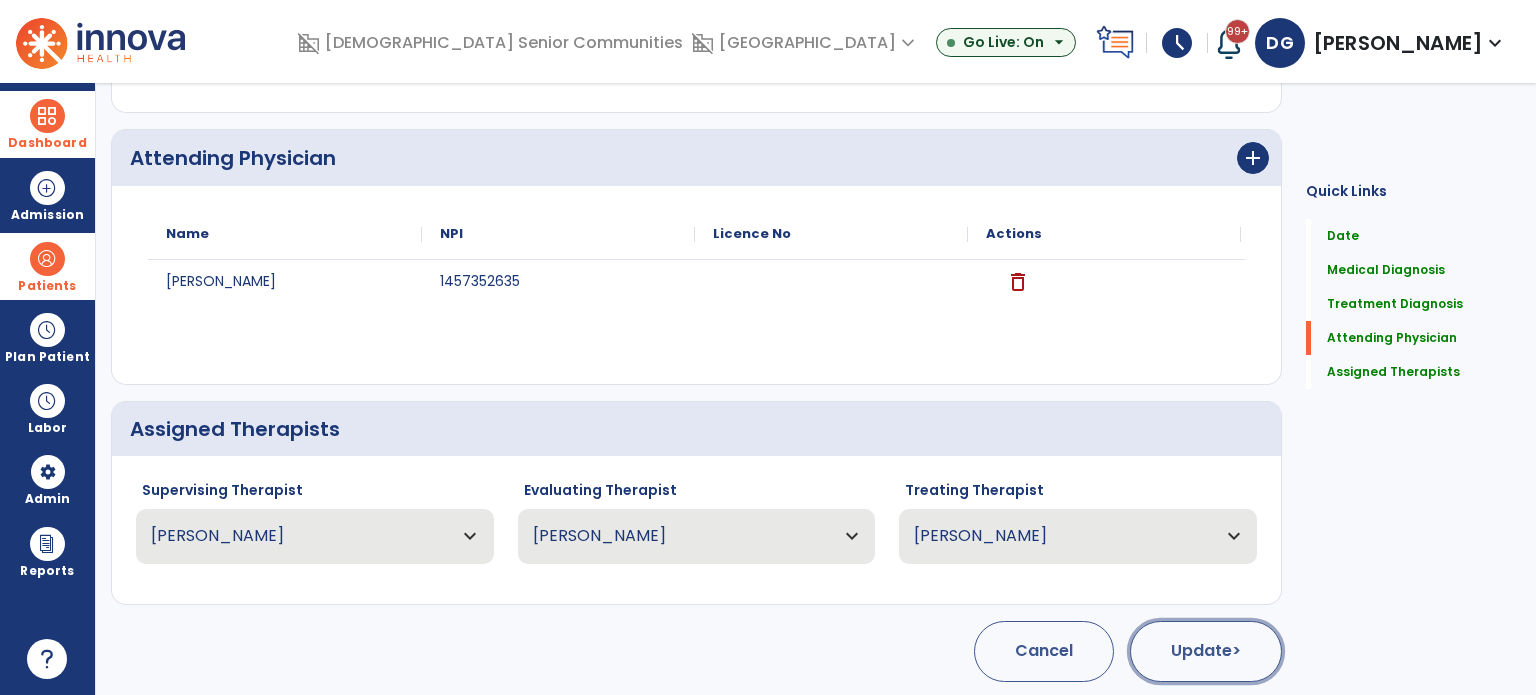 click on "Update  >" 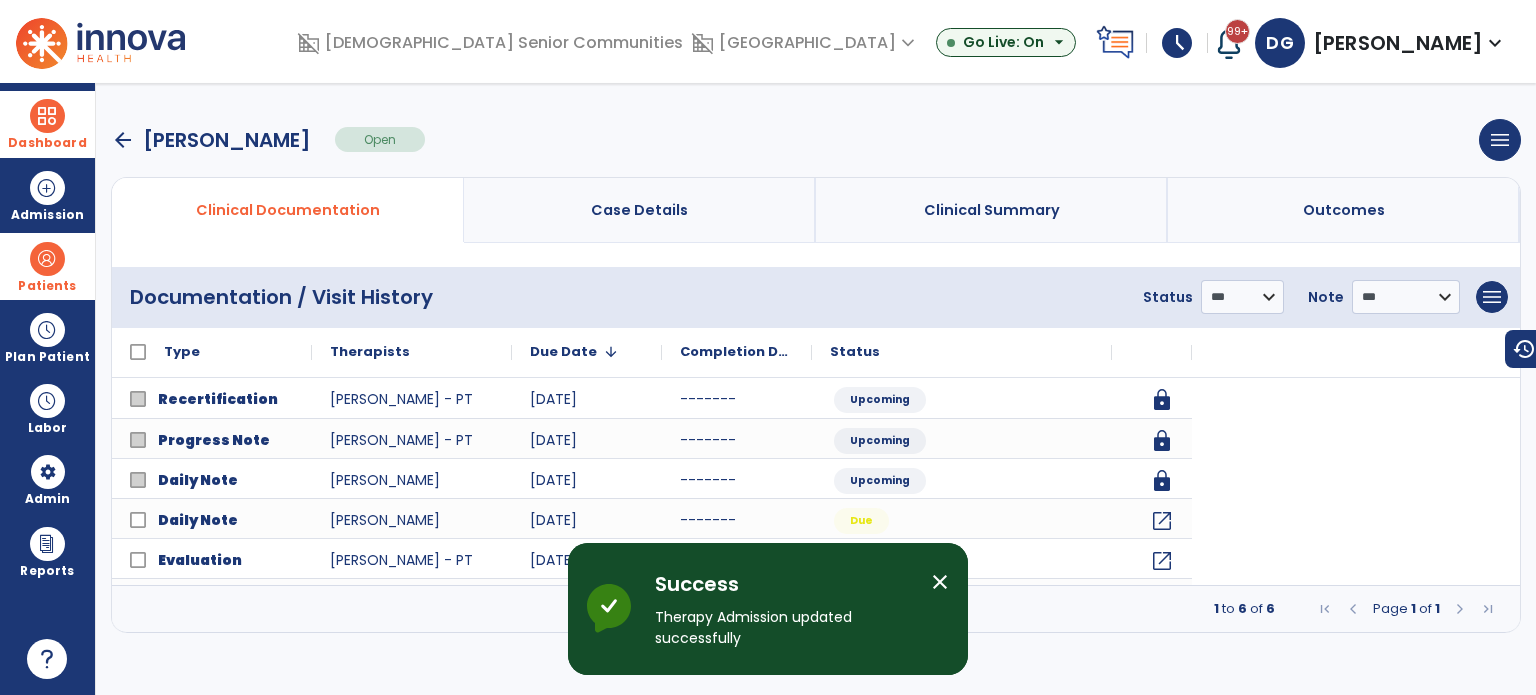 scroll, scrollTop: 0, scrollLeft: 0, axis: both 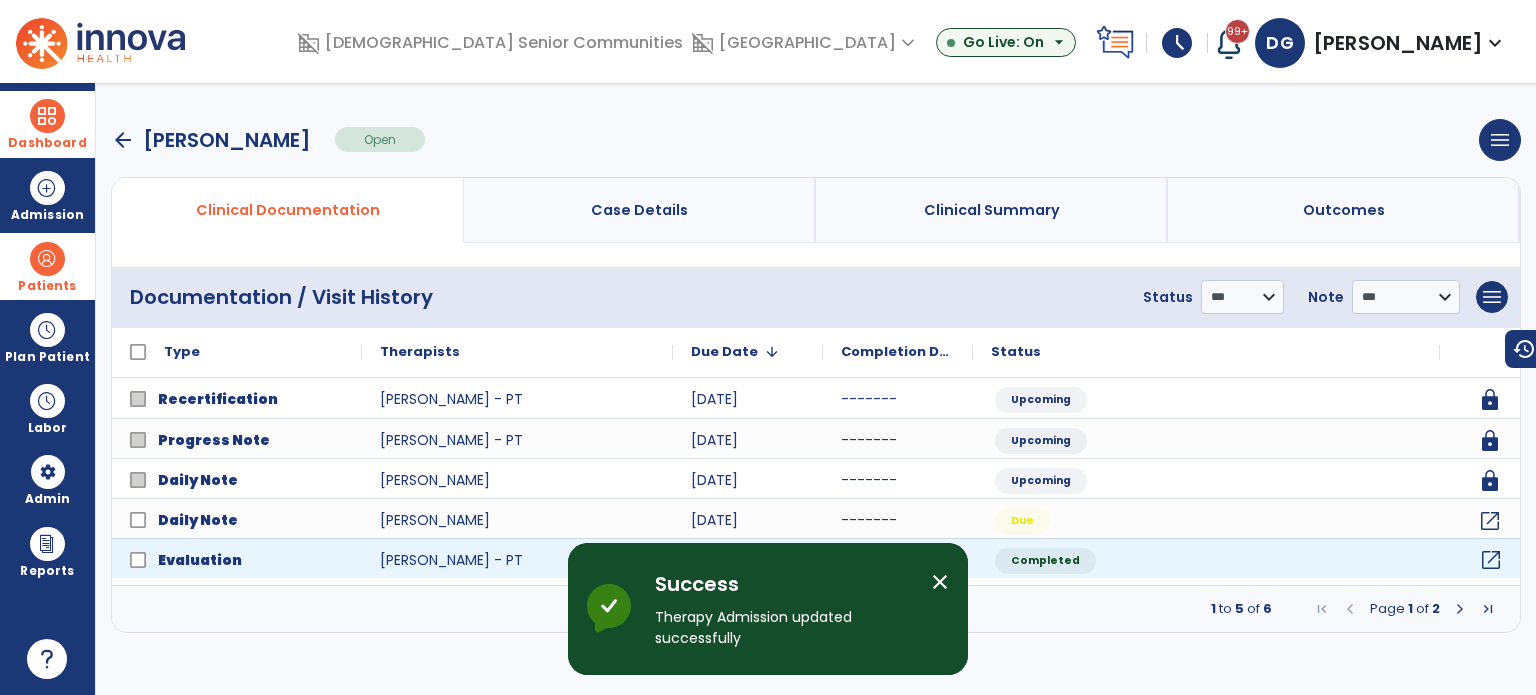 click on "open_in_new" 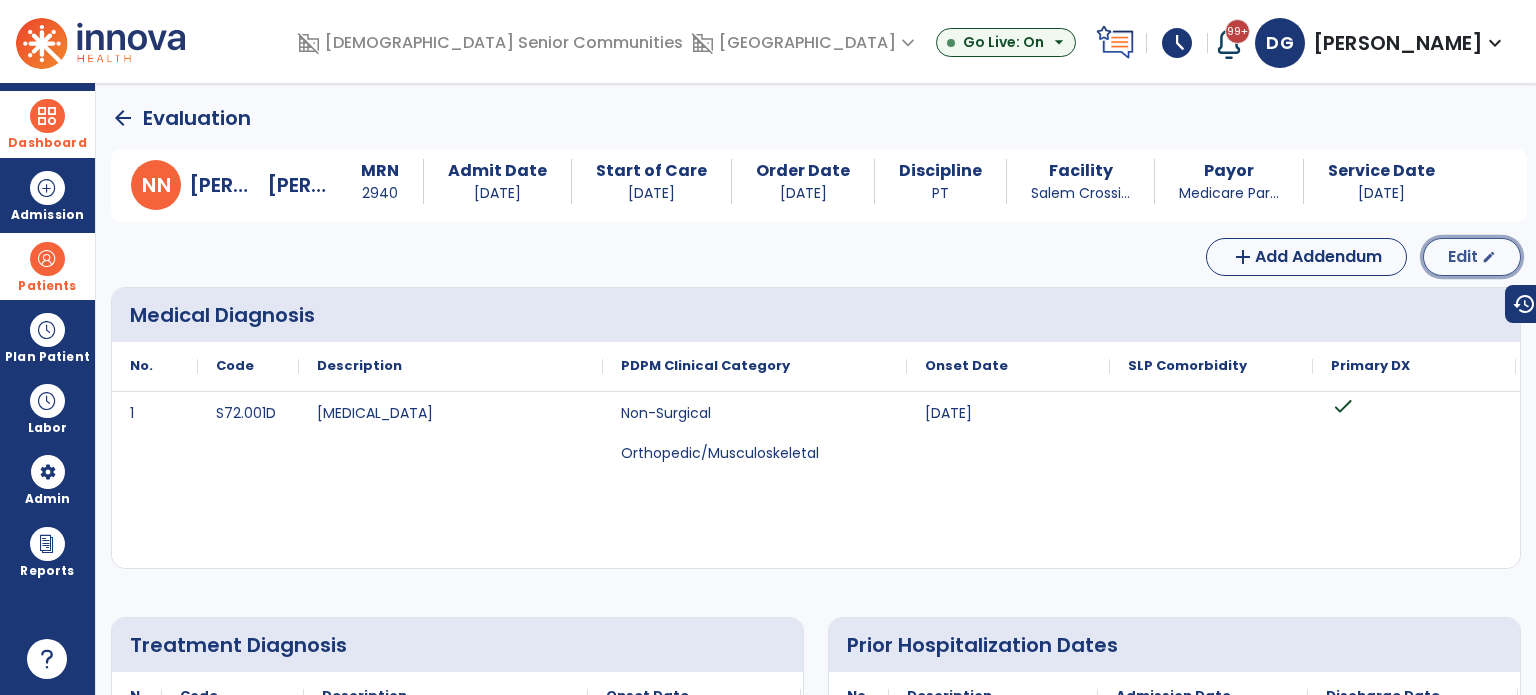 click on "Edit  edit" 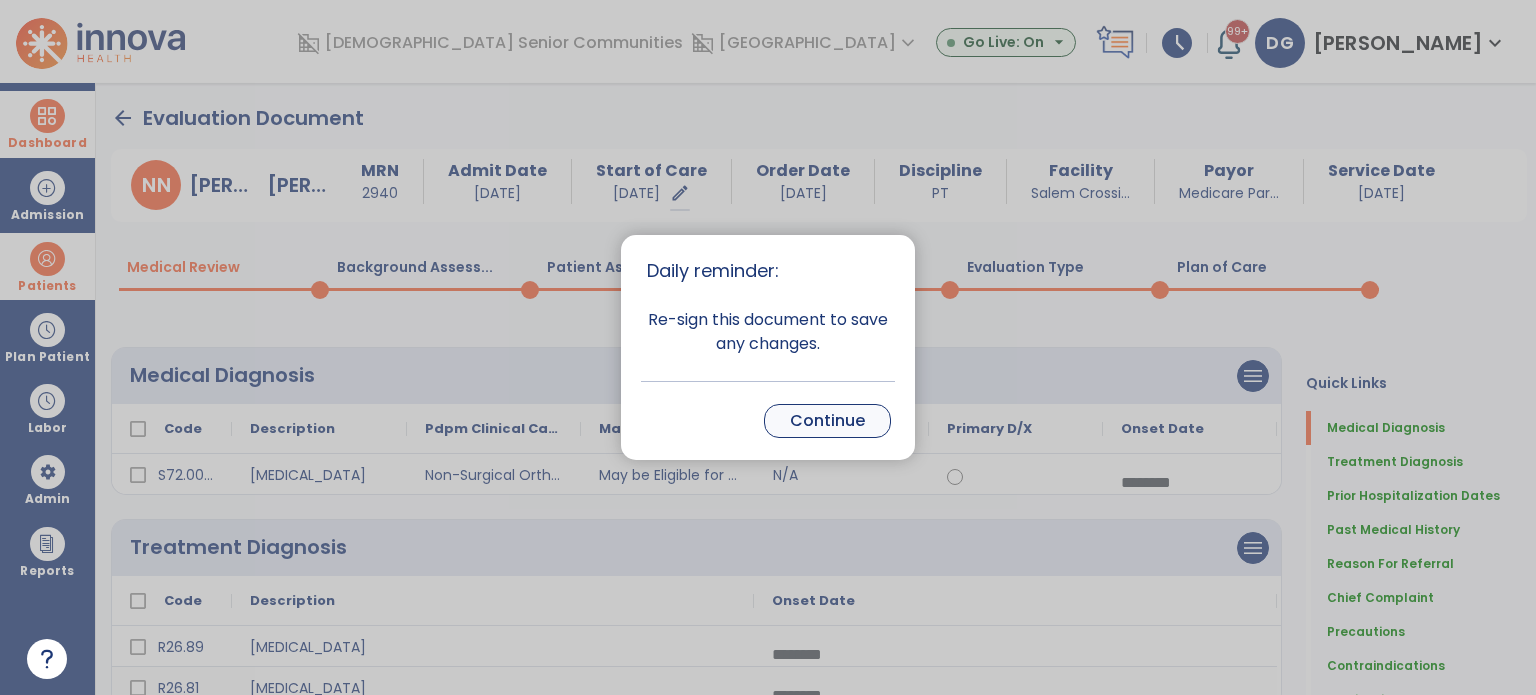 click on "Continue" at bounding box center [827, 421] 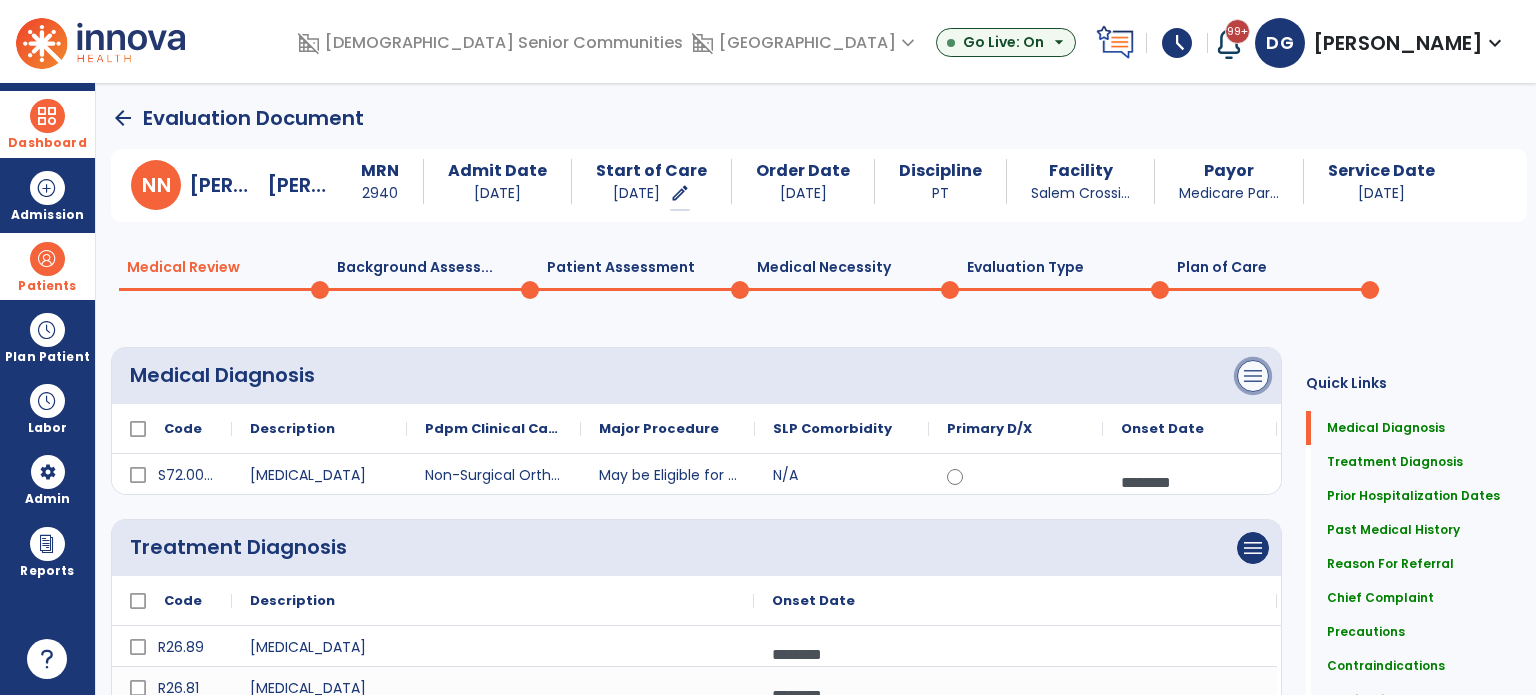click on "menu" at bounding box center [1253, 376] 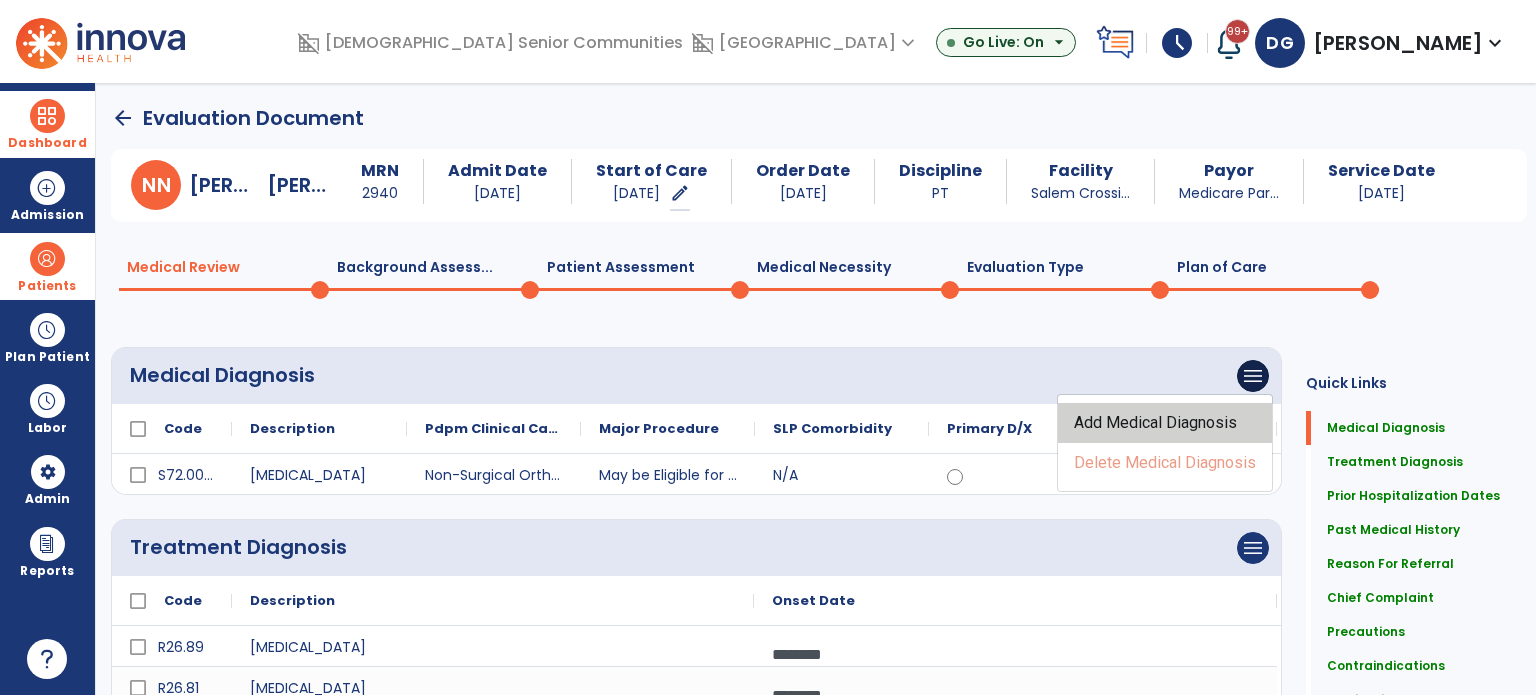 click on "Add Medical Diagnosis" 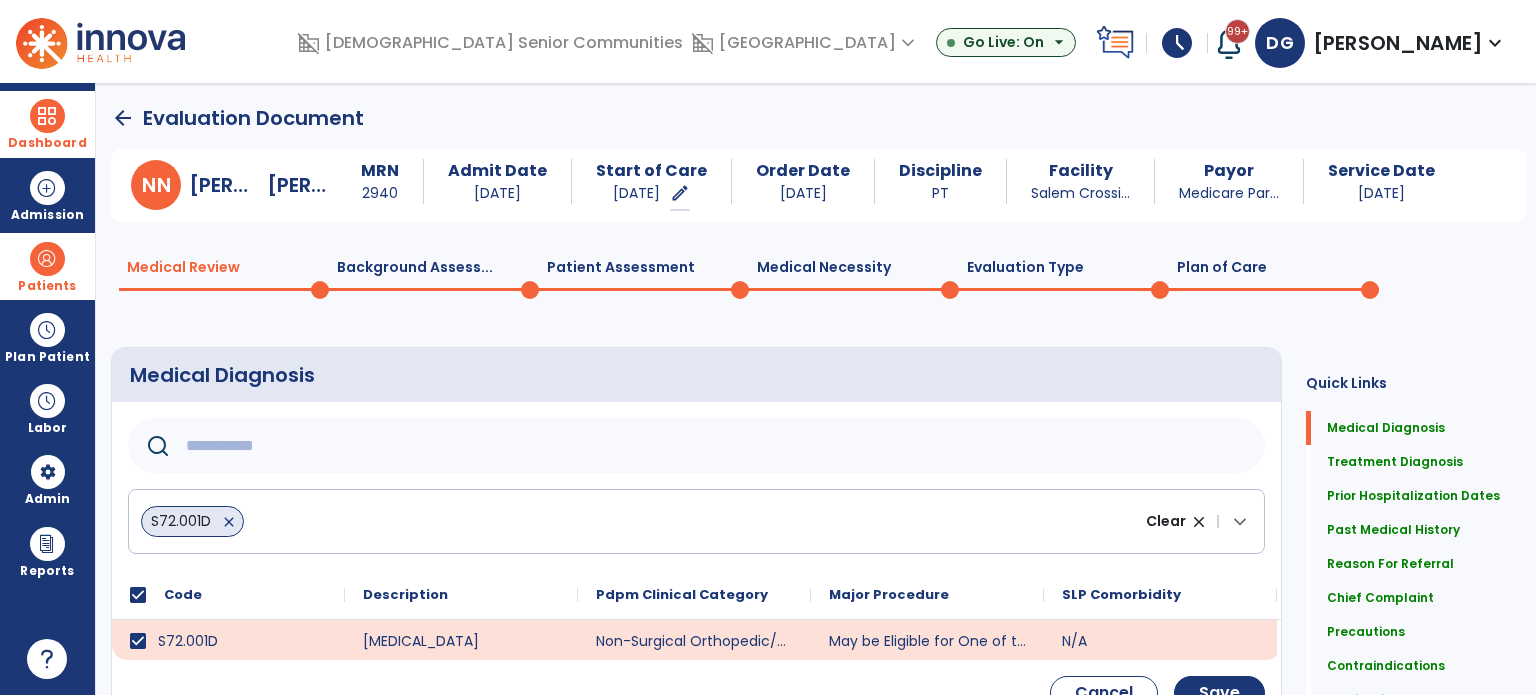 click 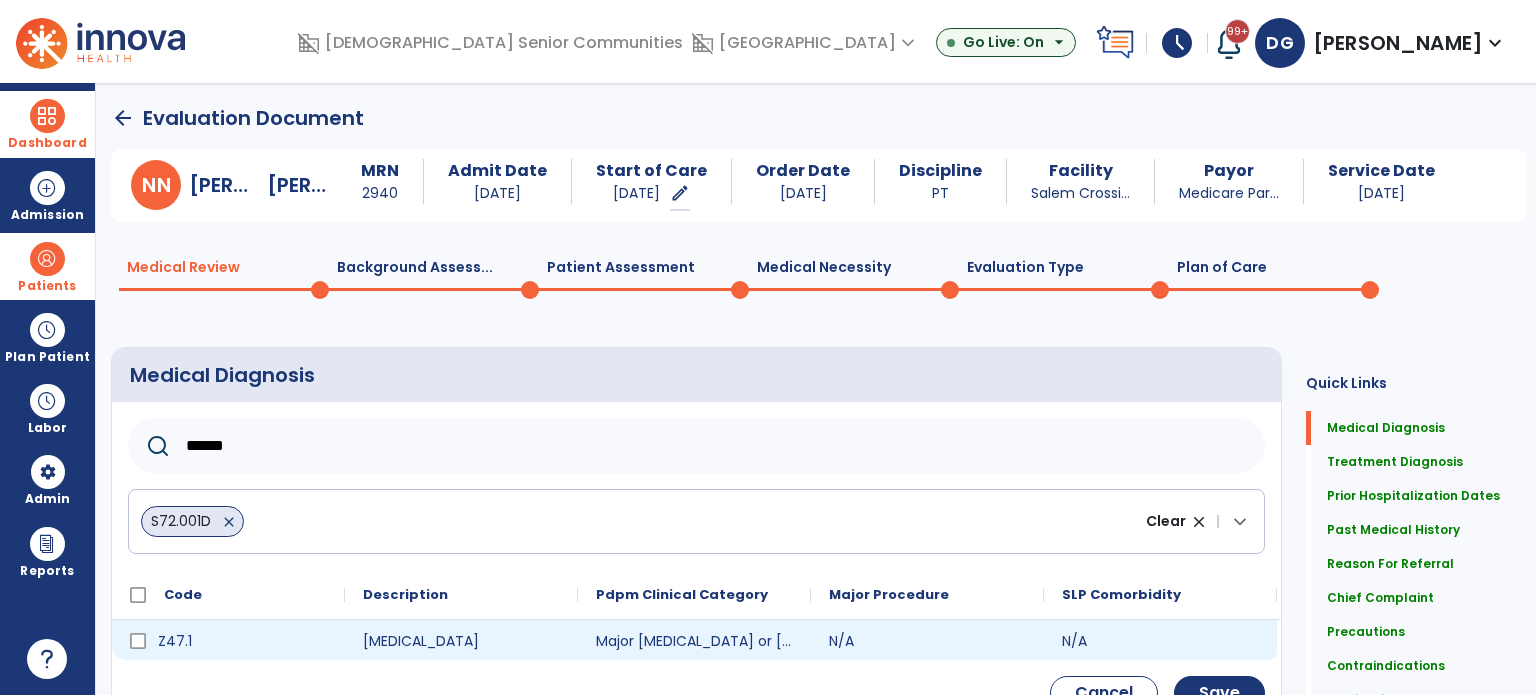 type on "*****" 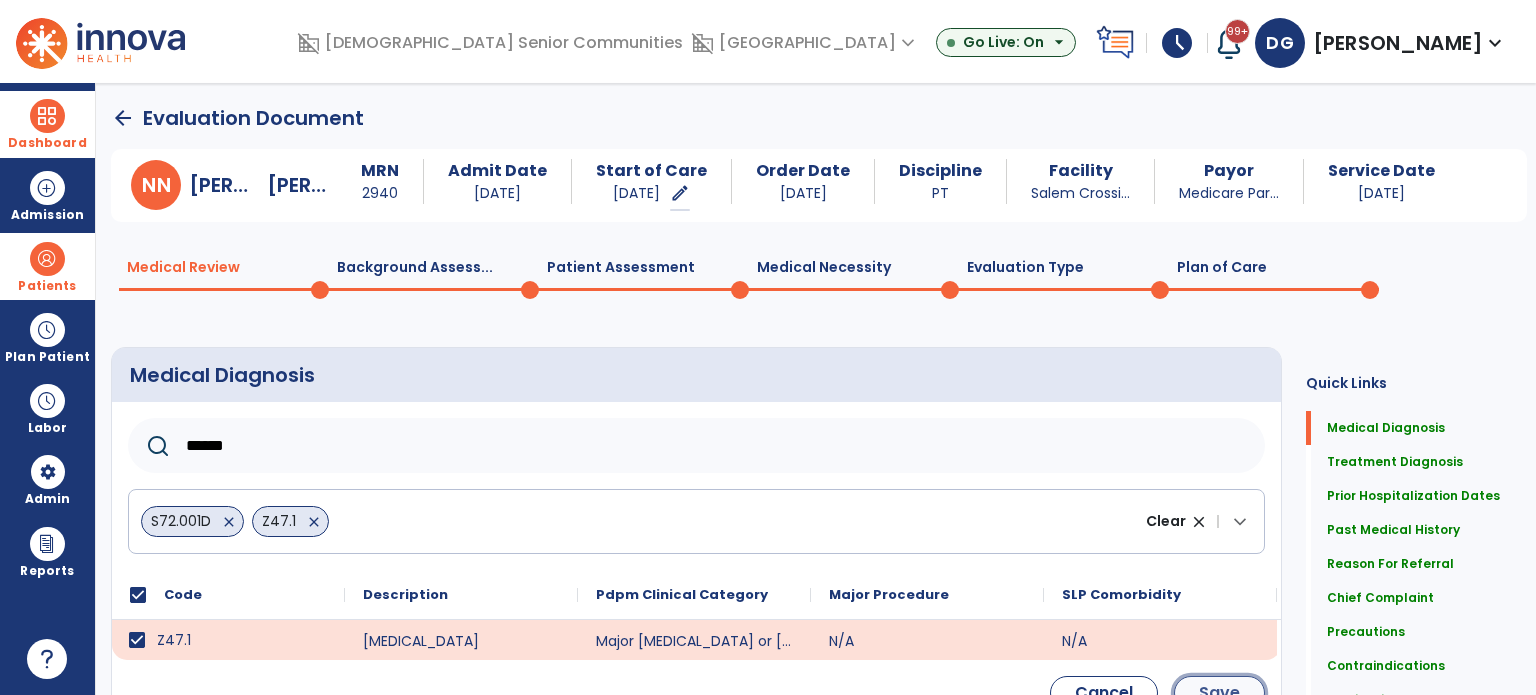 click on "Save" 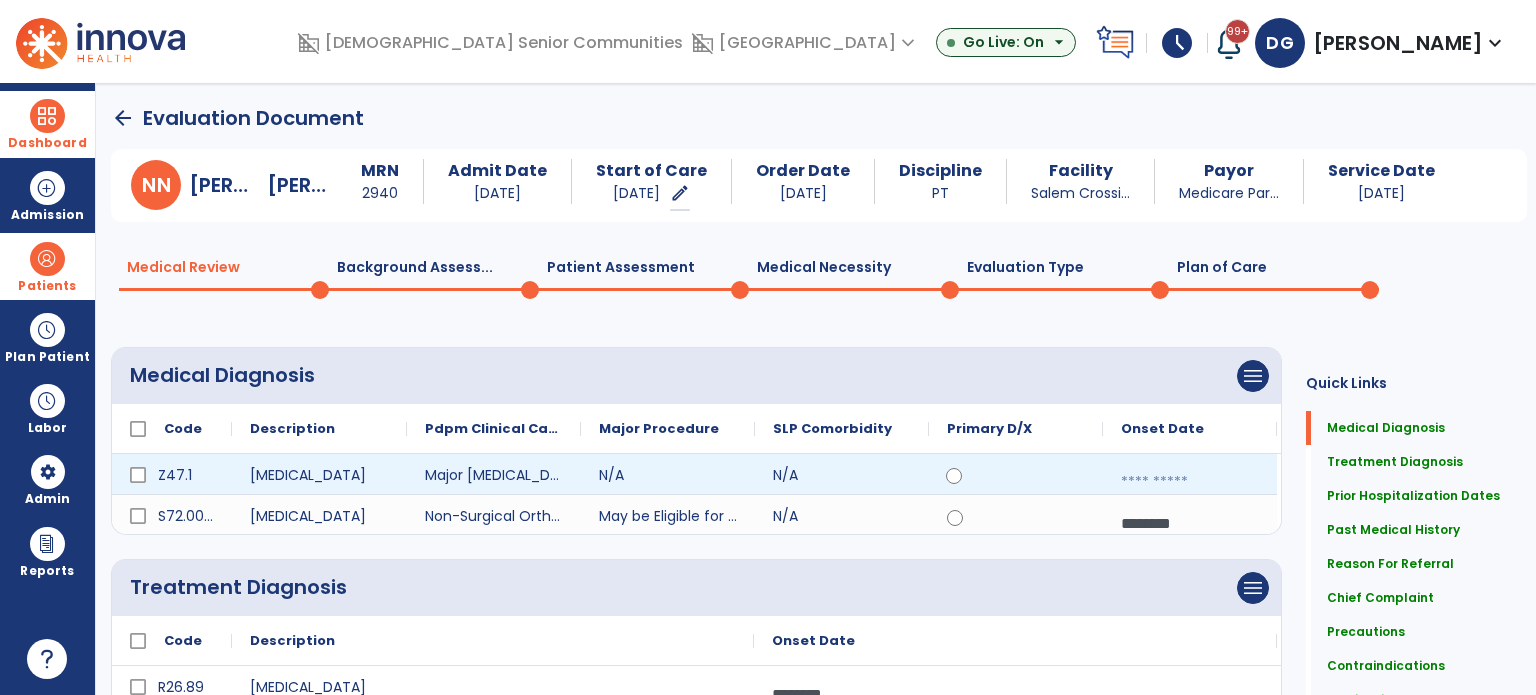 click 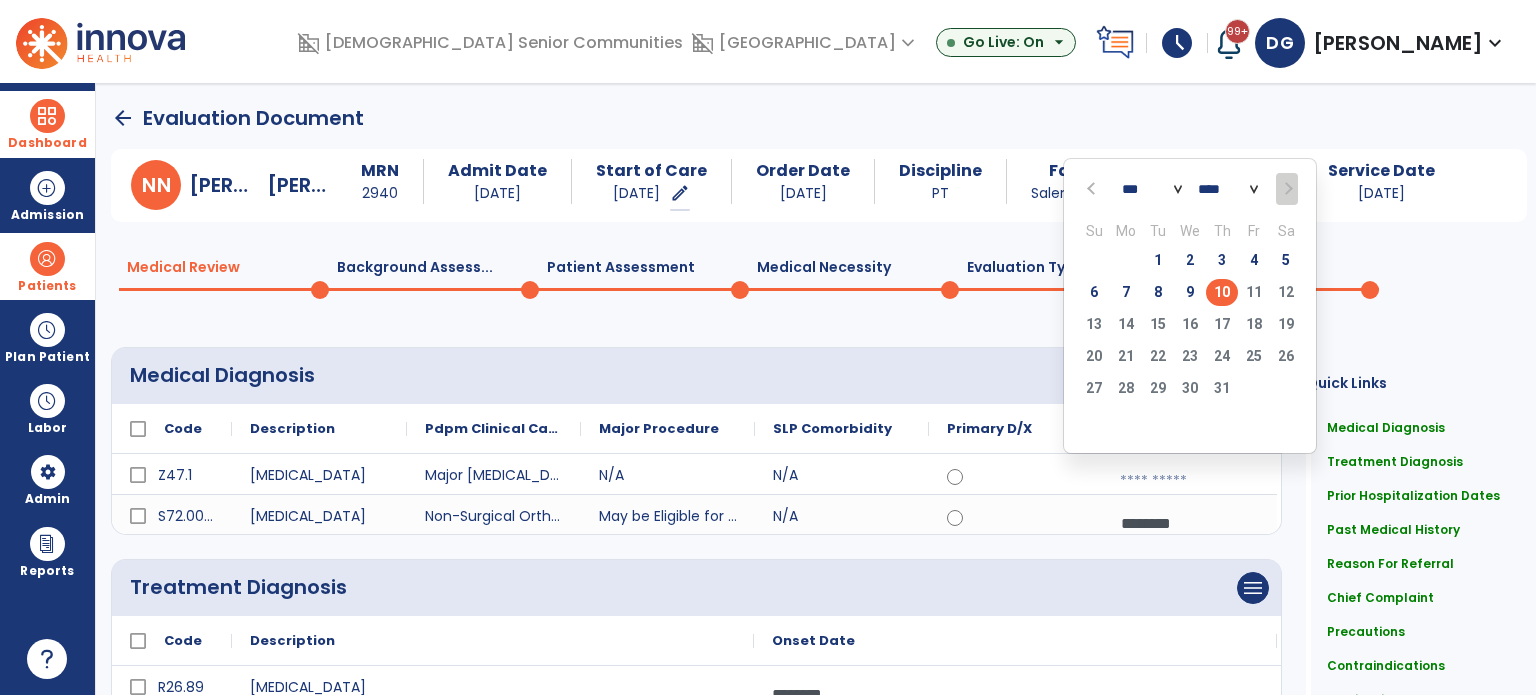 click on "8" 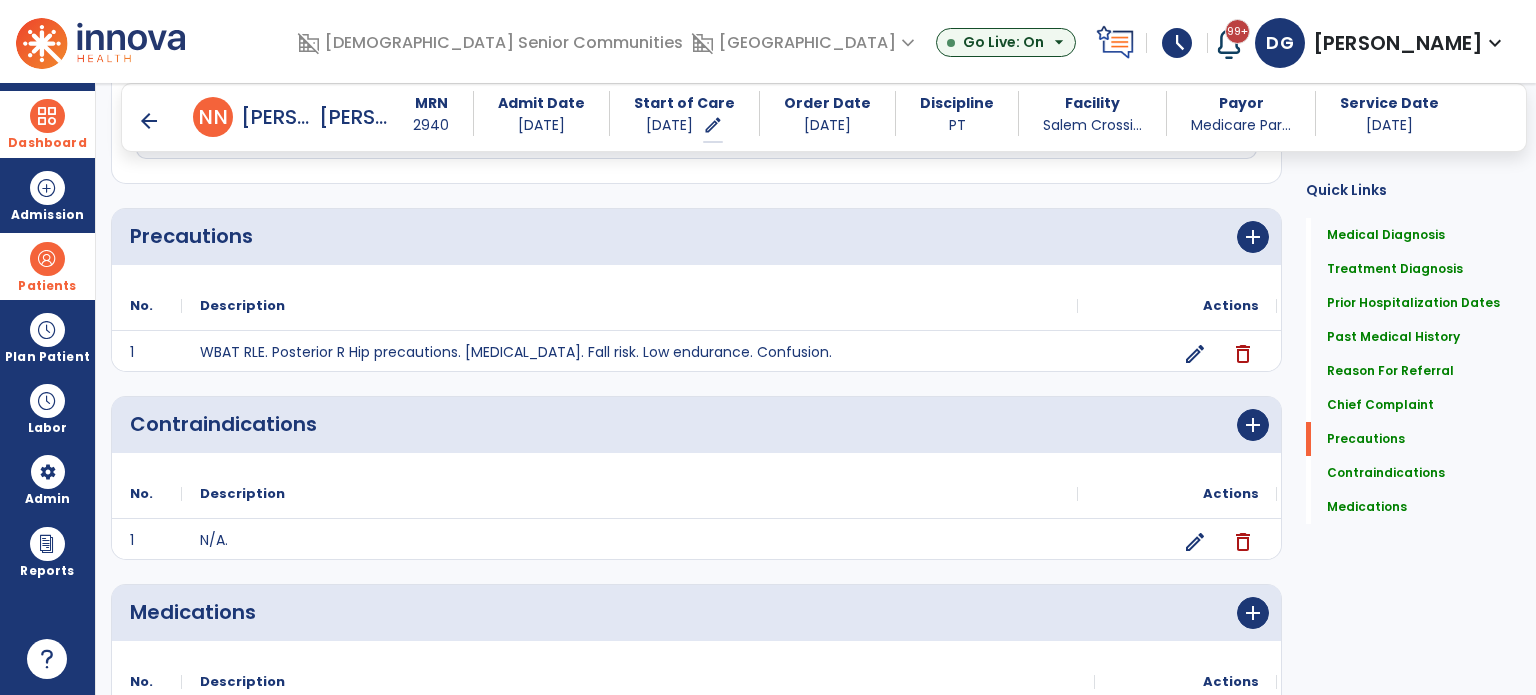 scroll, scrollTop: 1698, scrollLeft: 0, axis: vertical 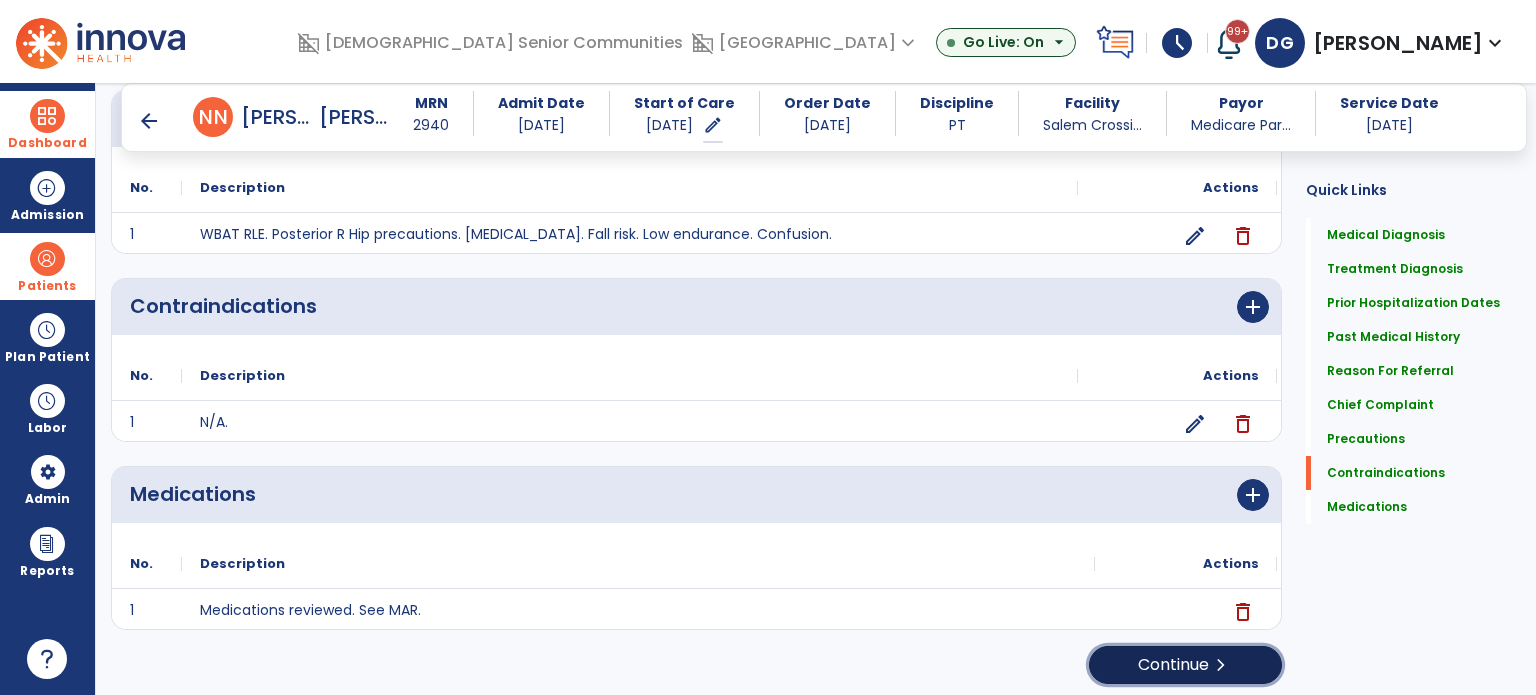 click on "Continue  chevron_right" 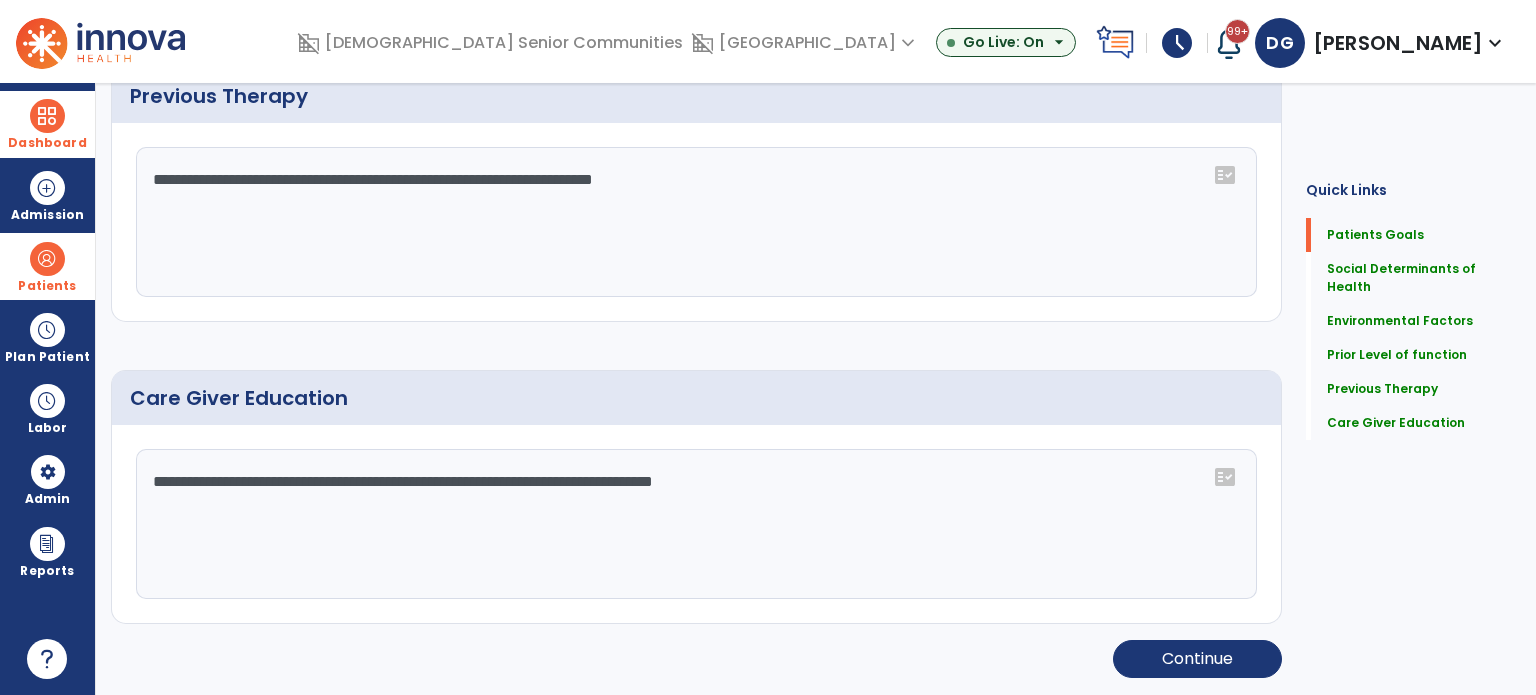 scroll, scrollTop: 0, scrollLeft: 0, axis: both 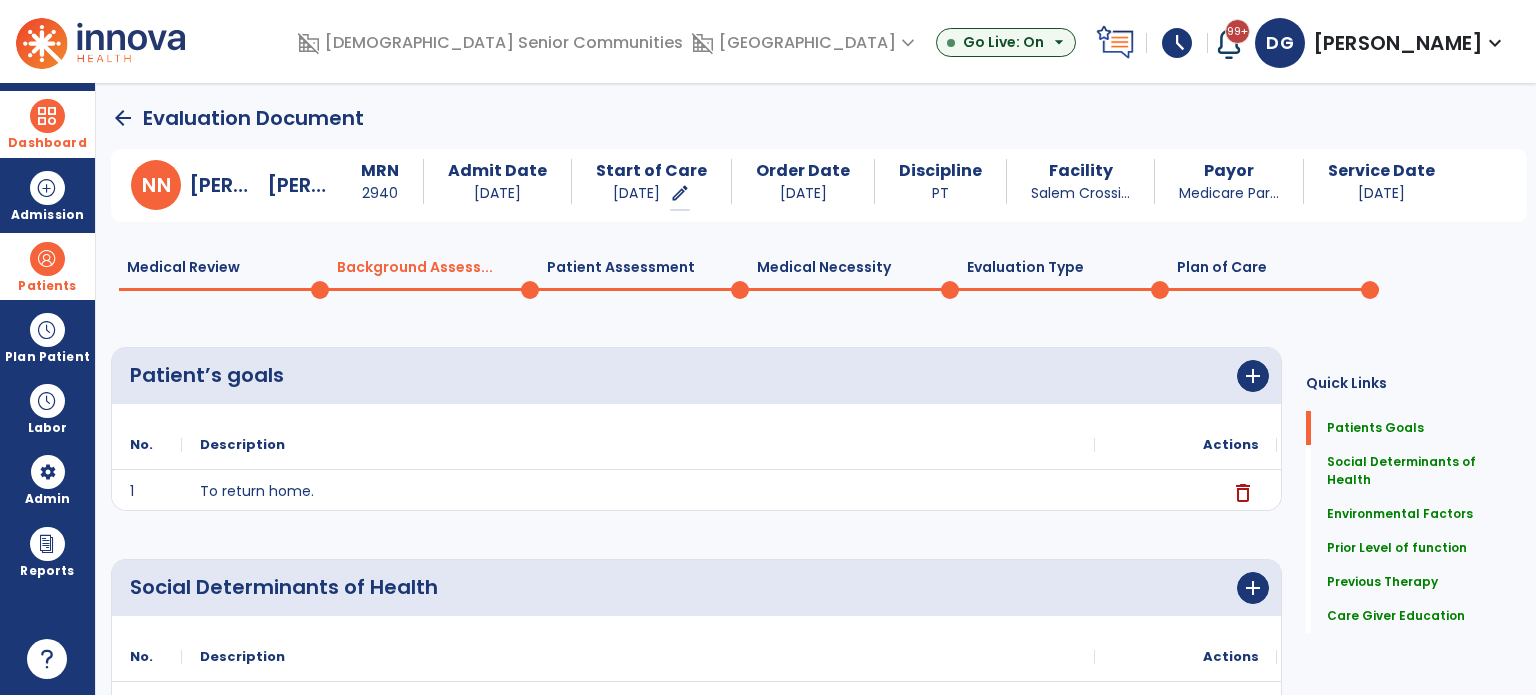 click on "Plan of Care  0" 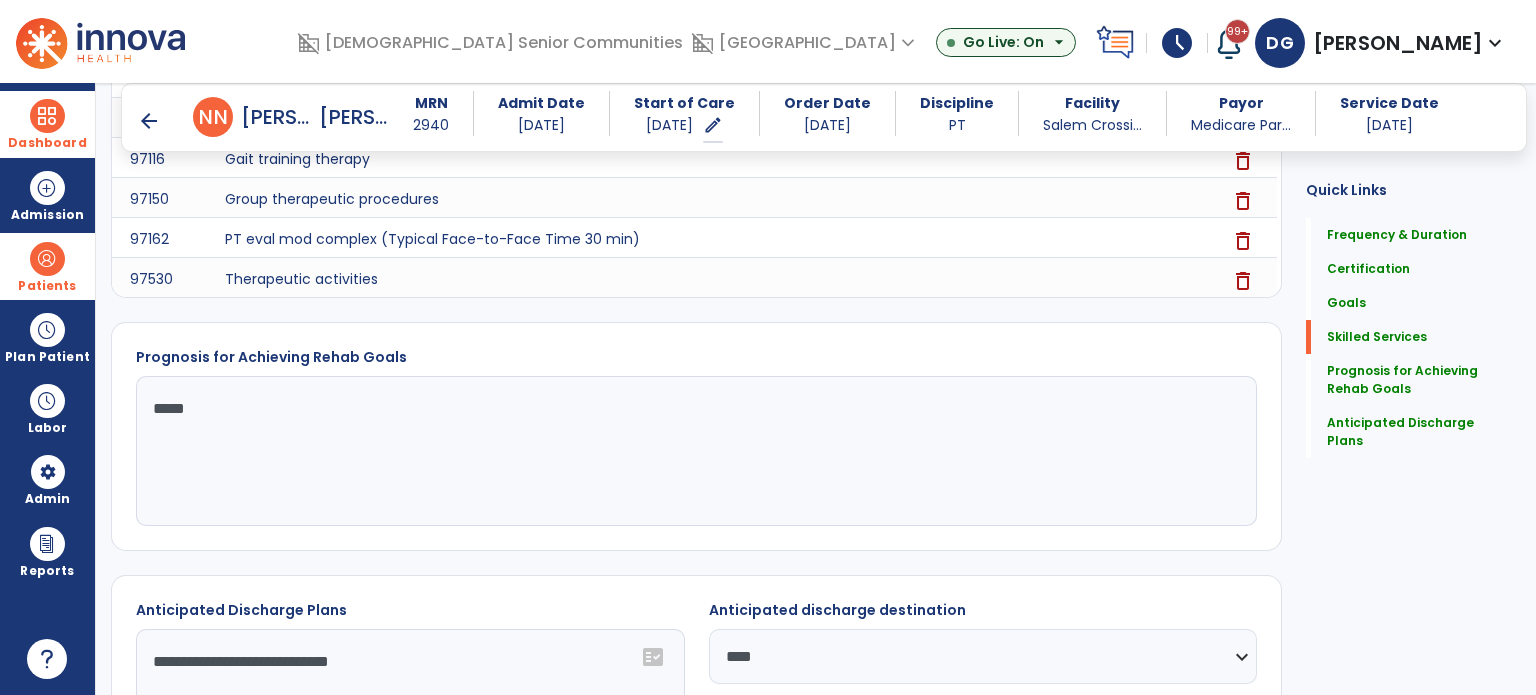 scroll, scrollTop: 2156, scrollLeft: 0, axis: vertical 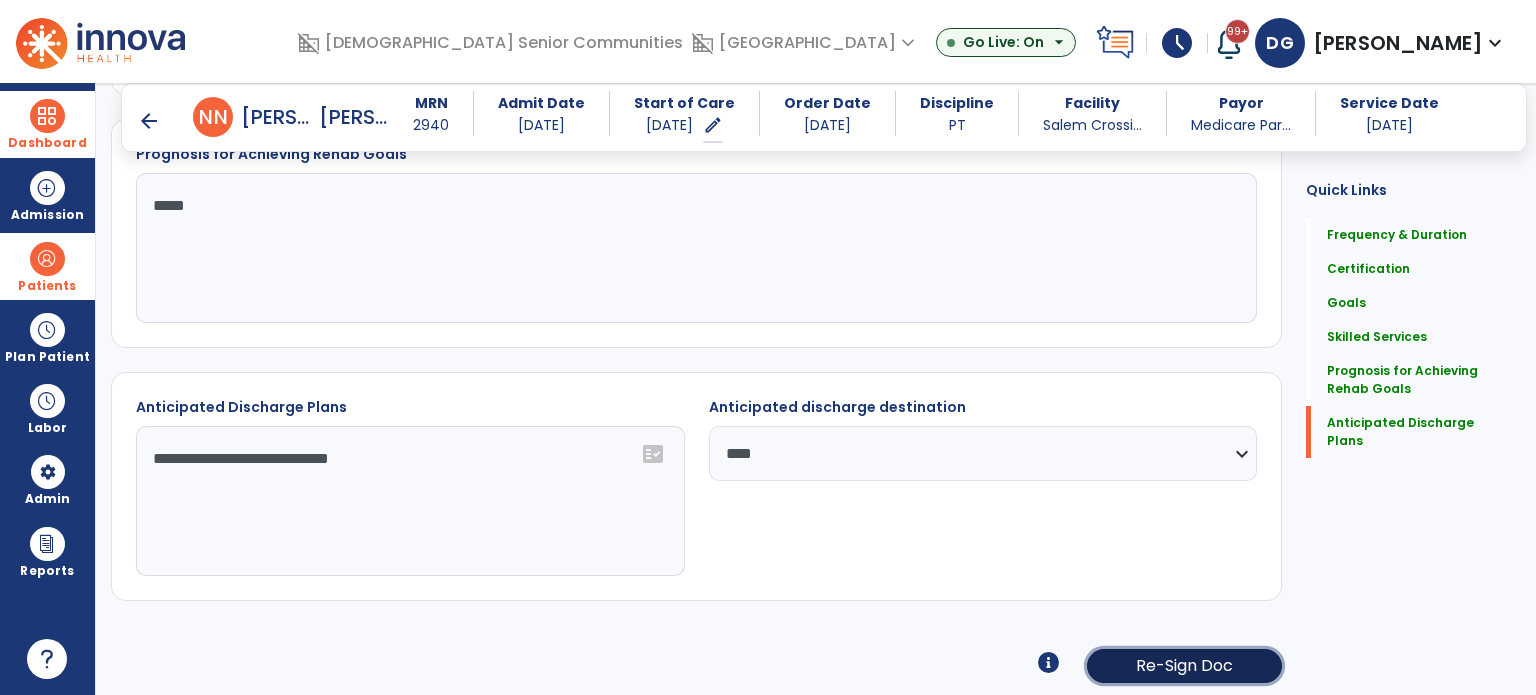 click on "Re-Sign Doc" 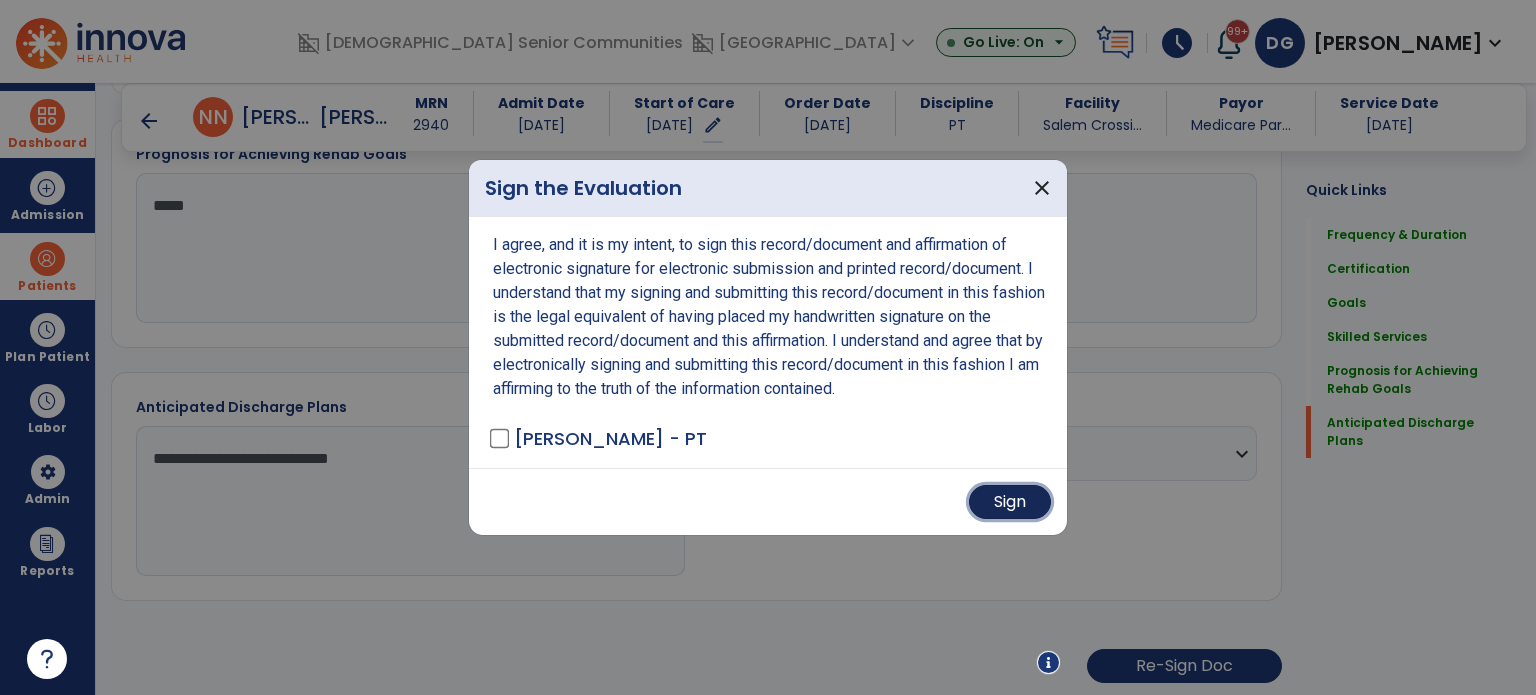 click on "Sign" at bounding box center (1010, 502) 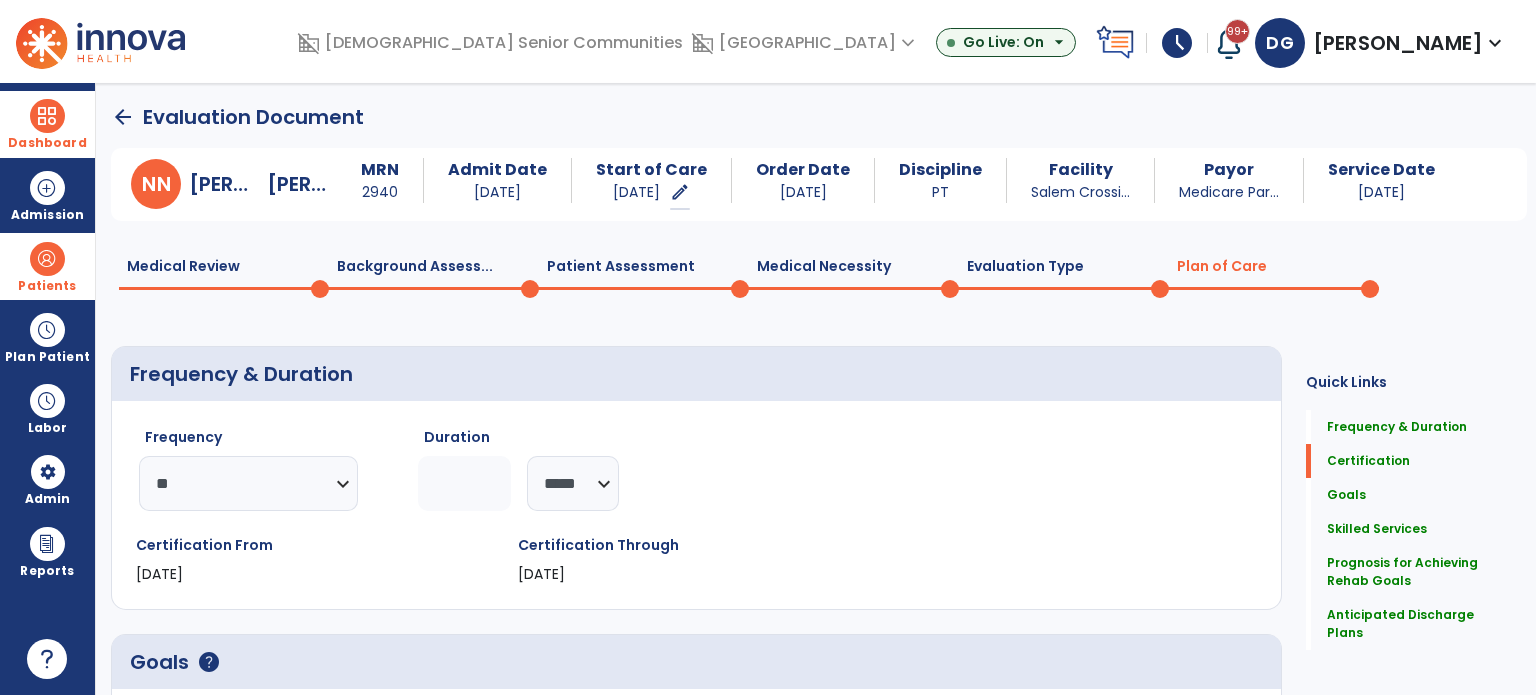 scroll, scrollTop: 0, scrollLeft: 0, axis: both 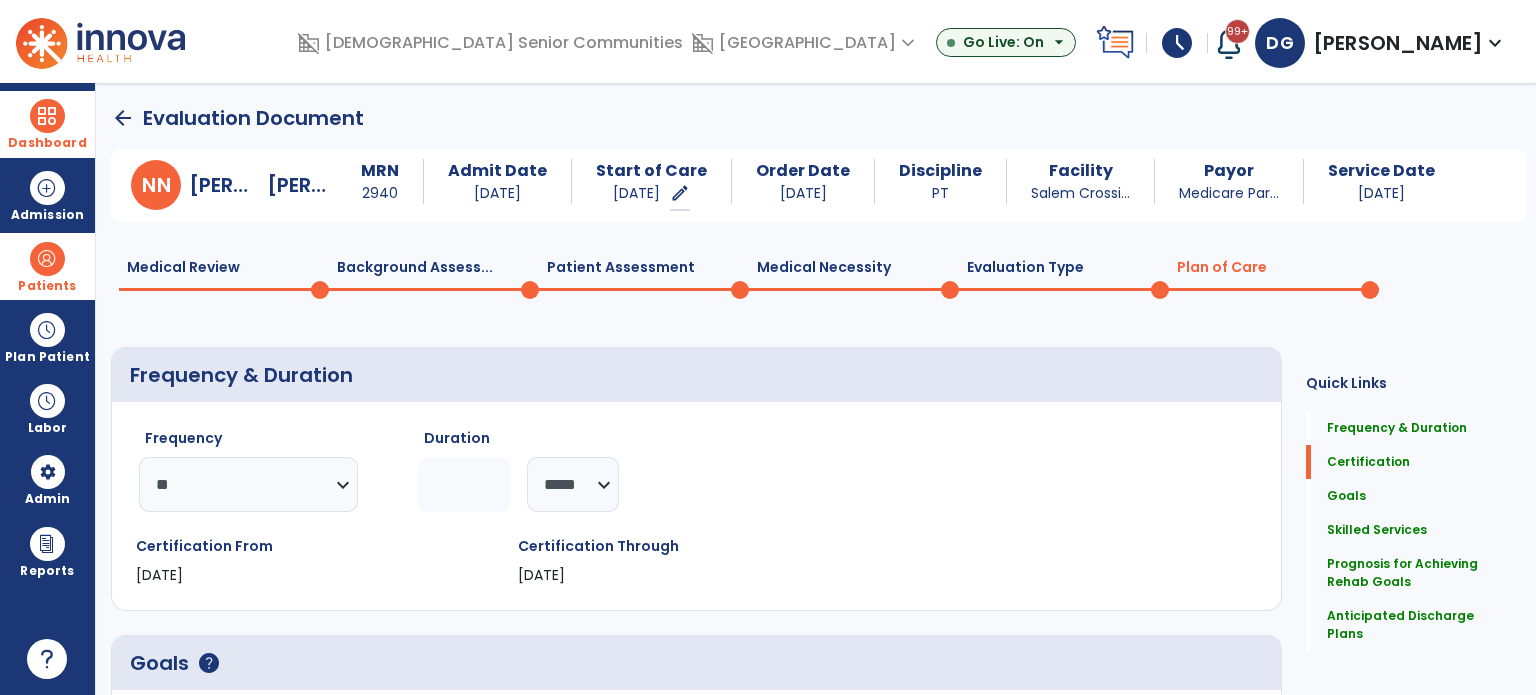 click on "arrow_back" 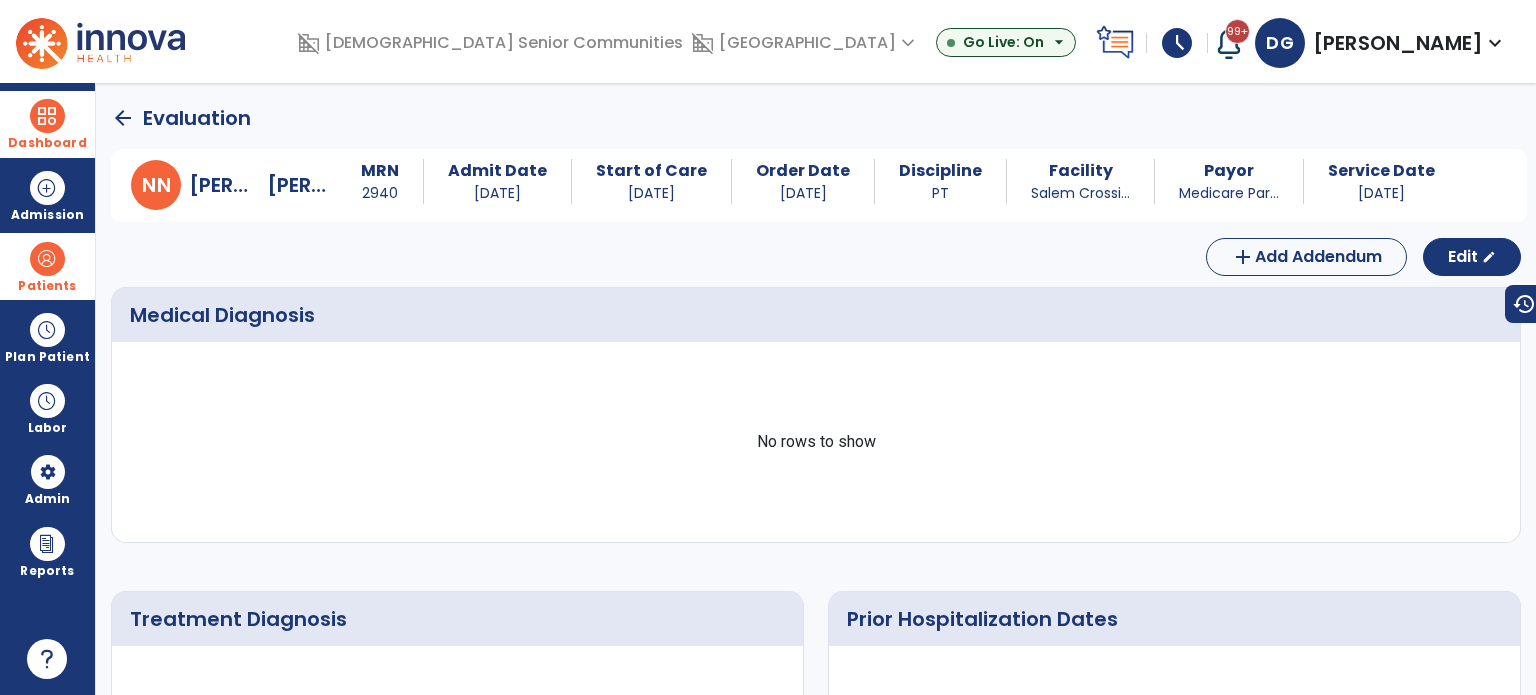 click on "arrow_back" 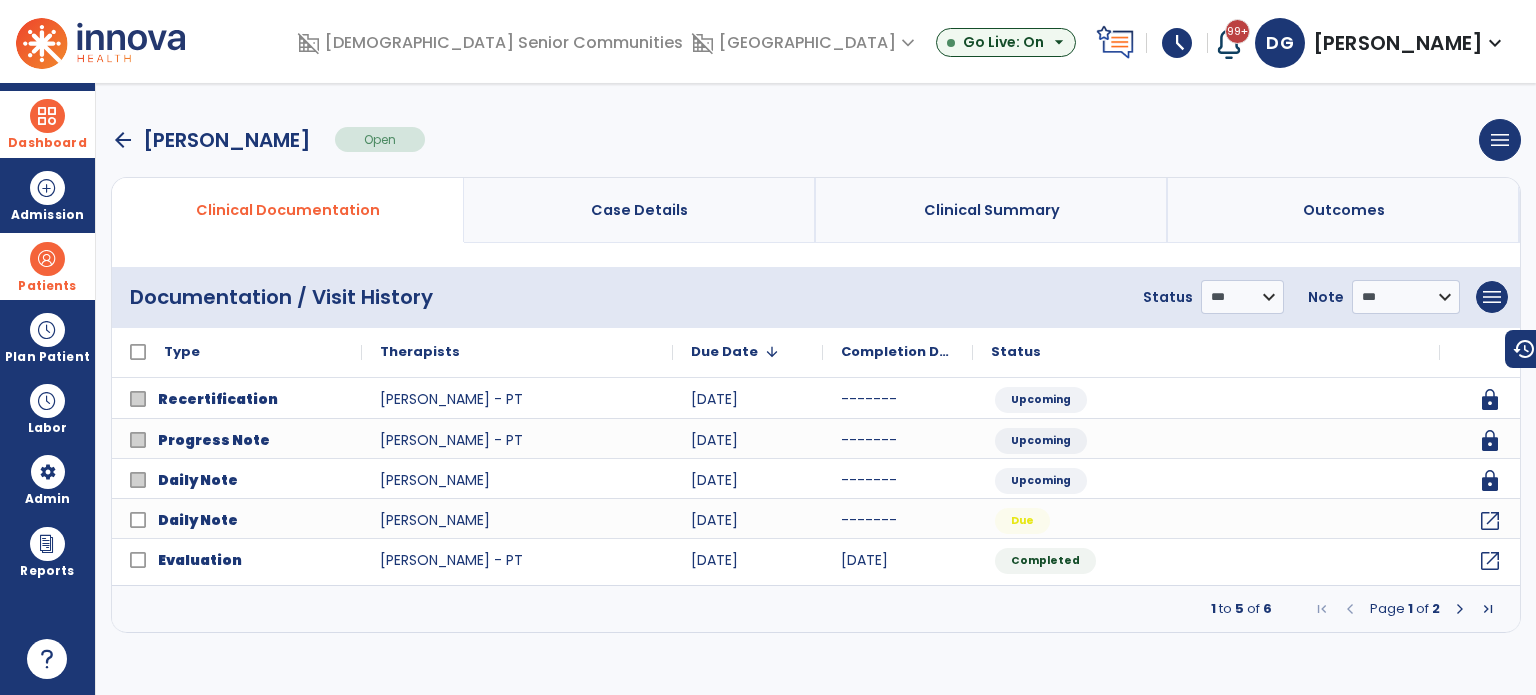 click on "arrow_back   Nicholson, Nancy  Open  menu   Edit Therapy Case   Delete Therapy Case   Close Therapy Case" at bounding box center (816, 140) 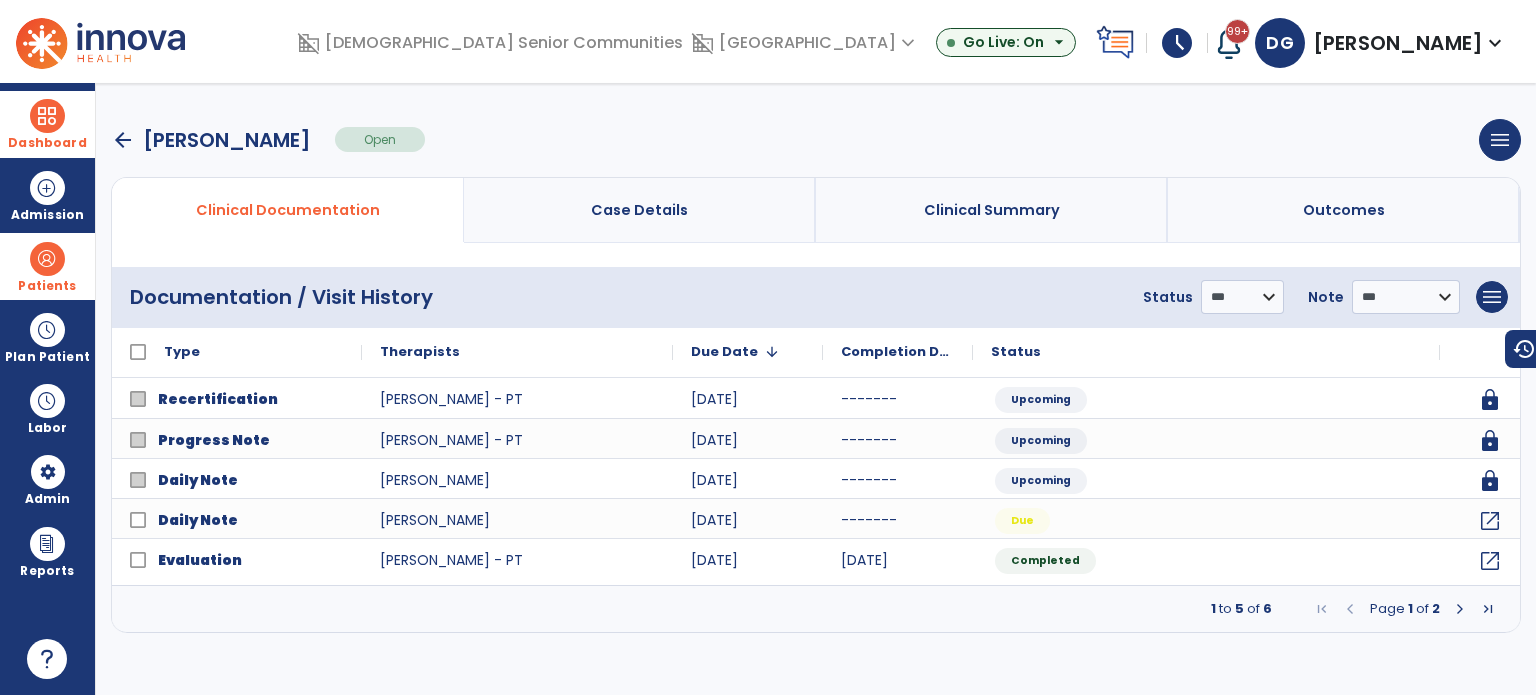 click on "arrow_back" at bounding box center [123, 140] 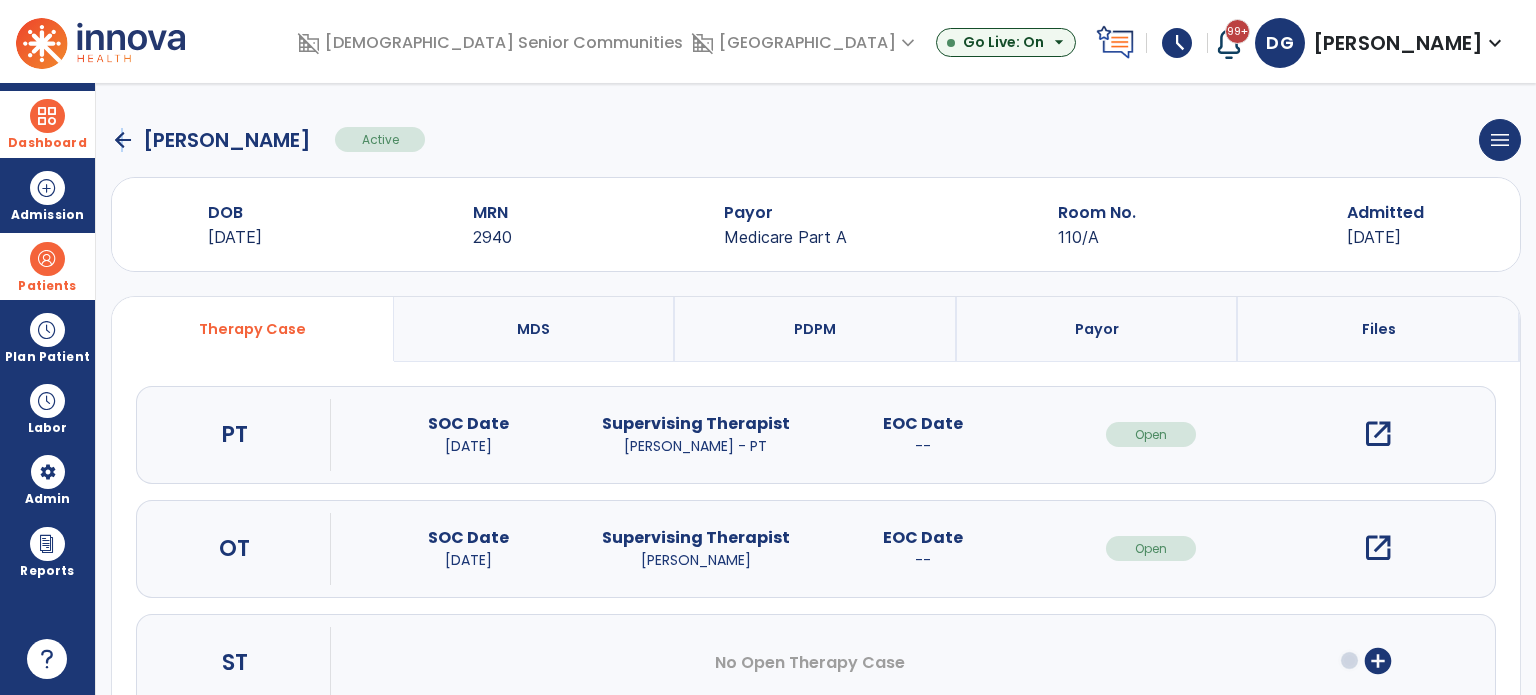 click on "arrow_back" 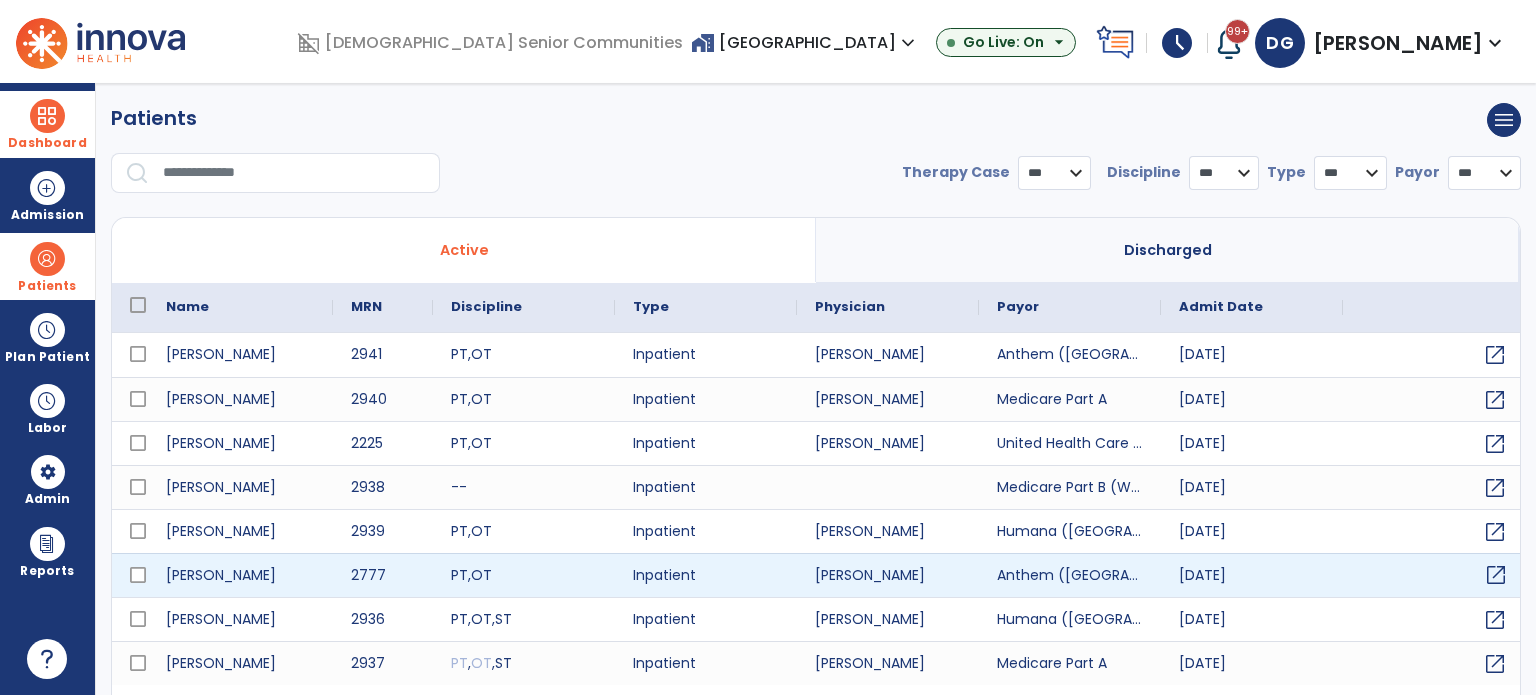 click on "open_in_new" at bounding box center (1496, 575) 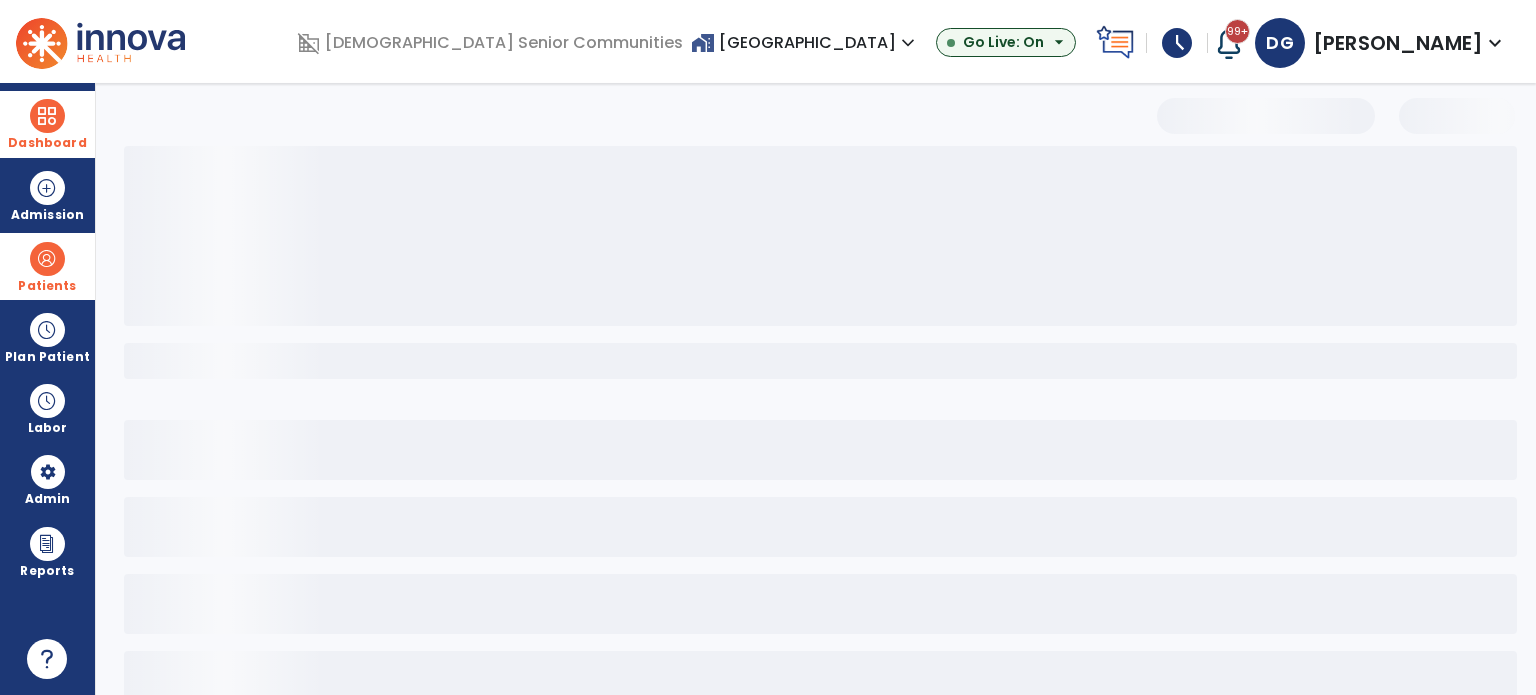 select on "***" 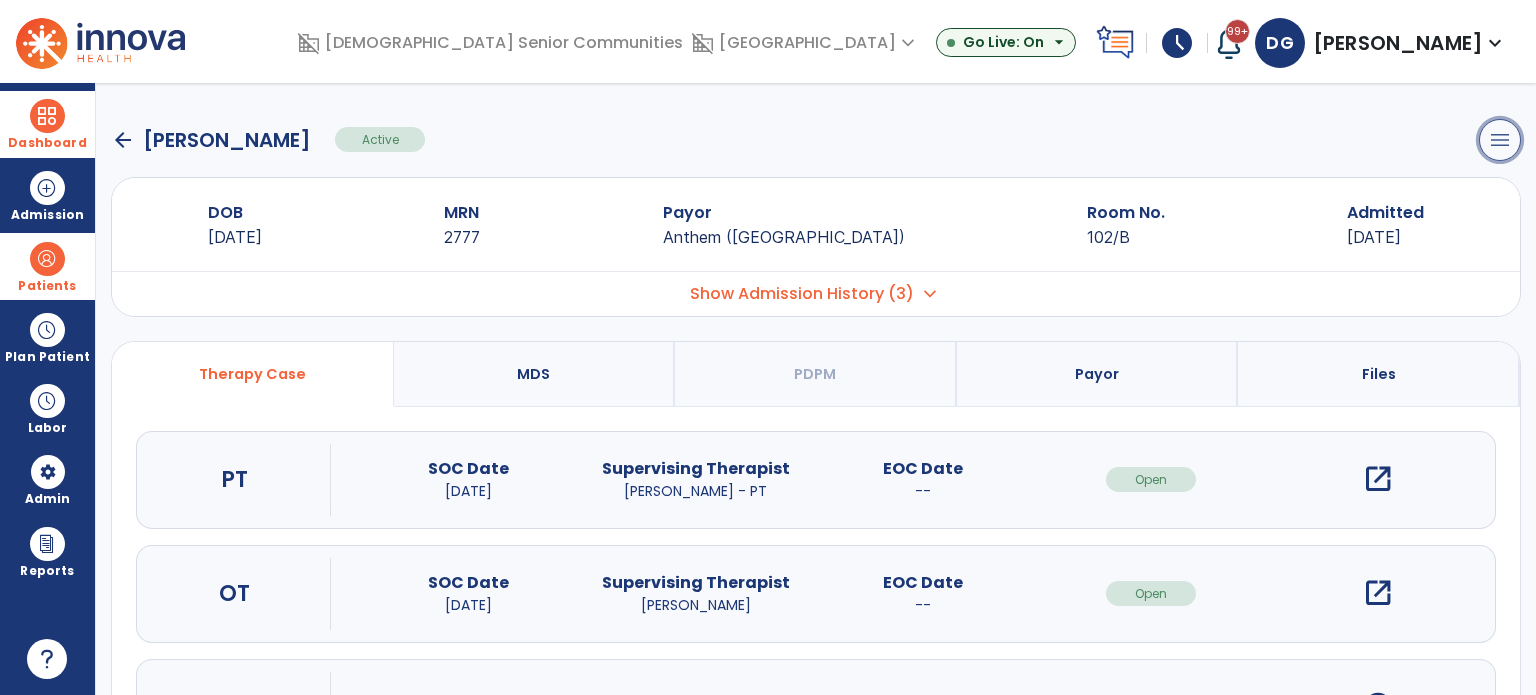 click on "menu" at bounding box center [1500, 140] 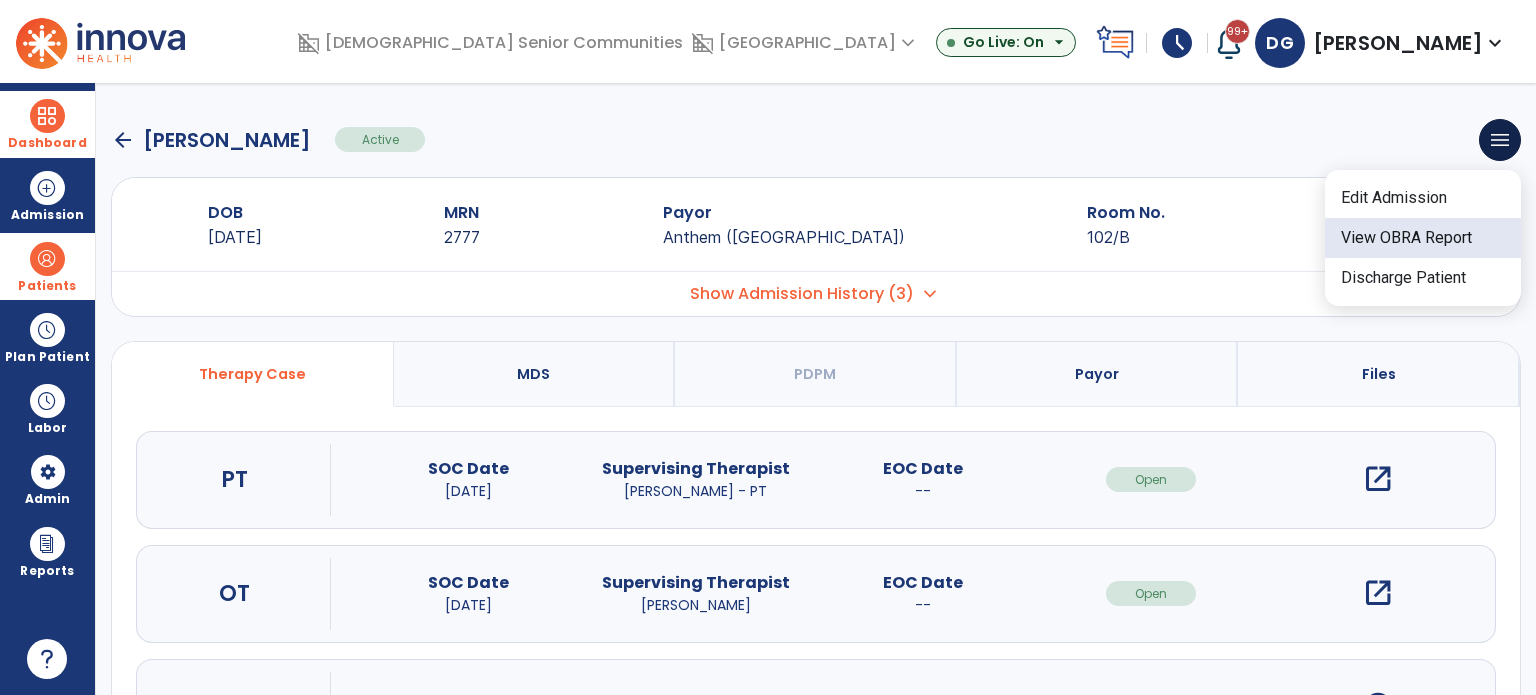 click on "View OBRA Report" 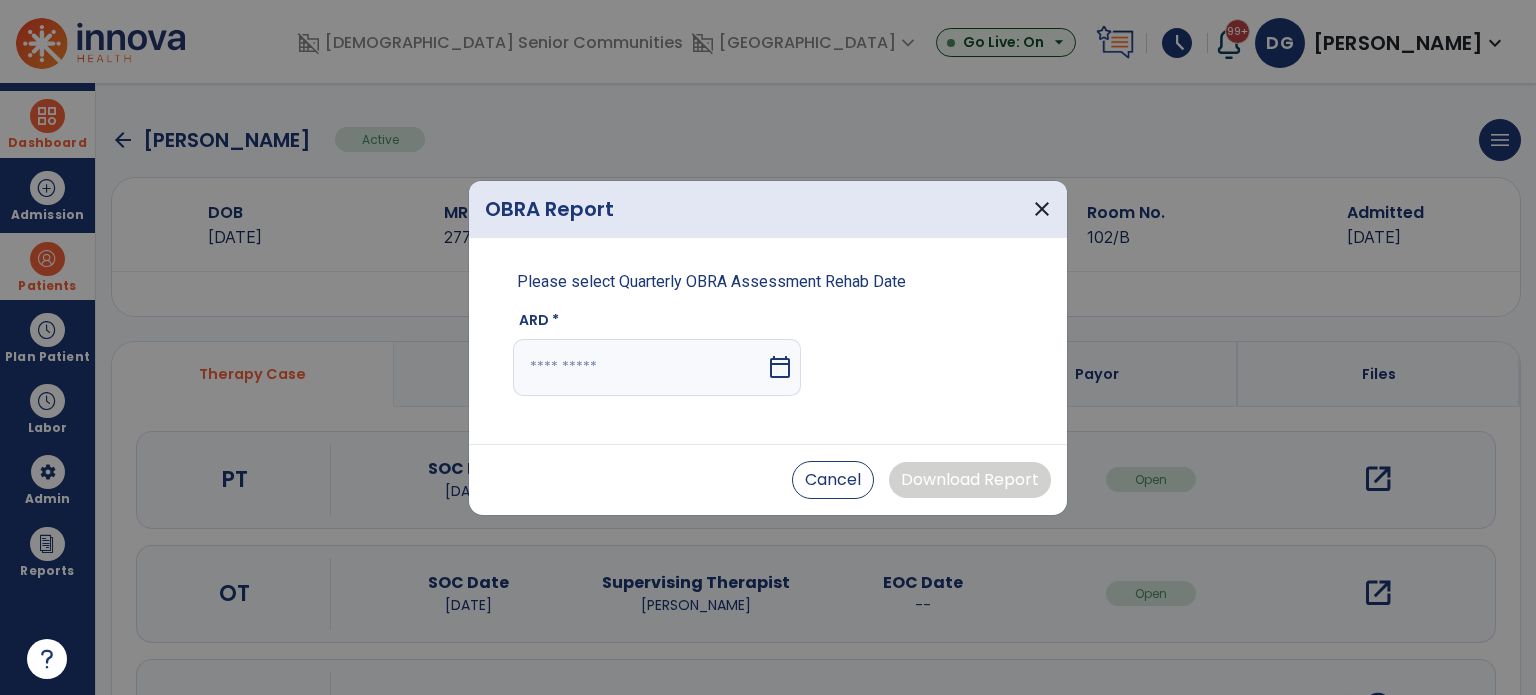 click at bounding box center (639, 367) 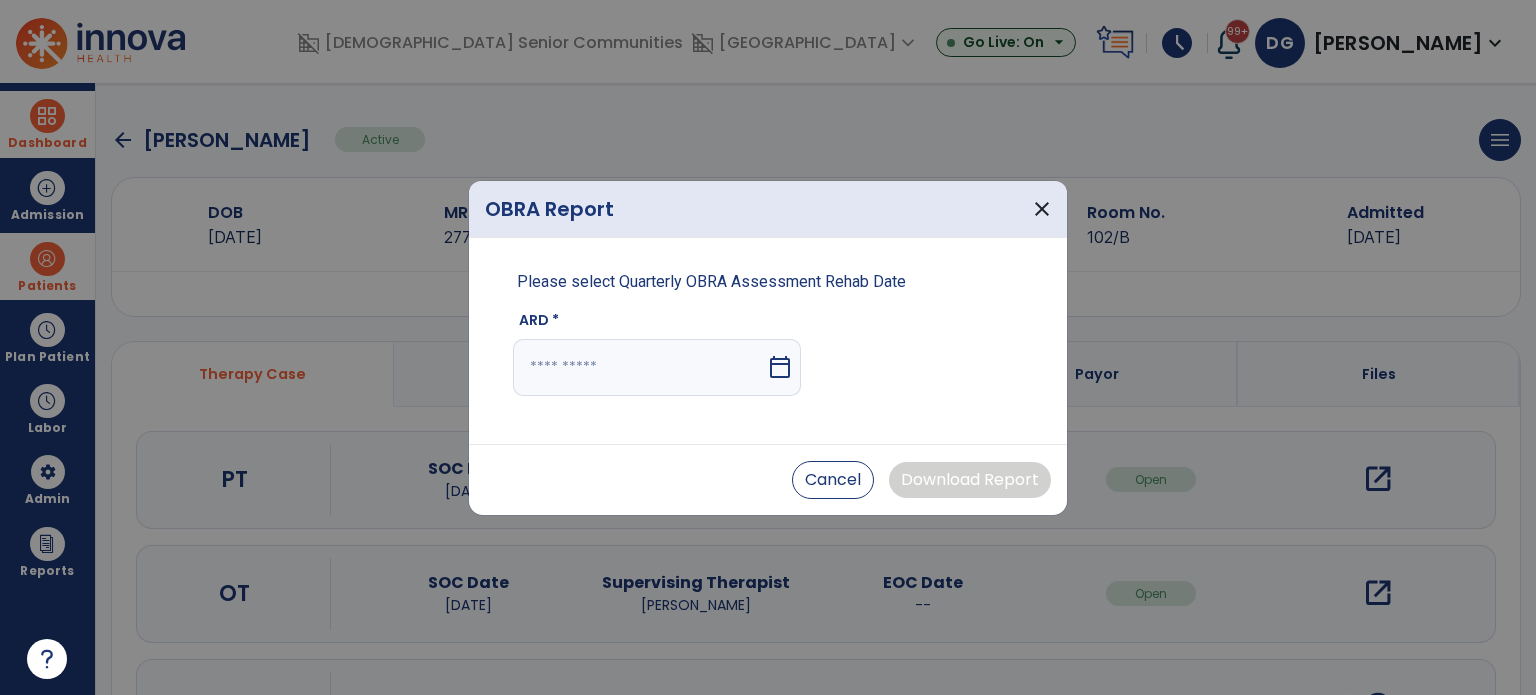 select on "*" 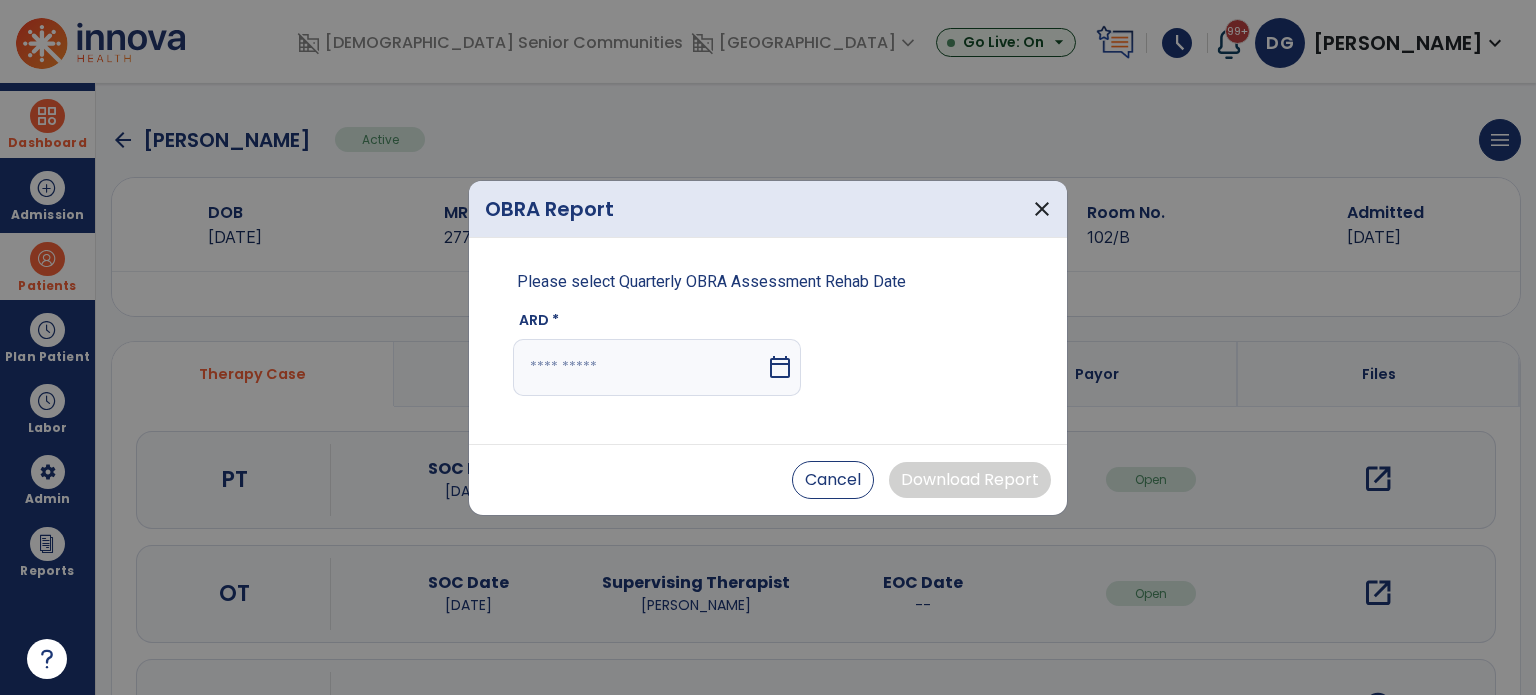 select on "****" 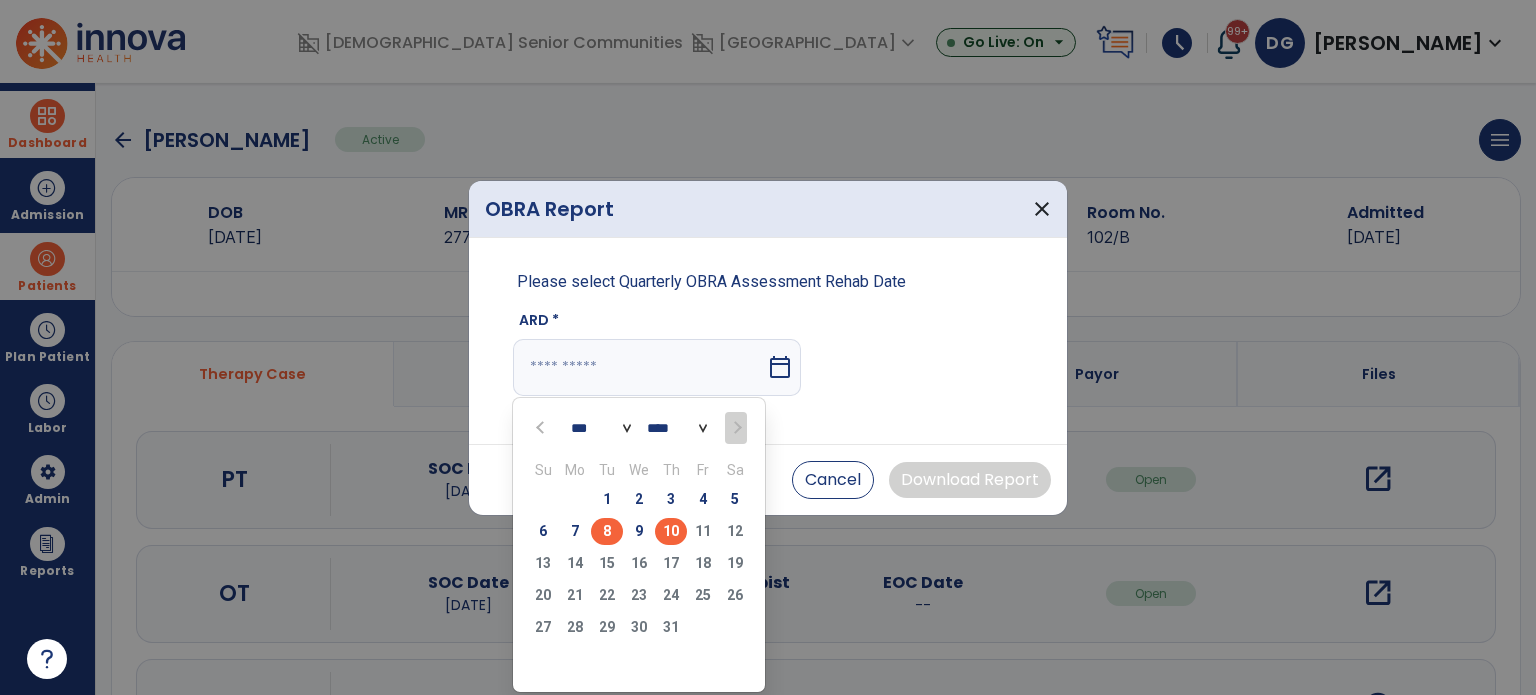 click on "8" at bounding box center [607, 531] 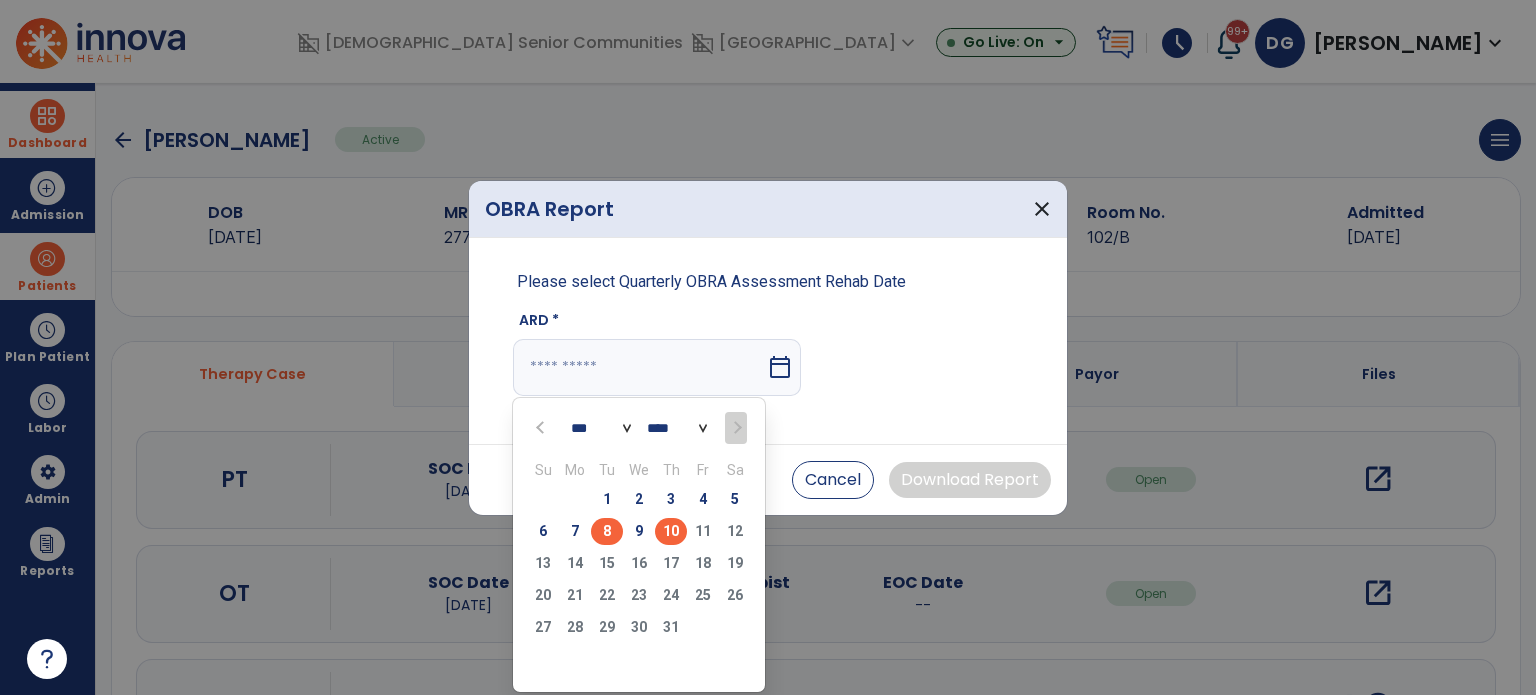 type on "********" 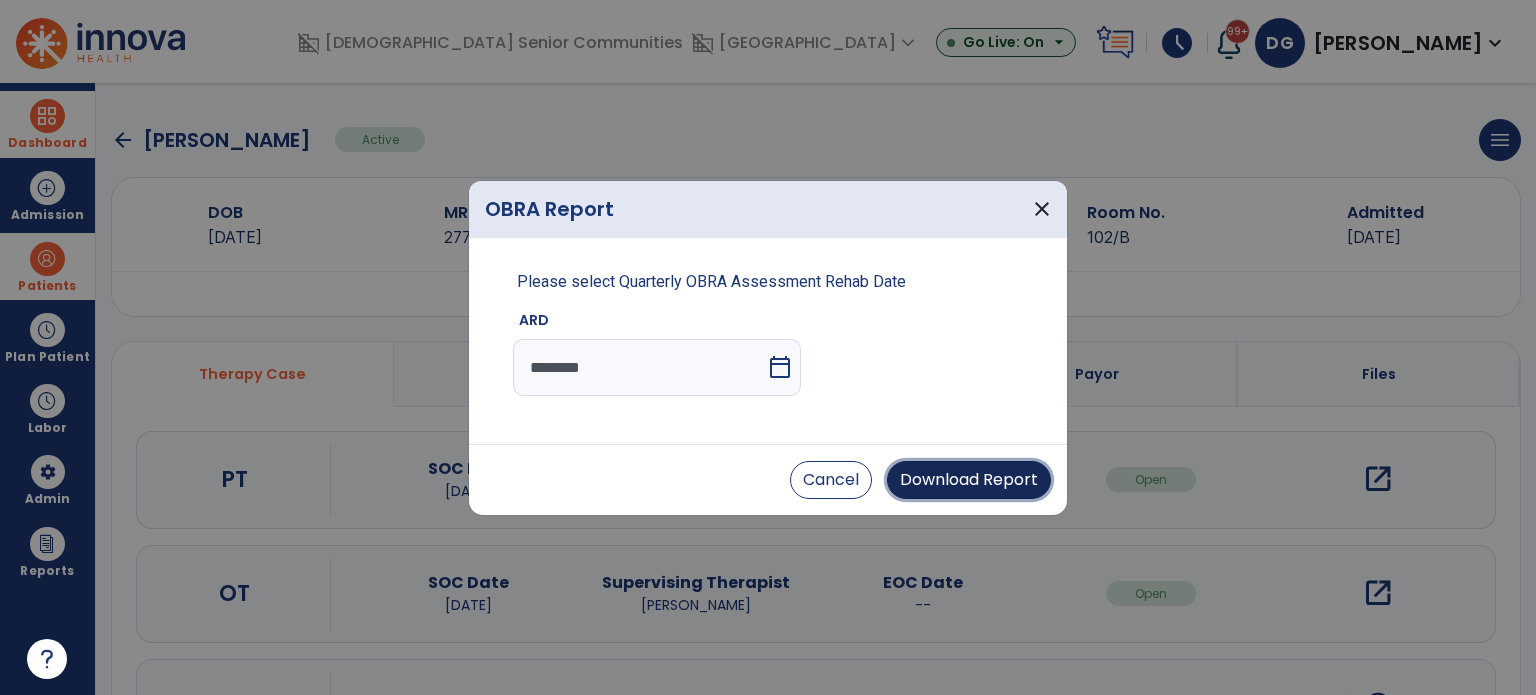 click on "Download Report" at bounding box center (969, 480) 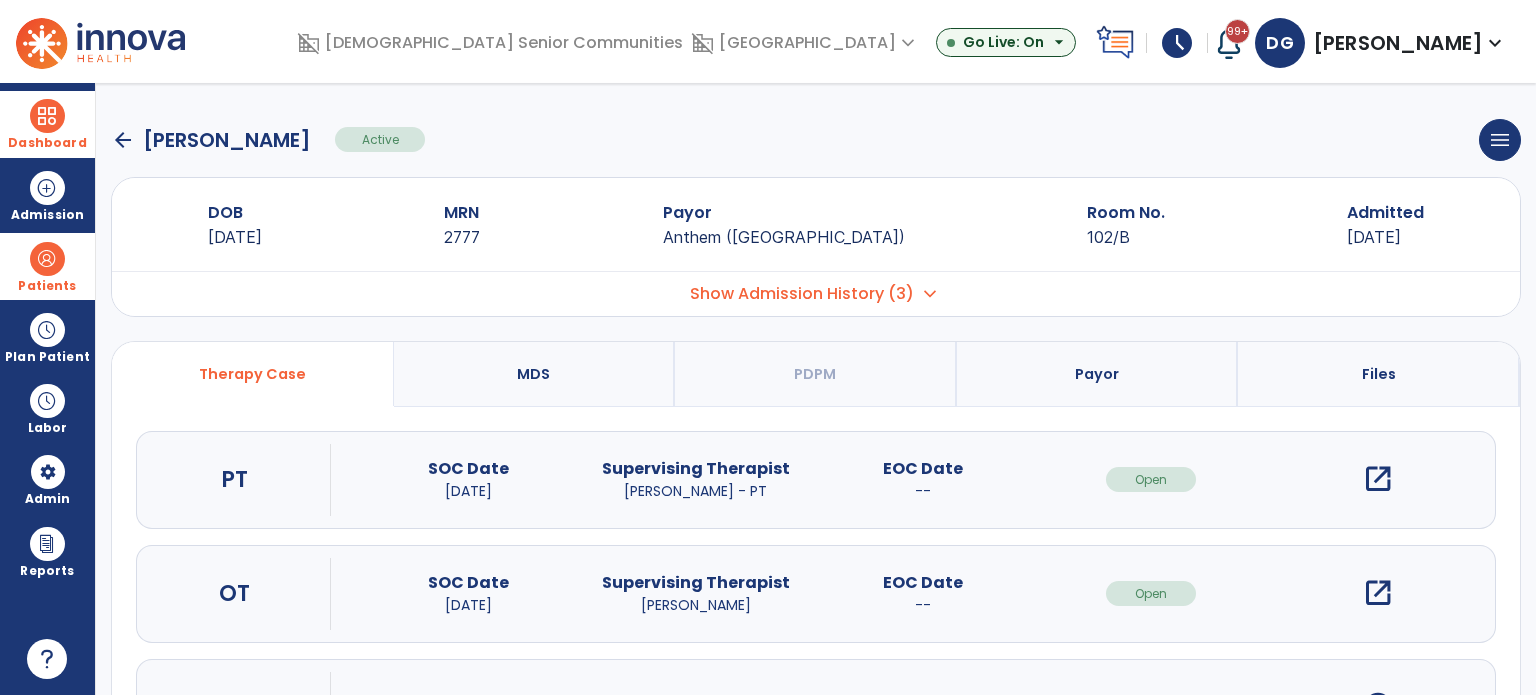 click on "arrow_back" 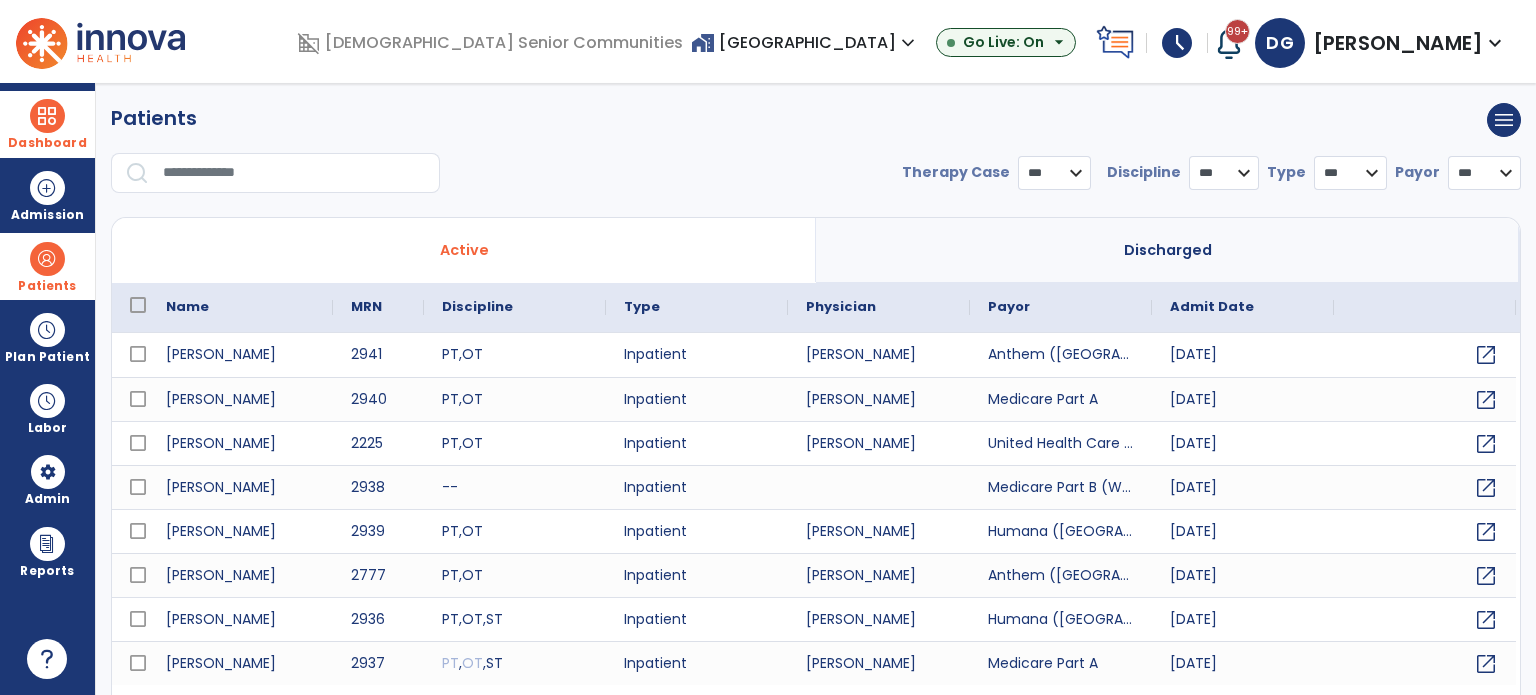select on "***" 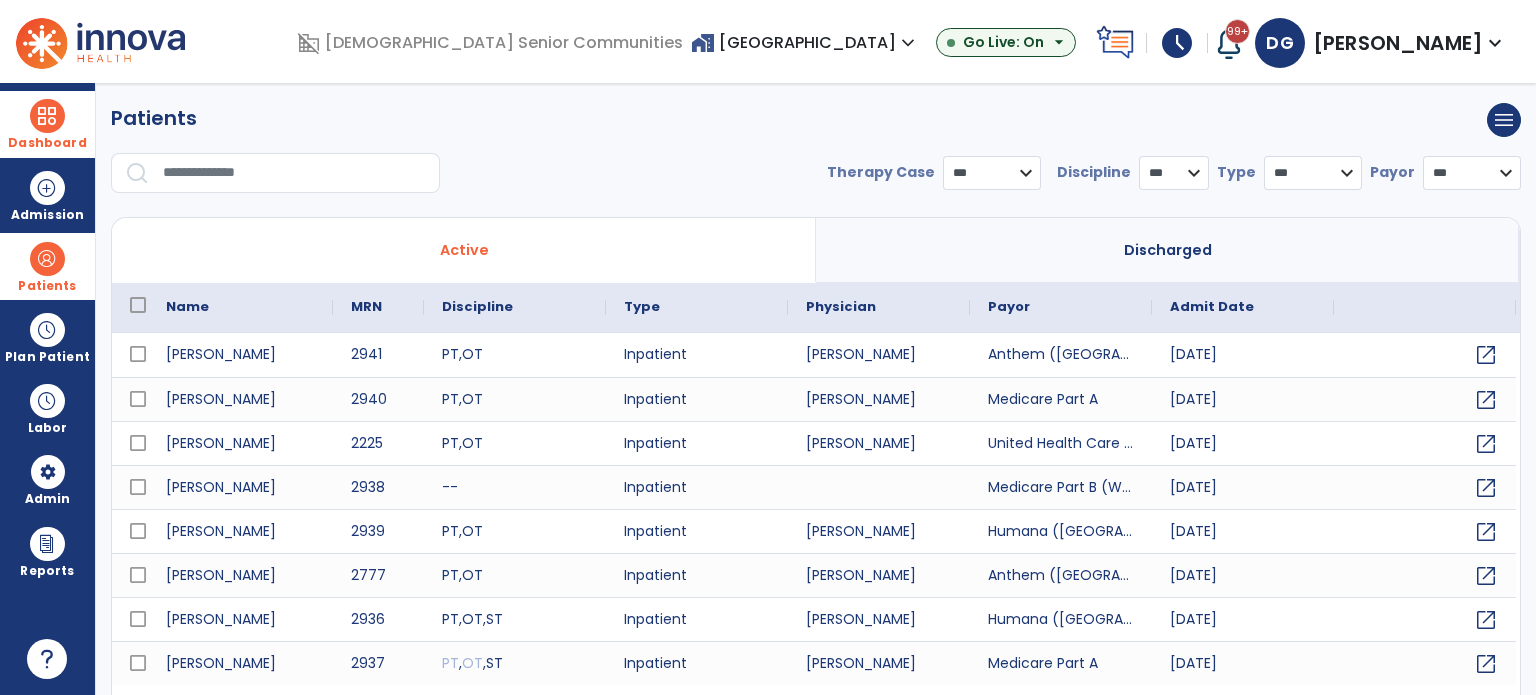 click at bounding box center [47, 259] 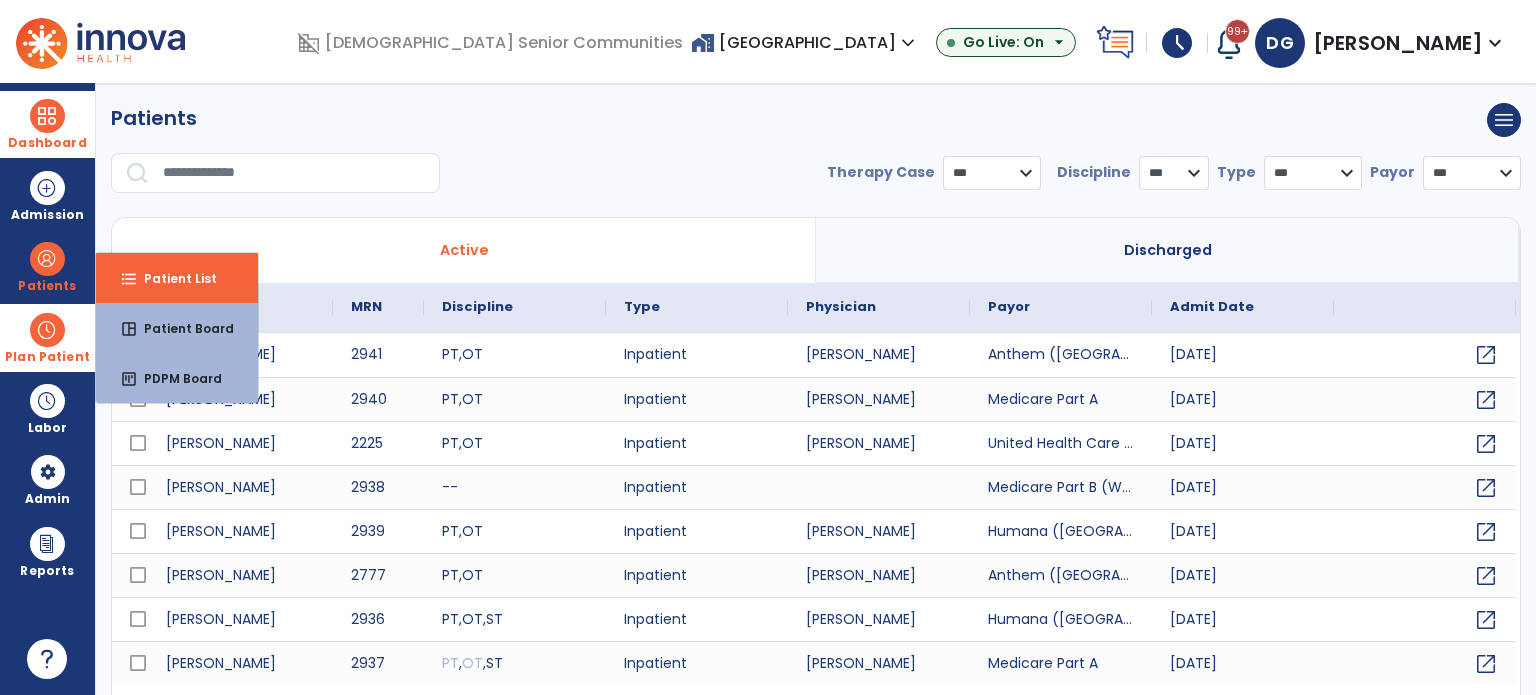 click at bounding box center [47, 330] 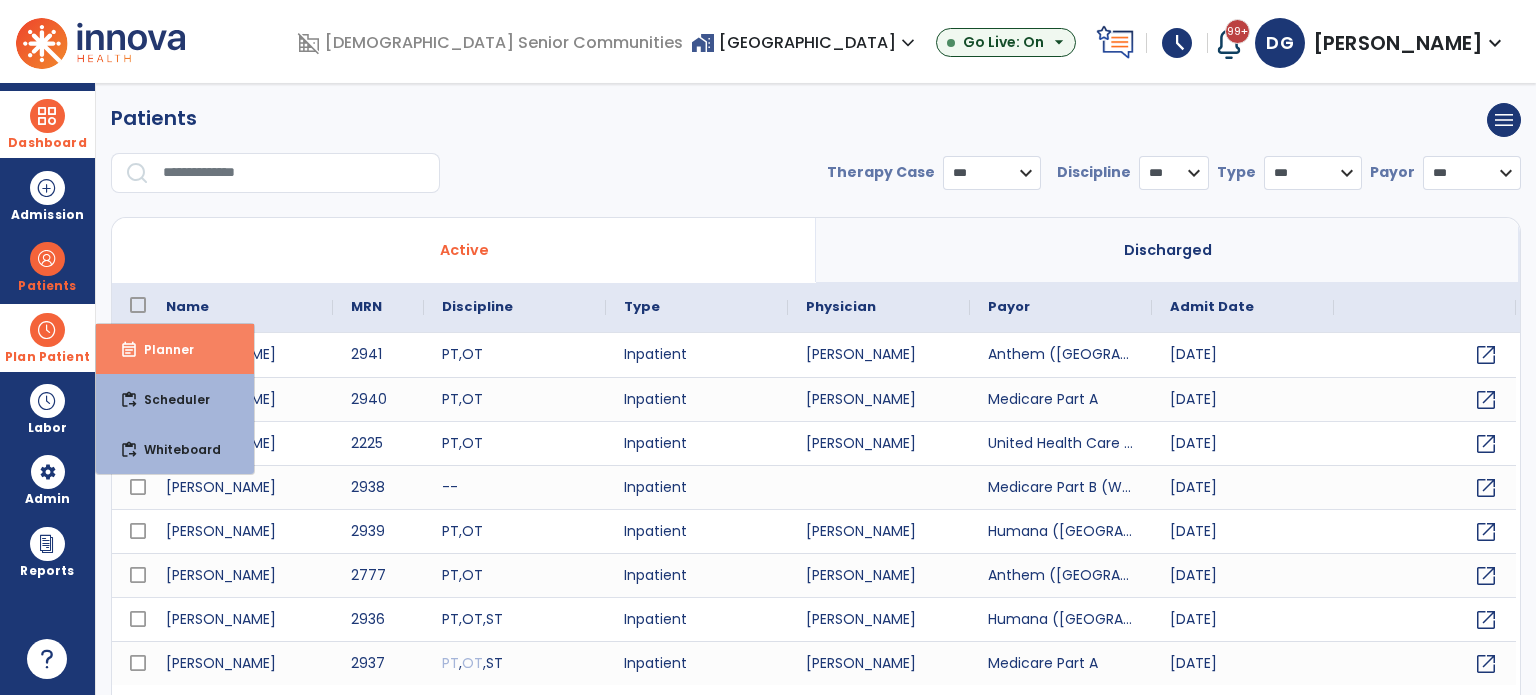 click on "event_note  Planner" at bounding box center (175, 349) 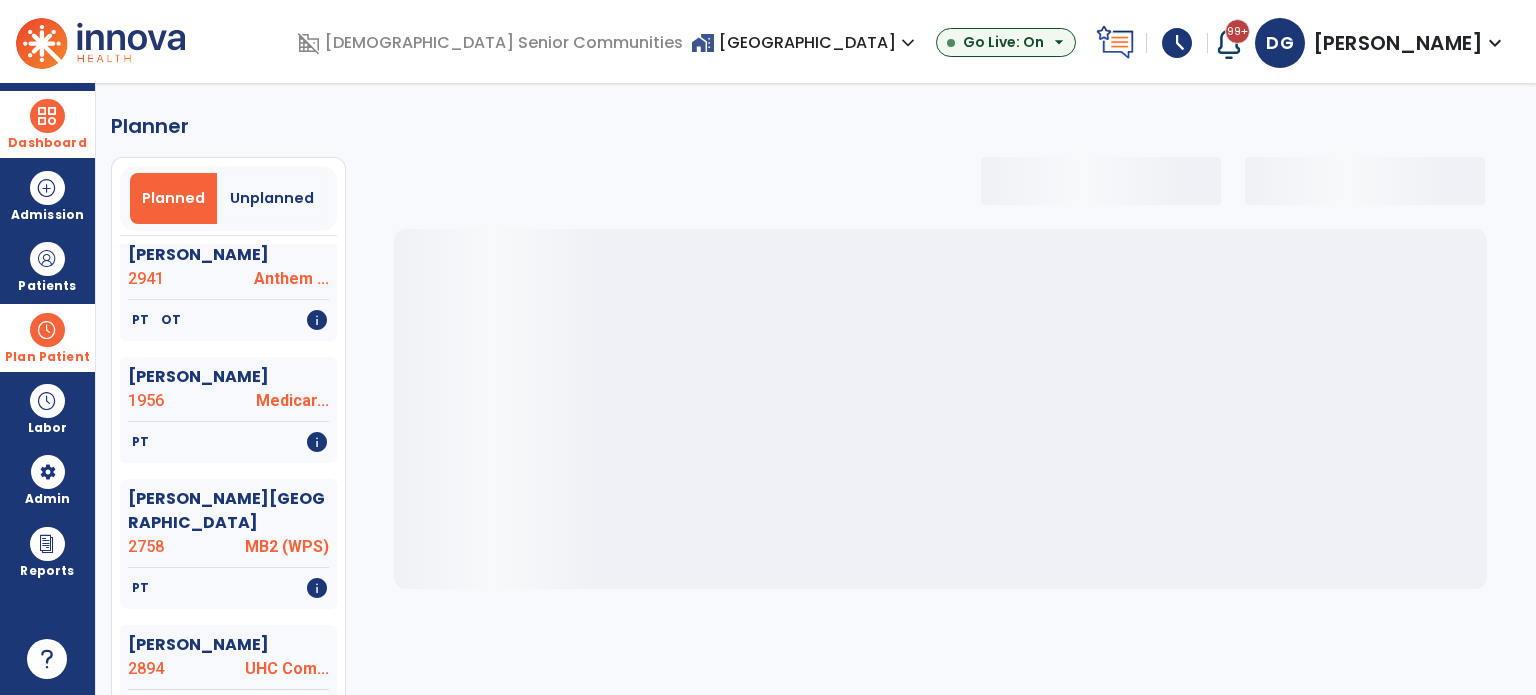 scroll, scrollTop: 100, scrollLeft: 0, axis: vertical 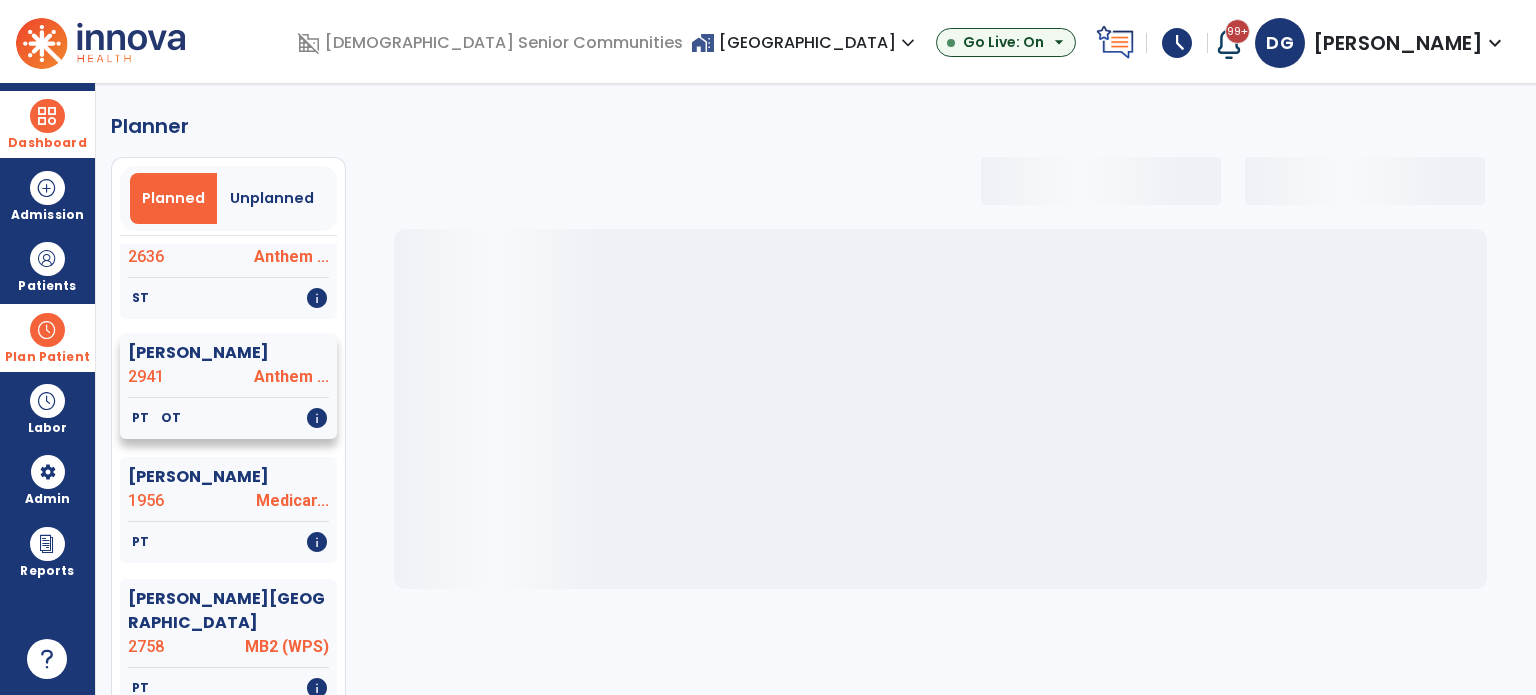 click on "[PERSON_NAME]" 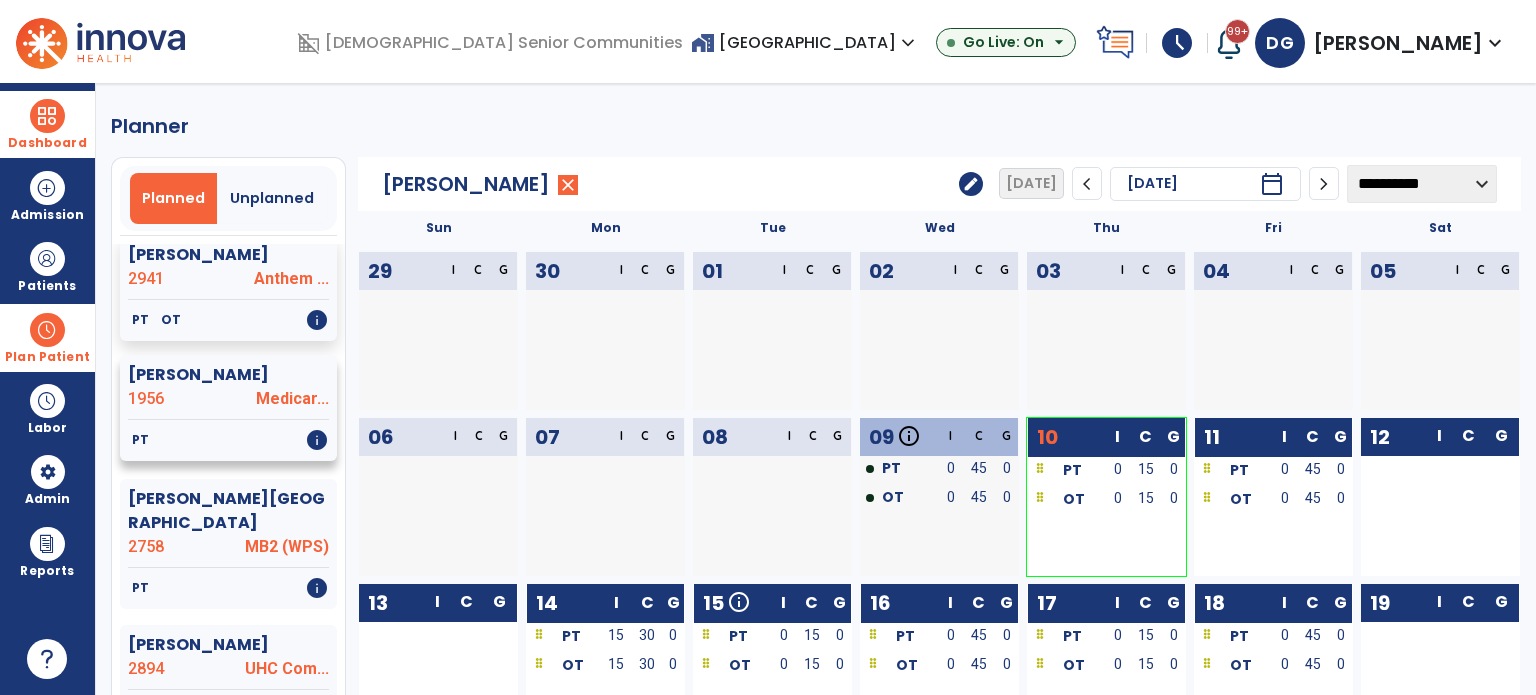 scroll, scrollTop: 300, scrollLeft: 0, axis: vertical 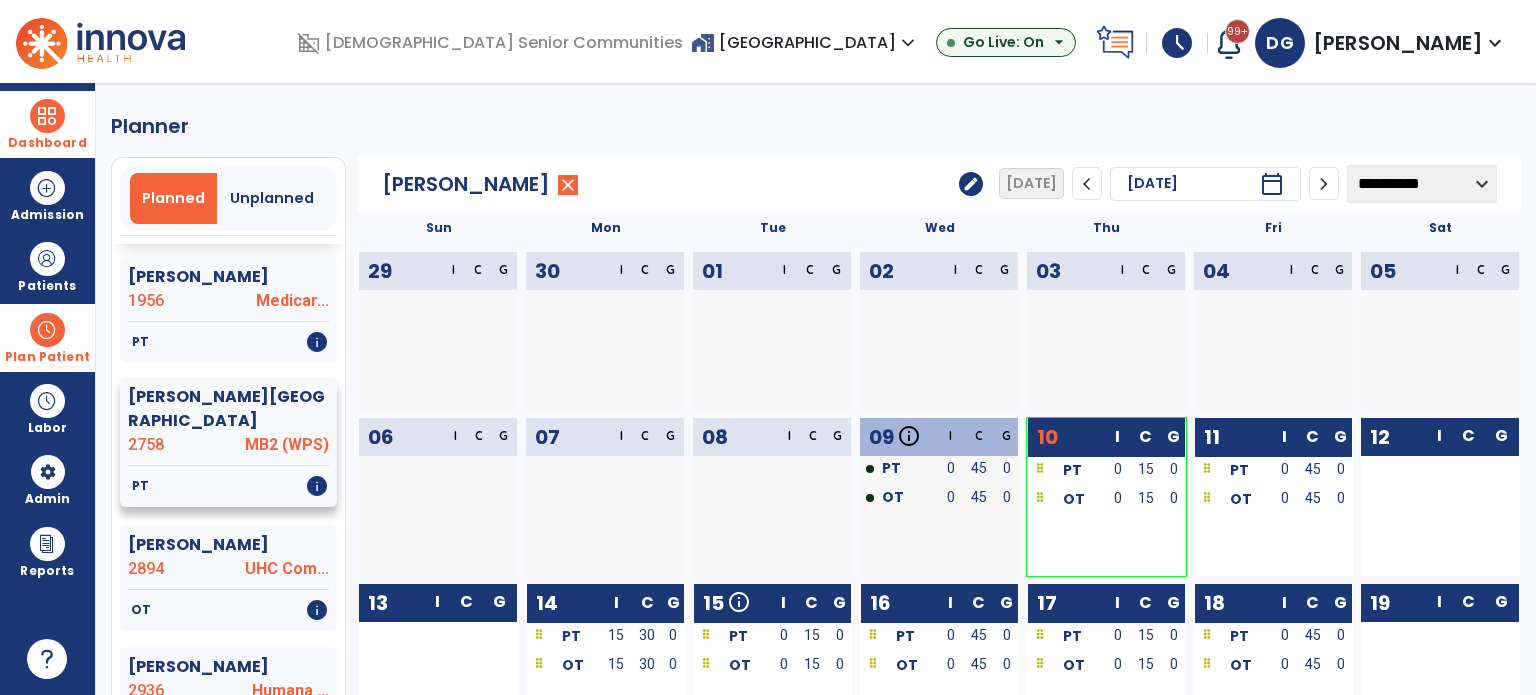 click on "[PERSON_NAME][GEOGRAPHIC_DATA]" 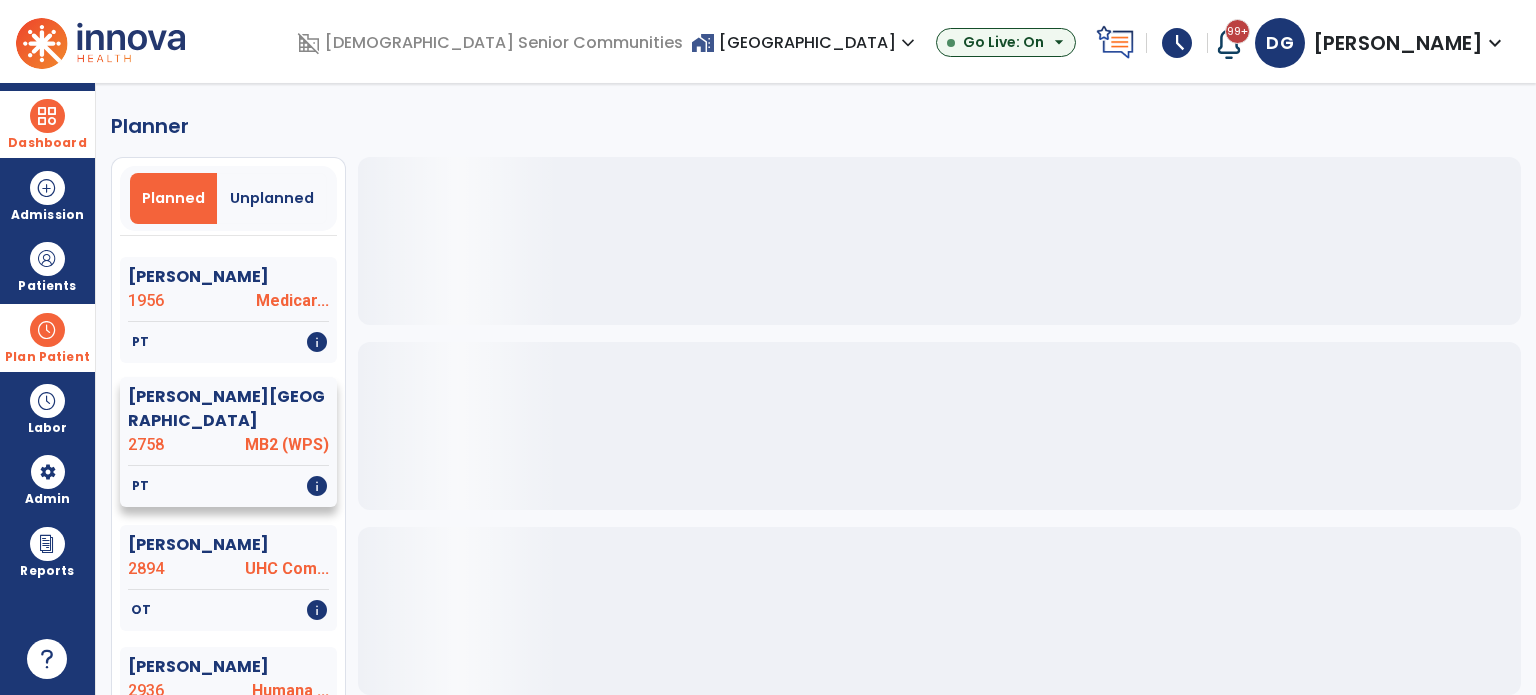click on "[PERSON_NAME][GEOGRAPHIC_DATA]" 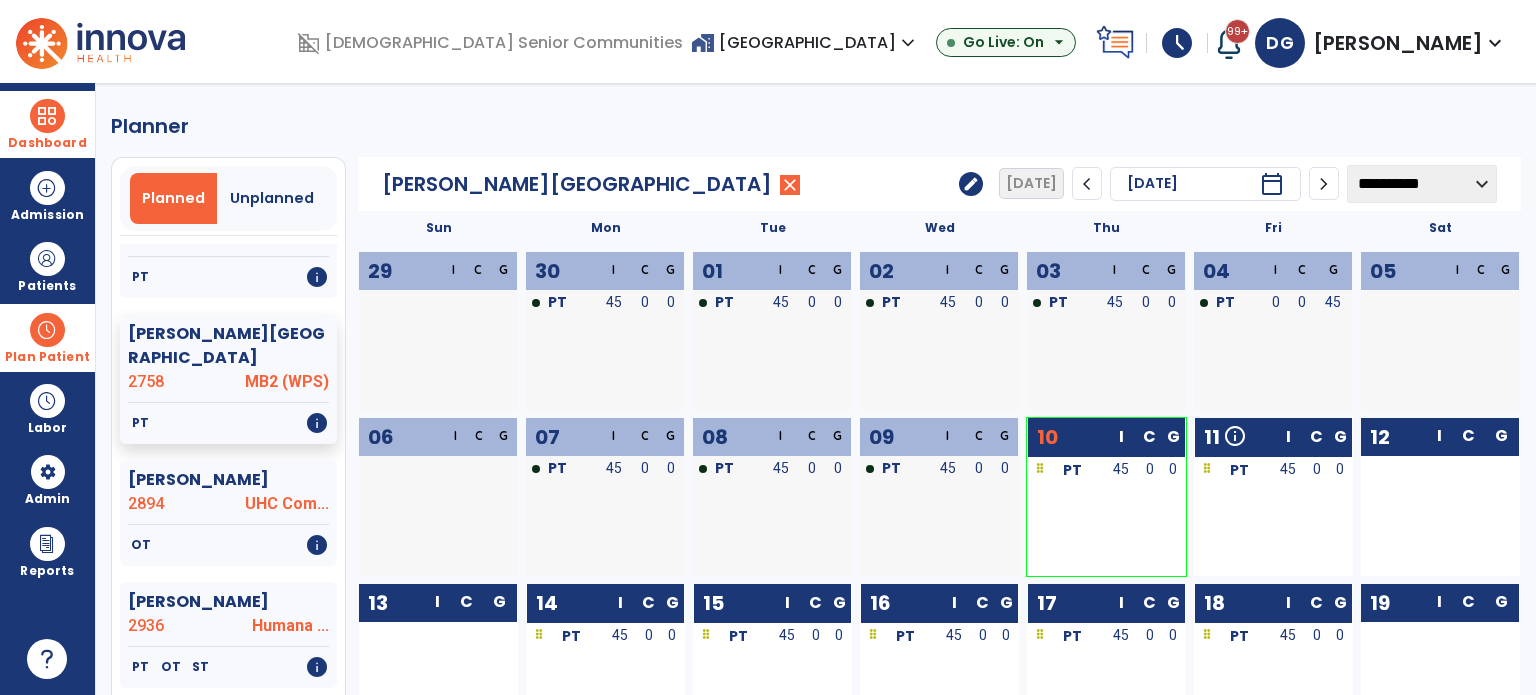 scroll, scrollTop: 400, scrollLeft: 0, axis: vertical 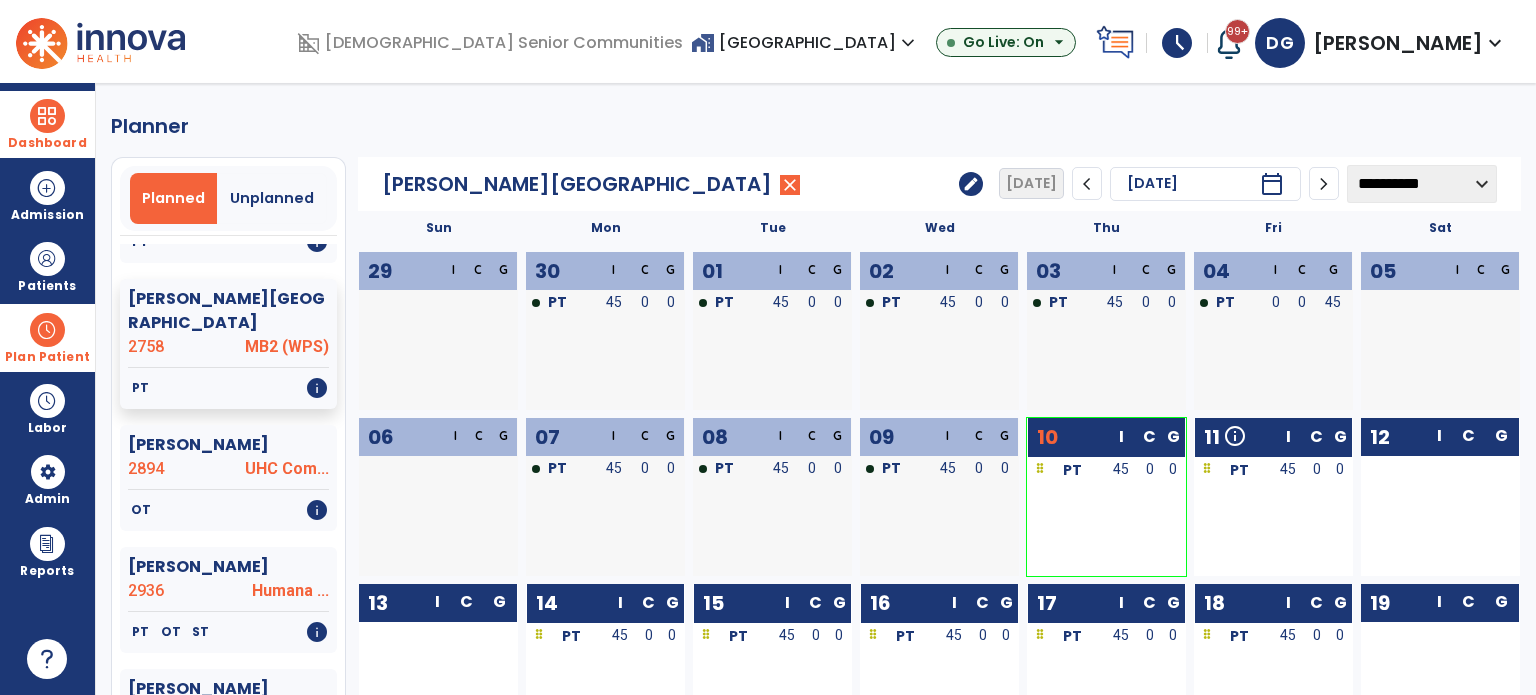 click on "edit" 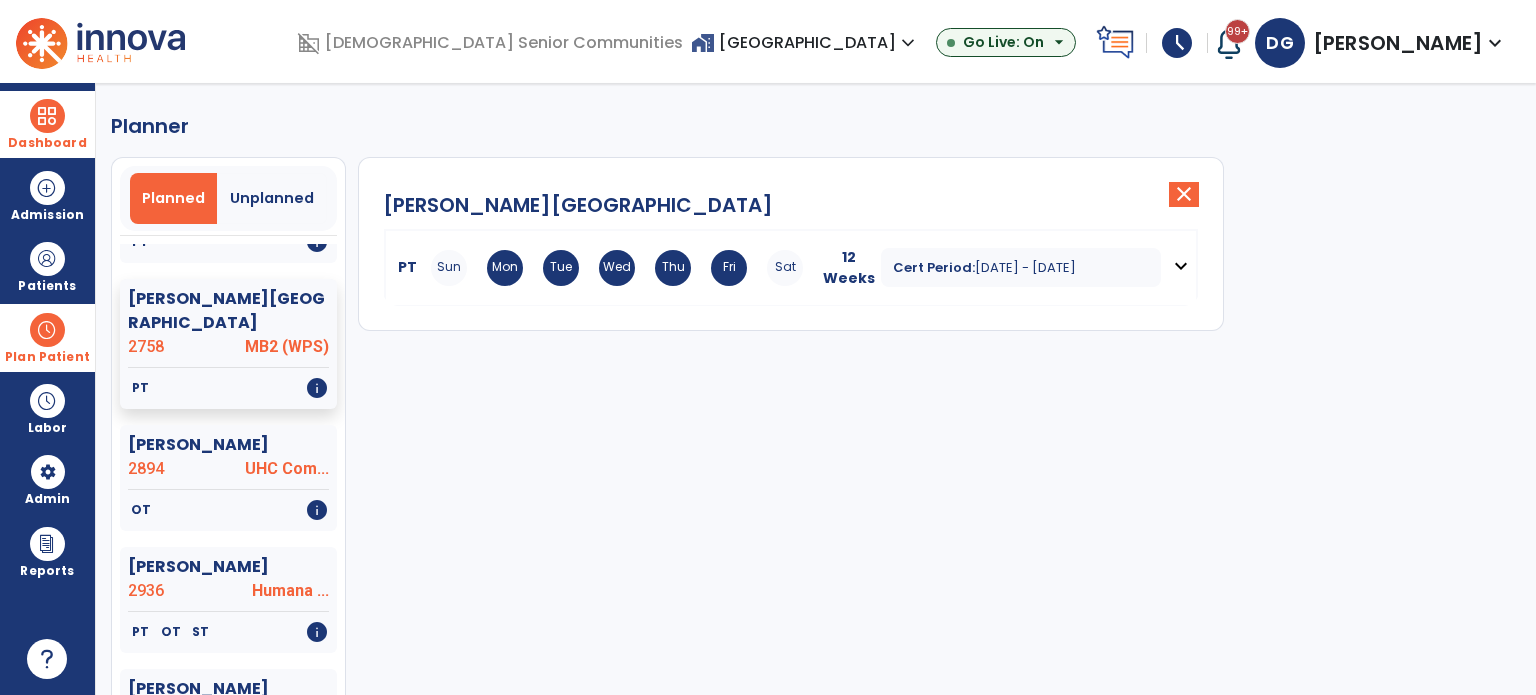 click on "Fri" at bounding box center [729, 268] 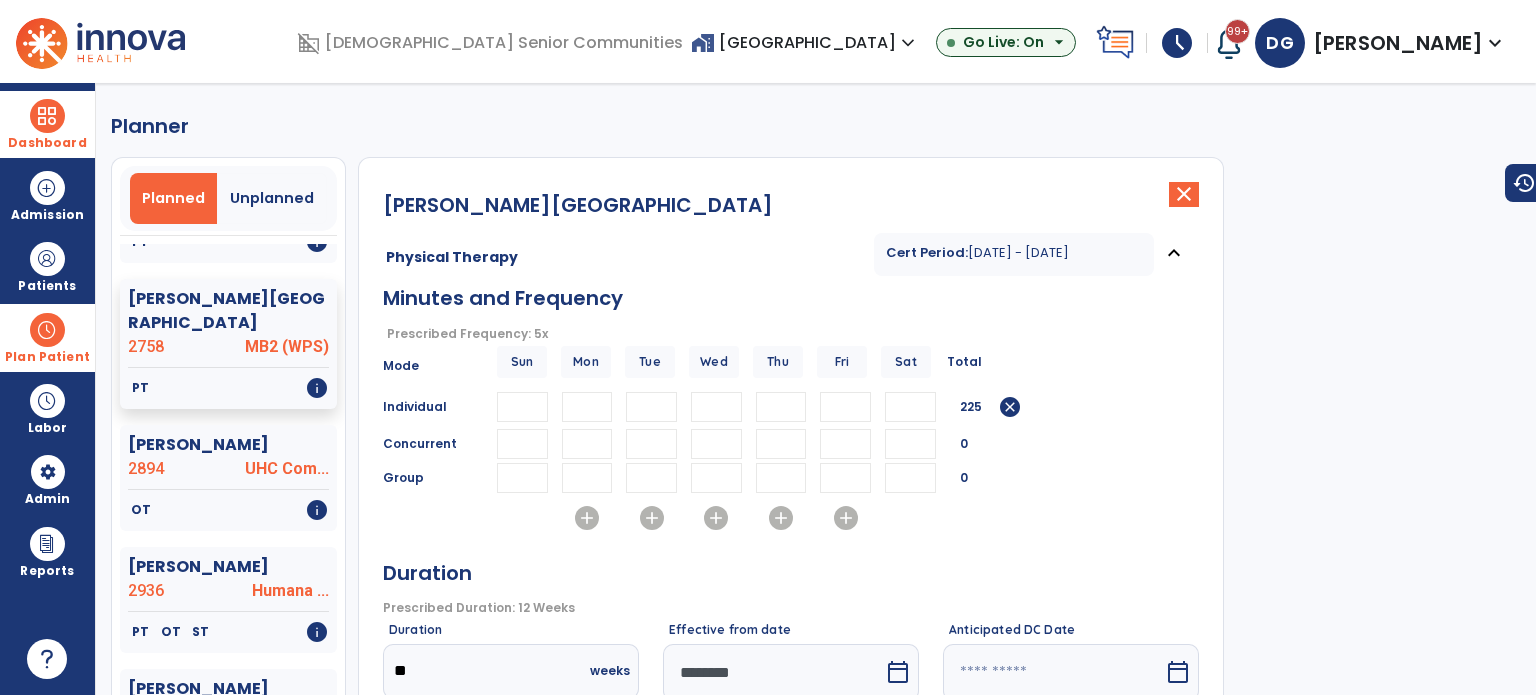 click on "**" at bounding box center (845, 407) 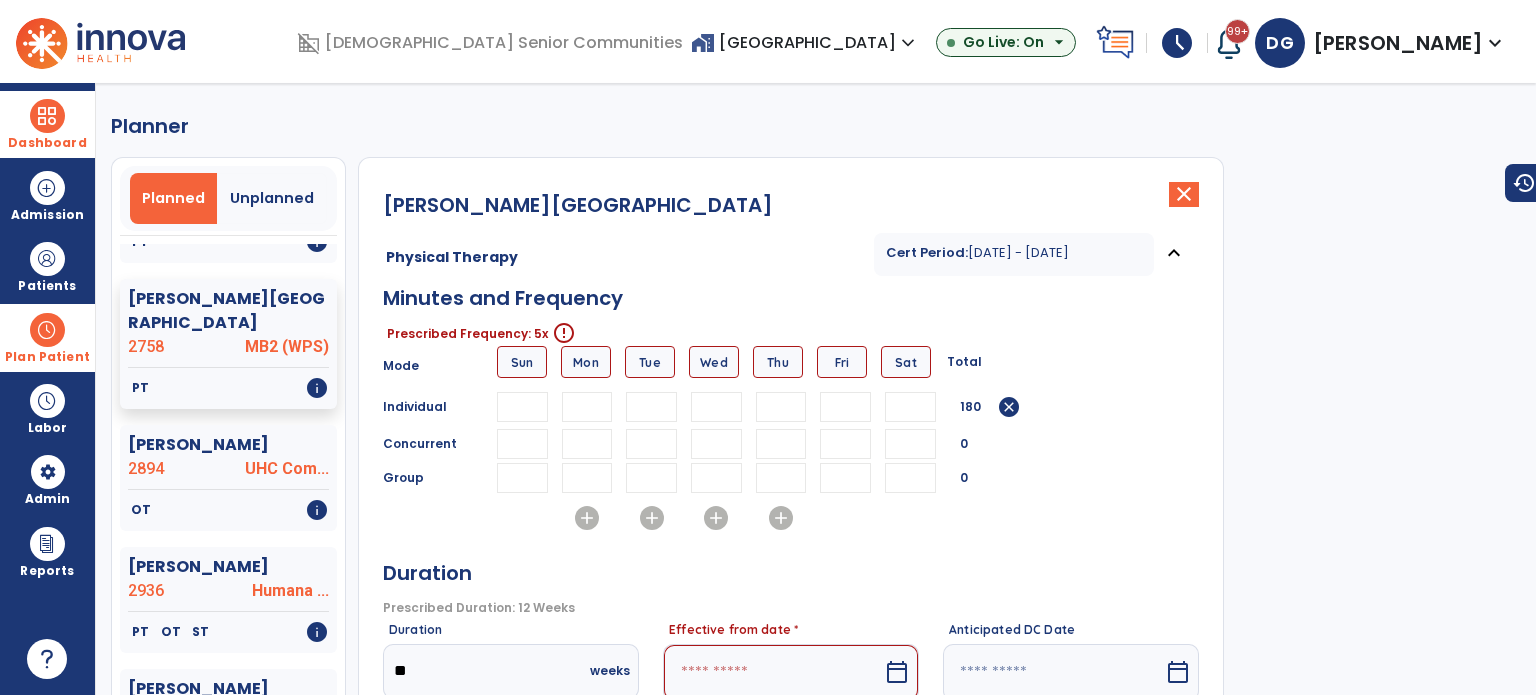 type 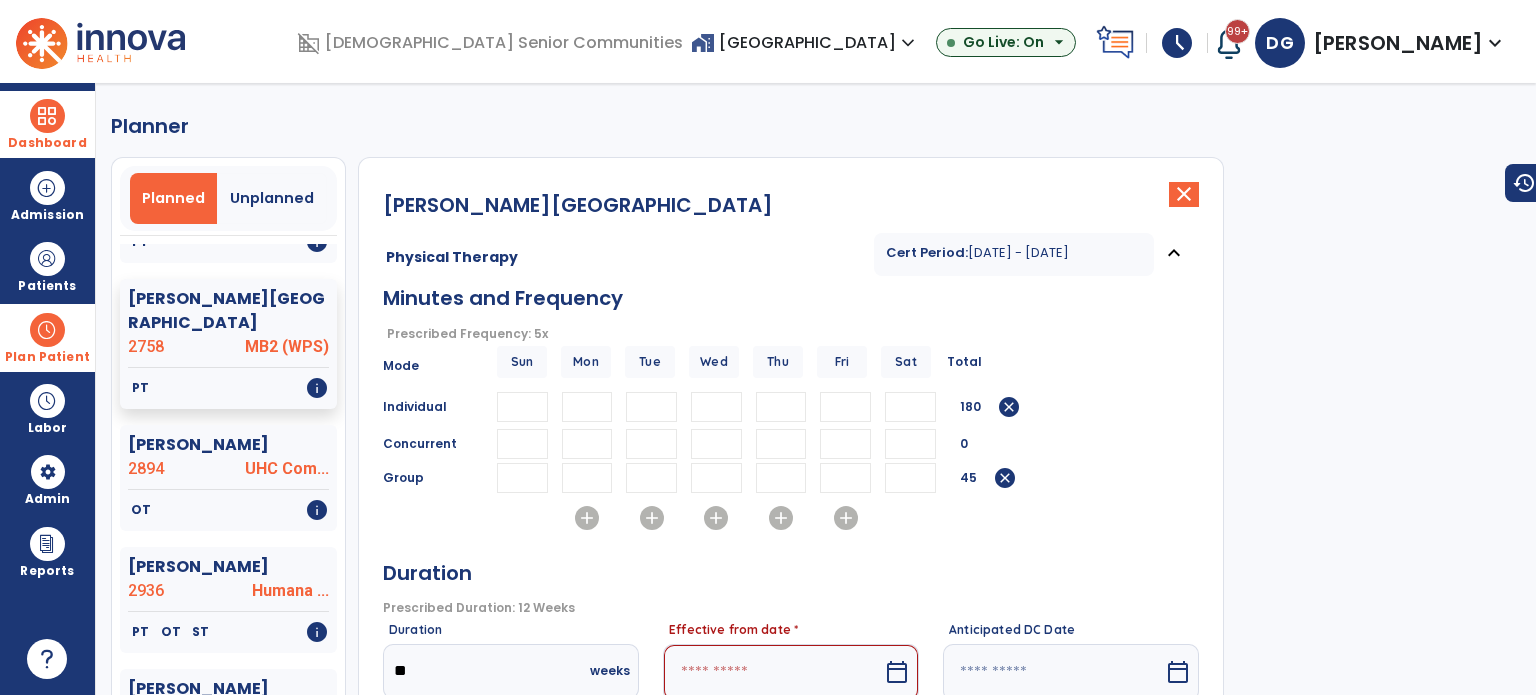 type on "**" 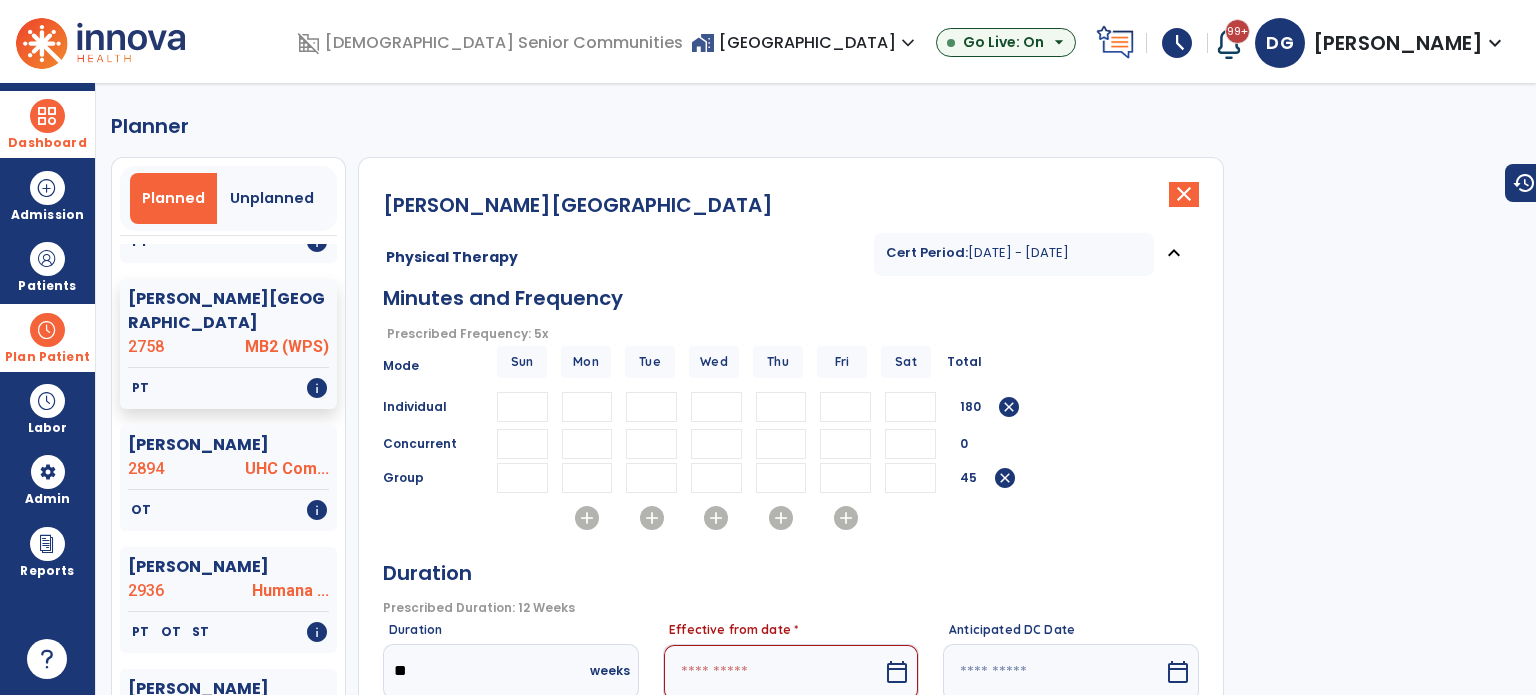 click at bounding box center [773, 672] 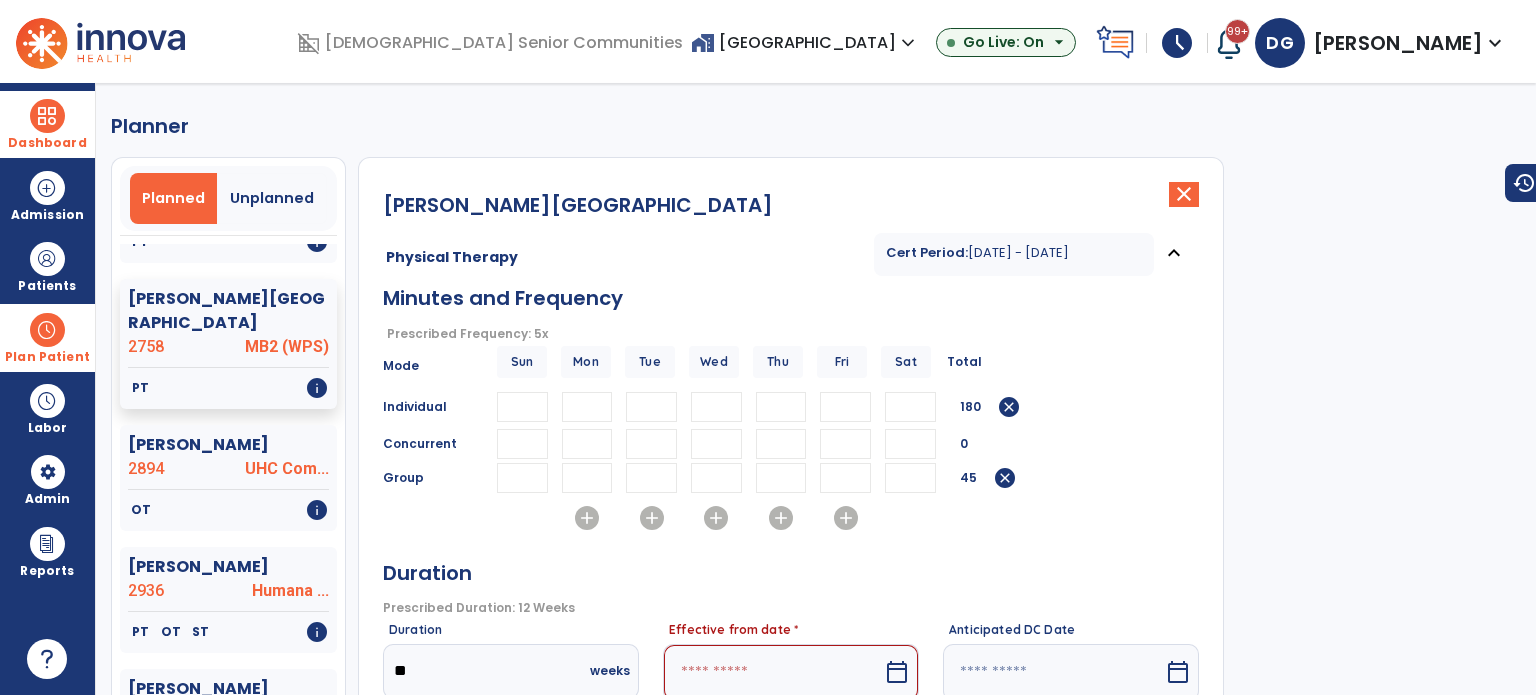 select on "*" 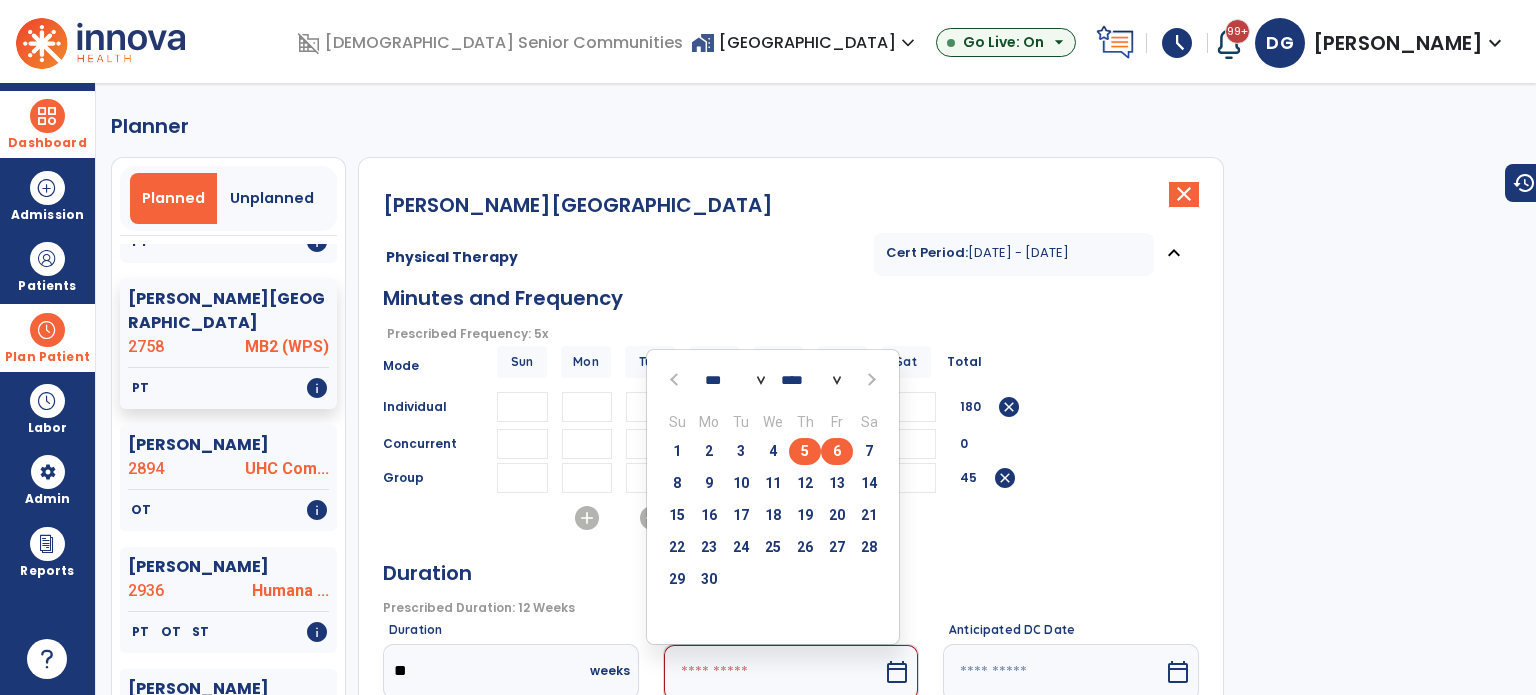 click on "6" at bounding box center (837, 451) 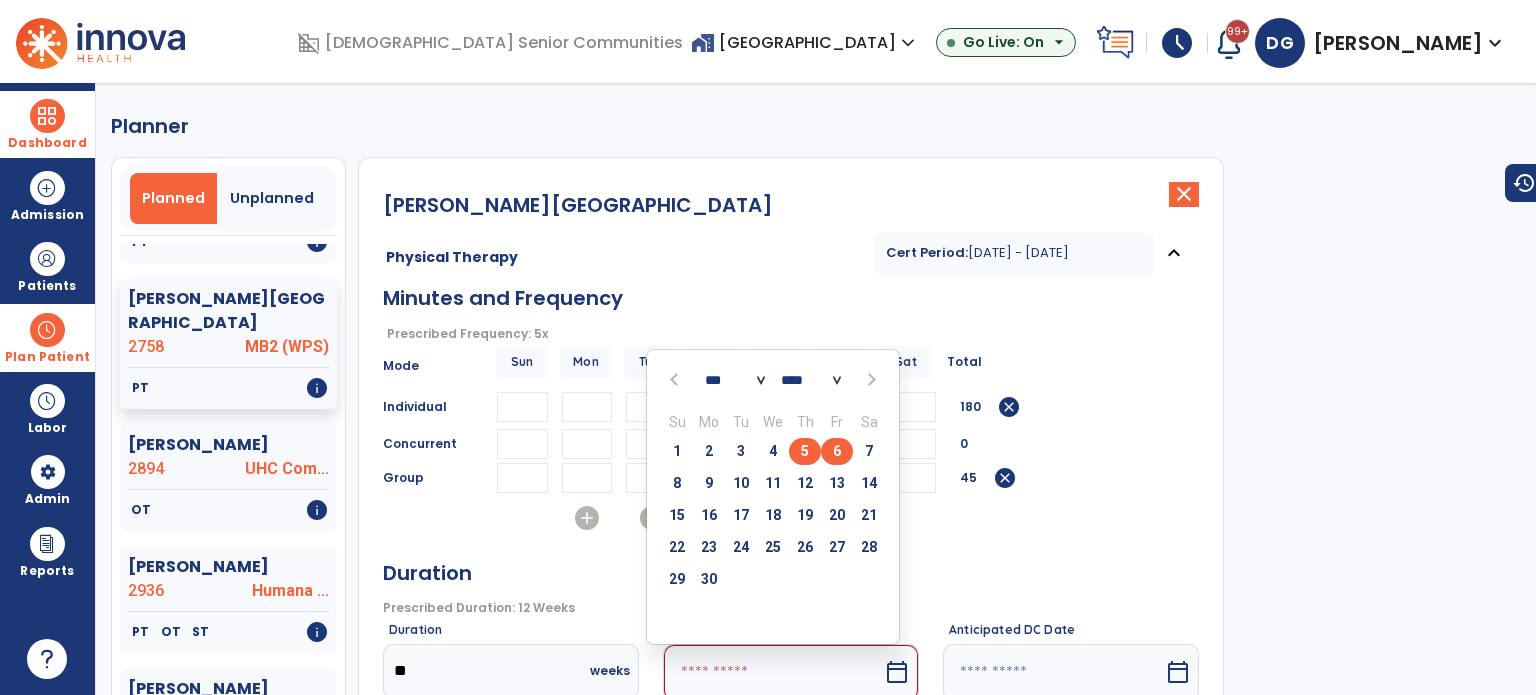 type on "********" 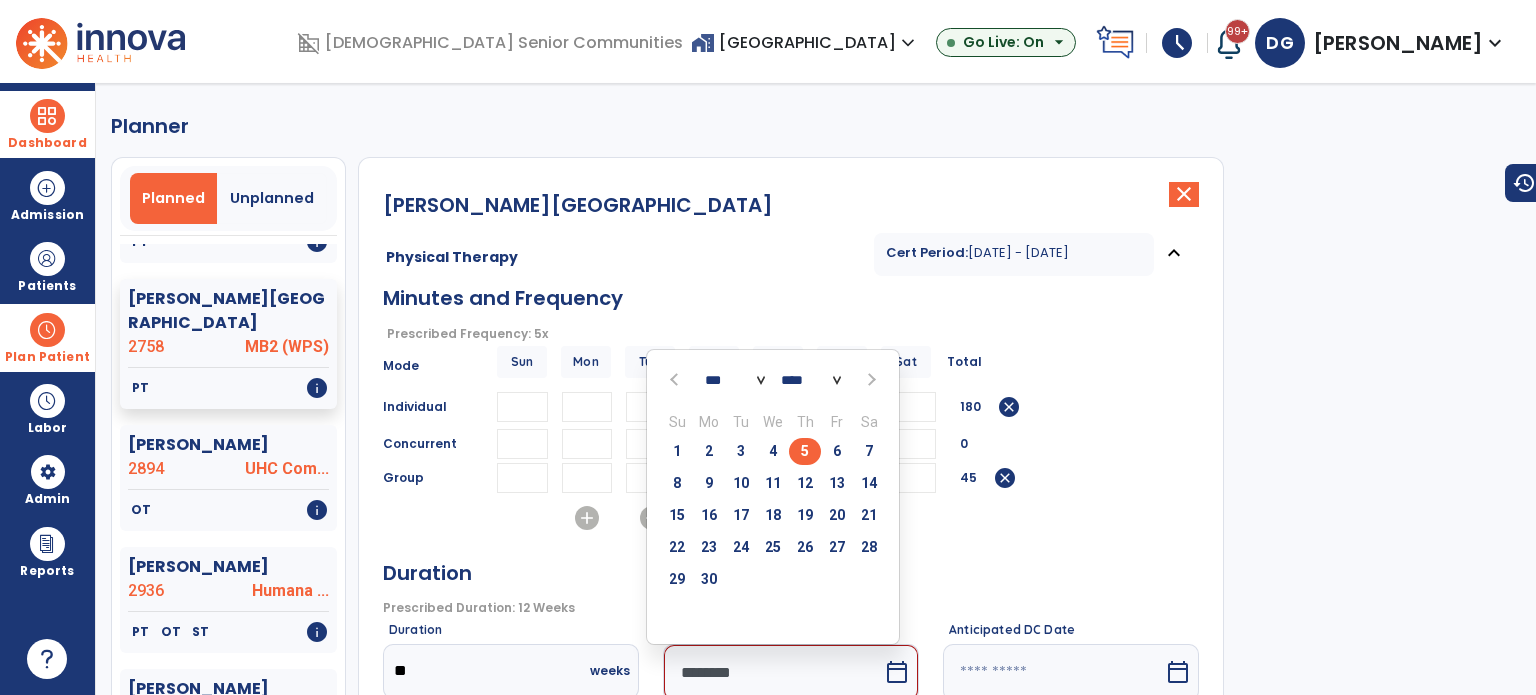 scroll, scrollTop: 4, scrollLeft: 0, axis: vertical 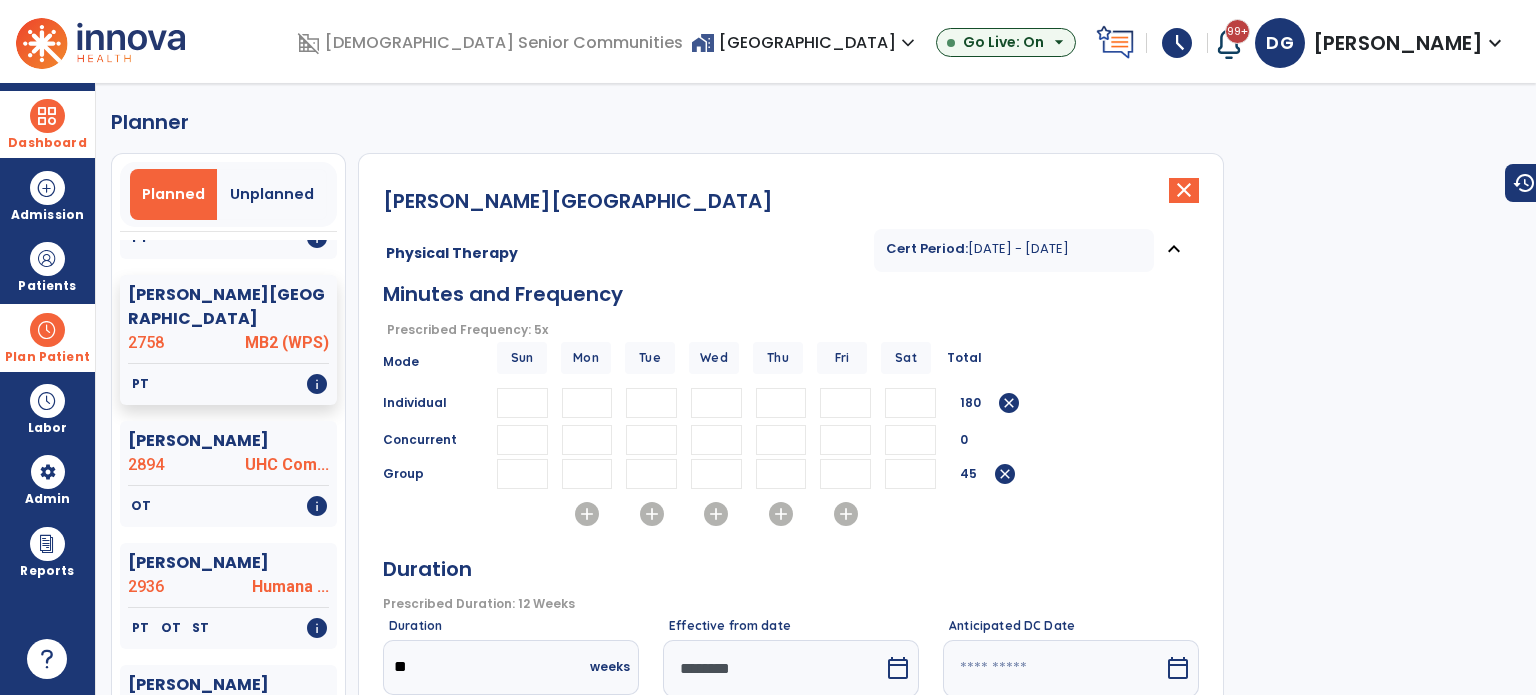 click on "********" at bounding box center (773, 668) 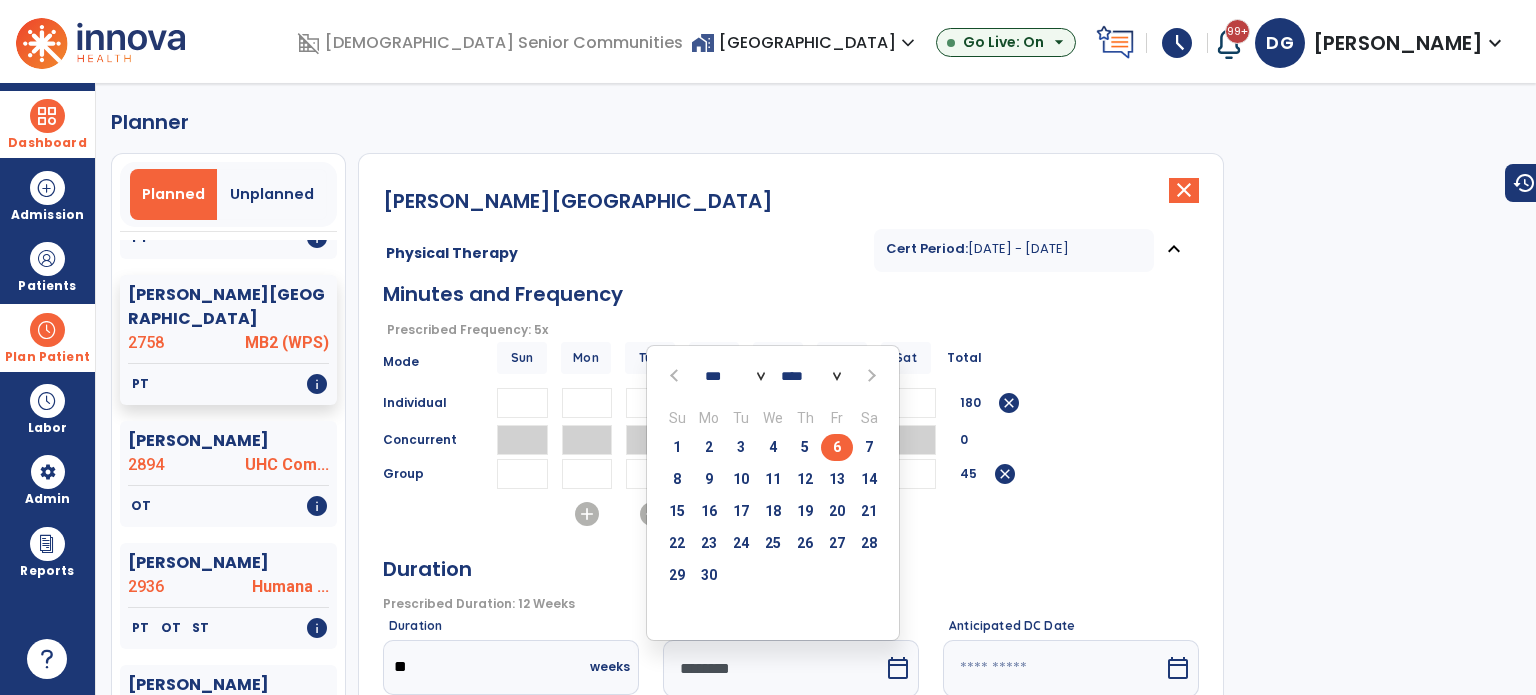 click at bounding box center [869, 375] 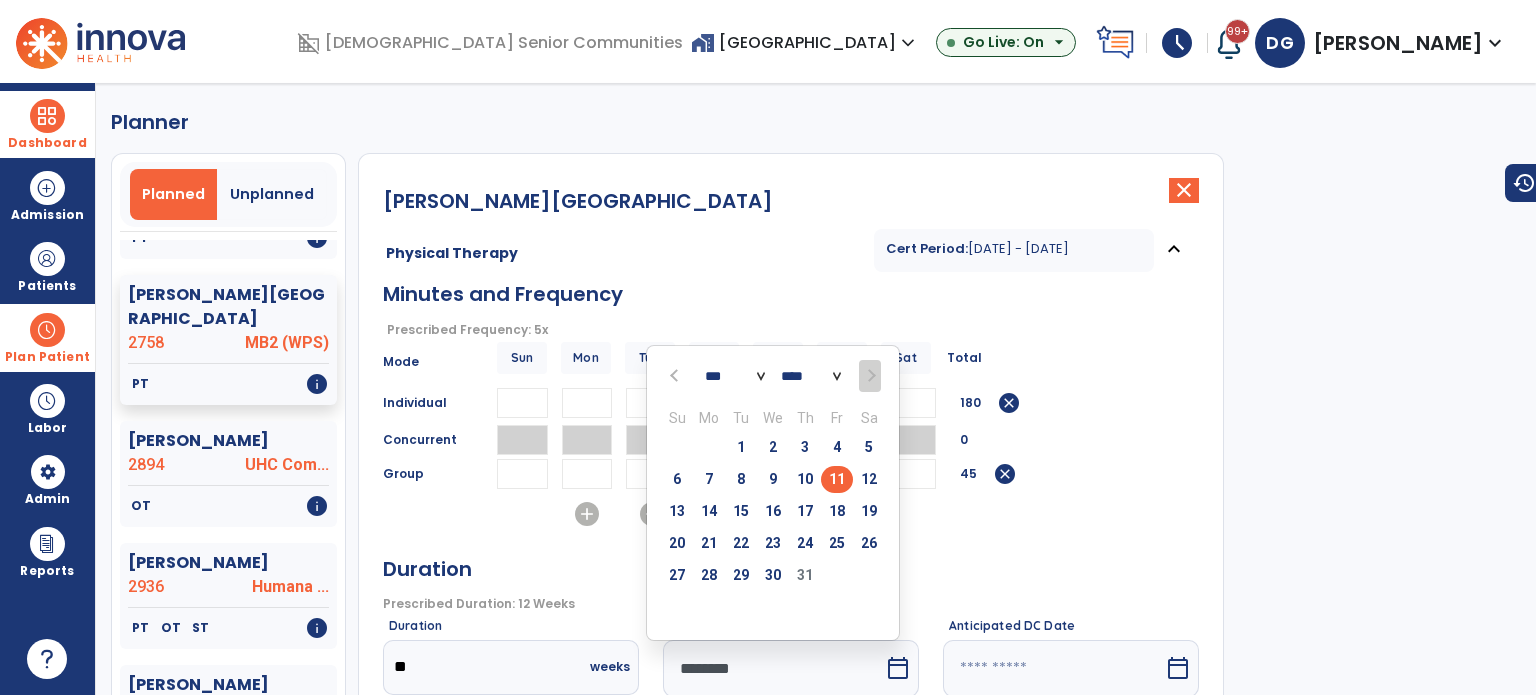 click on "11" at bounding box center (837, 479) 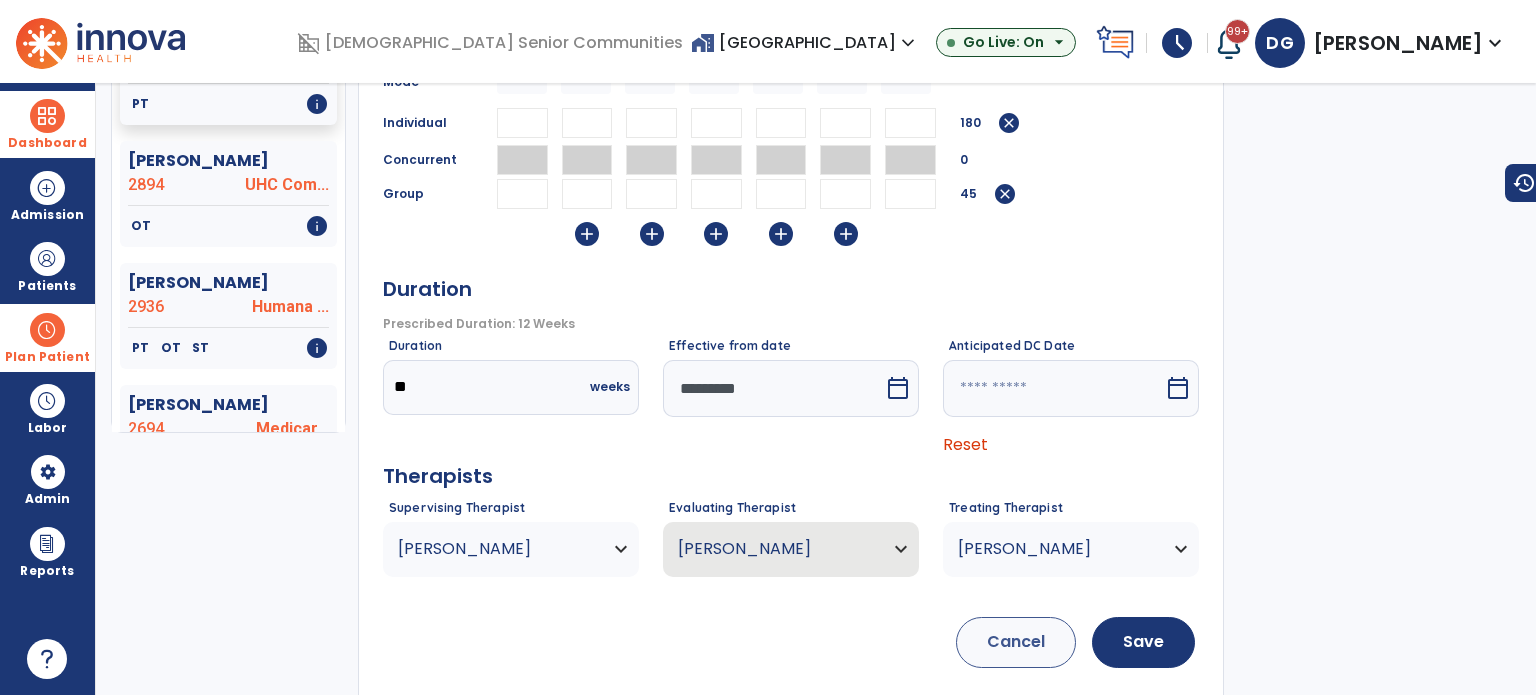 scroll, scrollTop: 304, scrollLeft: 0, axis: vertical 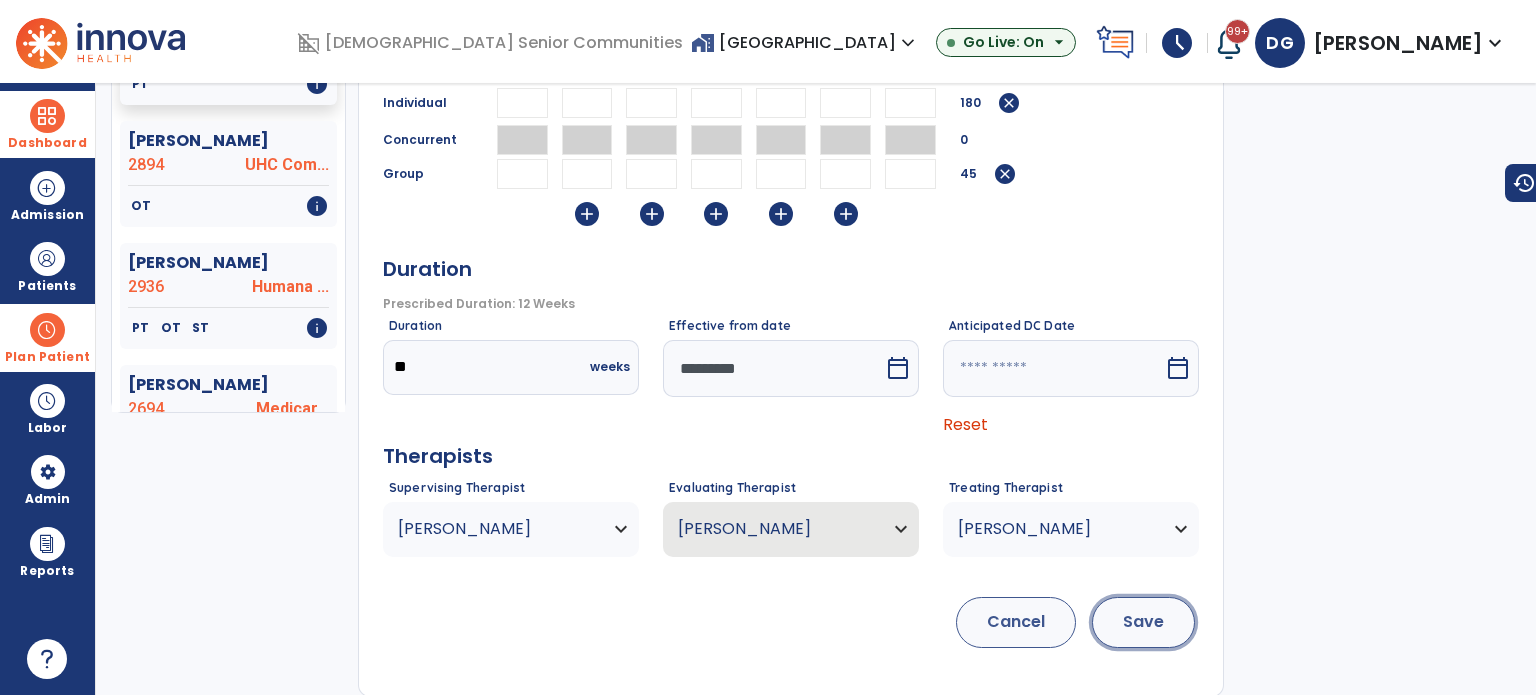 click on "Save" at bounding box center [1143, 622] 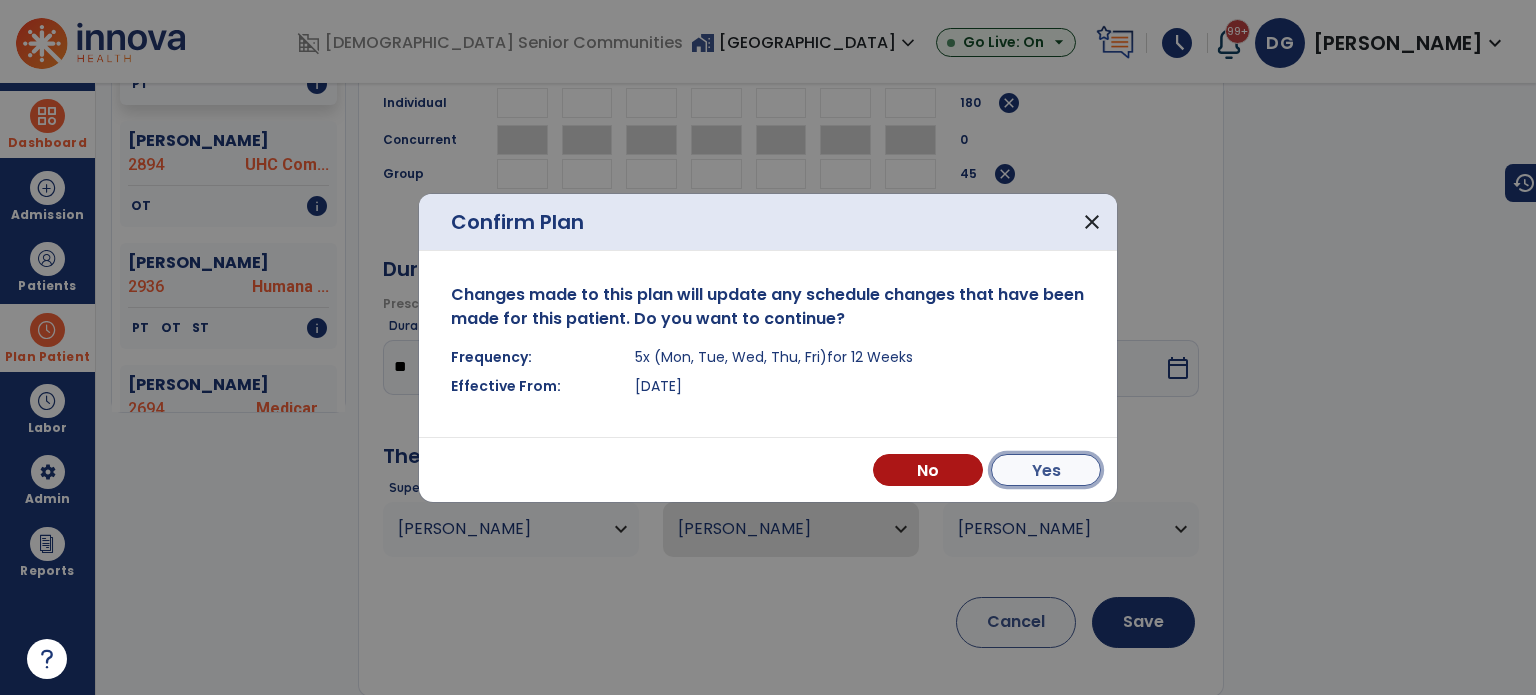 click on "Yes" at bounding box center [1046, 470] 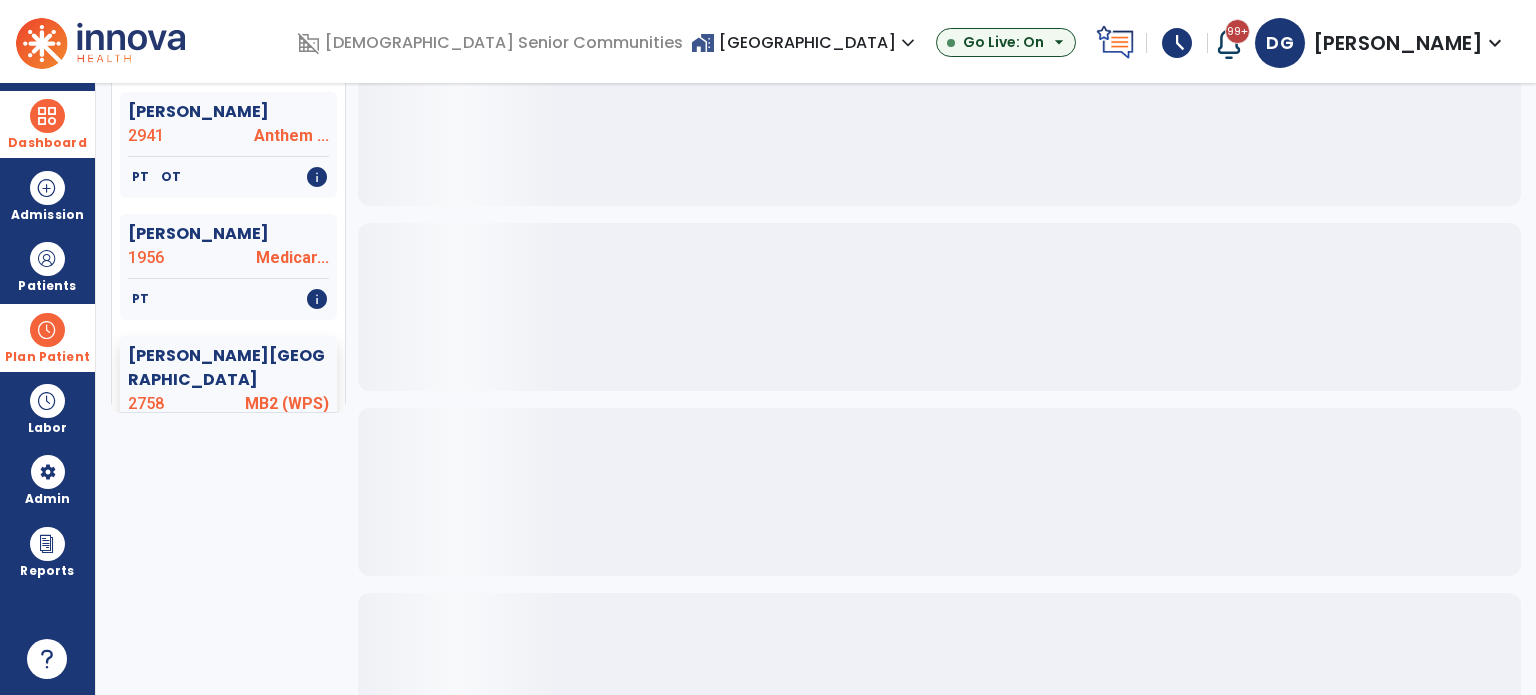 scroll, scrollTop: 0, scrollLeft: 0, axis: both 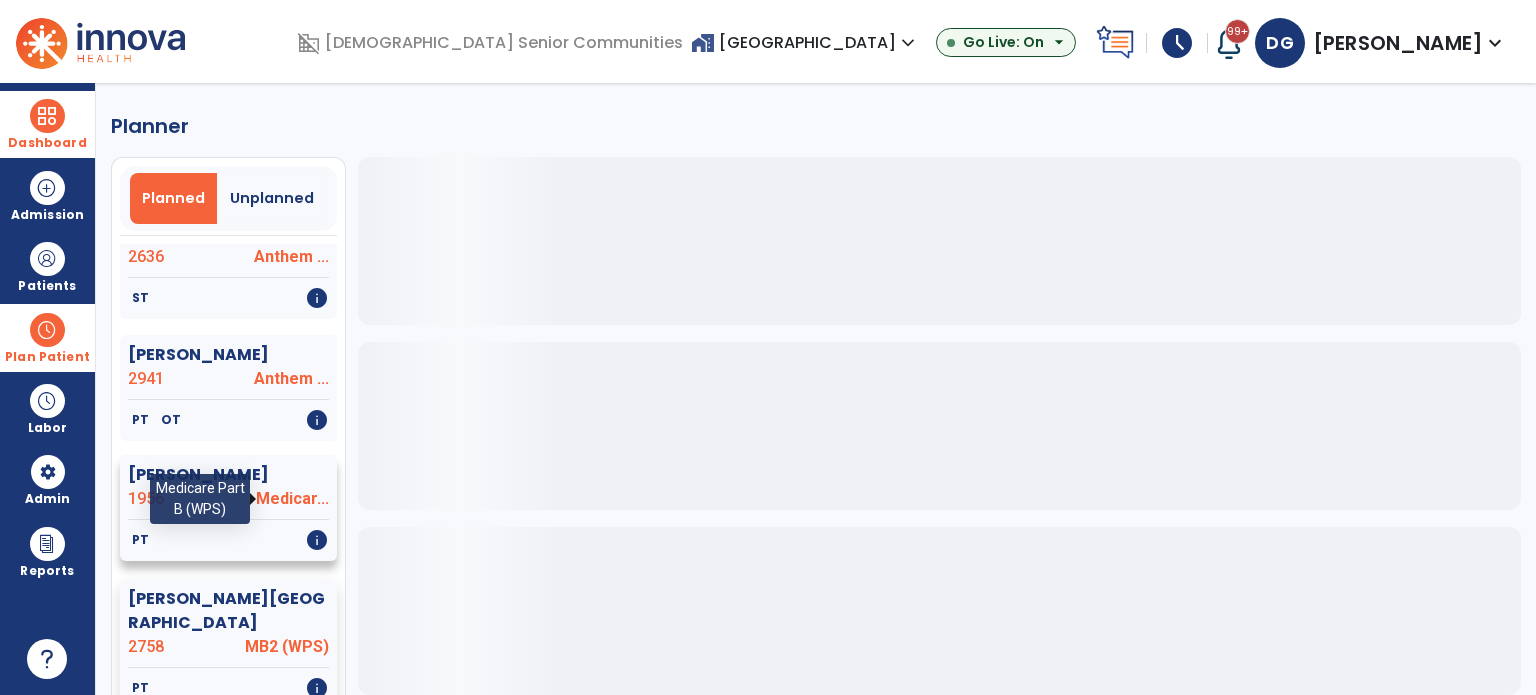 click on "Medicar..." 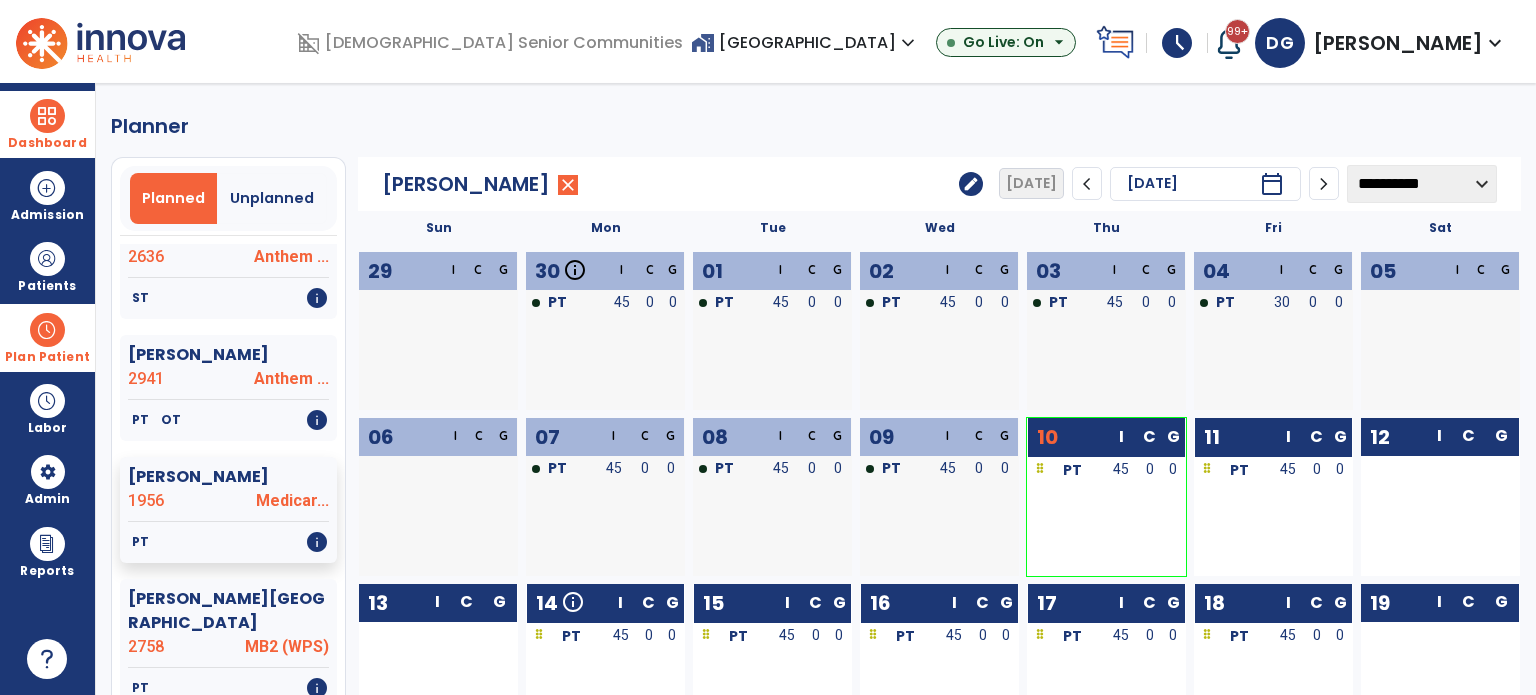 click on "edit" 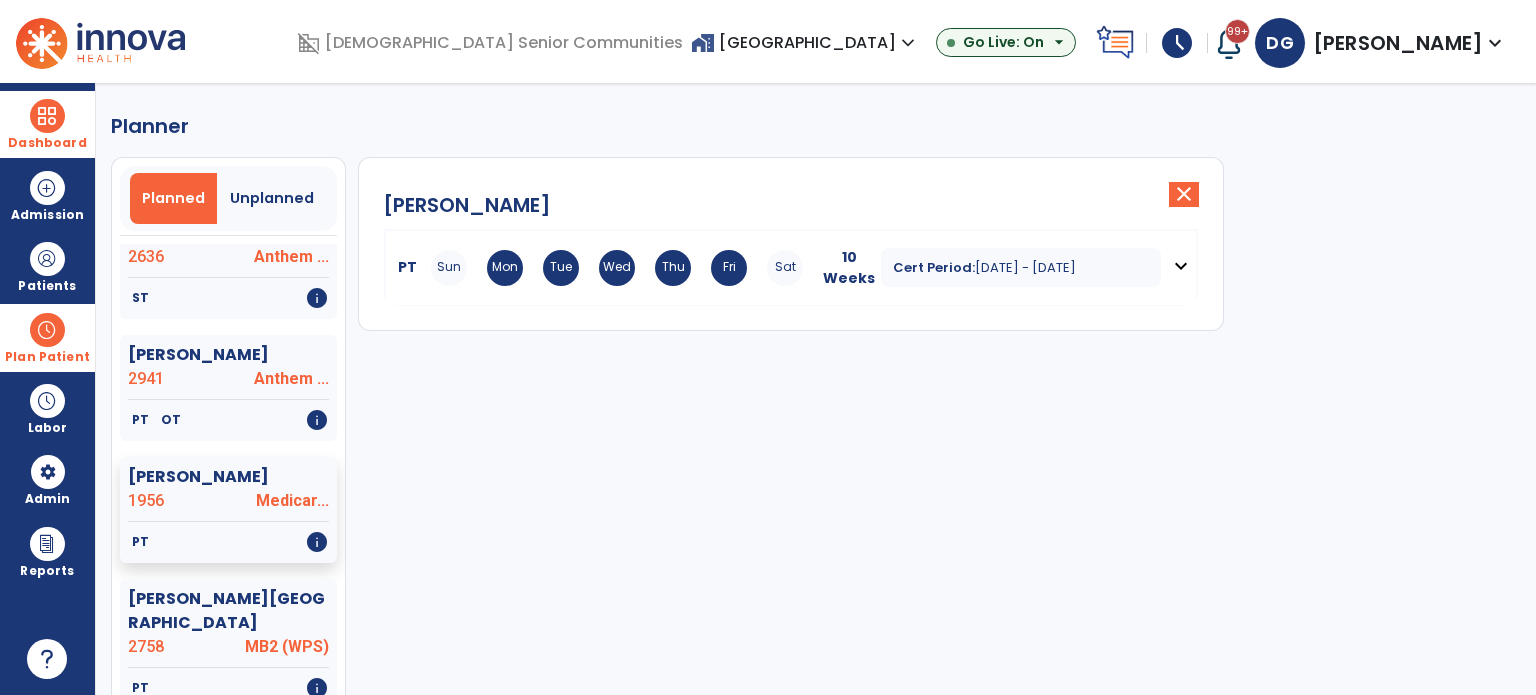 click on "Fri" at bounding box center (729, 268) 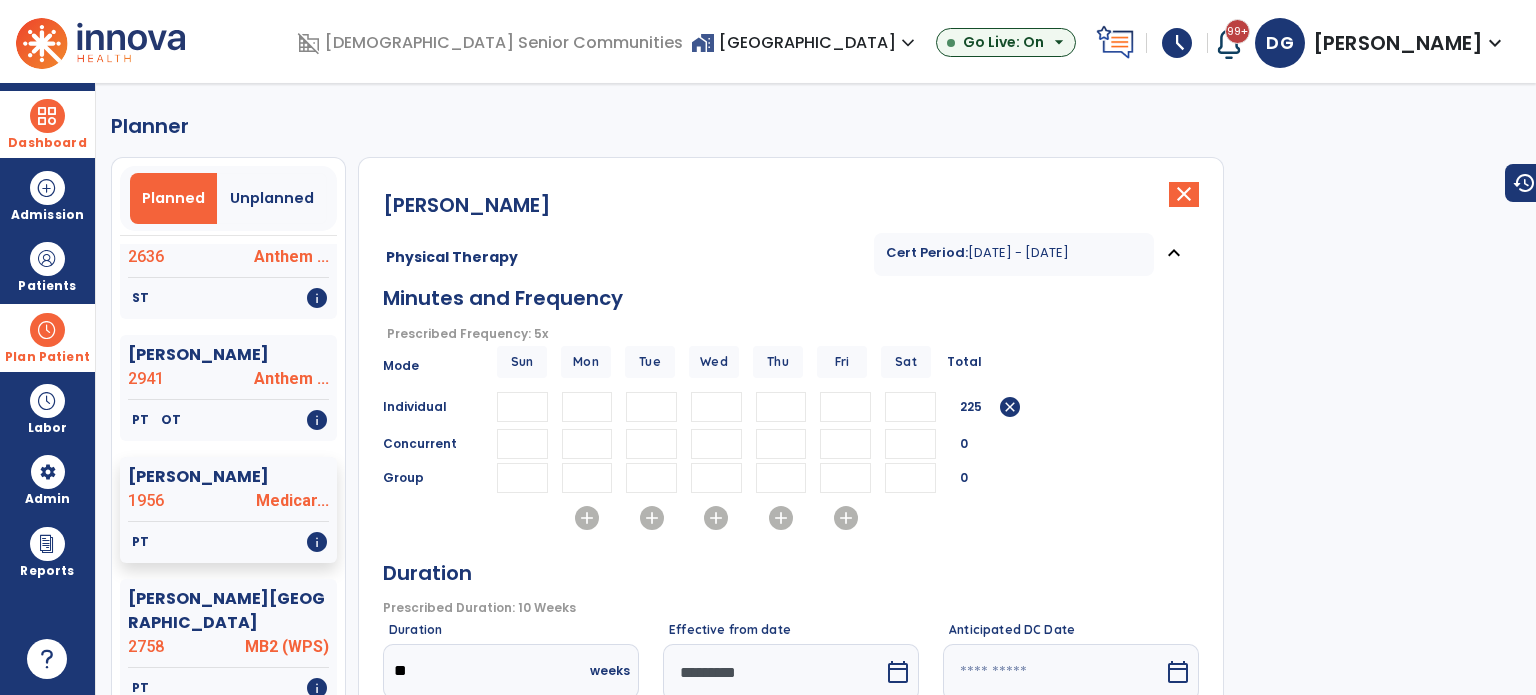 drag, startPoint x: 856, startPoint y: 415, endPoint x: 840, endPoint y: 419, distance: 16.492422 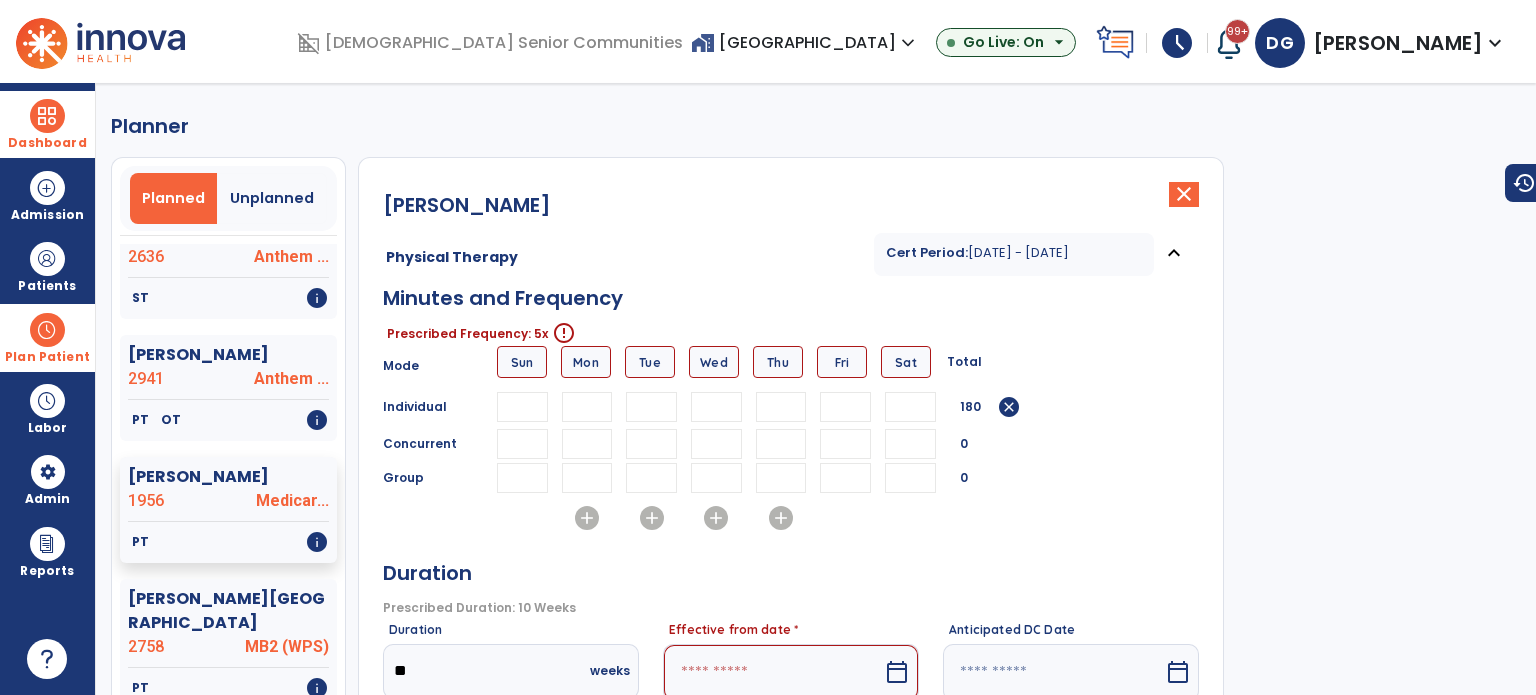 type 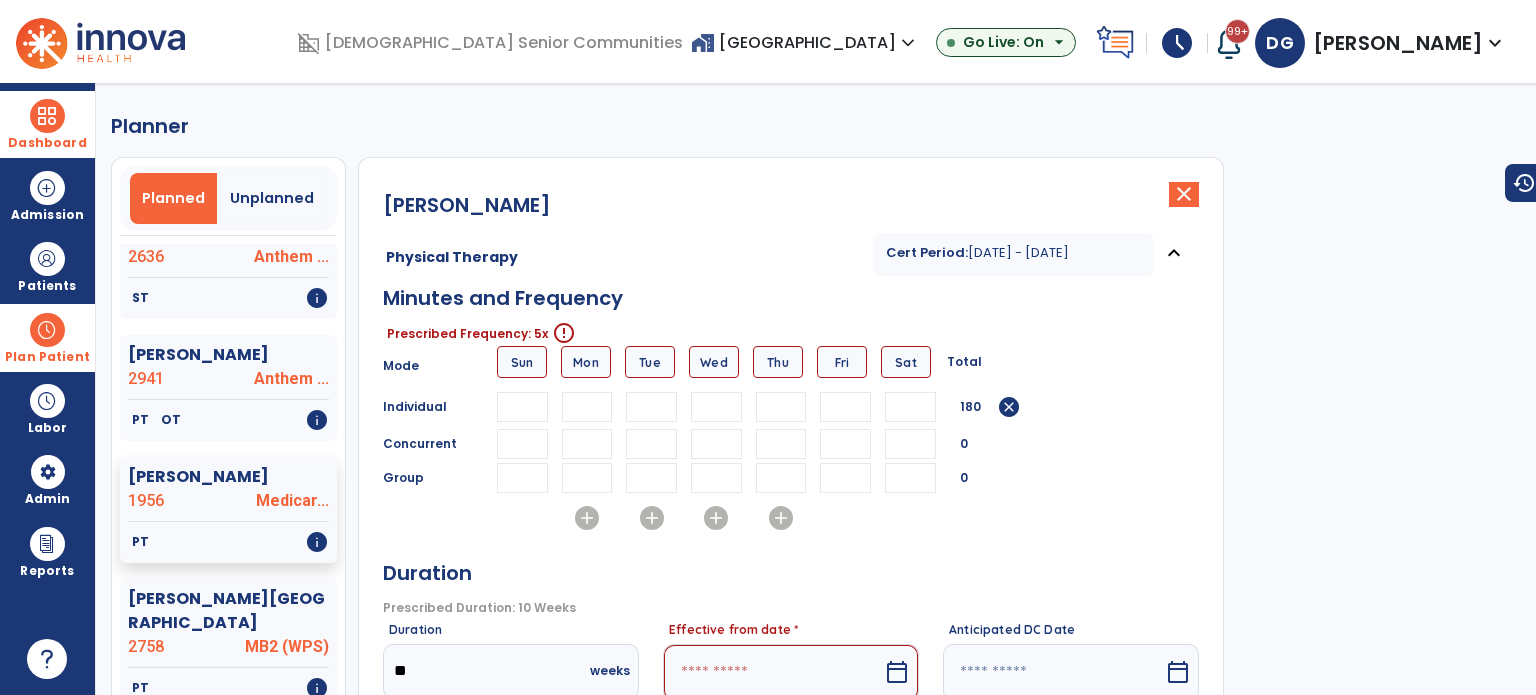click at bounding box center (845, 444) 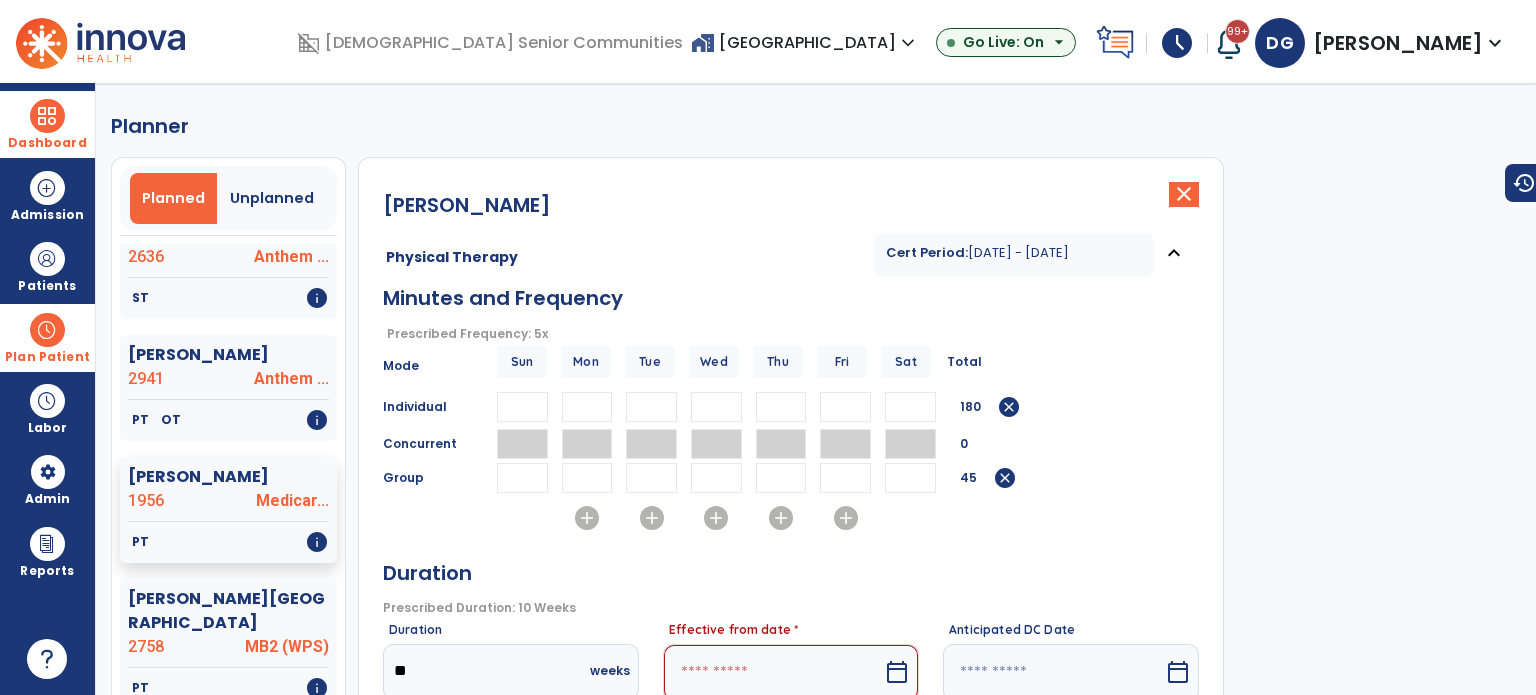 type on "**" 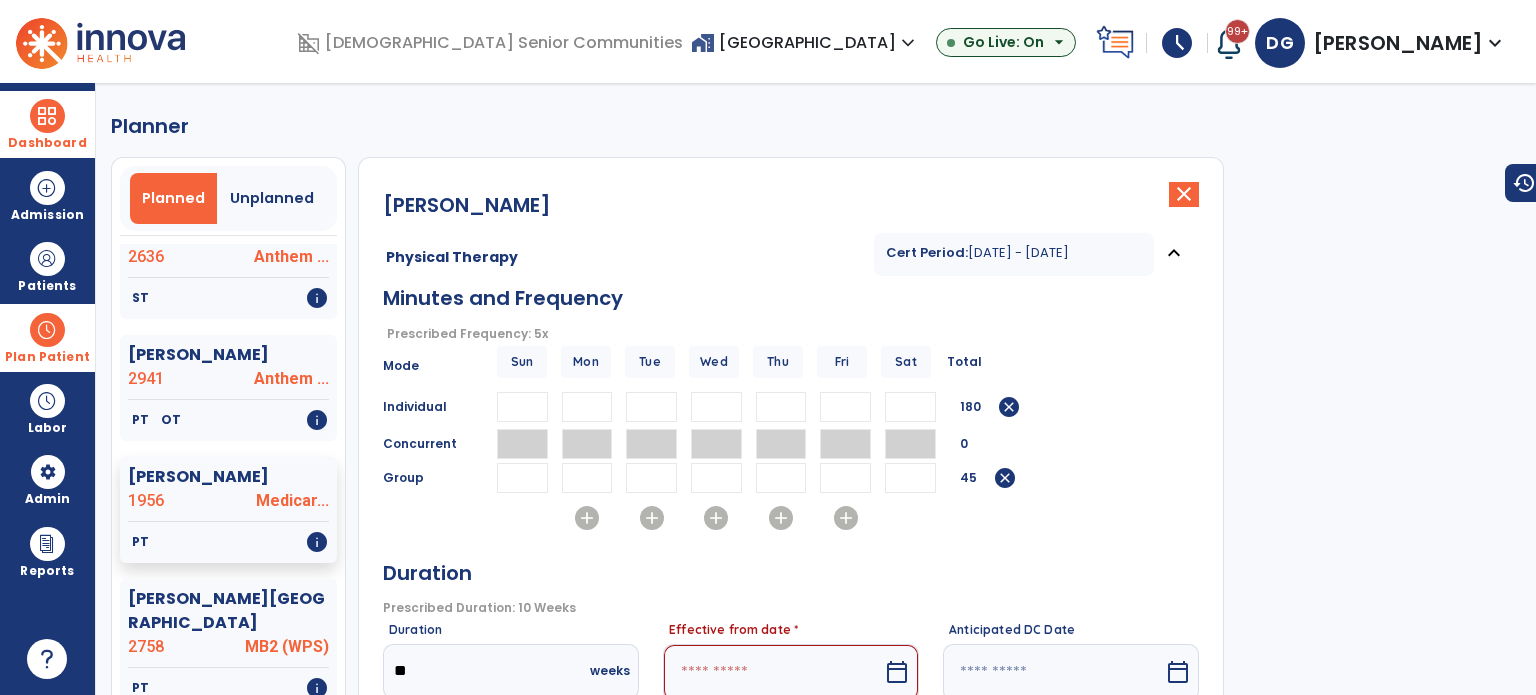 click at bounding box center (773, 672) 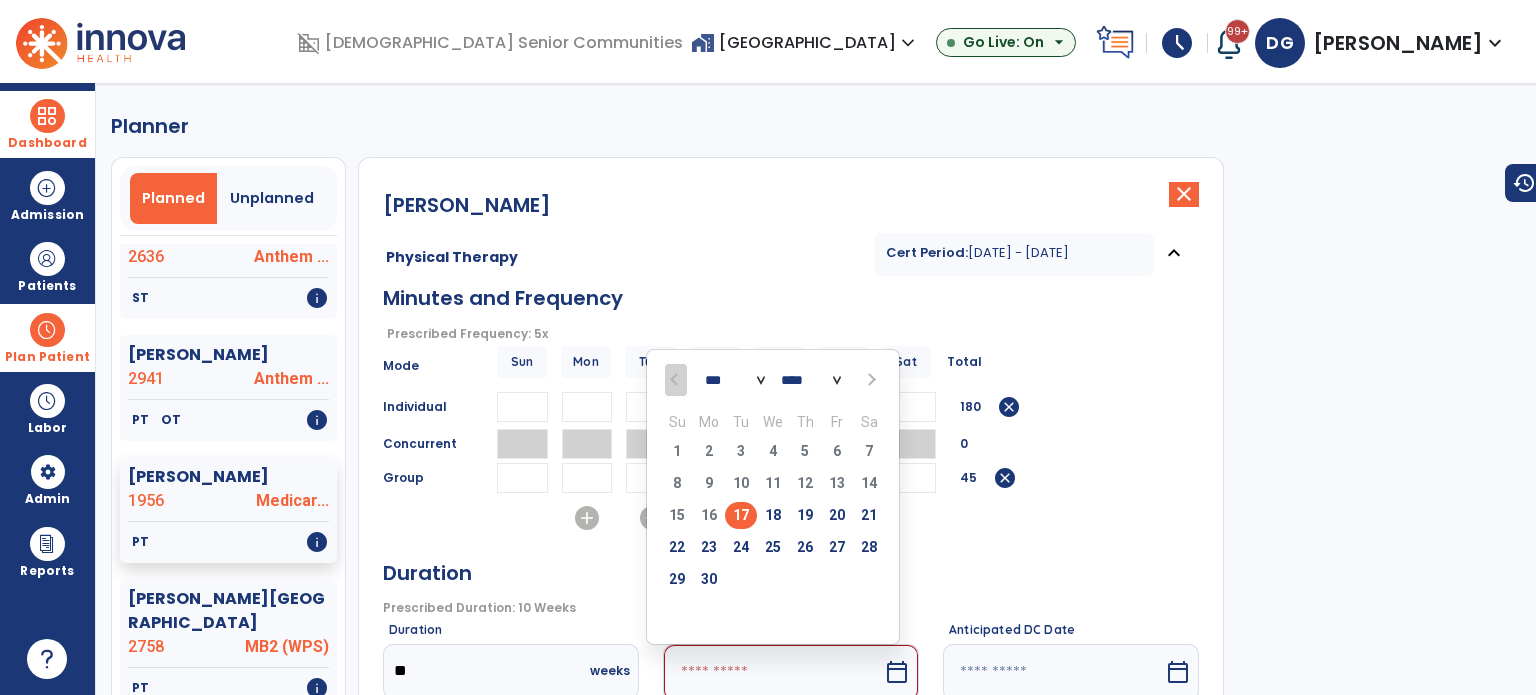 click at bounding box center [869, 379] 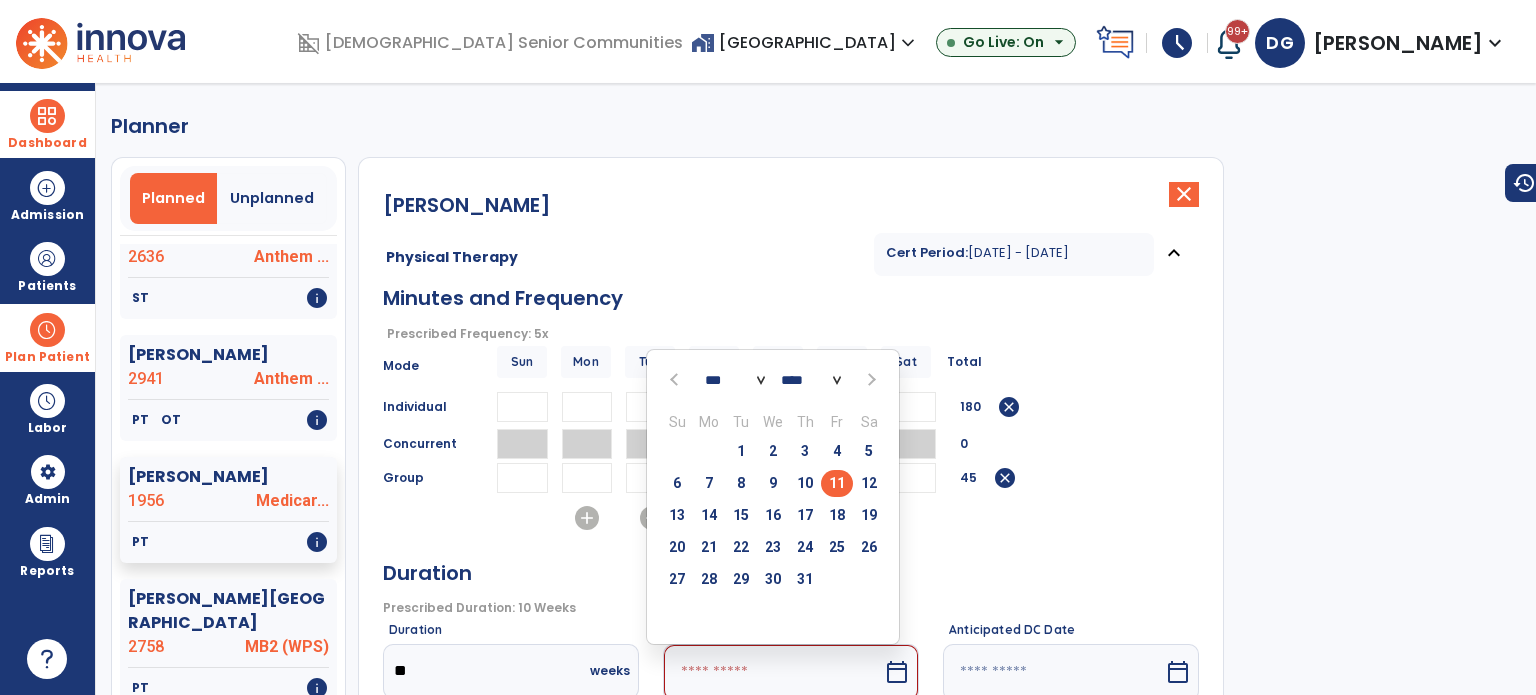 click on "11" at bounding box center [837, 483] 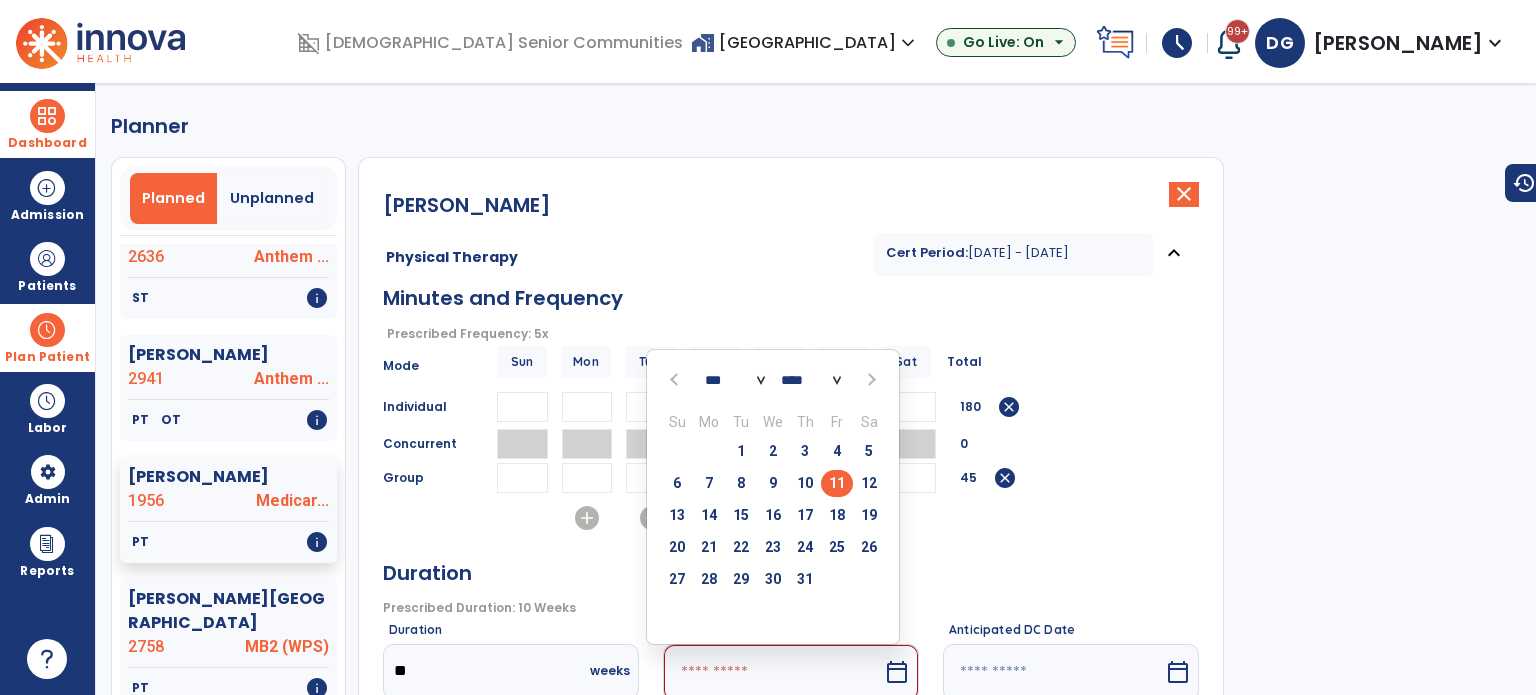 type on "*********" 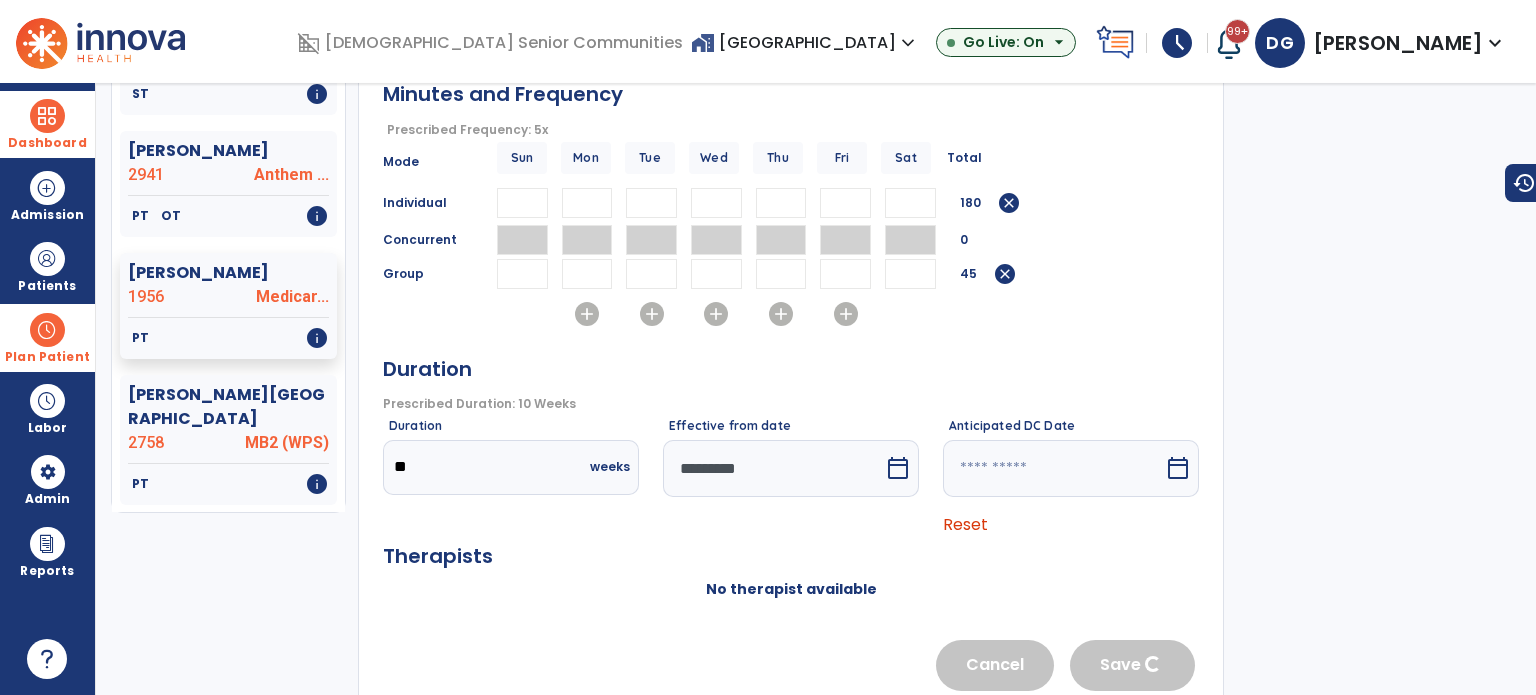 scroll, scrollTop: 247, scrollLeft: 0, axis: vertical 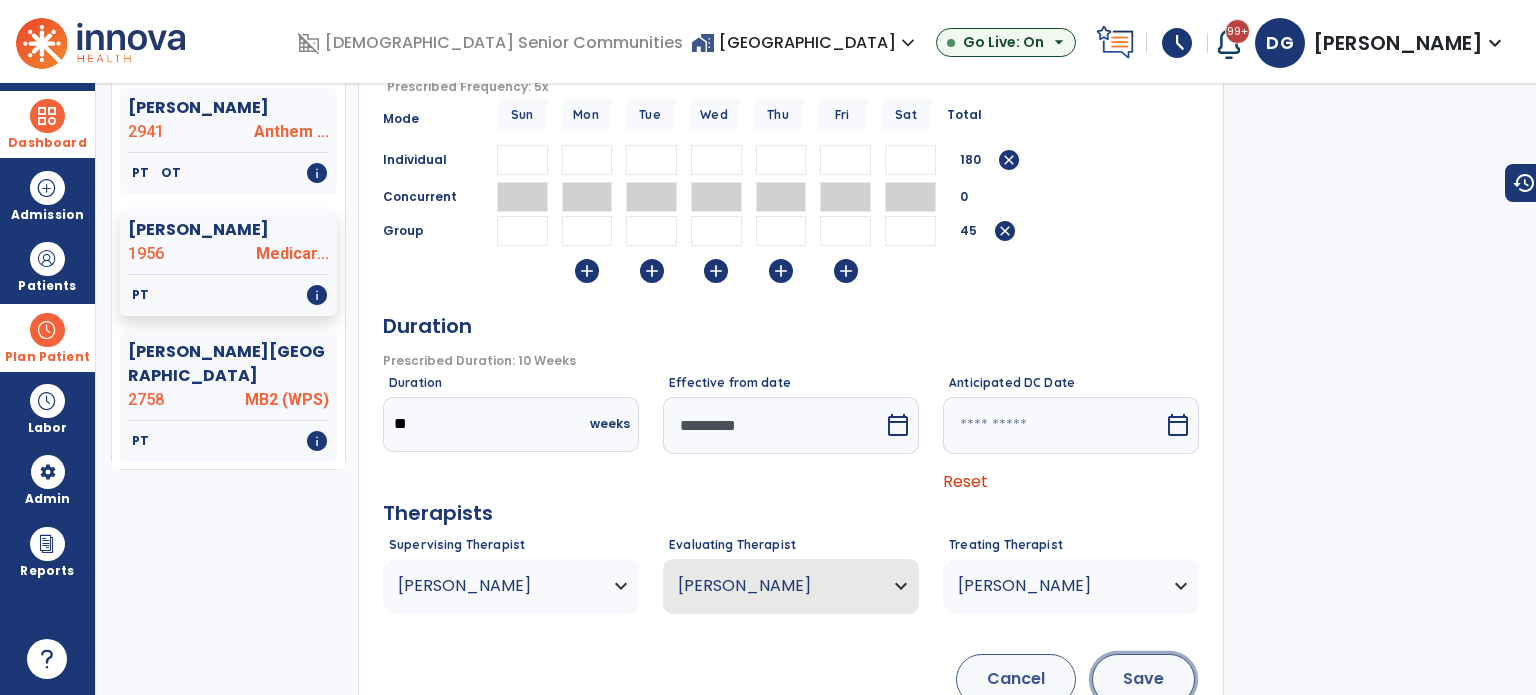 click on "Save" at bounding box center (1143, 679) 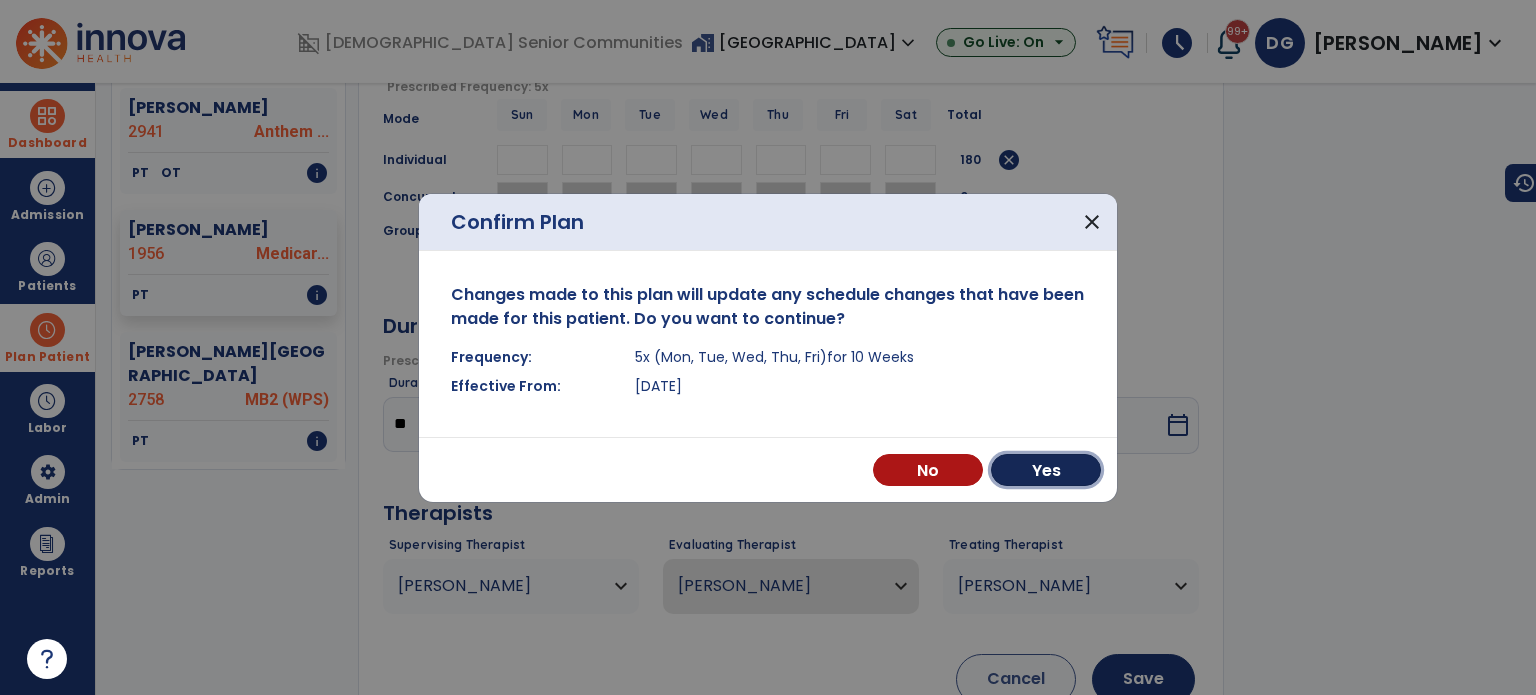 click on "Yes" at bounding box center [1046, 470] 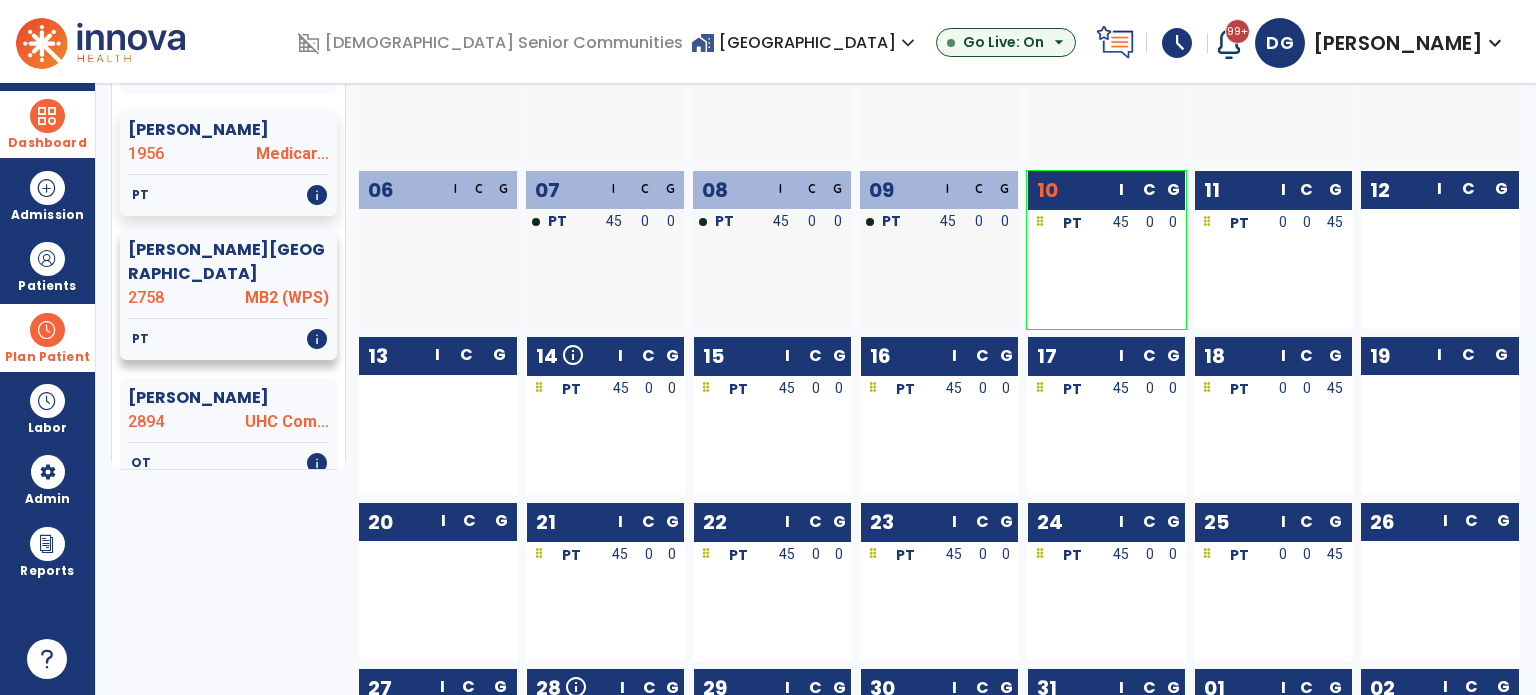 scroll, scrollTop: 300, scrollLeft: 0, axis: vertical 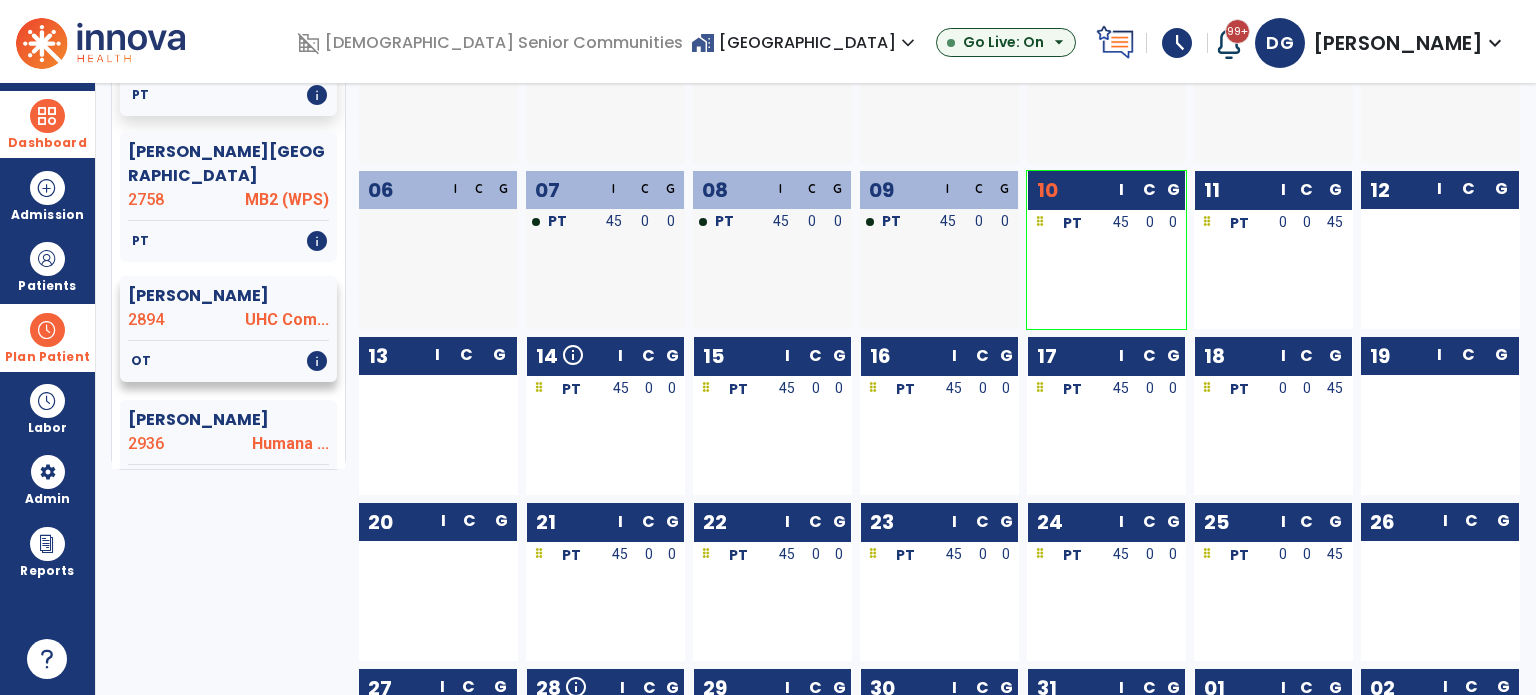 click on "[PERSON_NAME]" 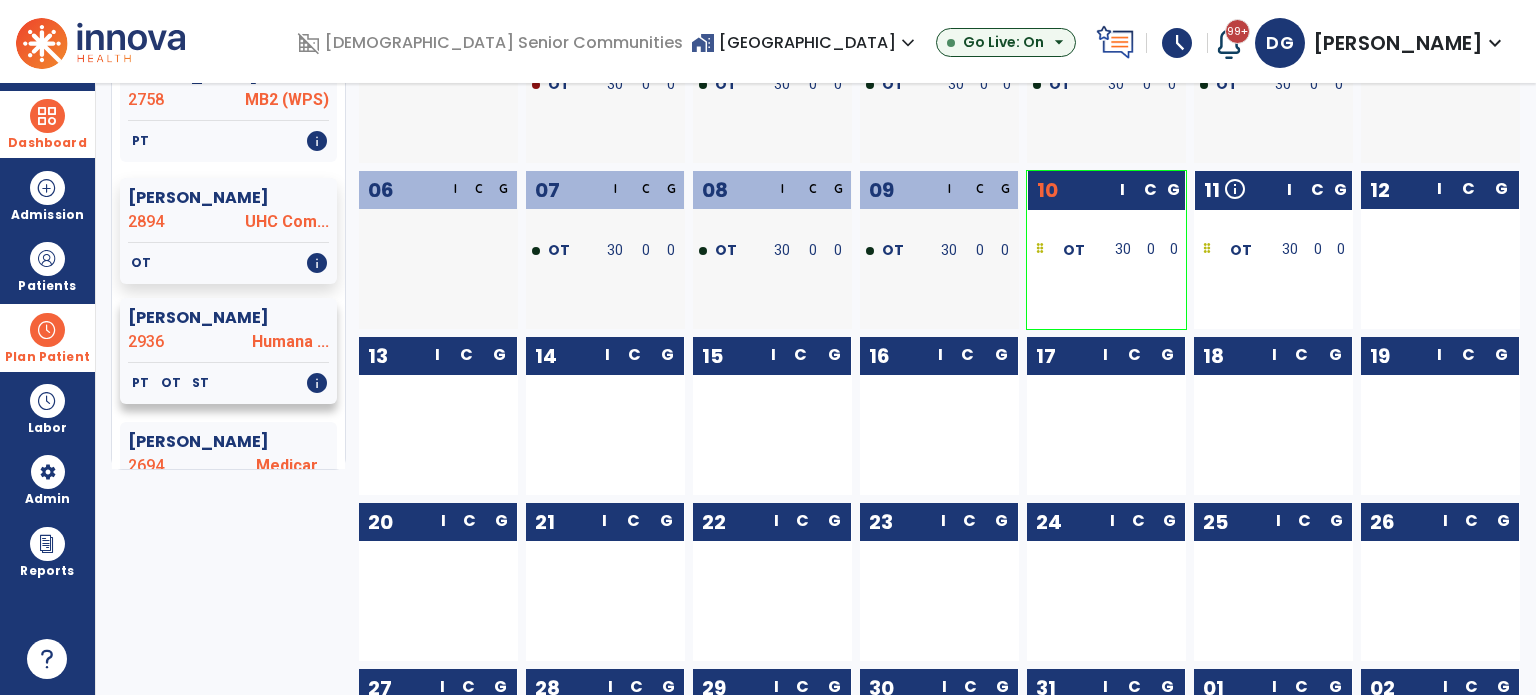 scroll, scrollTop: 500, scrollLeft: 0, axis: vertical 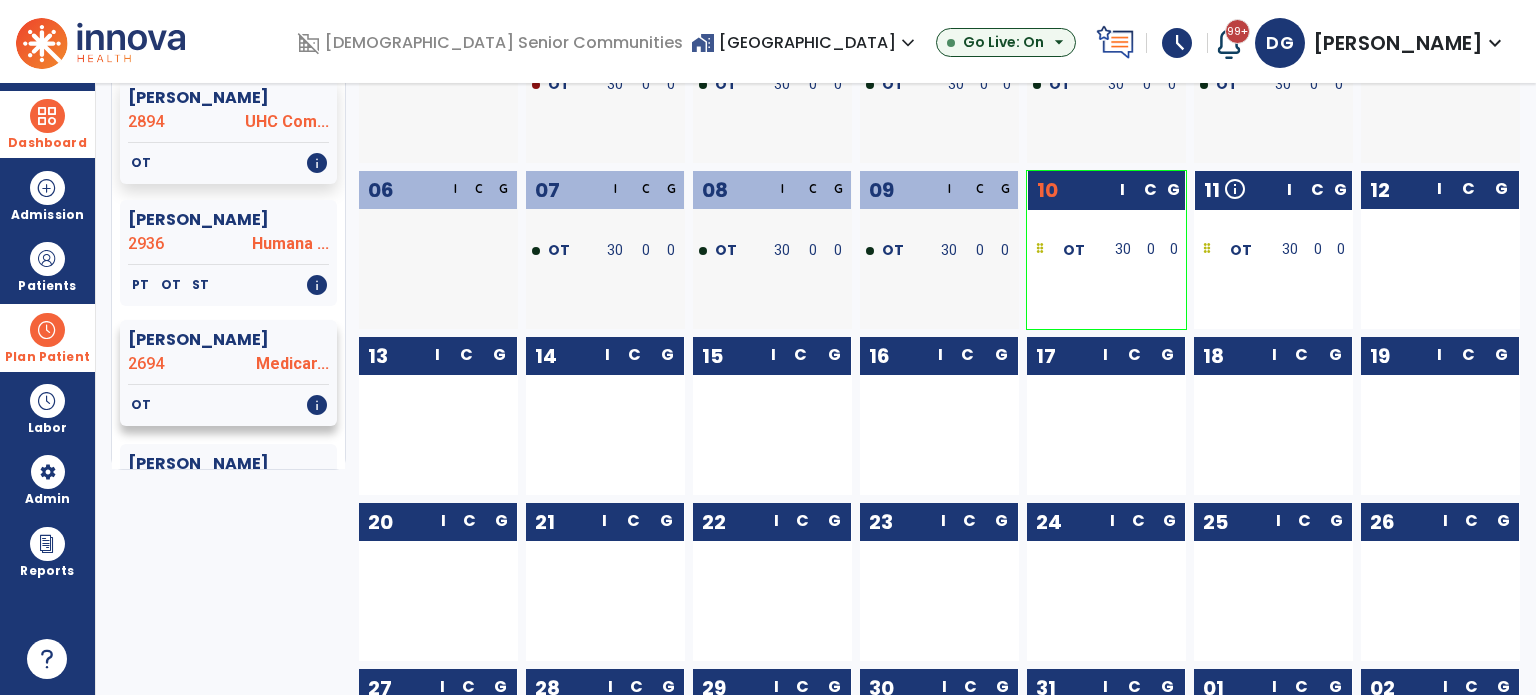 click on "[PERSON_NAME]" 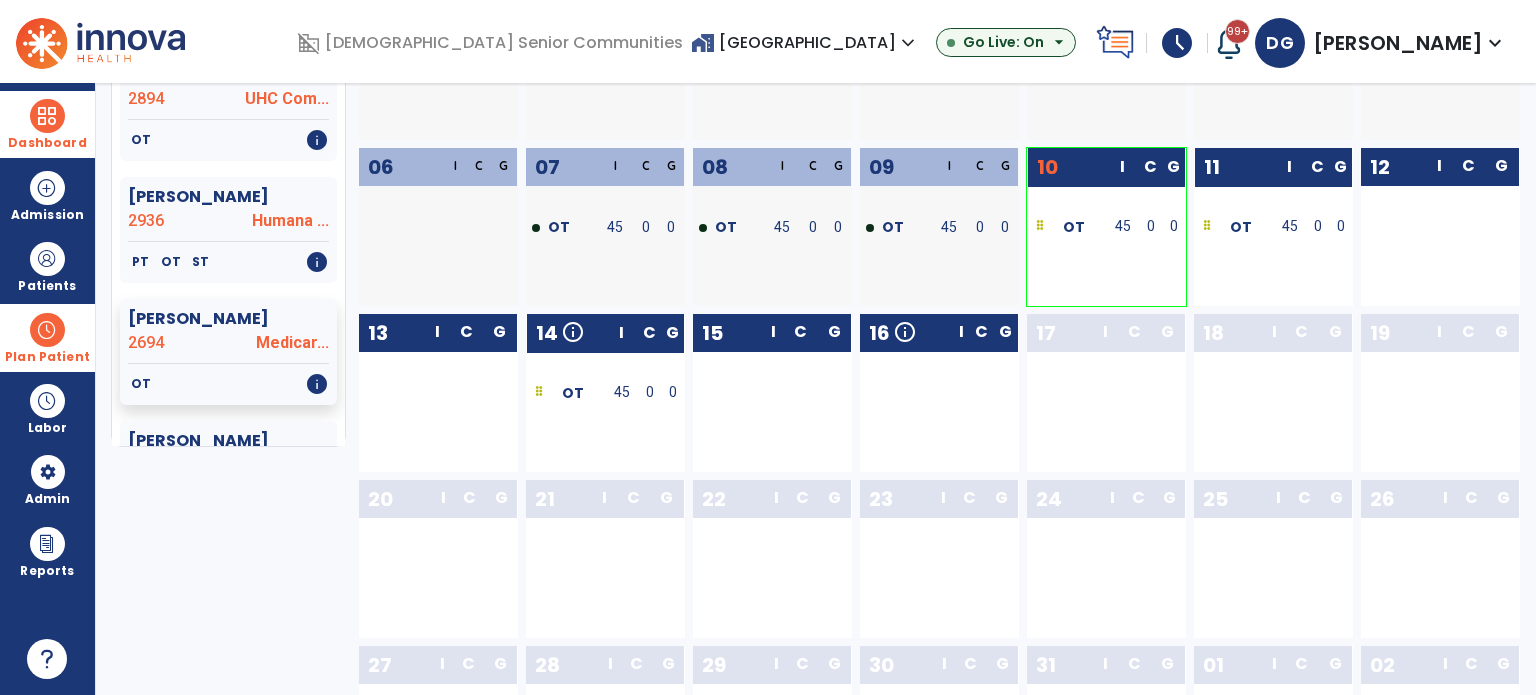 scroll, scrollTop: 300, scrollLeft: 0, axis: vertical 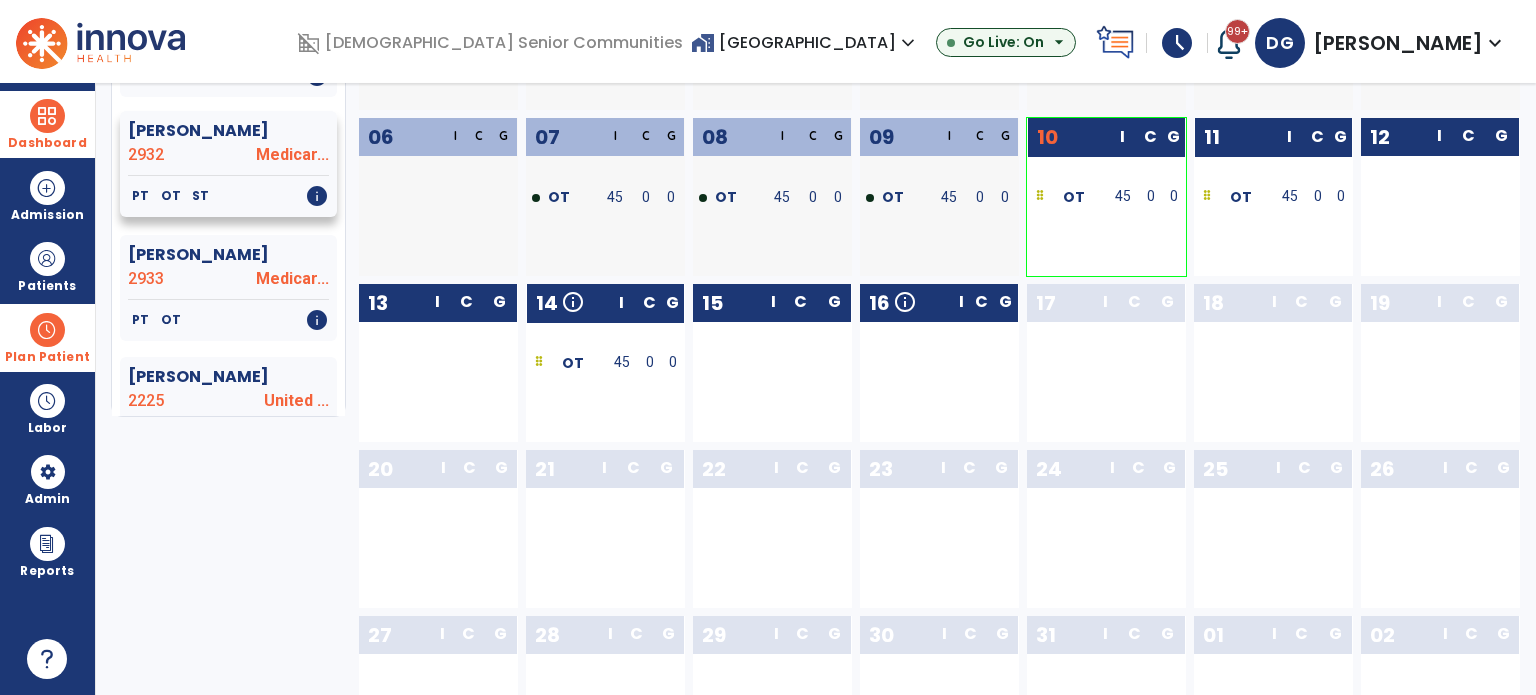 click on "[PERSON_NAME]" 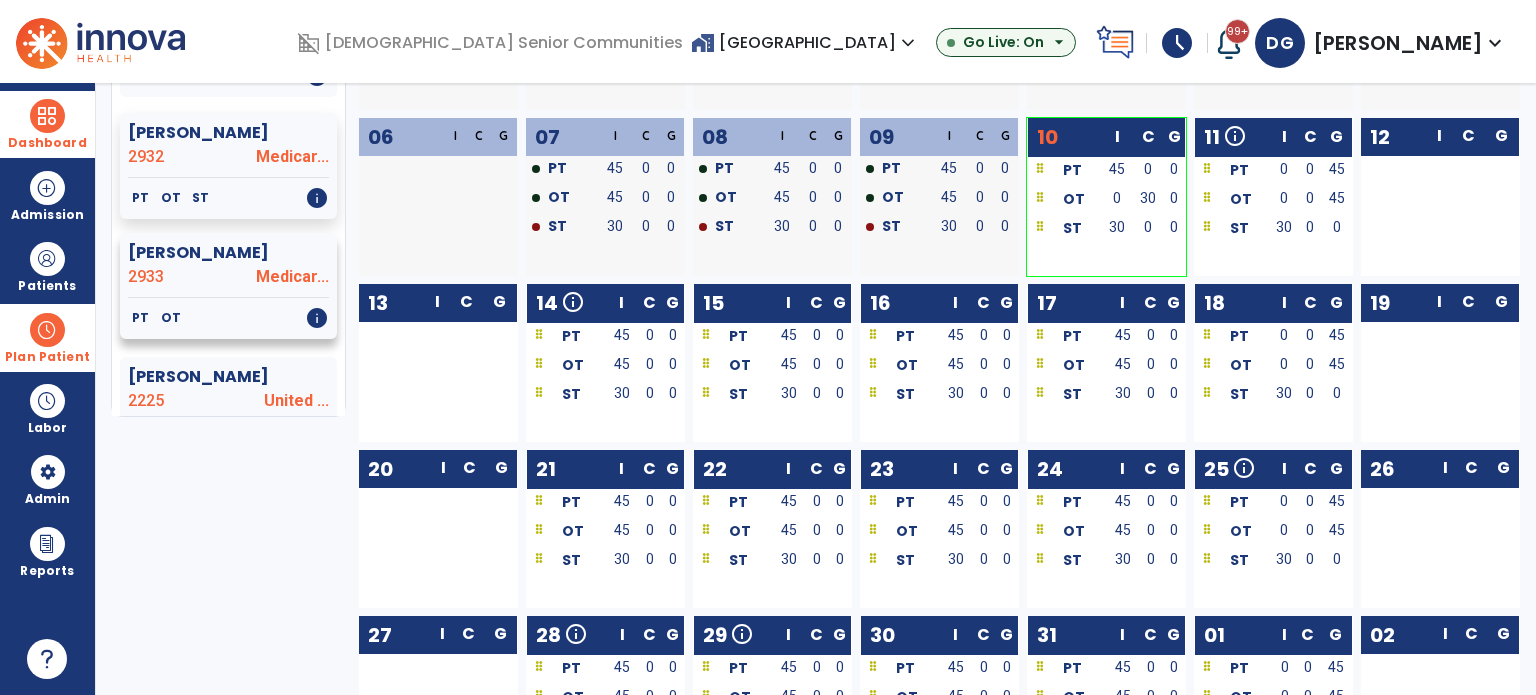 click on "[PERSON_NAME]" 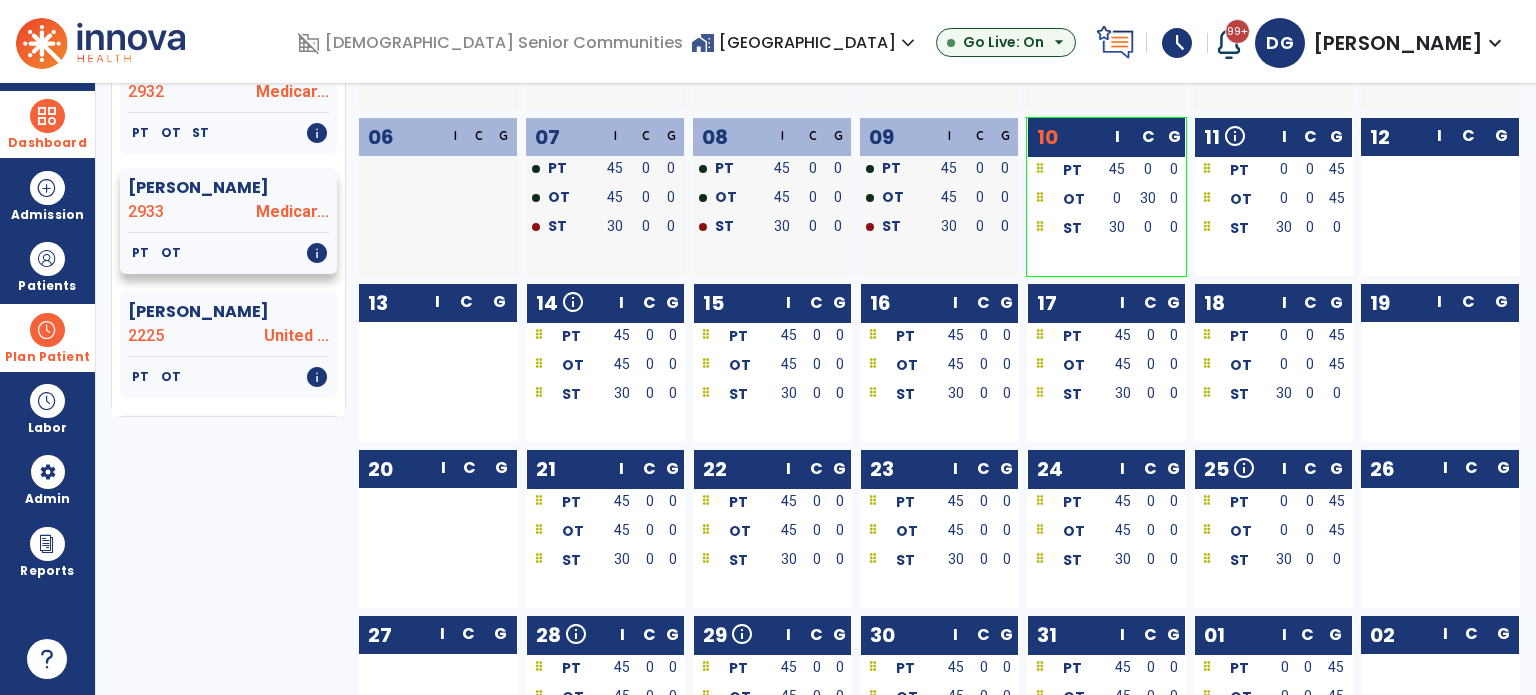 scroll, scrollTop: 1000, scrollLeft: 0, axis: vertical 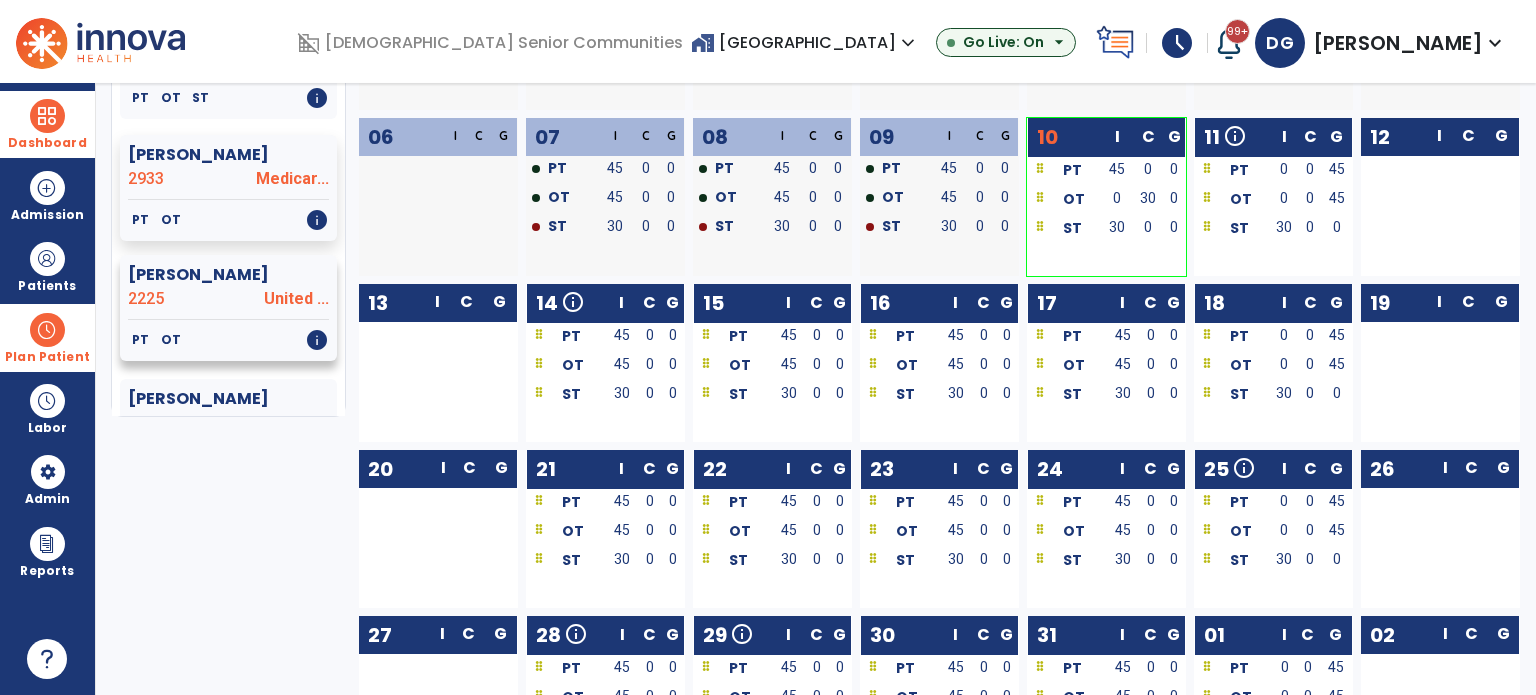 click on "[PERSON_NAME]" 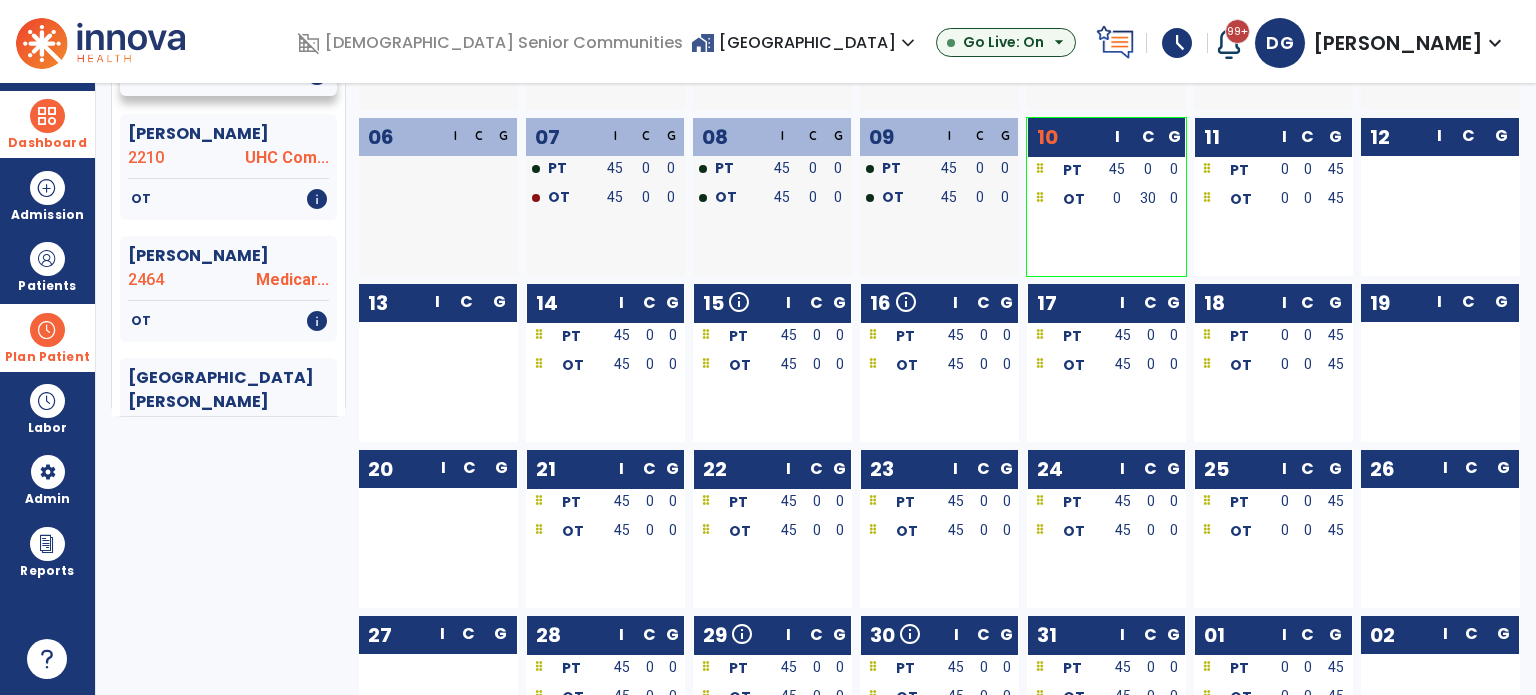 scroll, scrollTop: 1300, scrollLeft: 0, axis: vertical 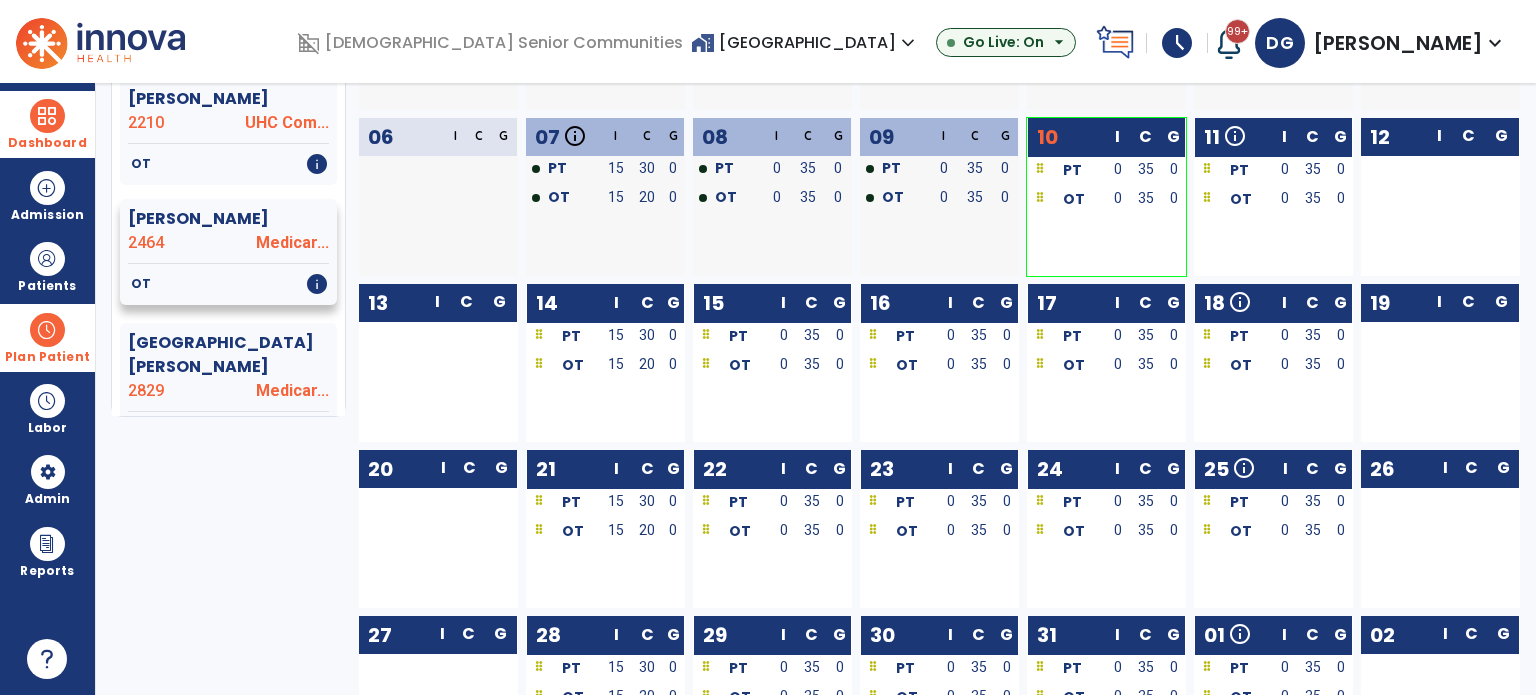 click on "OT   info" 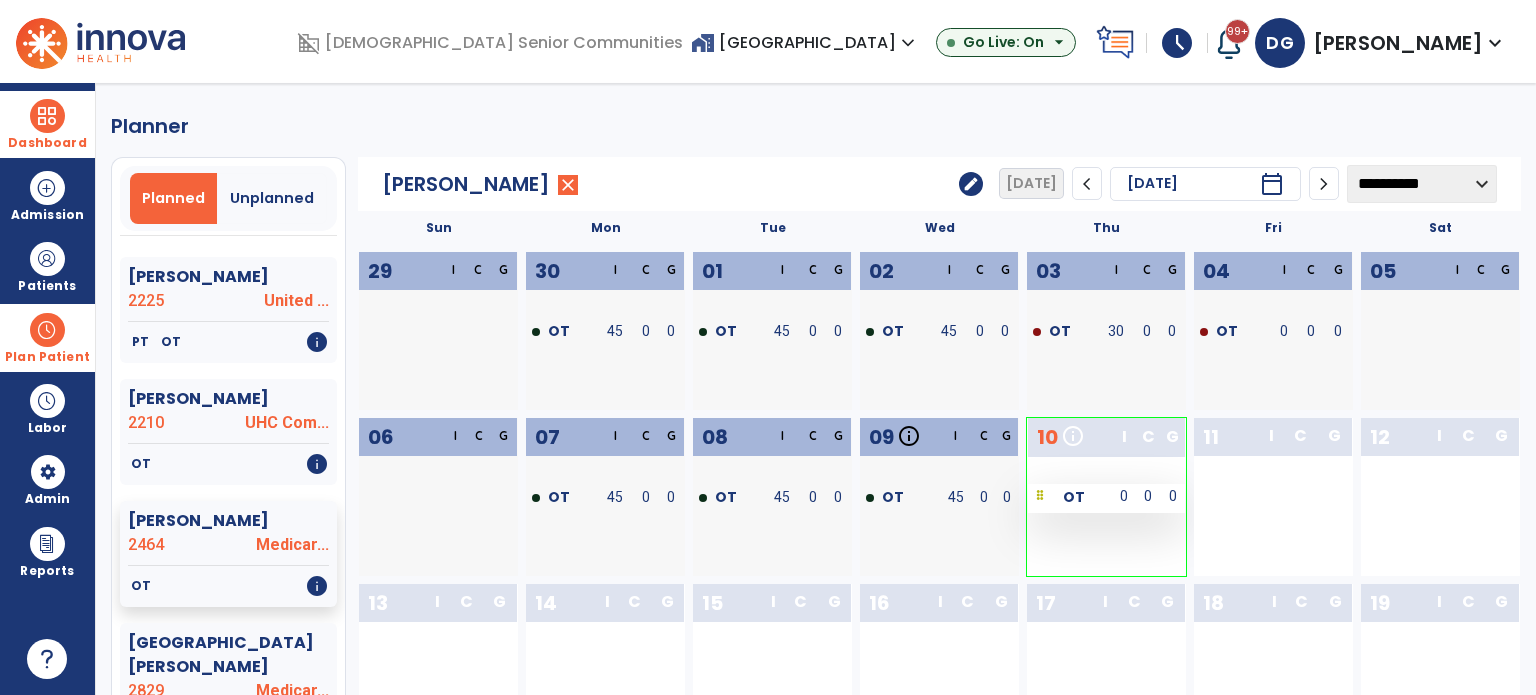 scroll, scrollTop: 100, scrollLeft: 0, axis: vertical 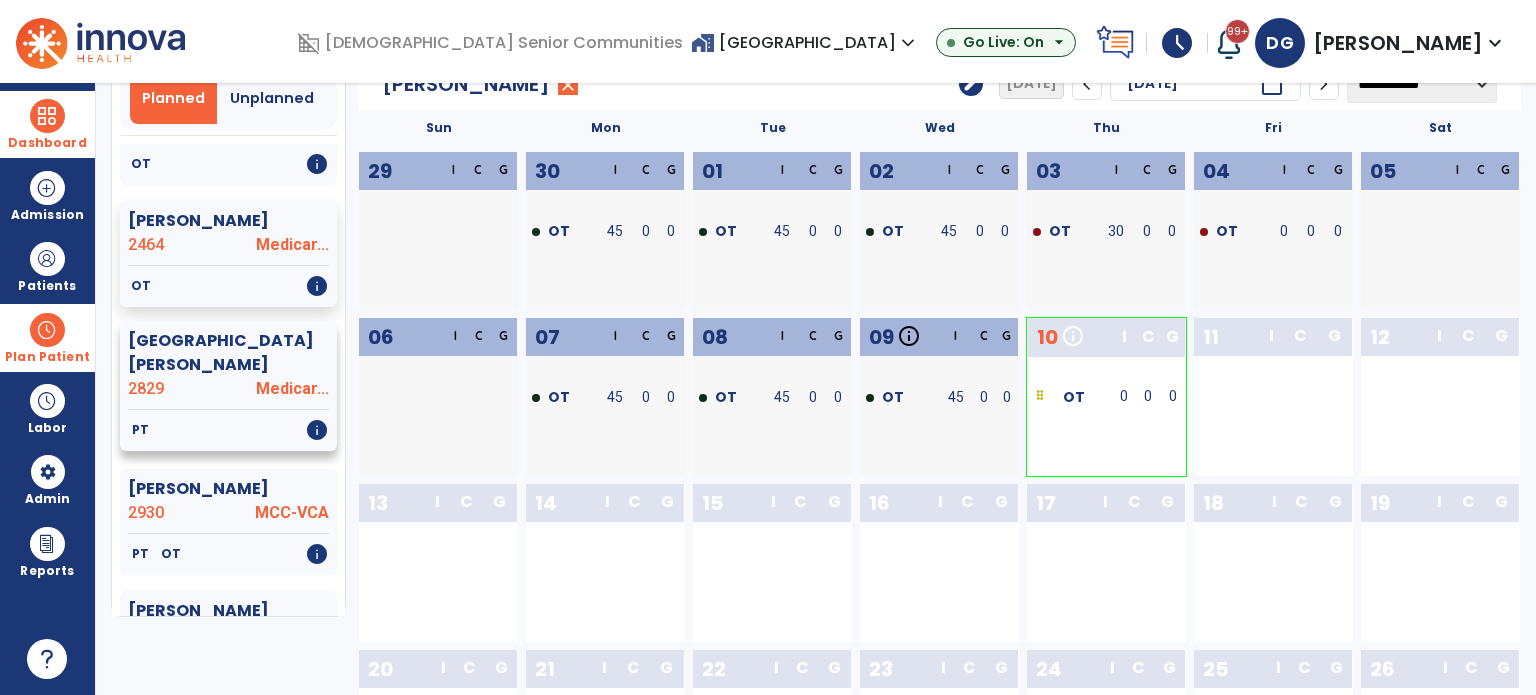 click on "[GEOGRAPHIC_DATA][PERSON_NAME]" 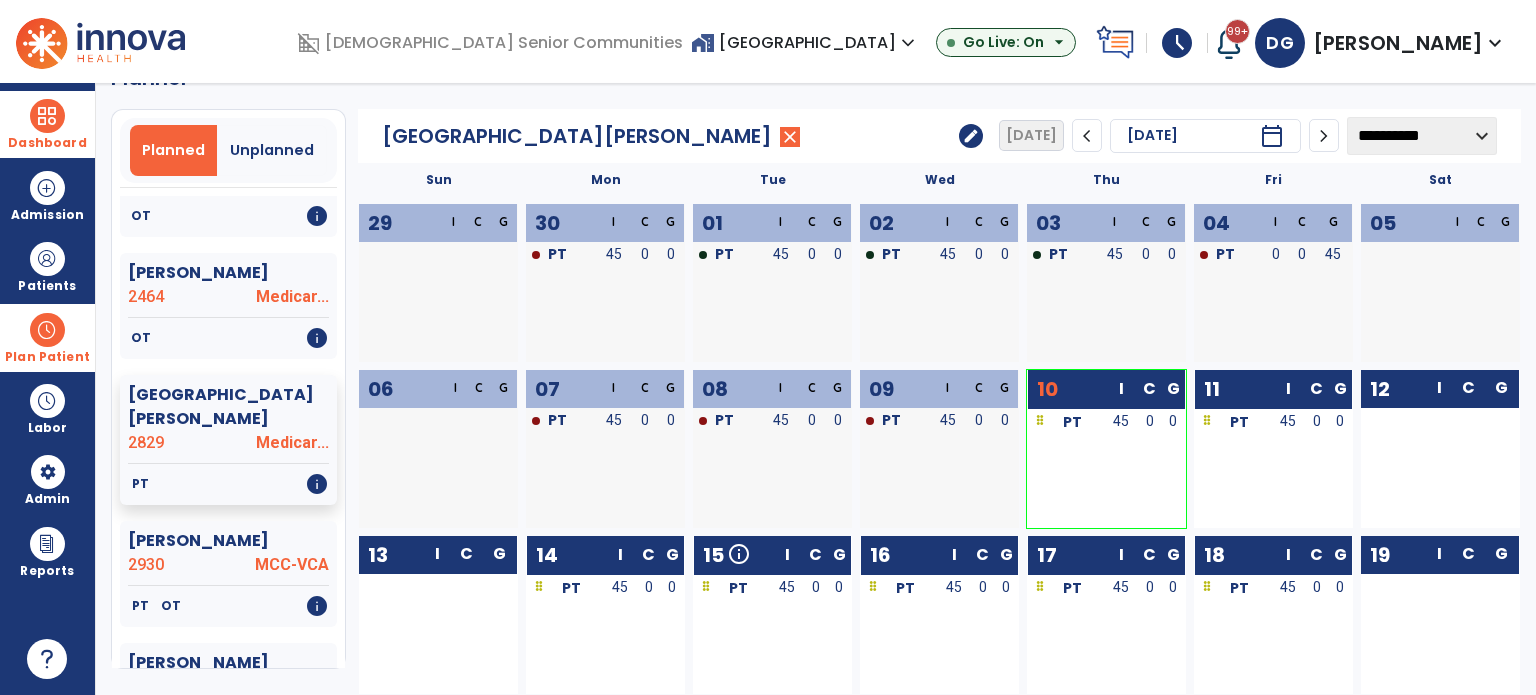 scroll, scrollTop: 0, scrollLeft: 0, axis: both 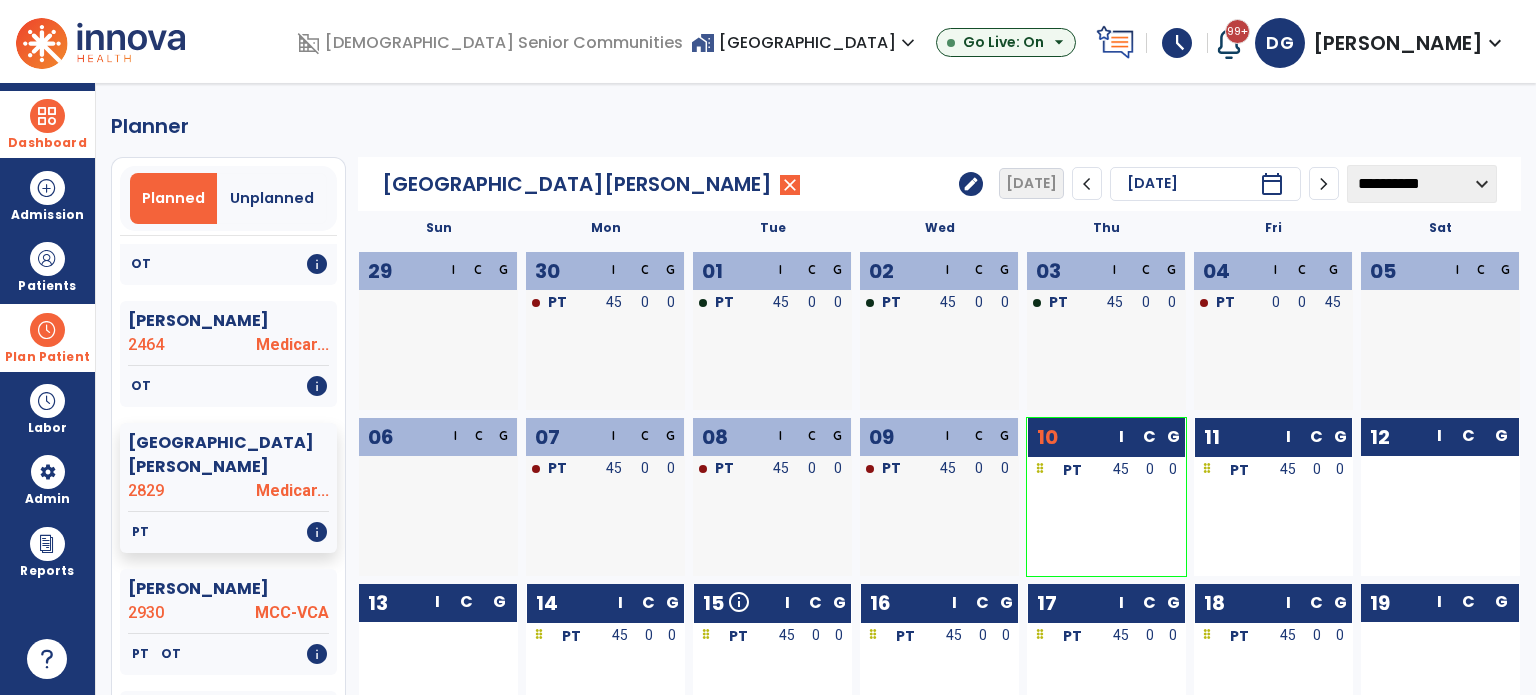 click on "**********" 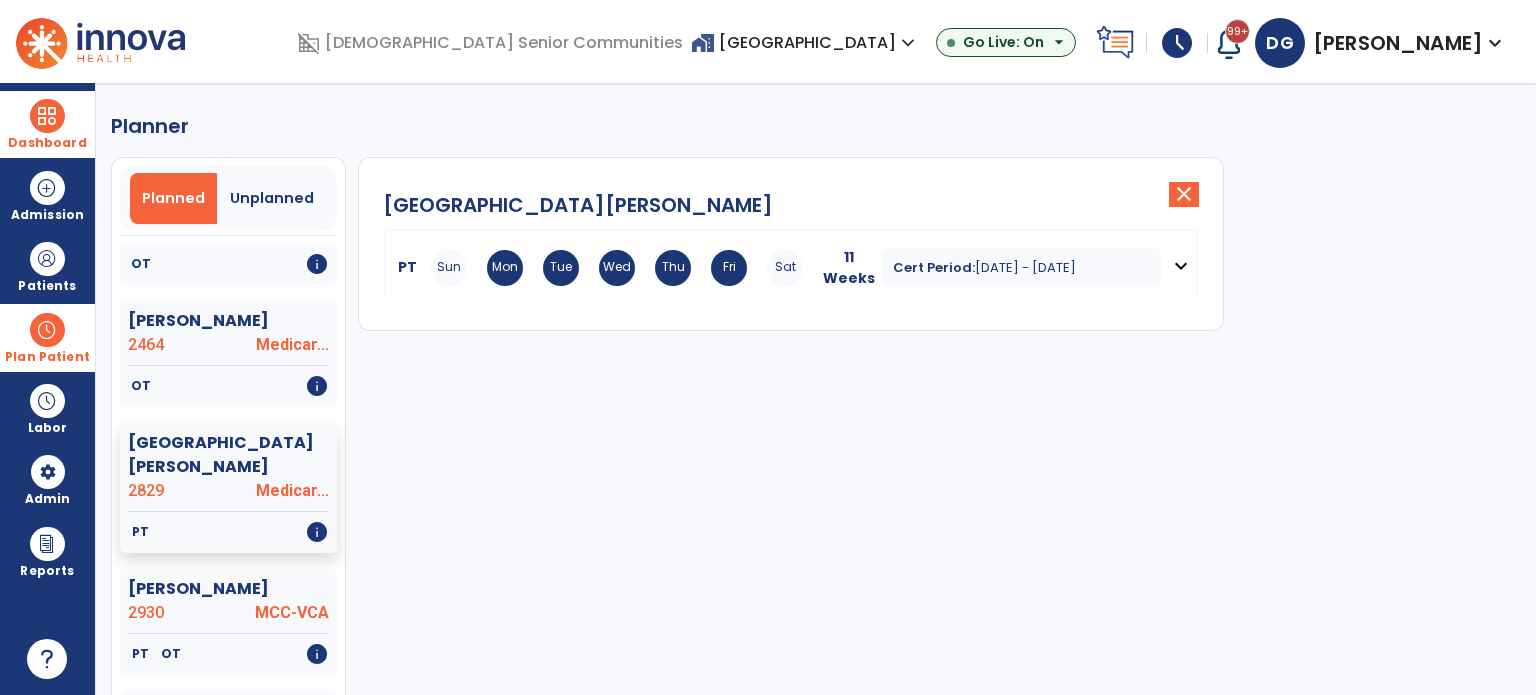 click on "Fri" at bounding box center [729, 268] 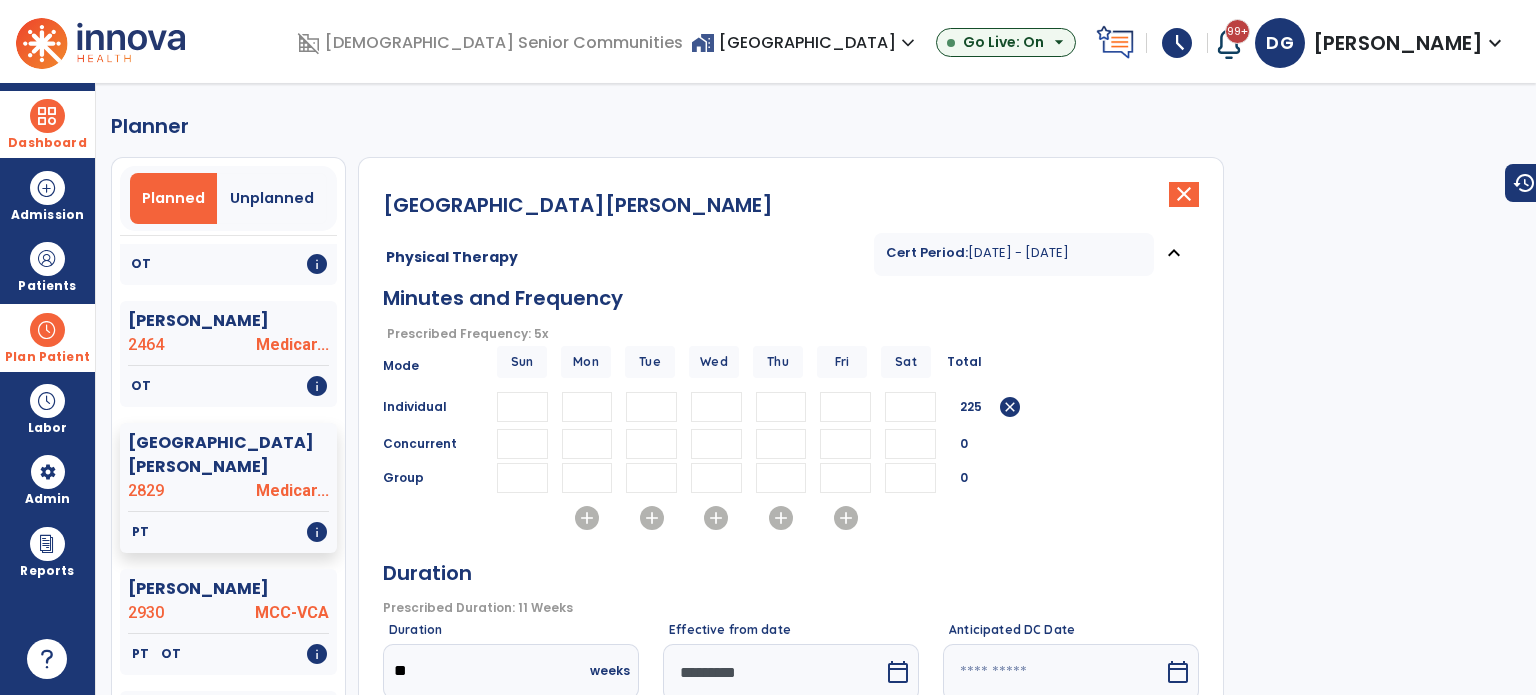 click on "**" at bounding box center [845, 407] 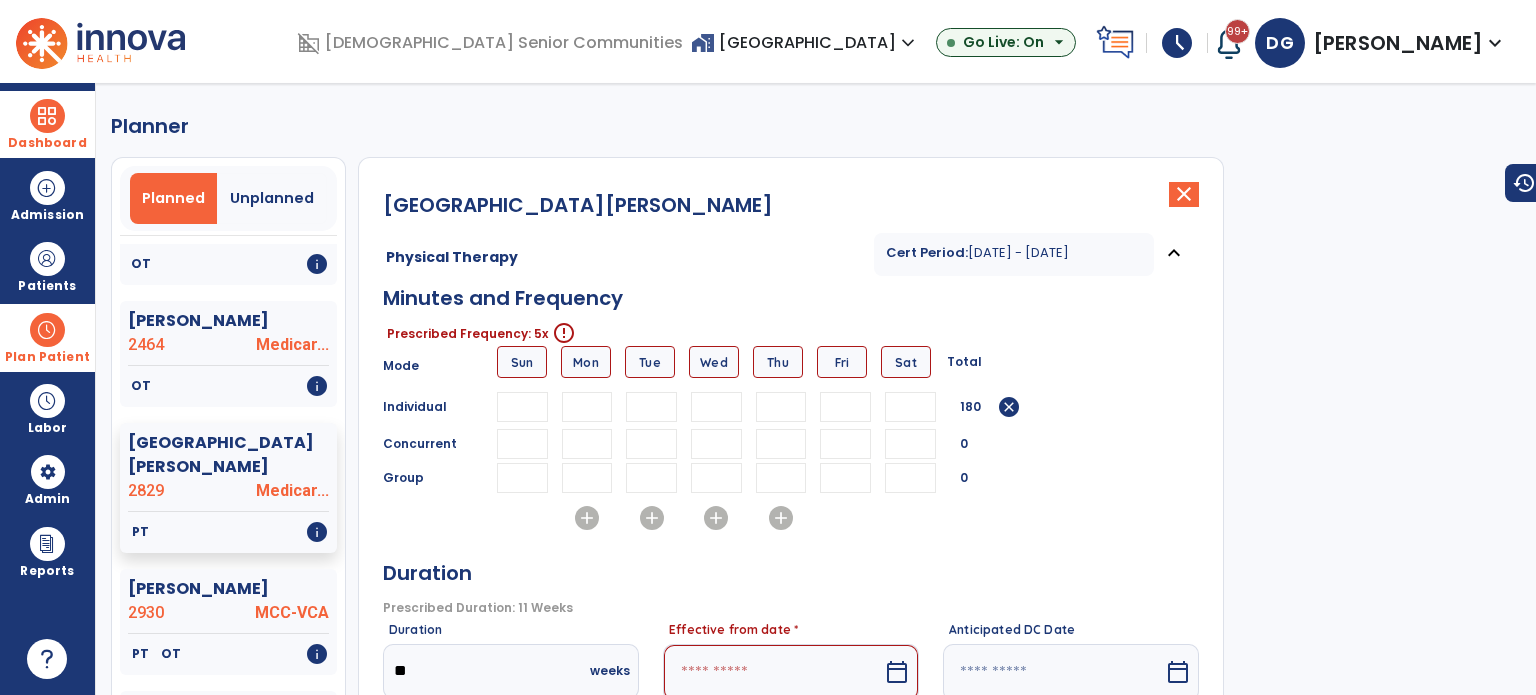 type 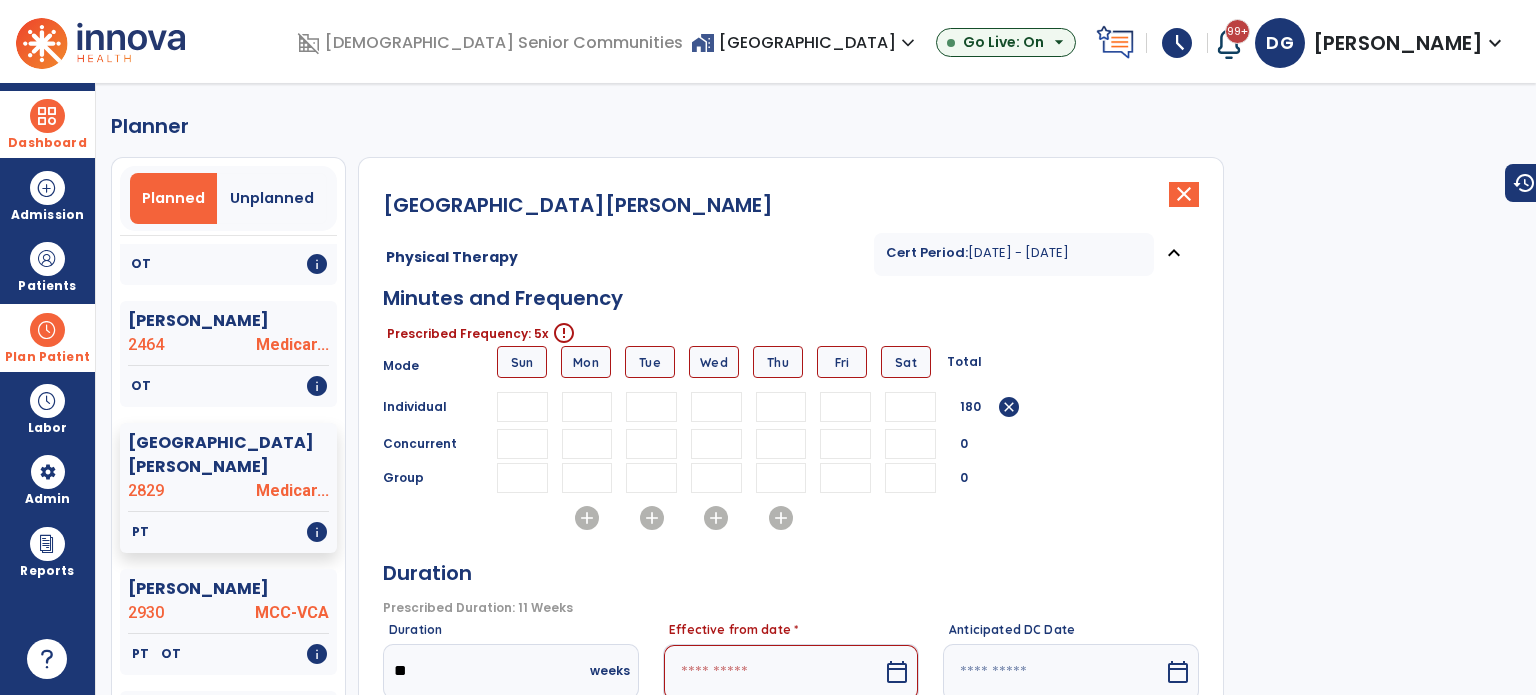 click at bounding box center [845, 444] 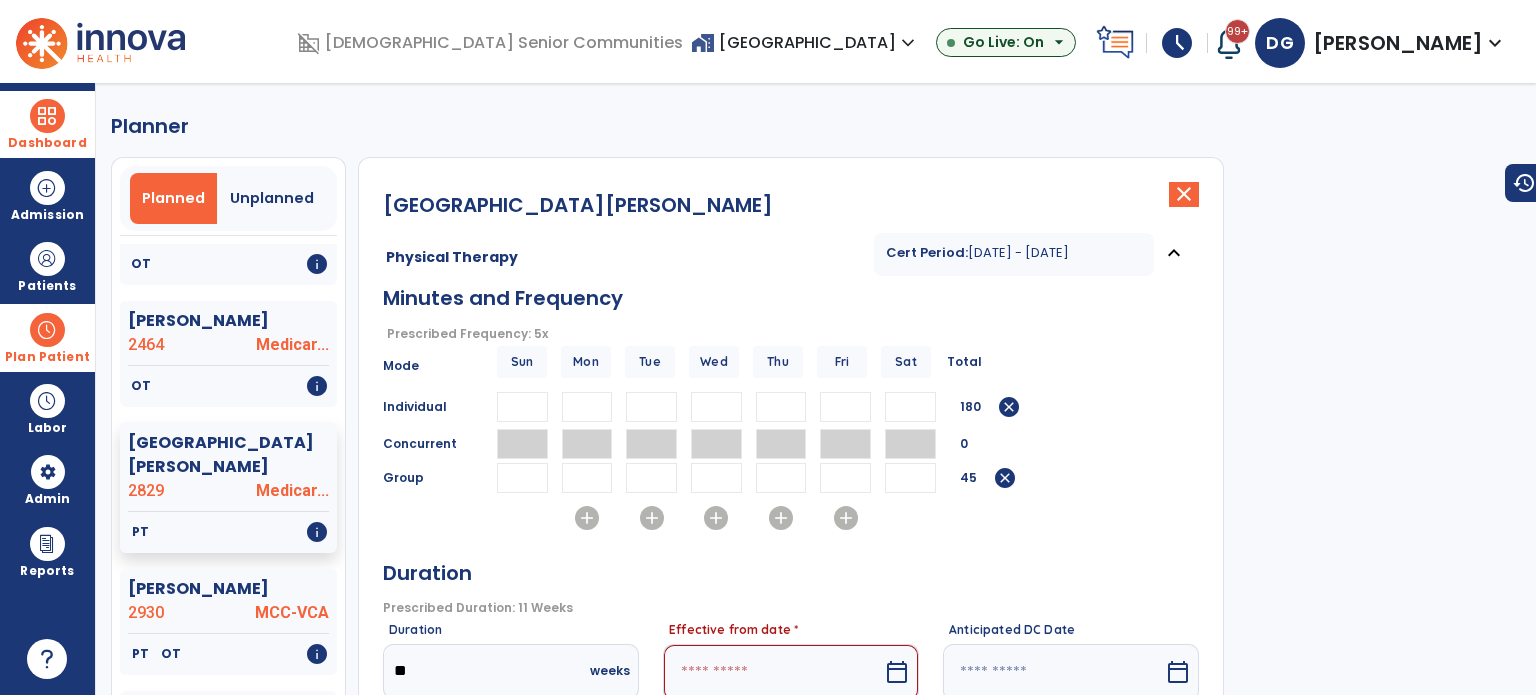 type on "**" 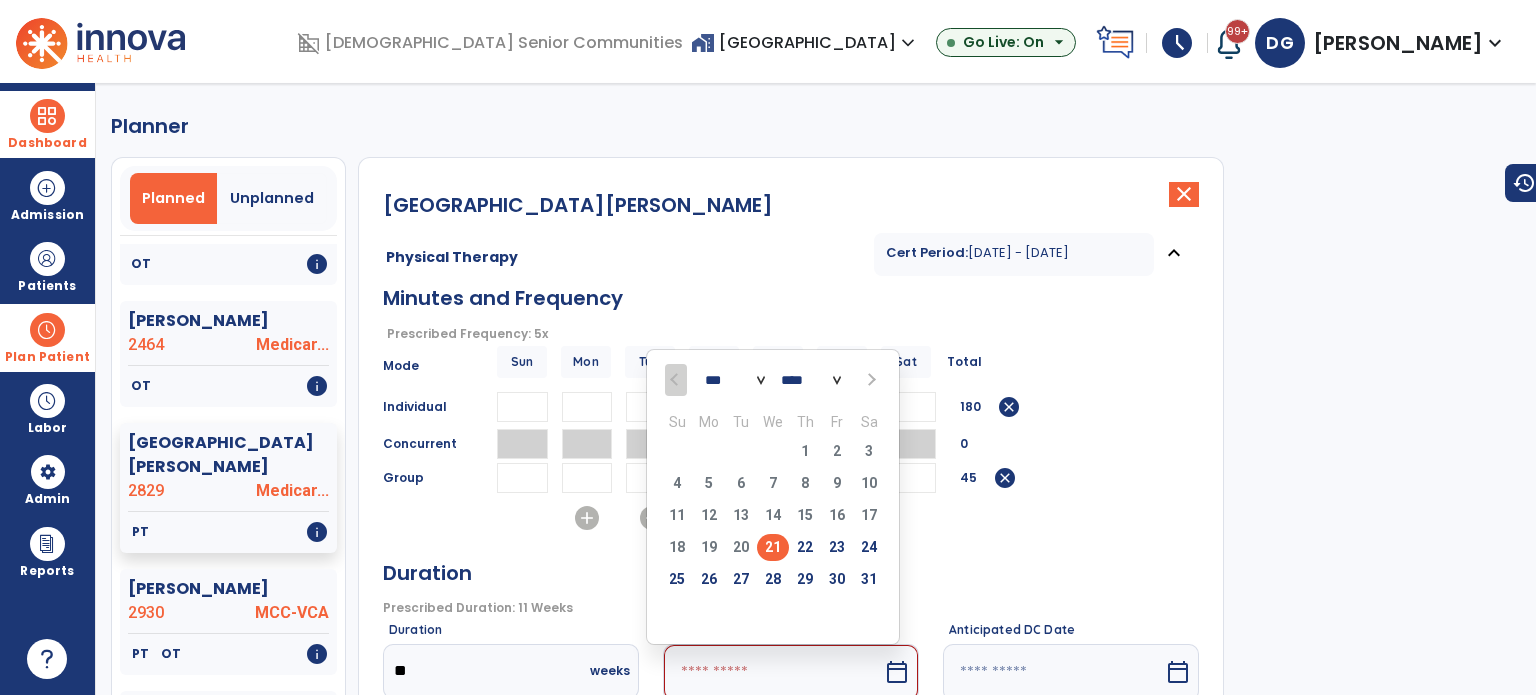 click at bounding box center [869, 379] 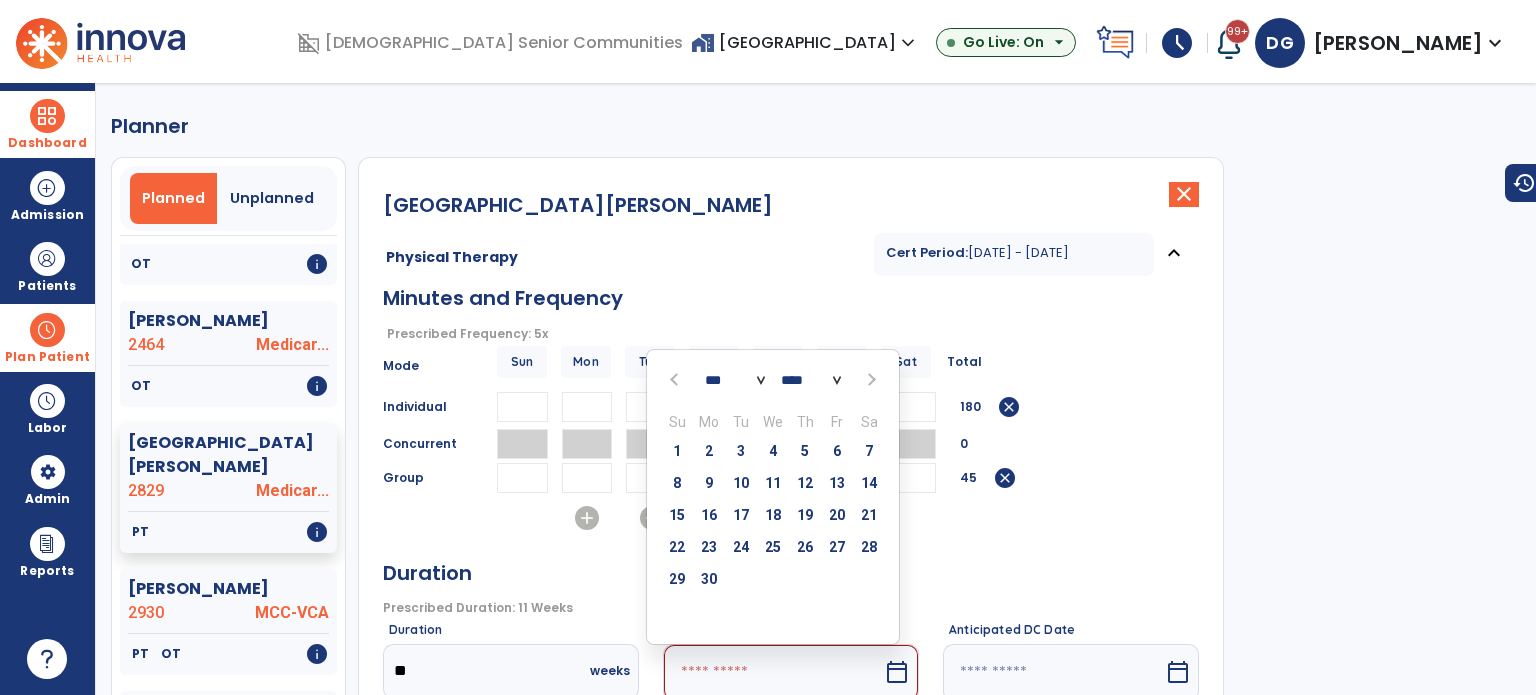 click at bounding box center (869, 379) 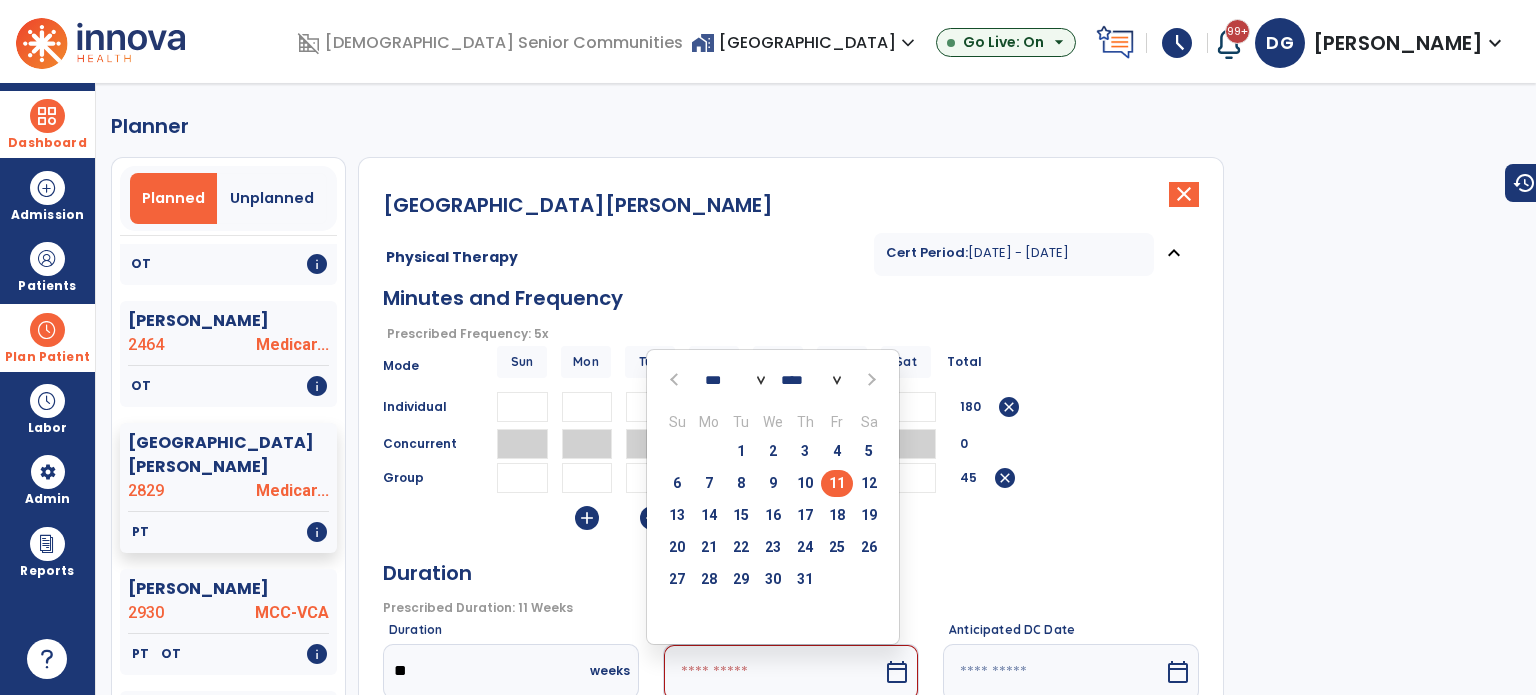 click on "11" at bounding box center (837, 483) 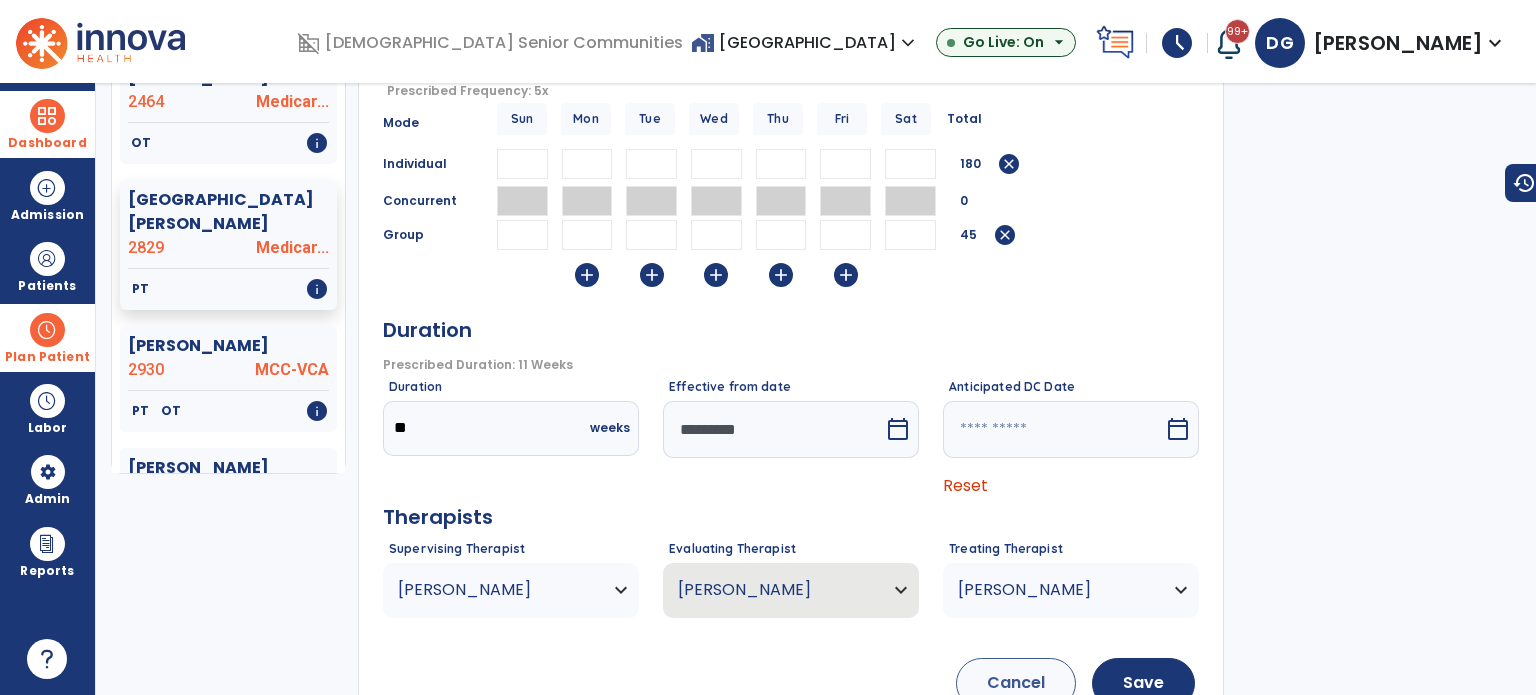 scroll, scrollTop: 304, scrollLeft: 0, axis: vertical 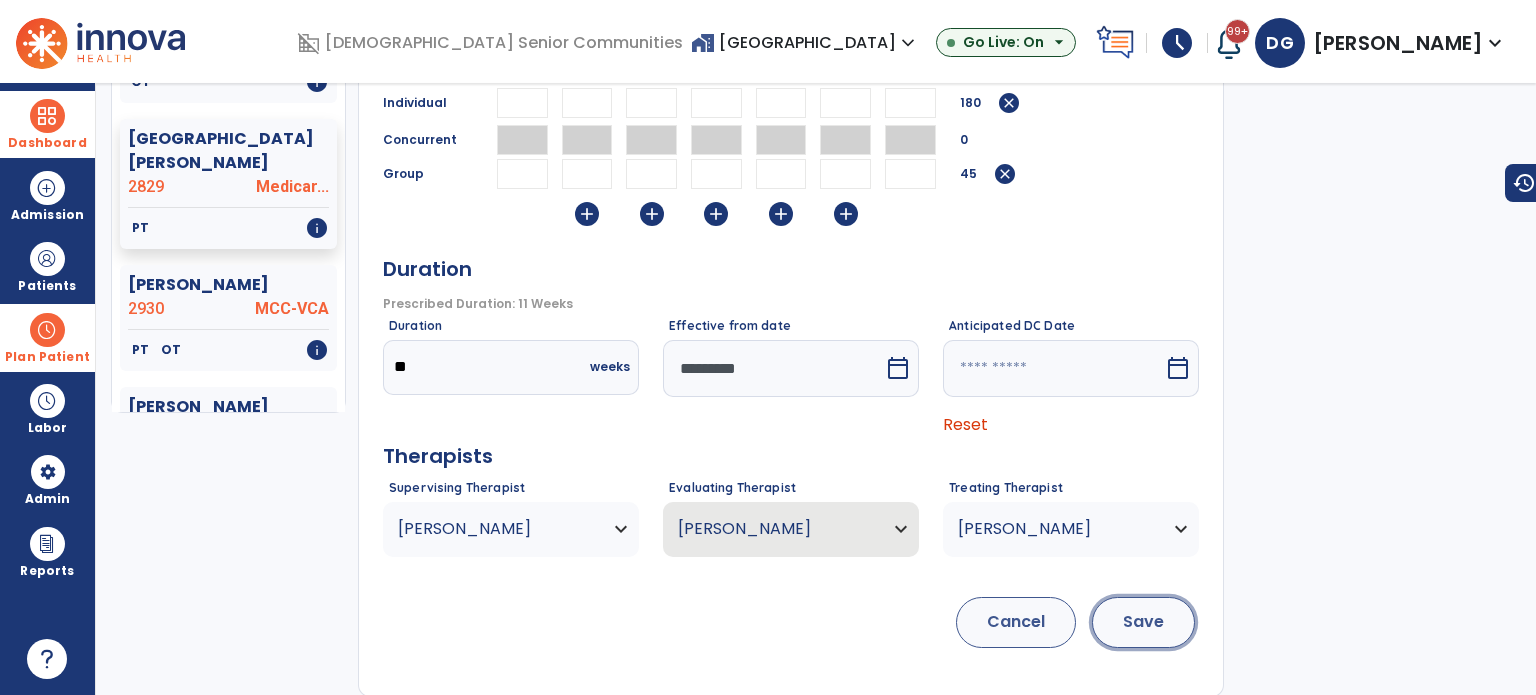 click on "Save" at bounding box center (1143, 622) 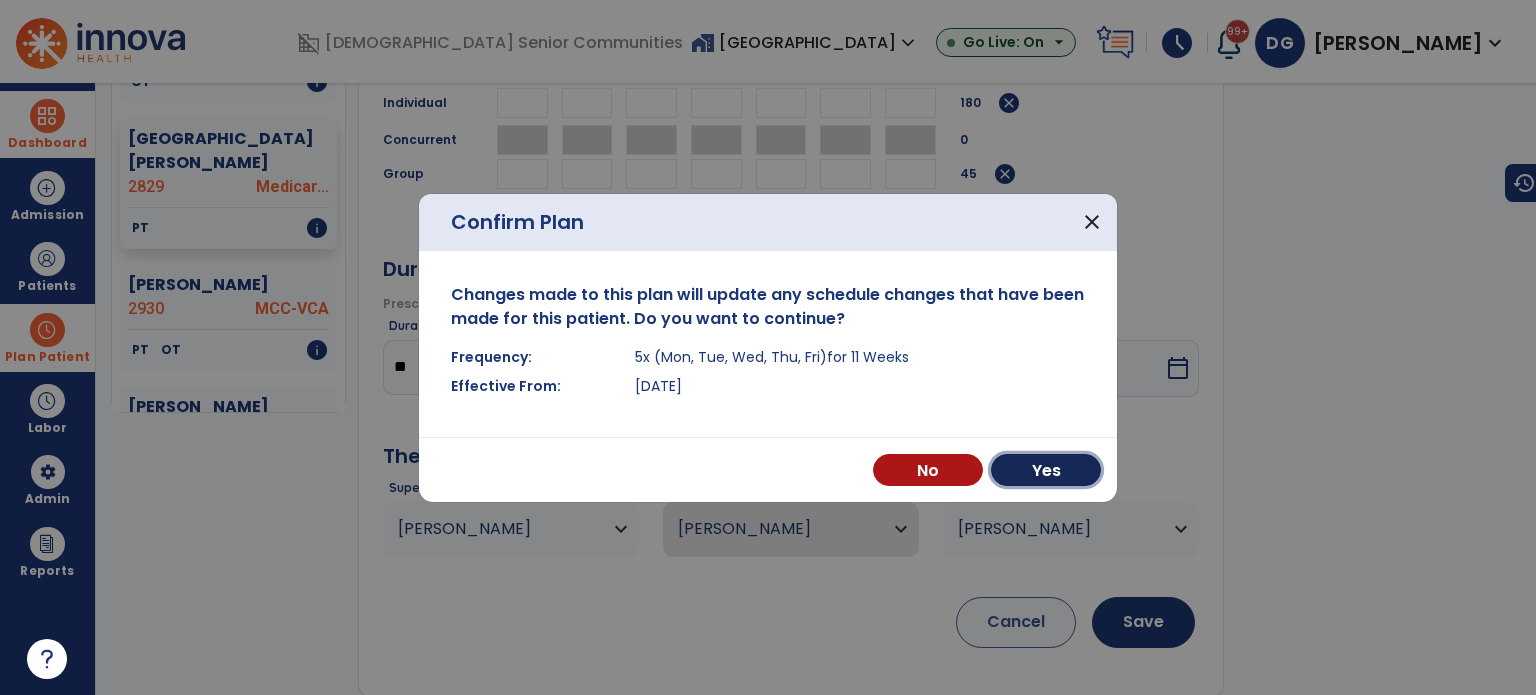 click on "Yes" at bounding box center [1046, 470] 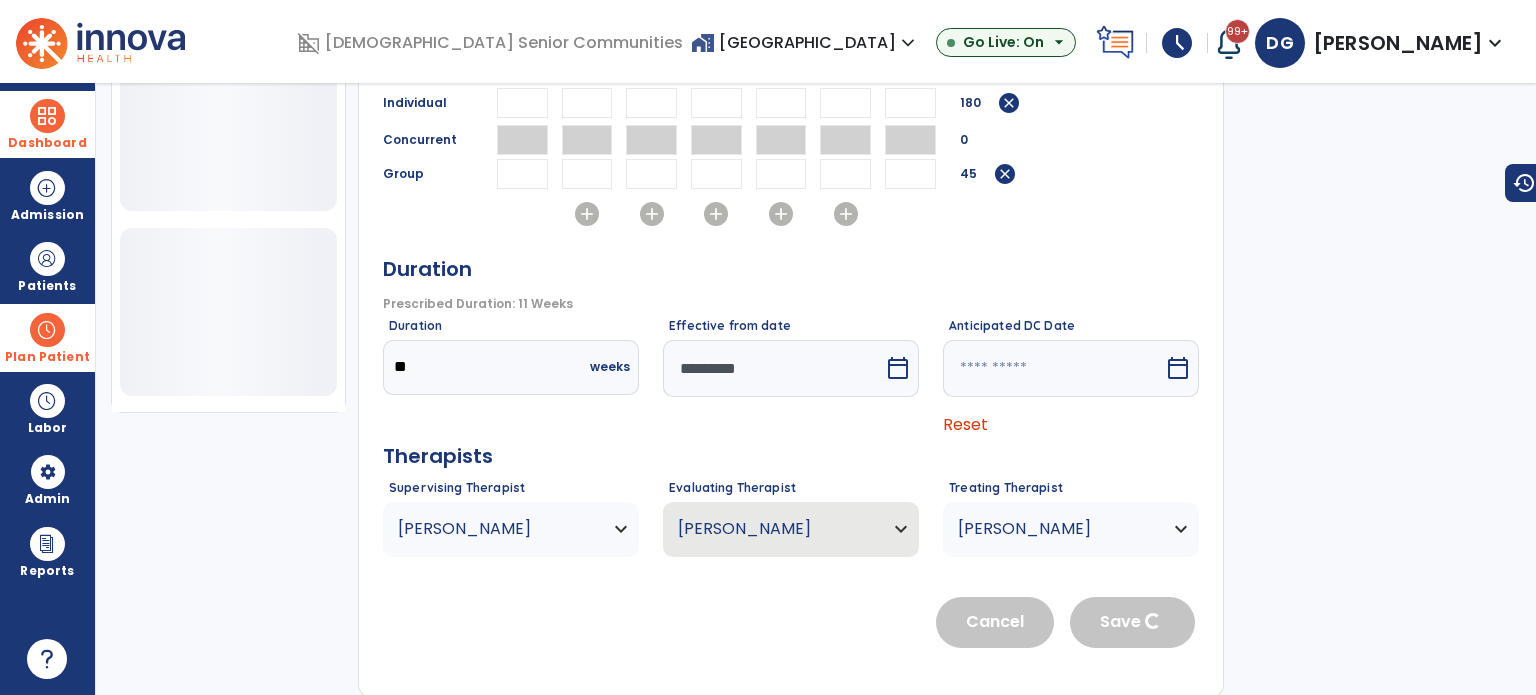 scroll, scrollTop: 721, scrollLeft: 0, axis: vertical 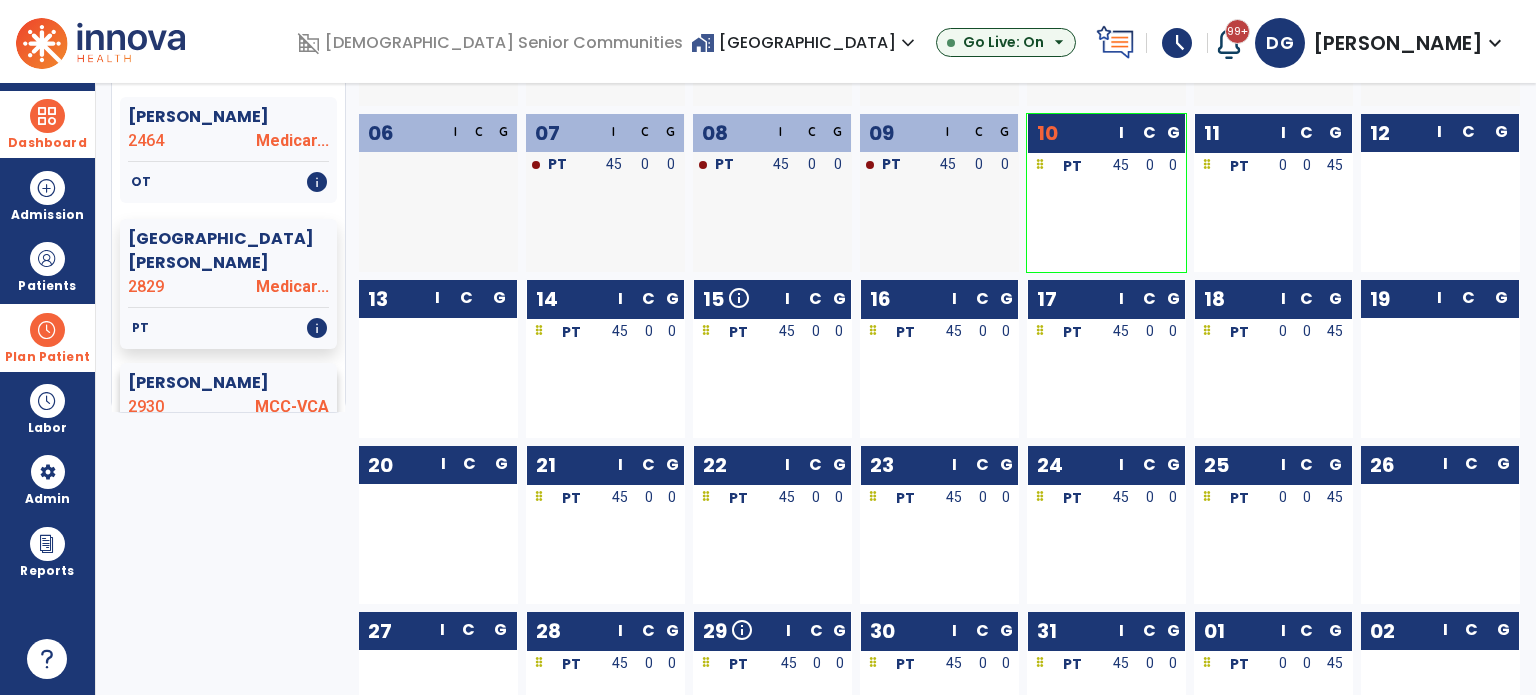click on "[PERSON_NAME]" 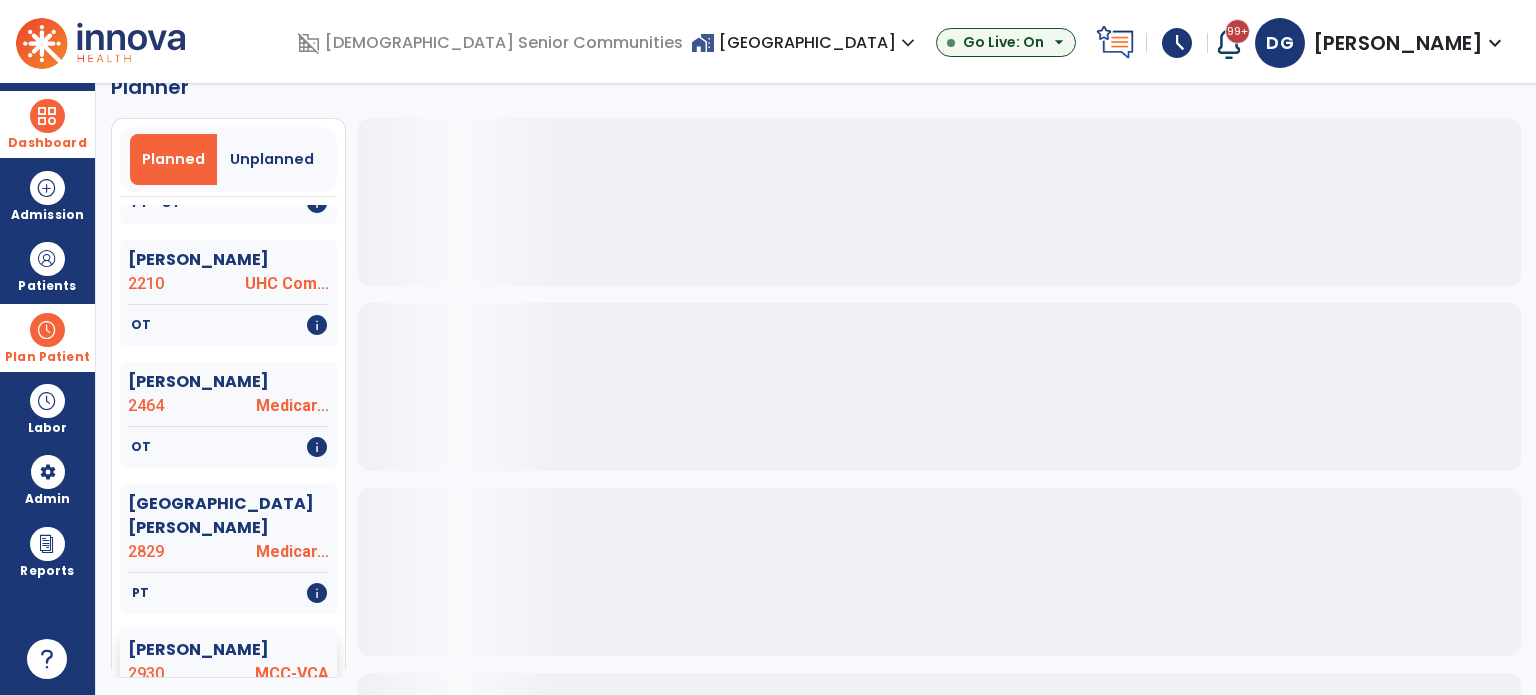 scroll, scrollTop: 0, scrollLeft: 0, axis: both 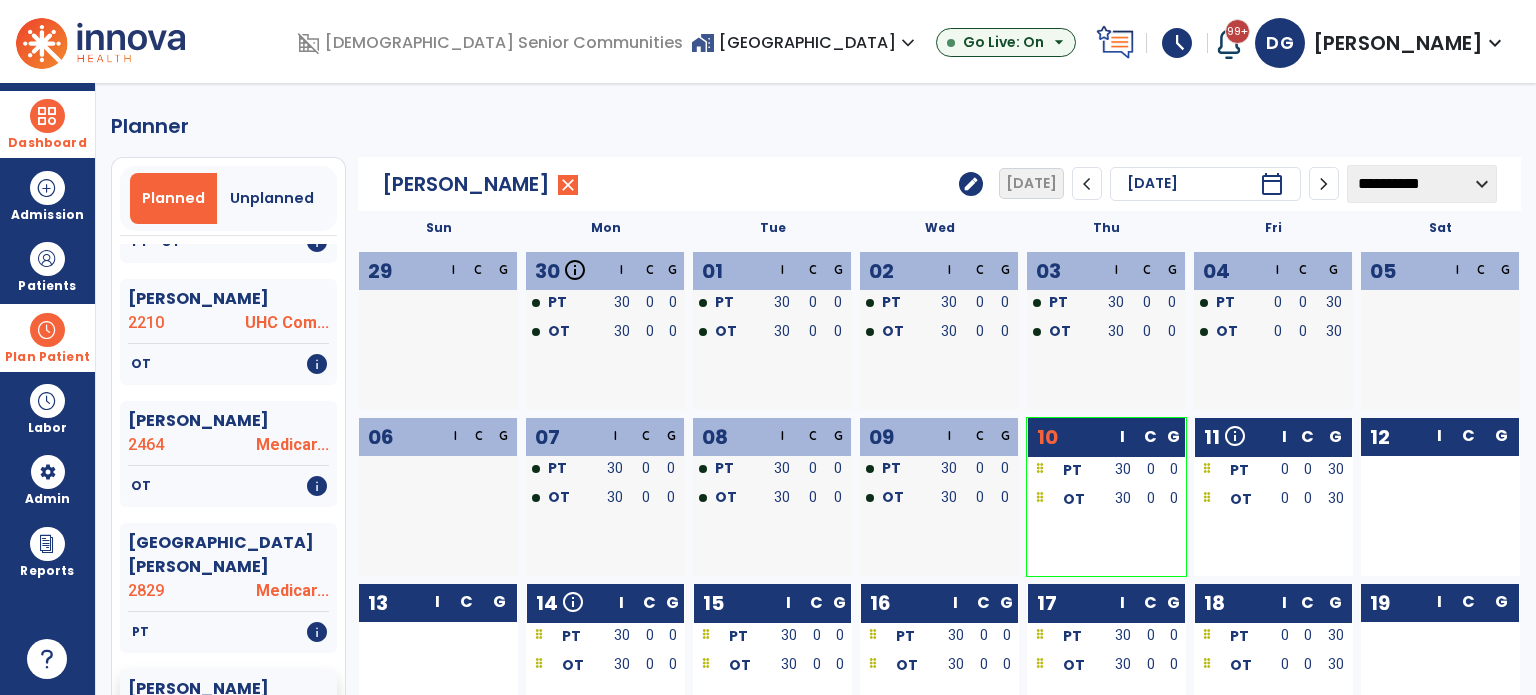 click on "edit" 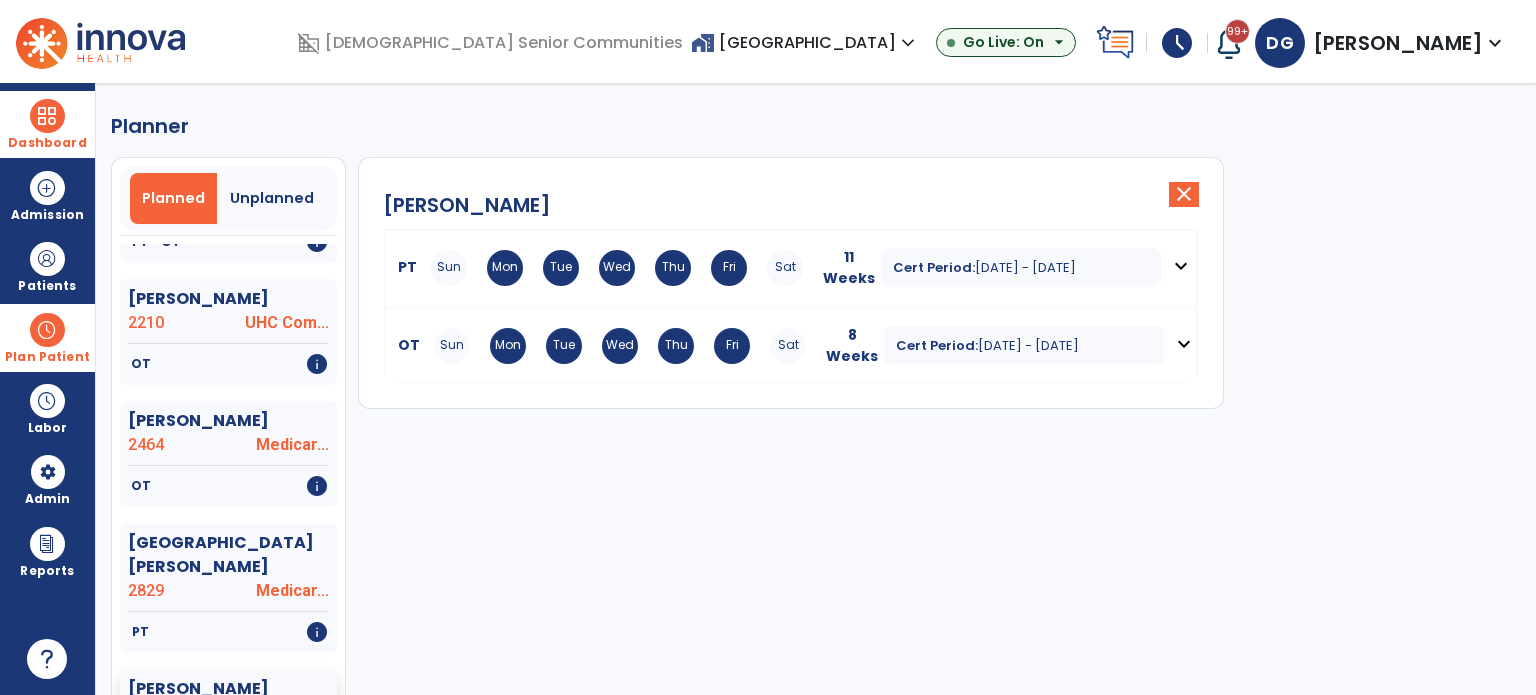click on "Fri" at bounding box center [729, 268] 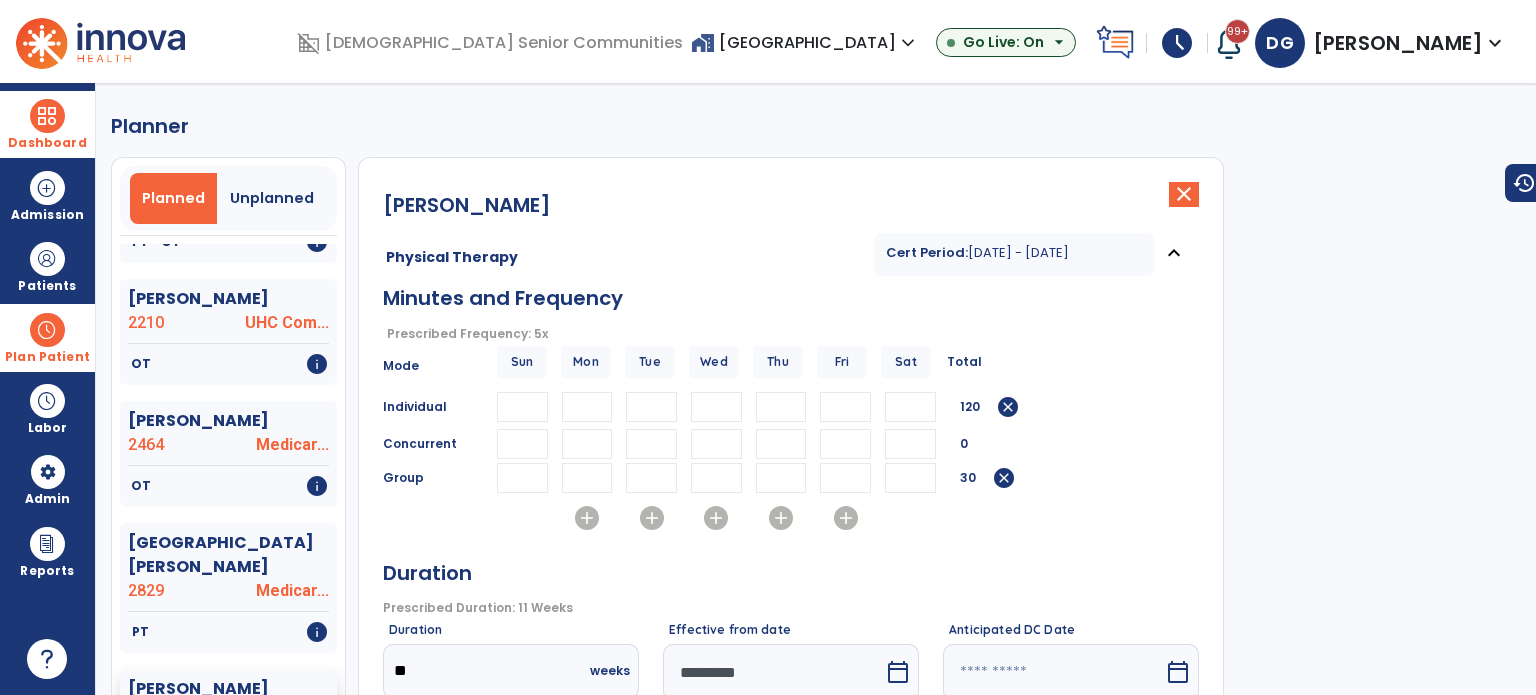 click on "**" at bounding box center (587, 407) 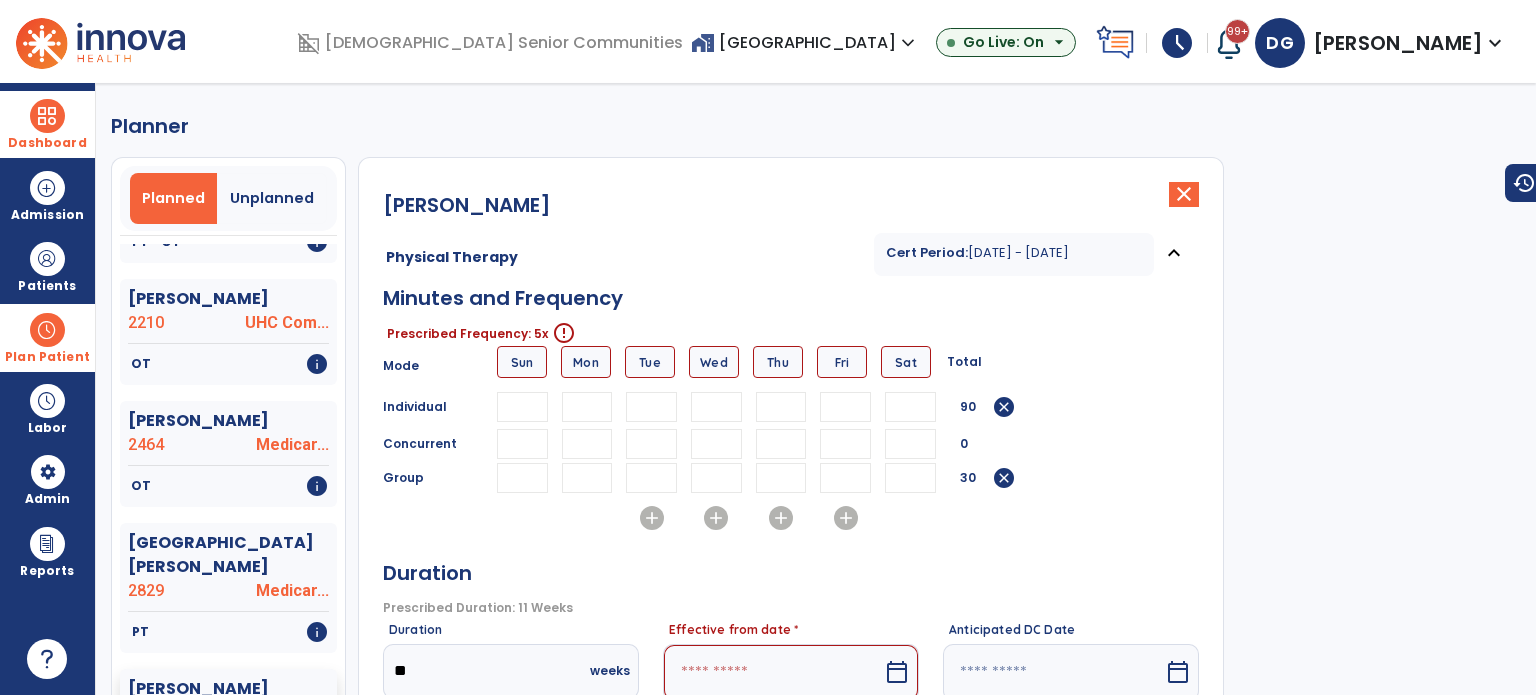 type 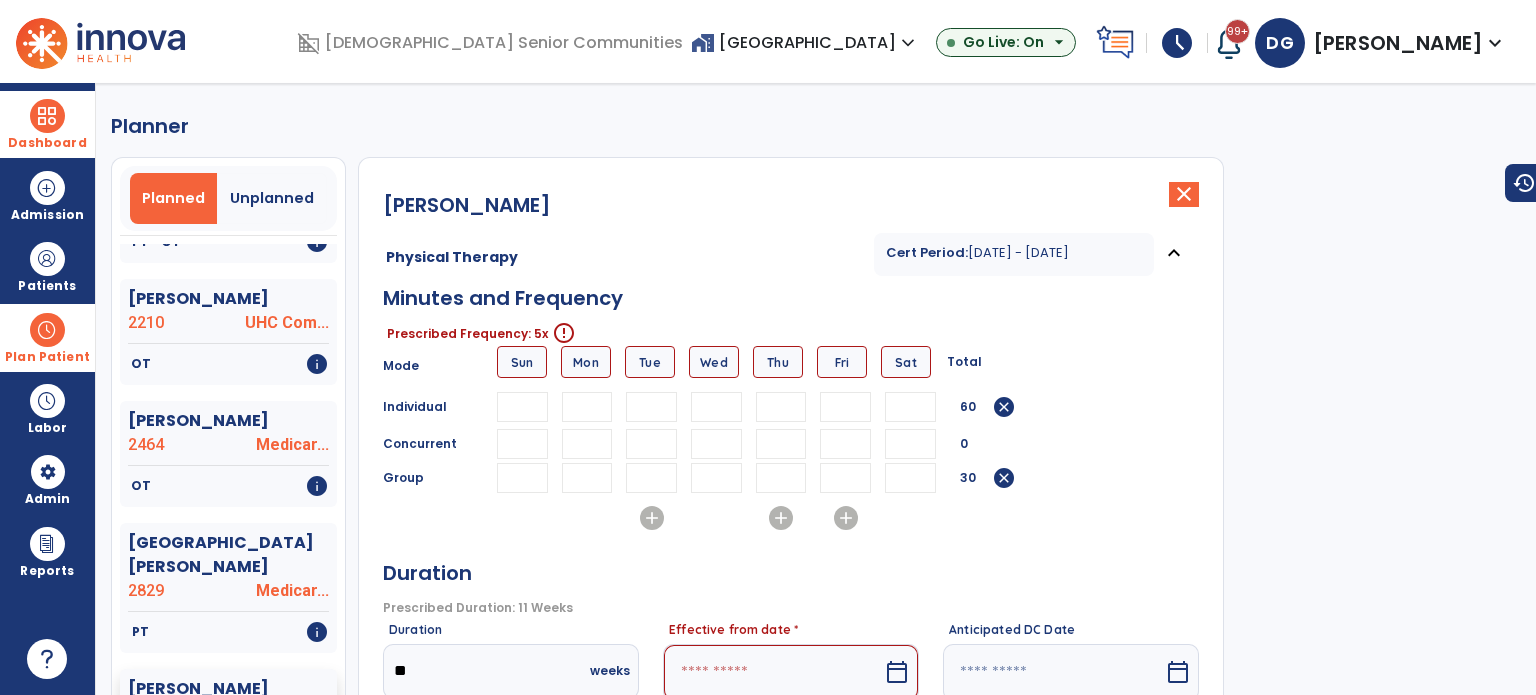 type 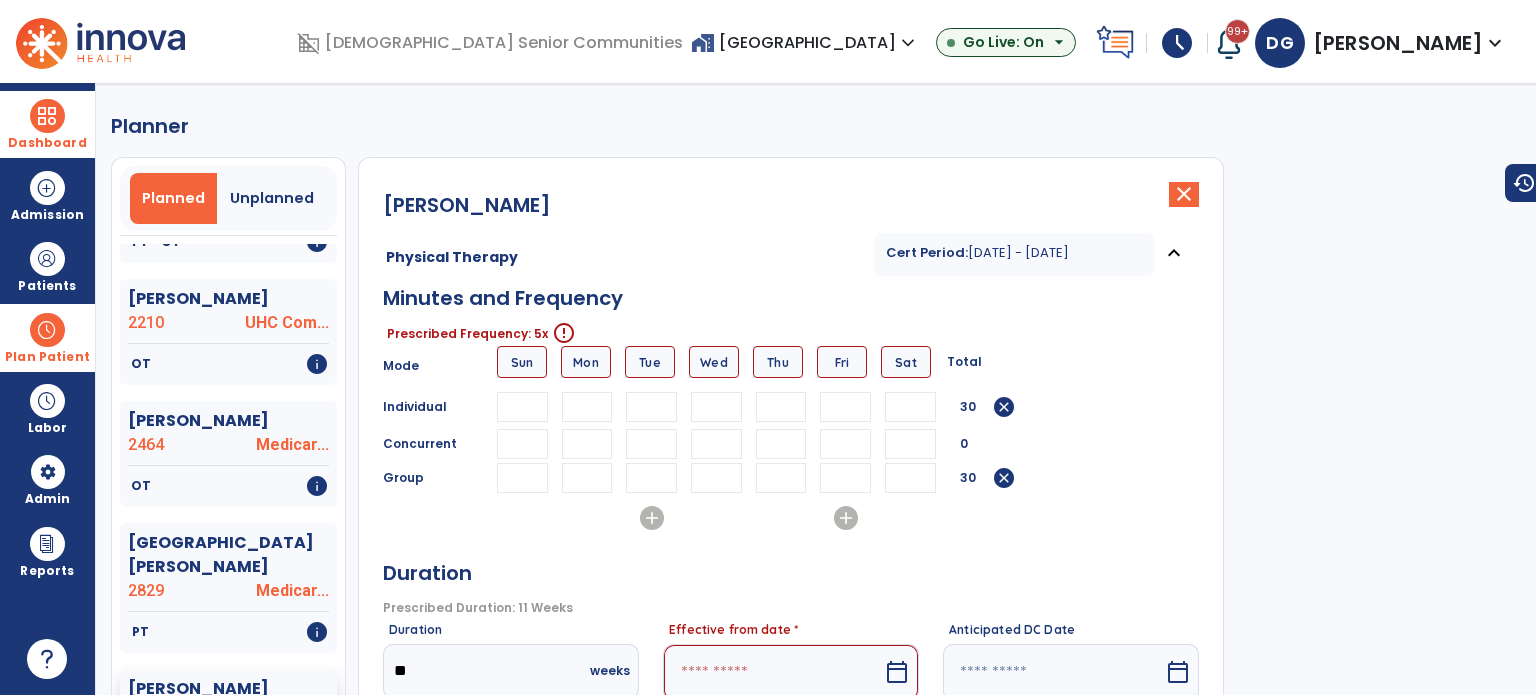 type 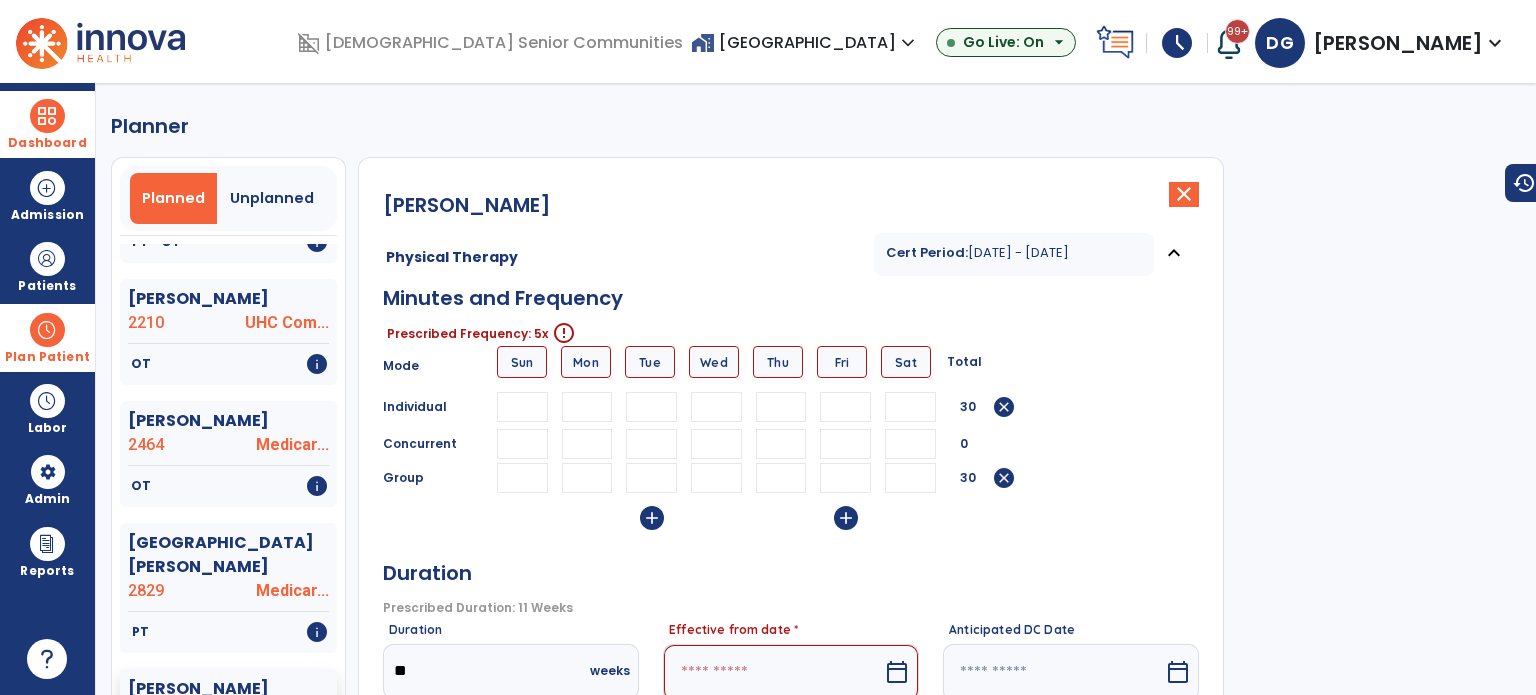 type on "*" 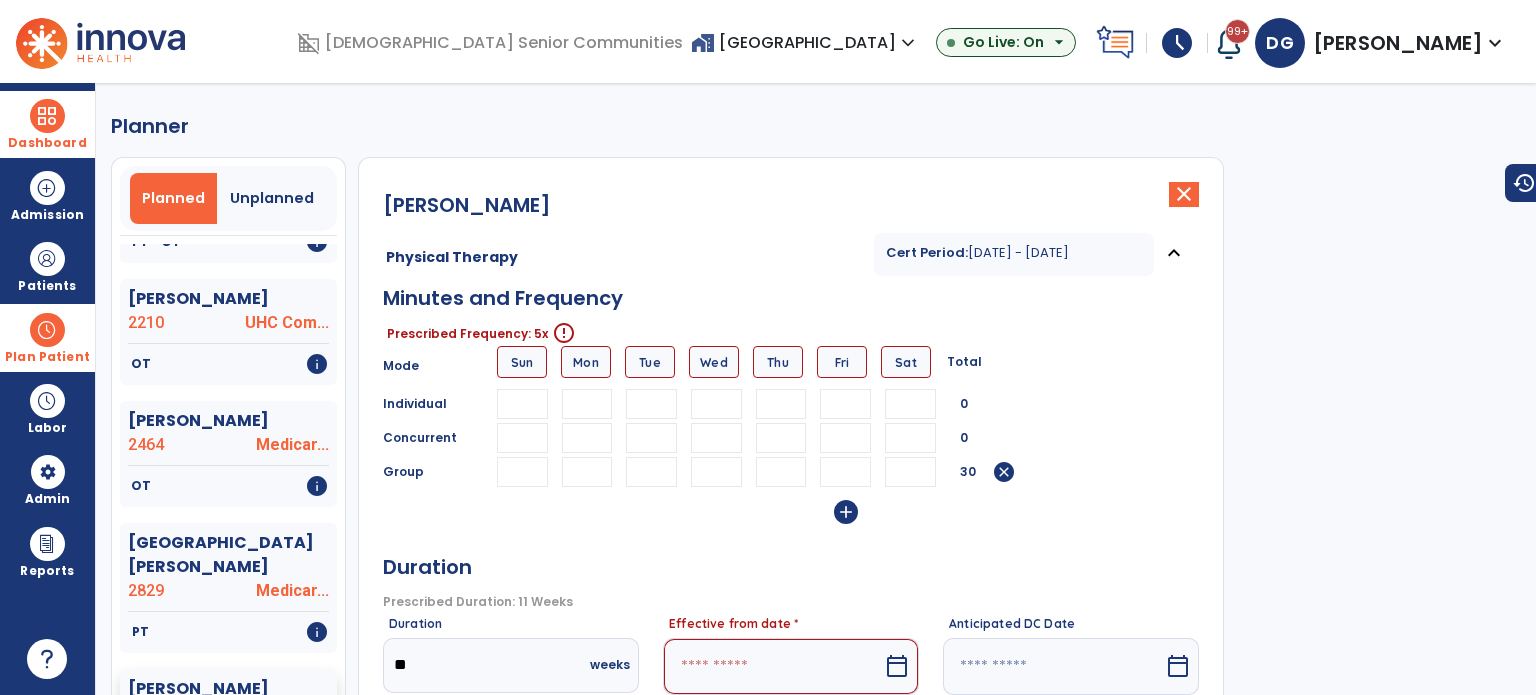 type 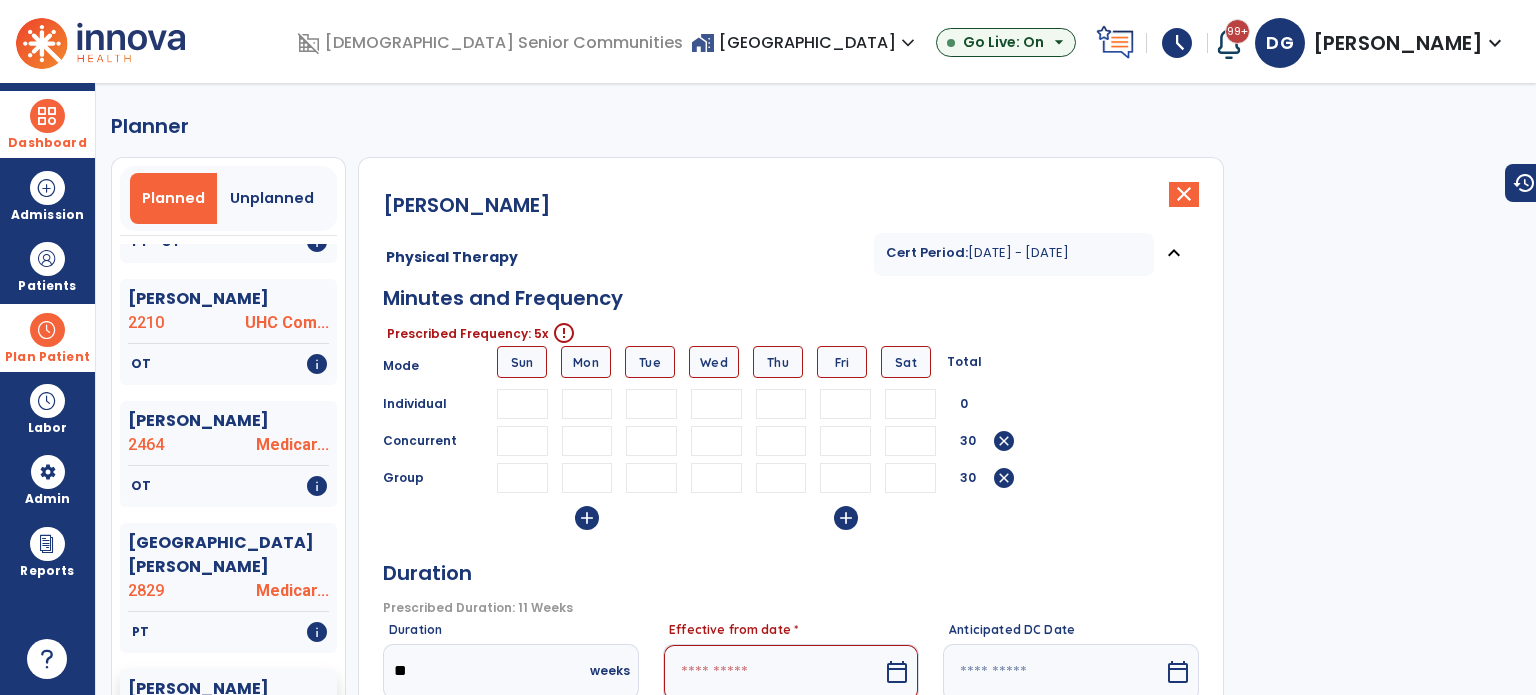 type on "**" 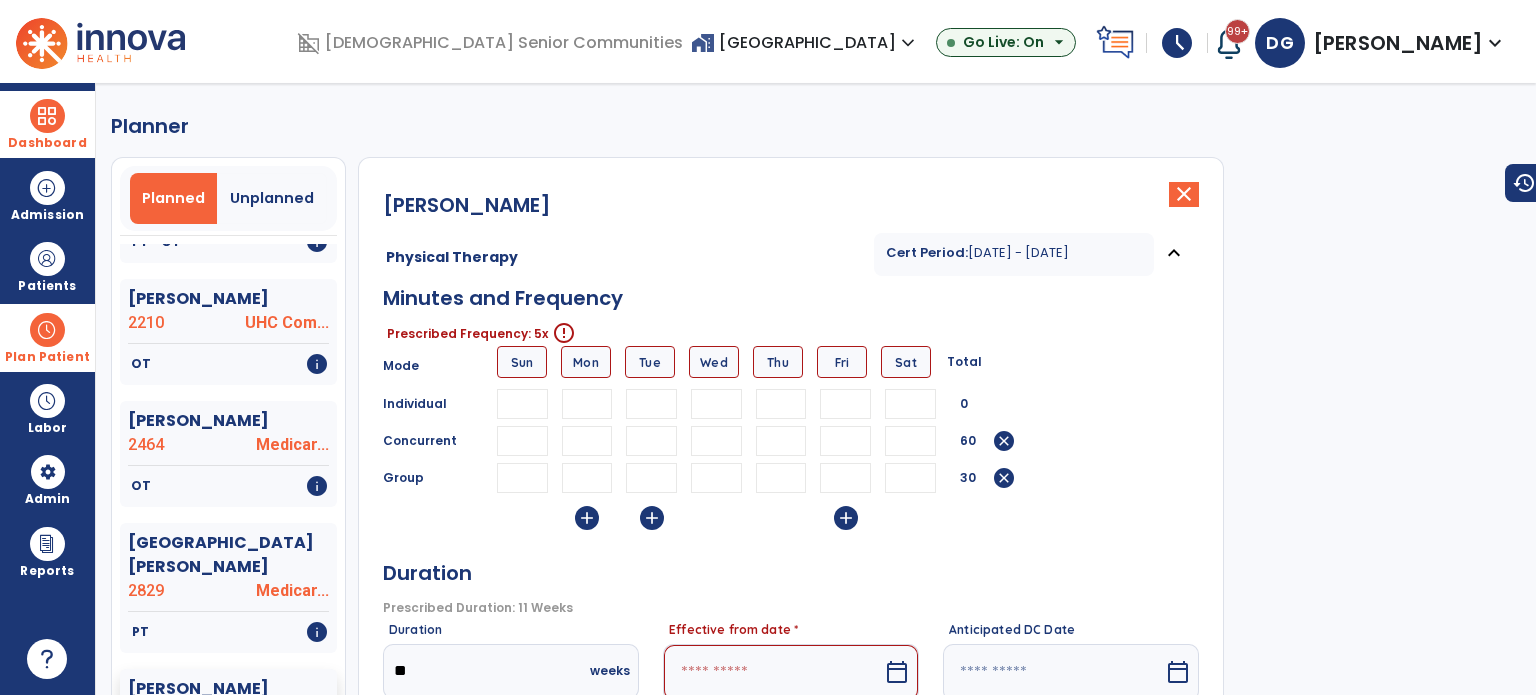type on "**" 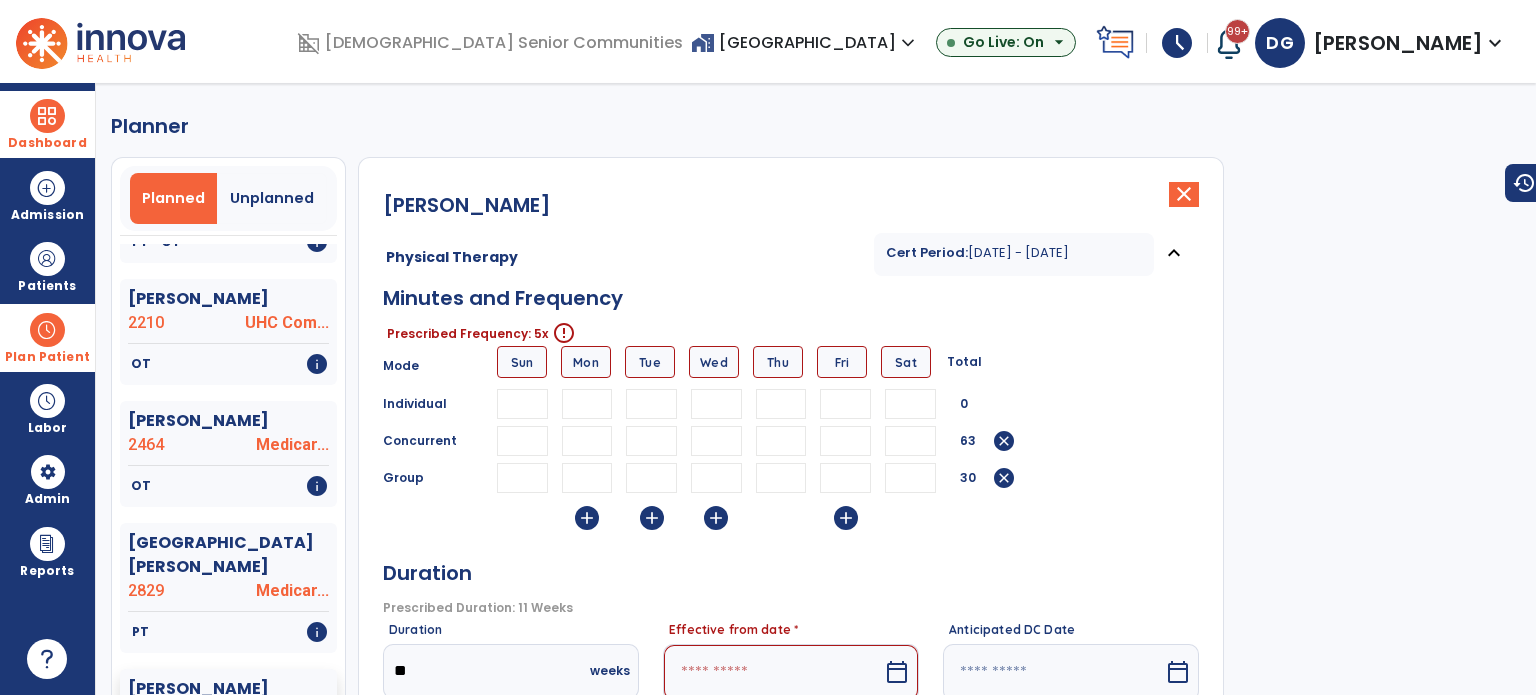 type on "**" 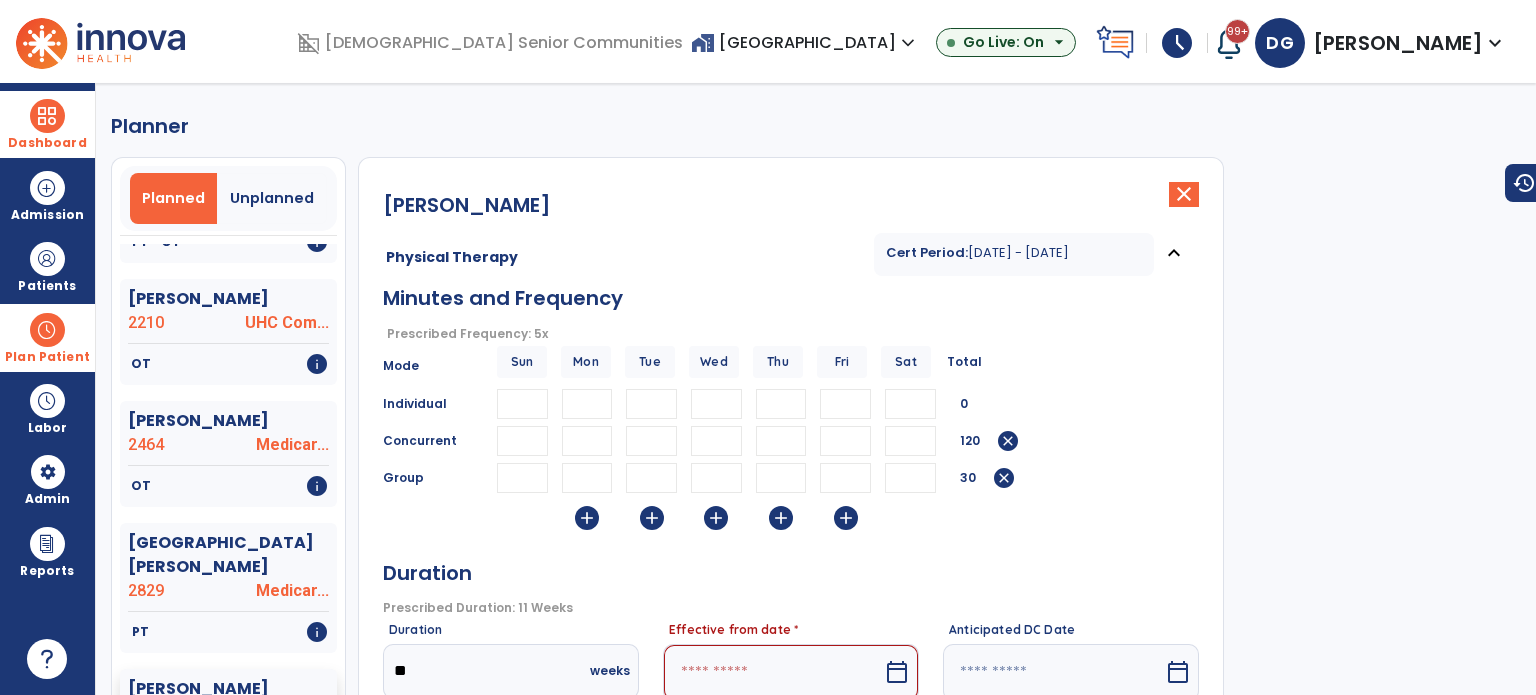 type on "**" 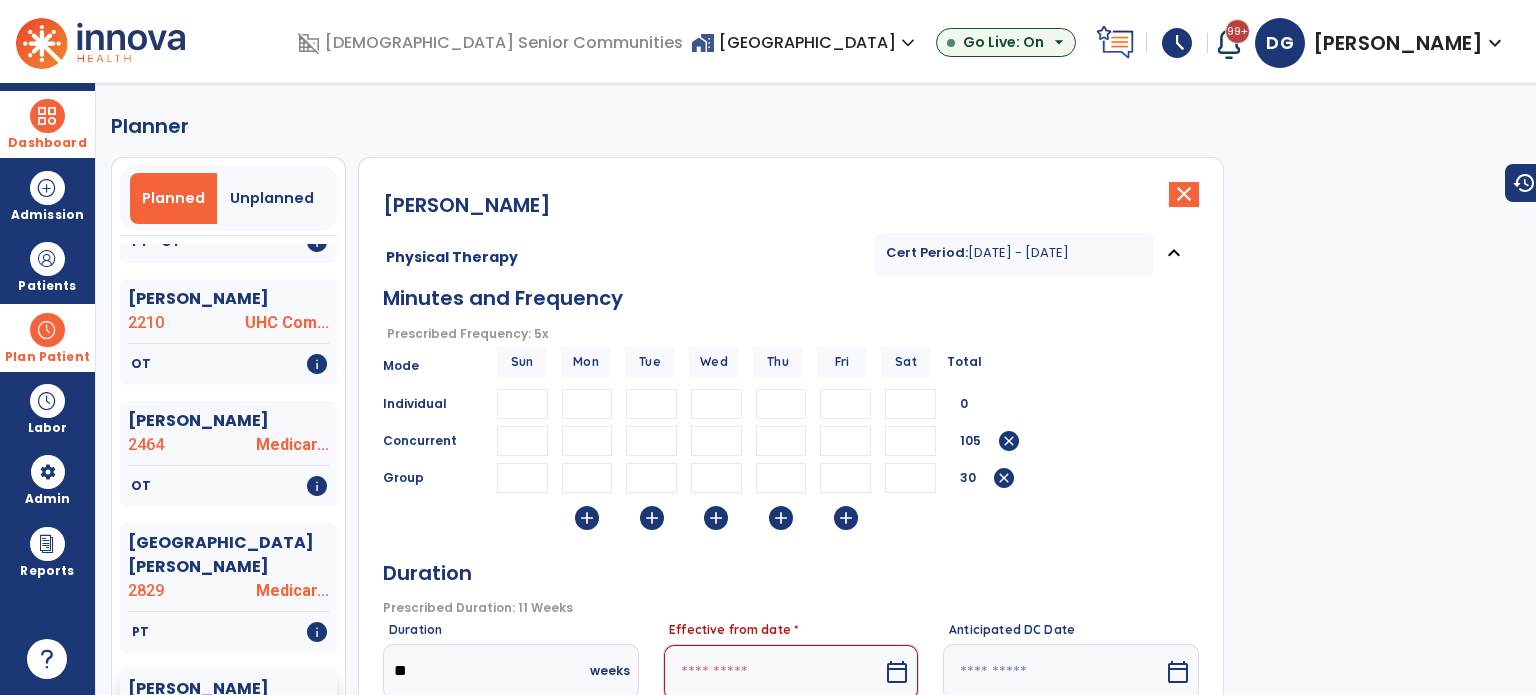 type on "**" 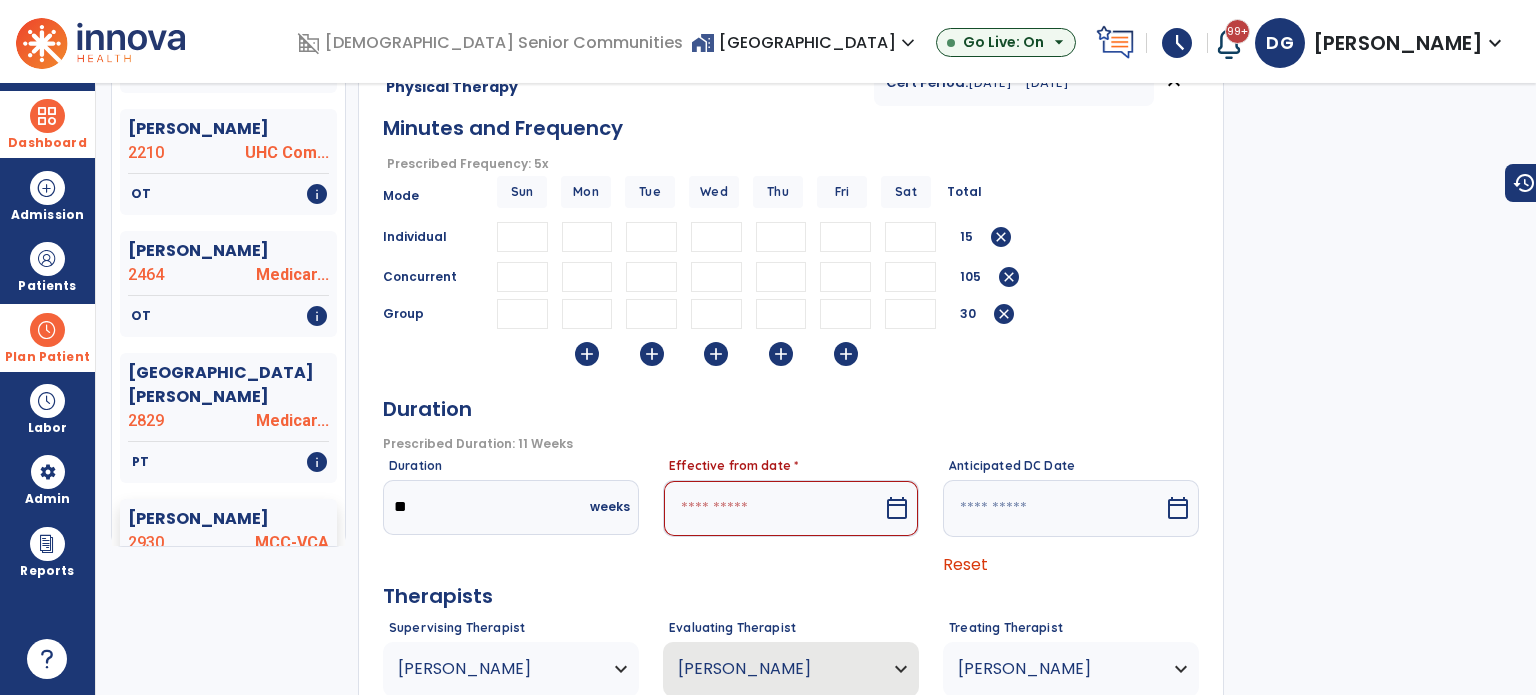 scroll, scrollTop: 200, scrollLeft: 0, axis: vertical 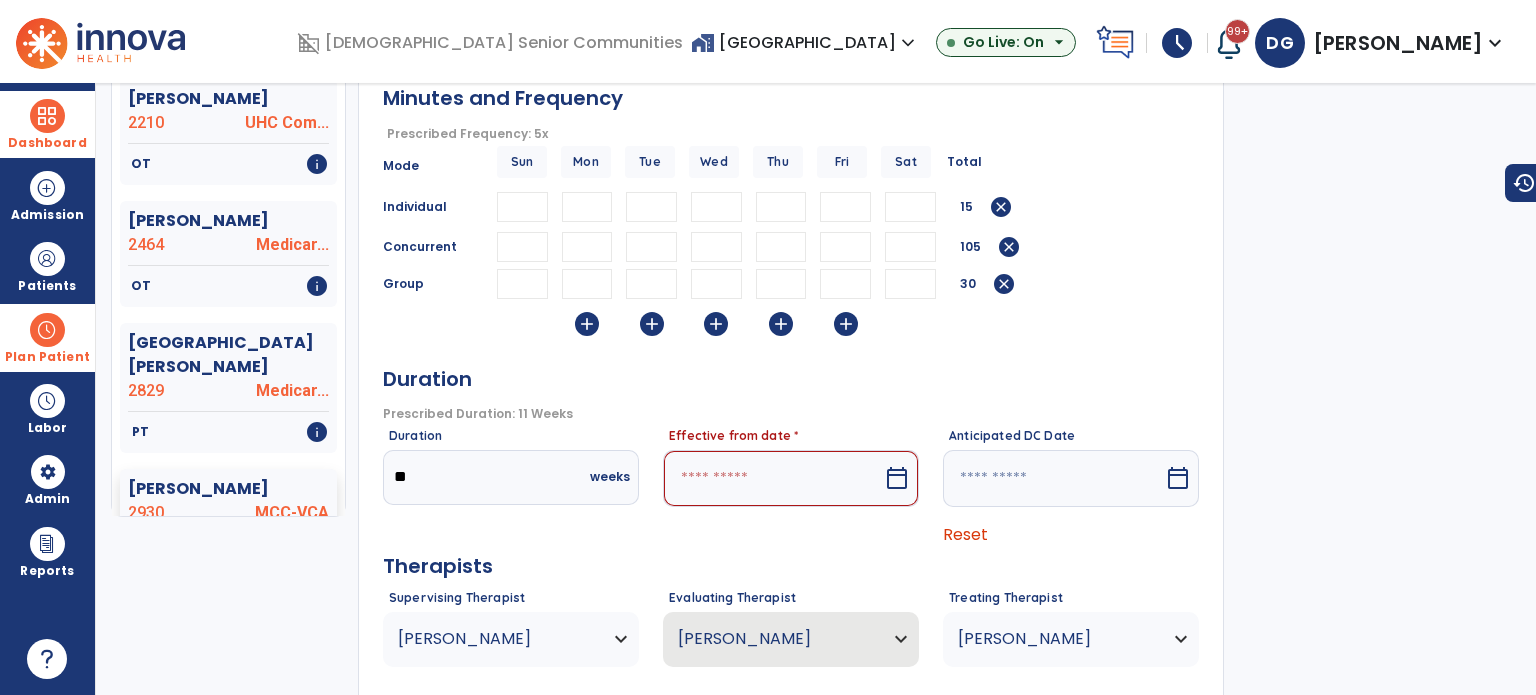 type on "**" 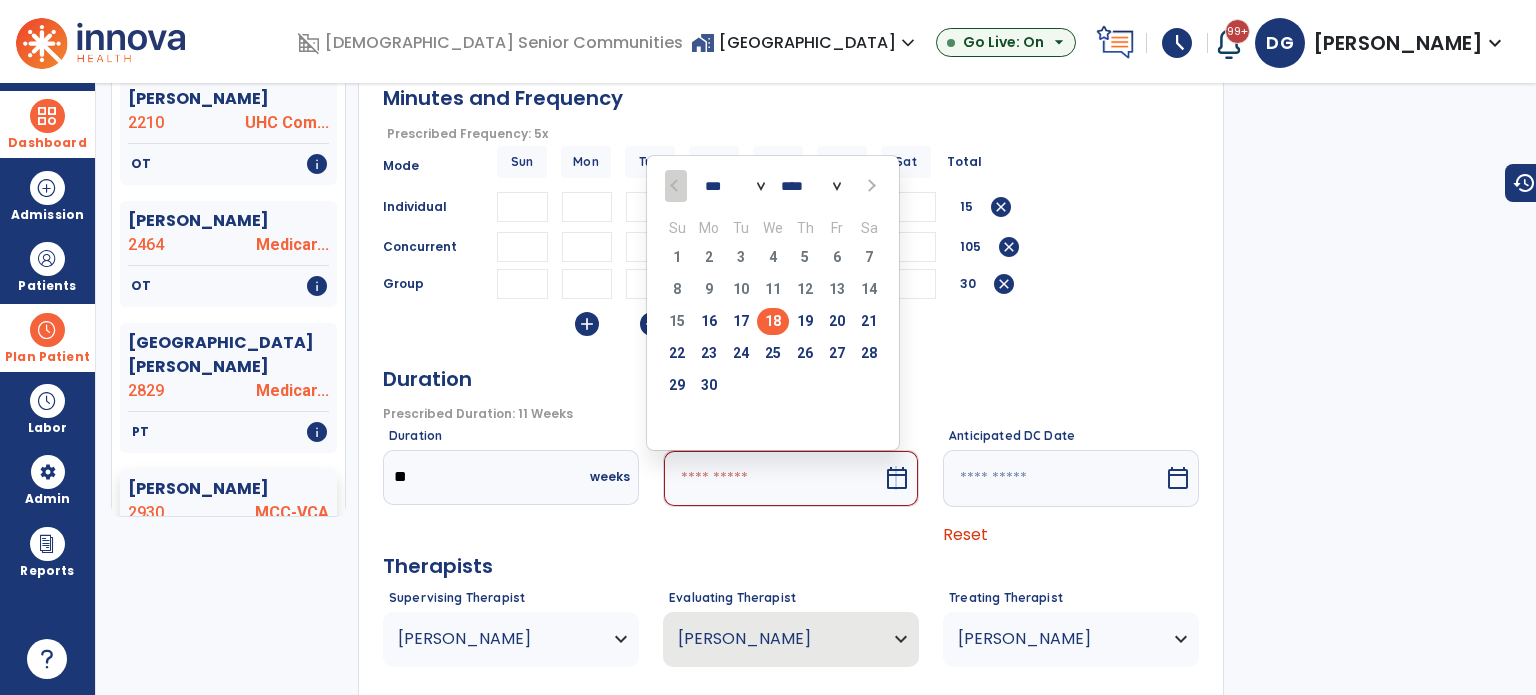 click at bounding box center (869, 185) 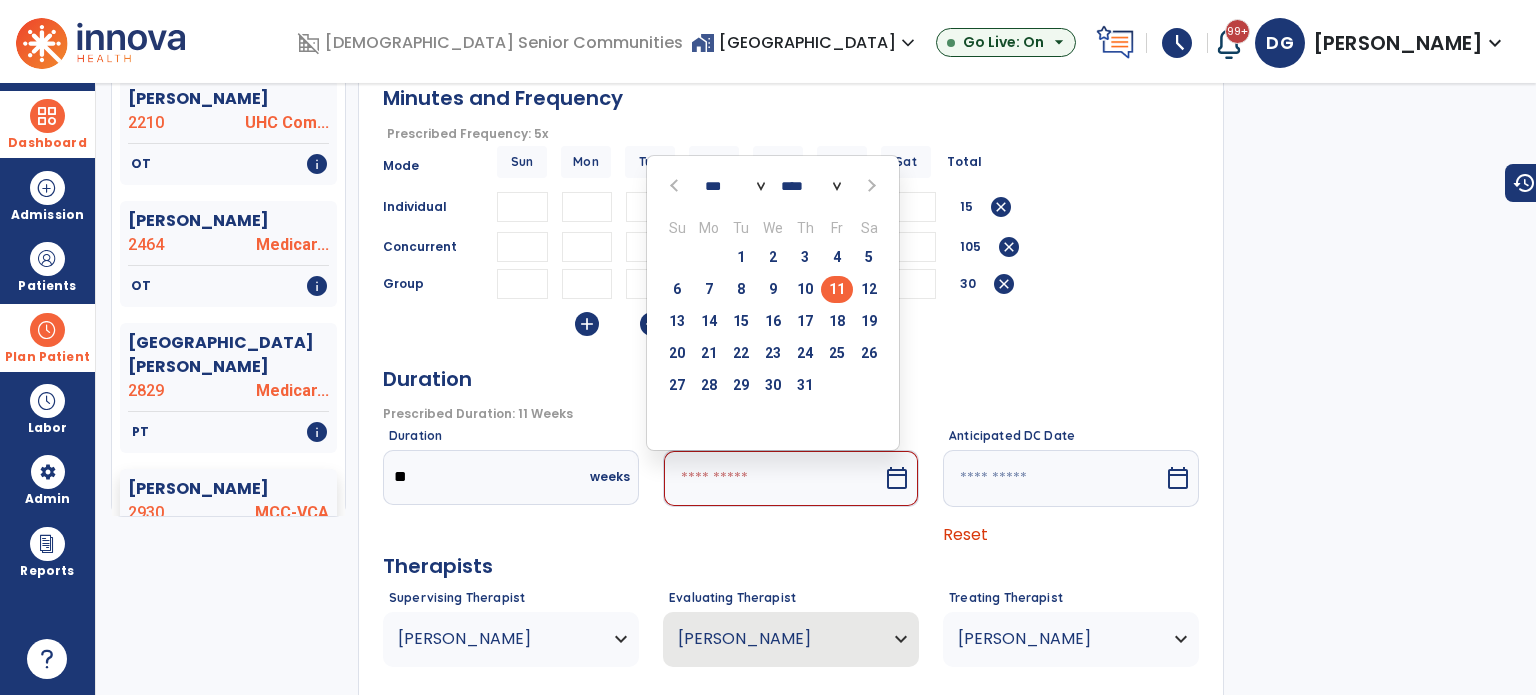 click on "11" at bounding box center (837, 289) 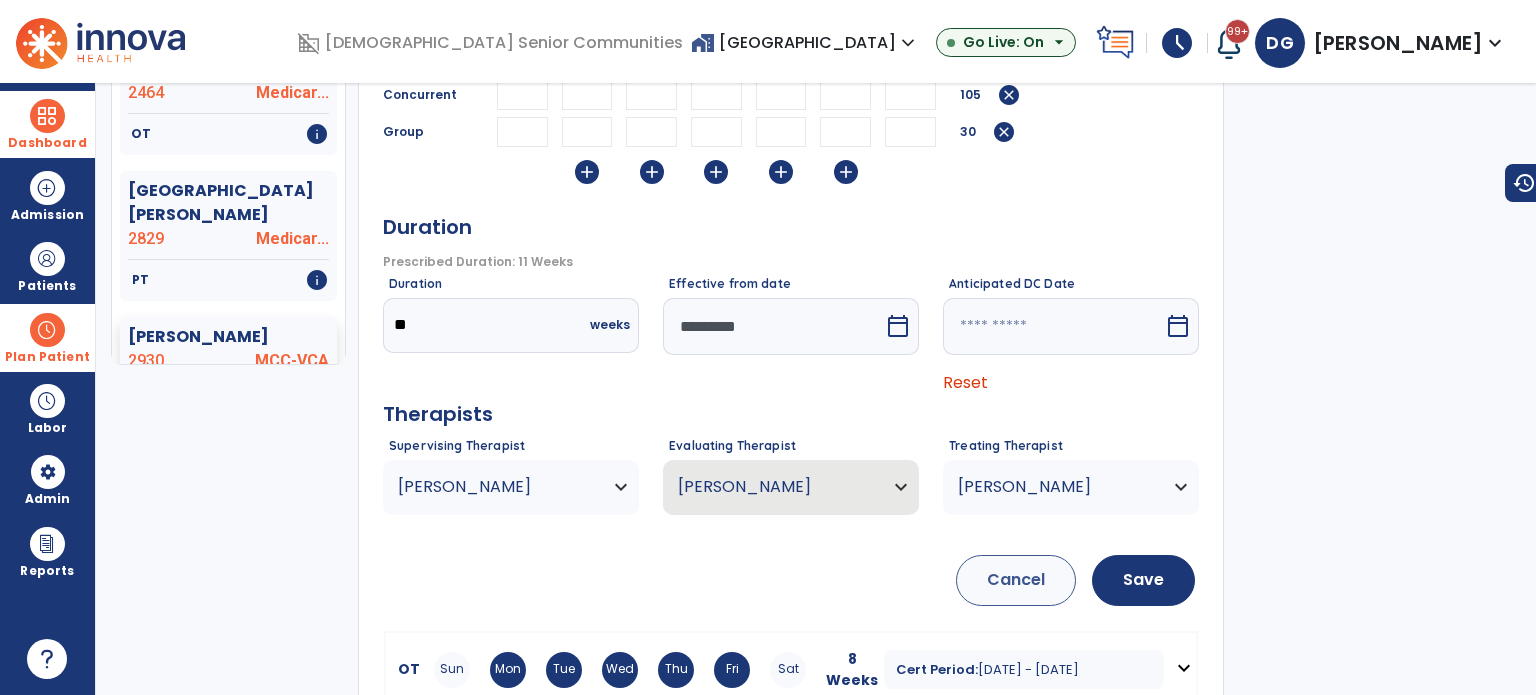 scroll, scrollTop: 386, scrollLeft: 0, axis: vertical 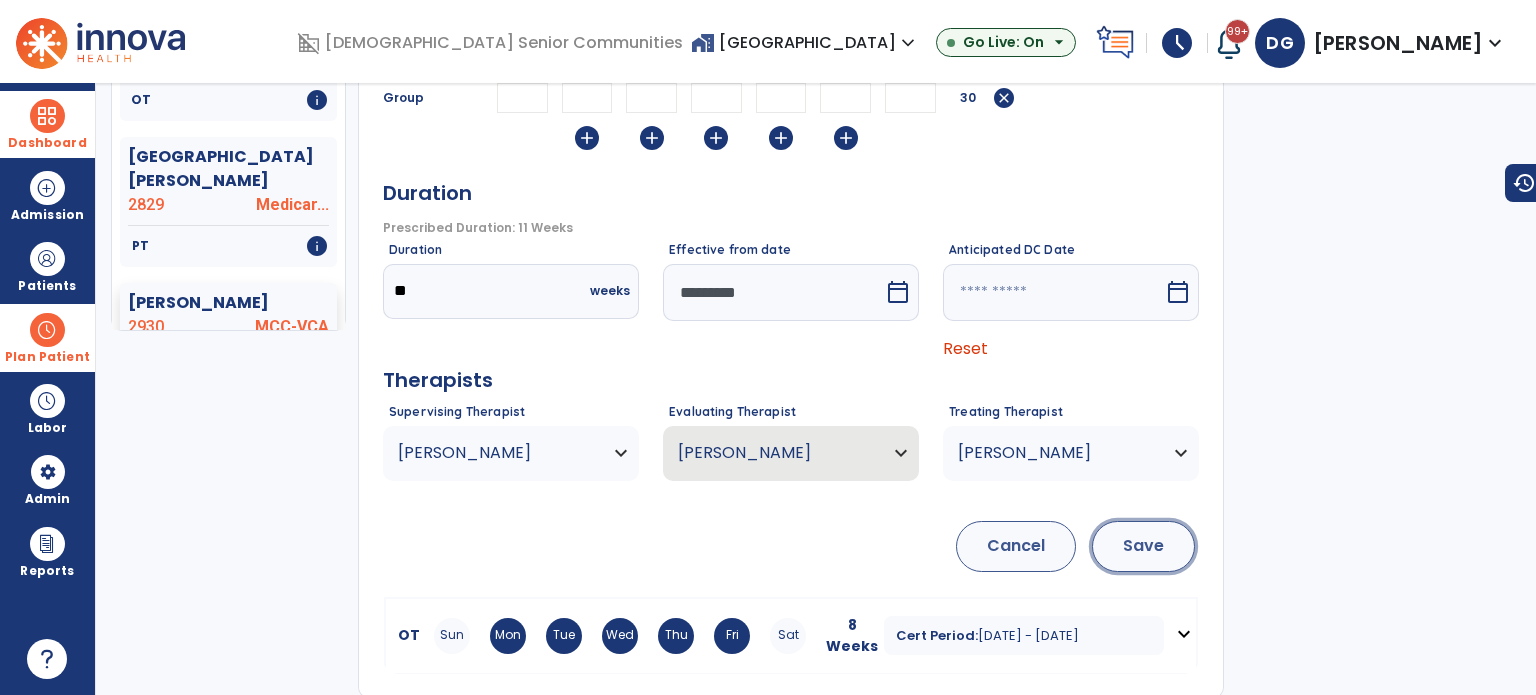 click on "Save" at bounding box center (1143, 546) 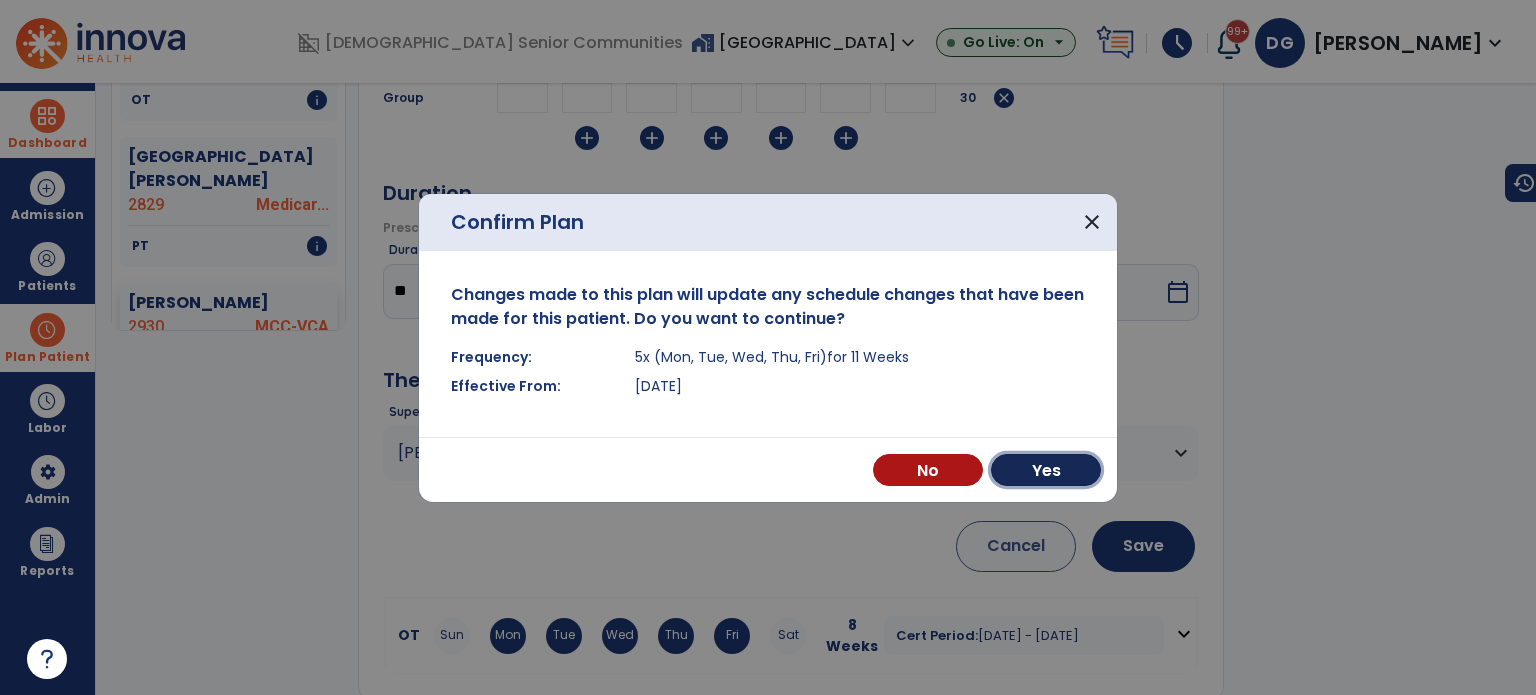 drag, startPoint x: 1051, startPoint y: 478, endPoint x: 1042, endPoint y: 471, distance: 11.401754 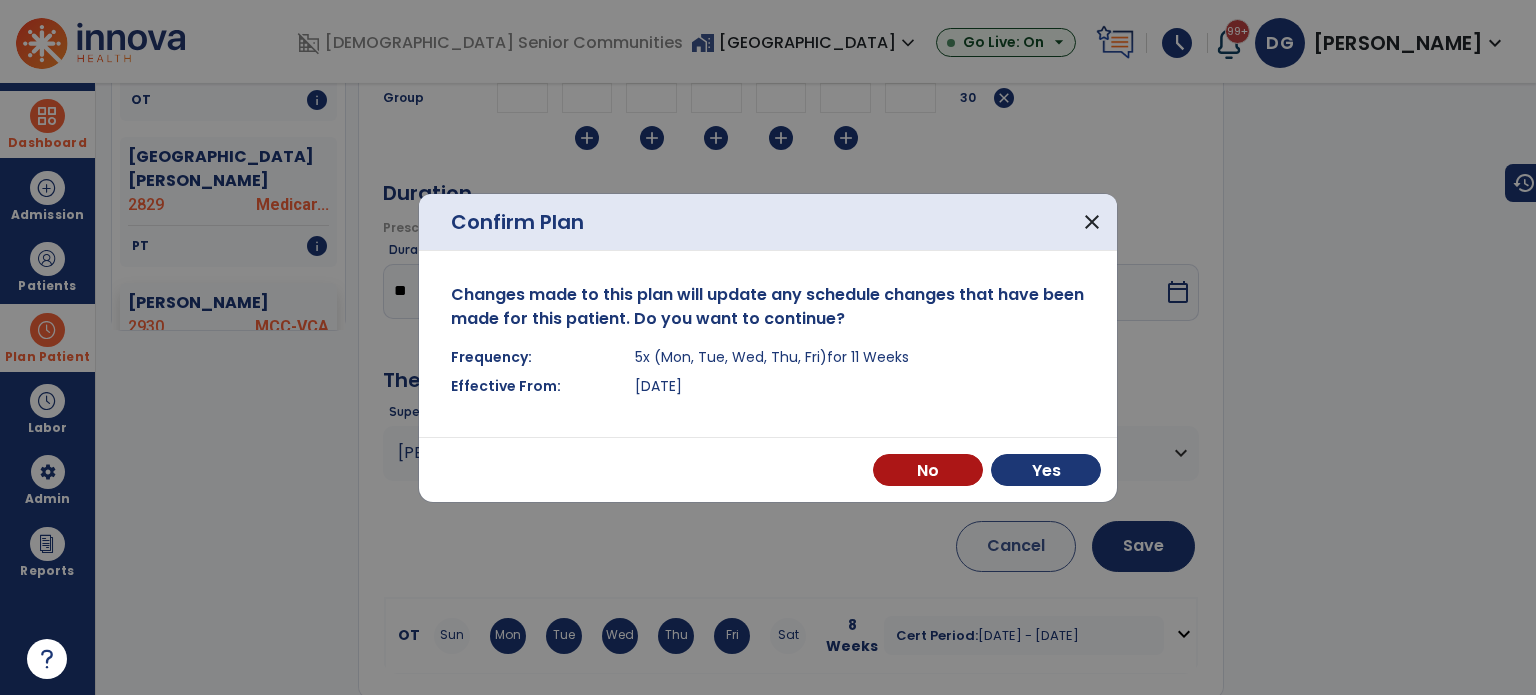 scroll, scrollTop: 721, scrollLeft: 0, axis: vertical 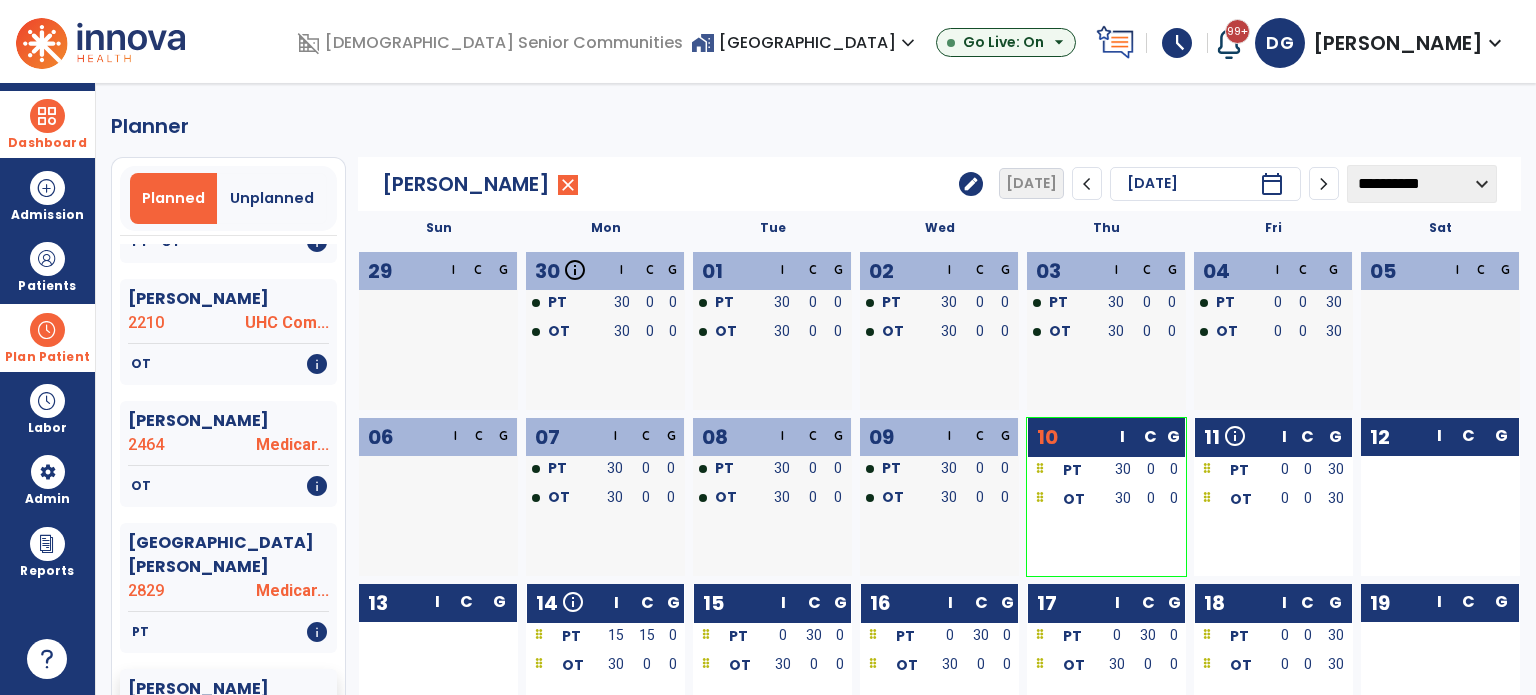 click on "edit" 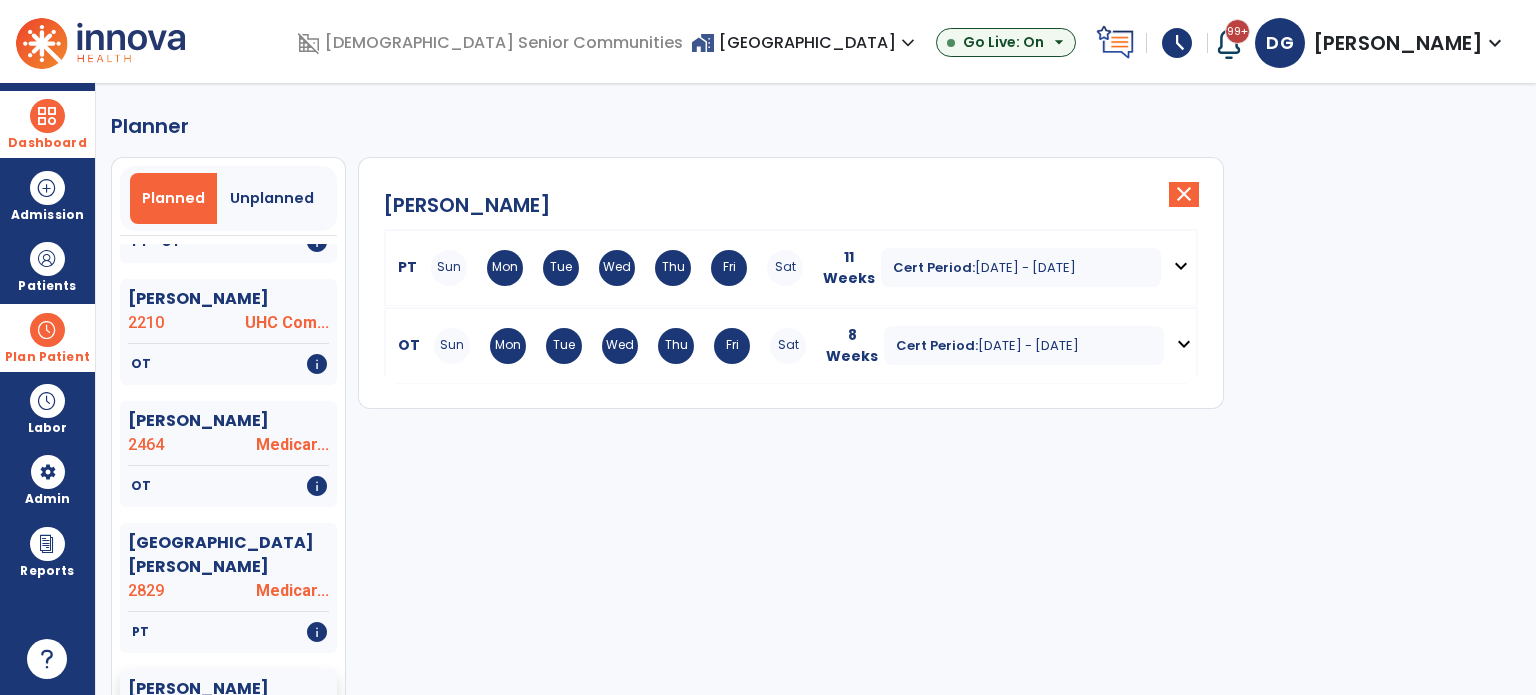click on "Thu" at bounding box center (676, 346) 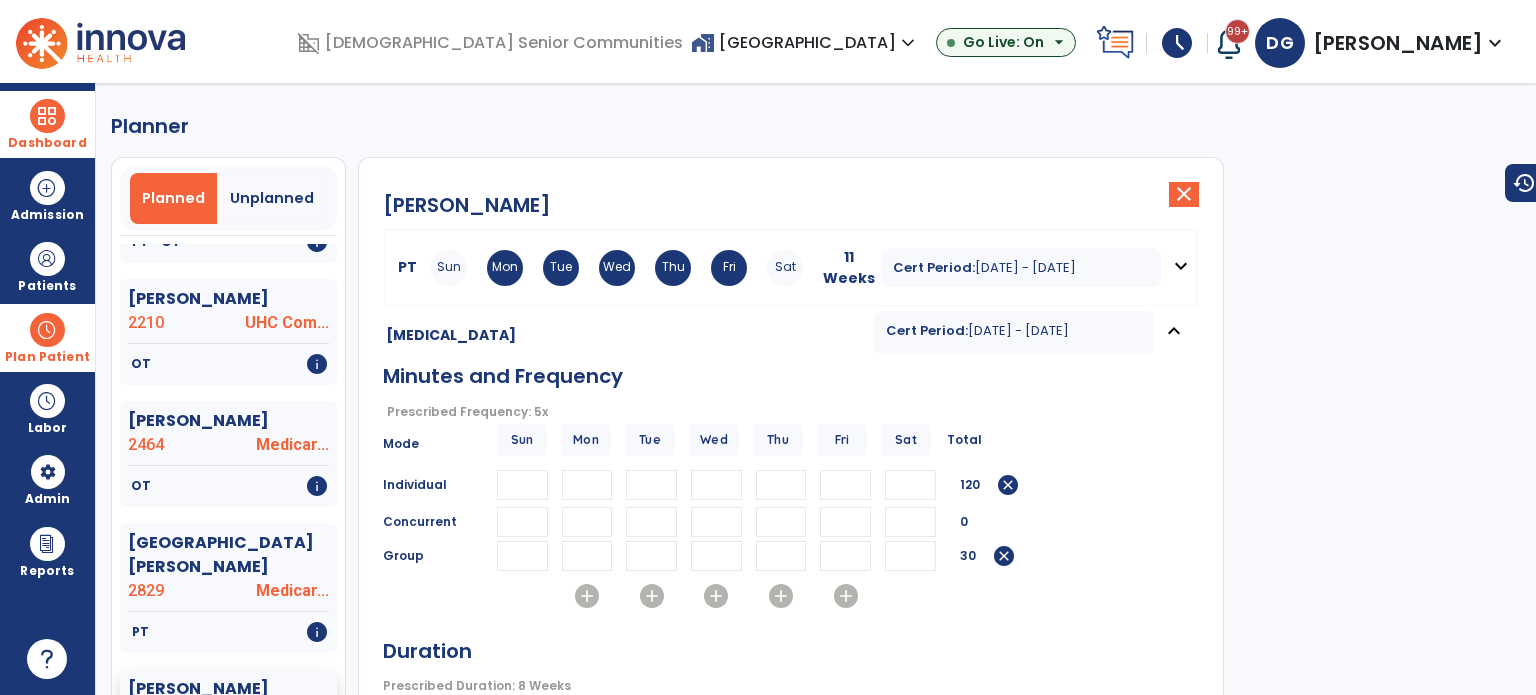 click on "cancel" at bounding box center (1008, 481) 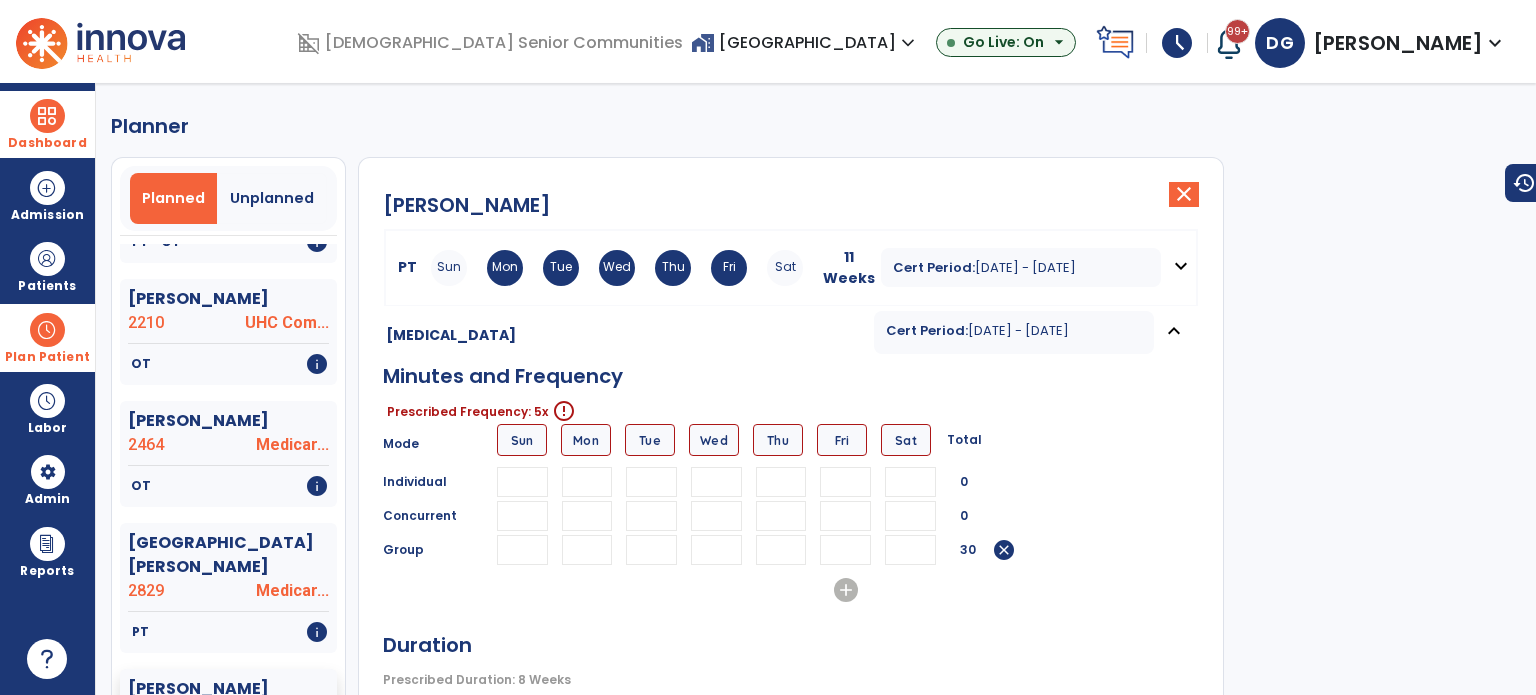 click at bounding box center [587, 482] 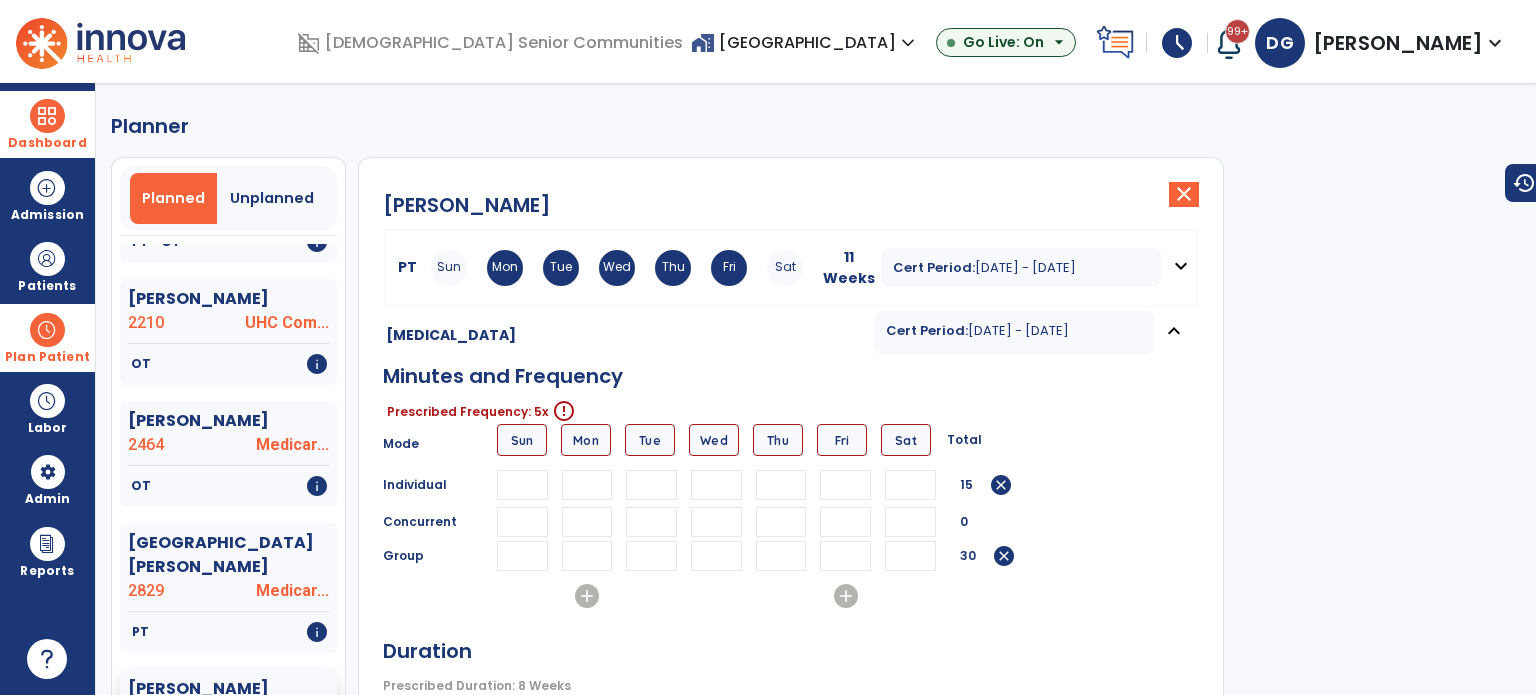type on "**" 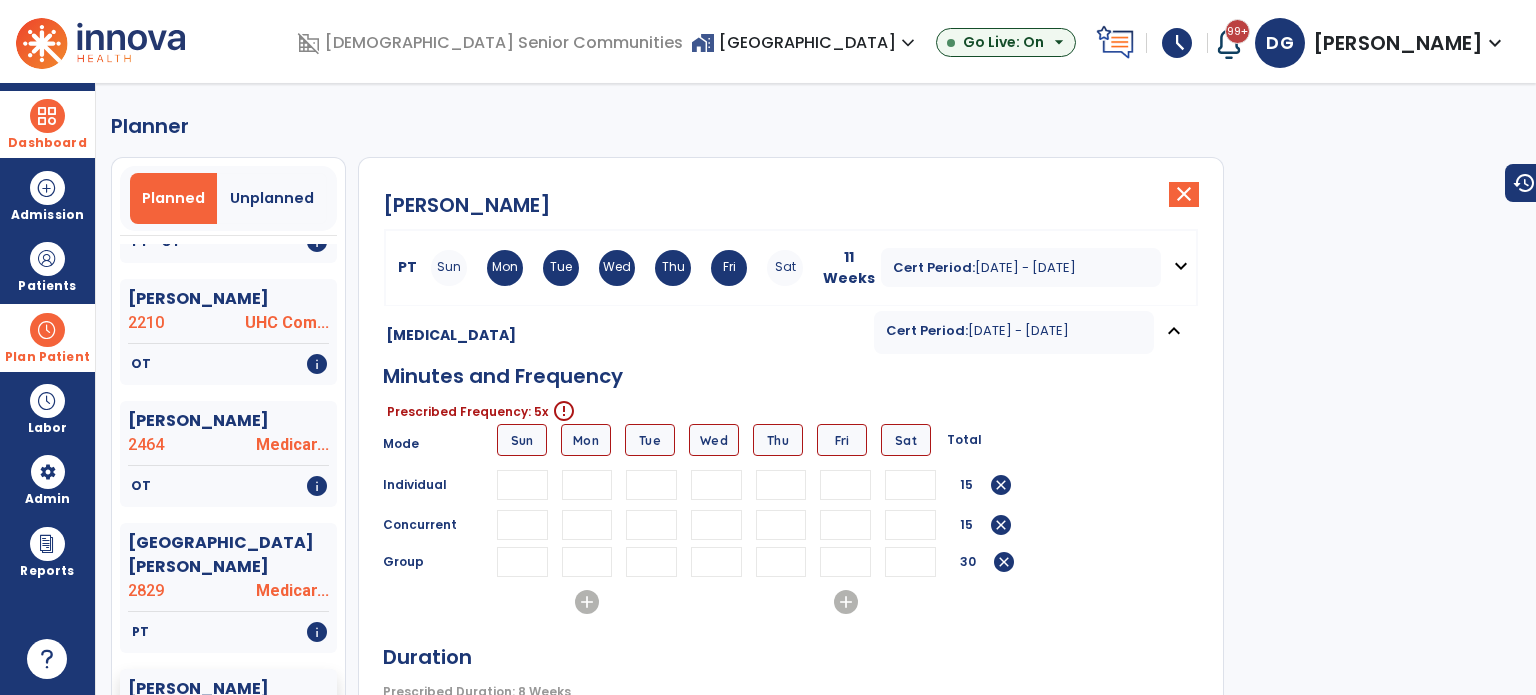 type on "**" 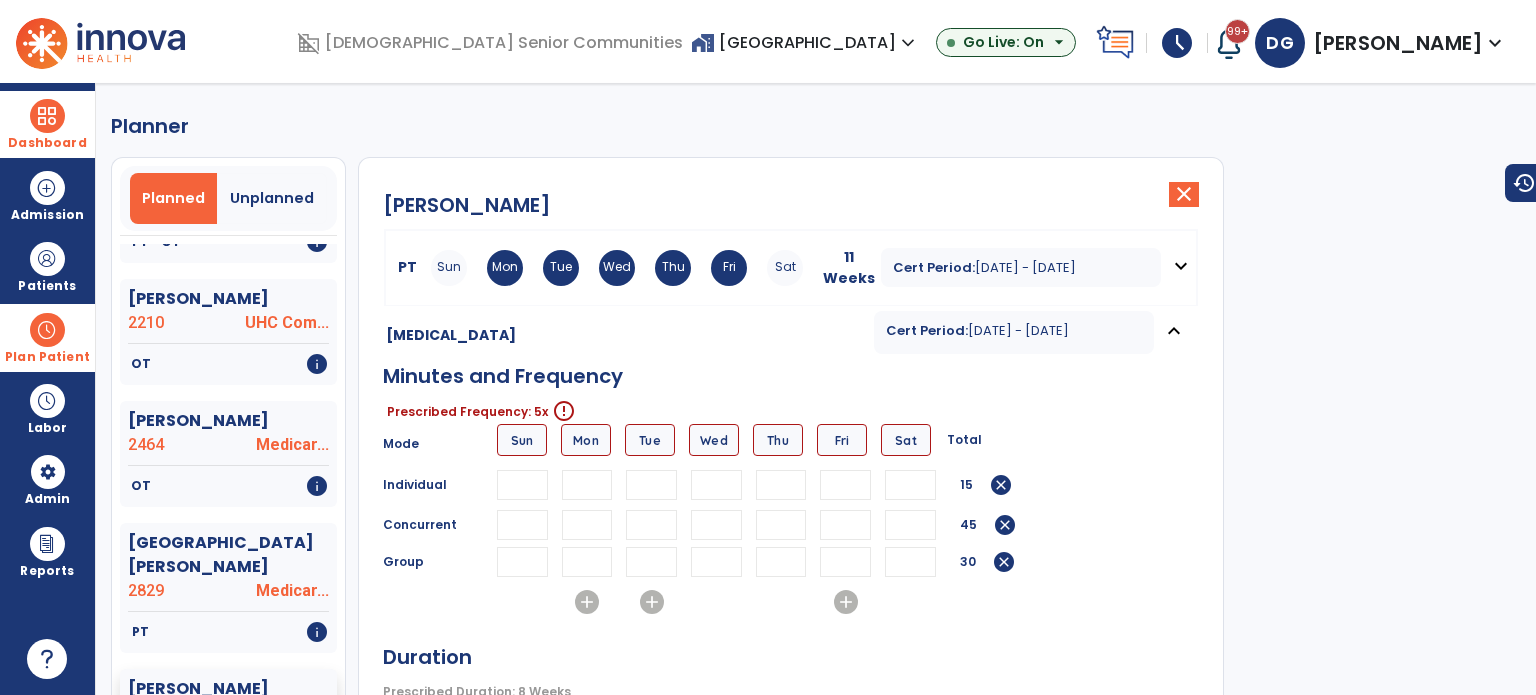 type on "**" 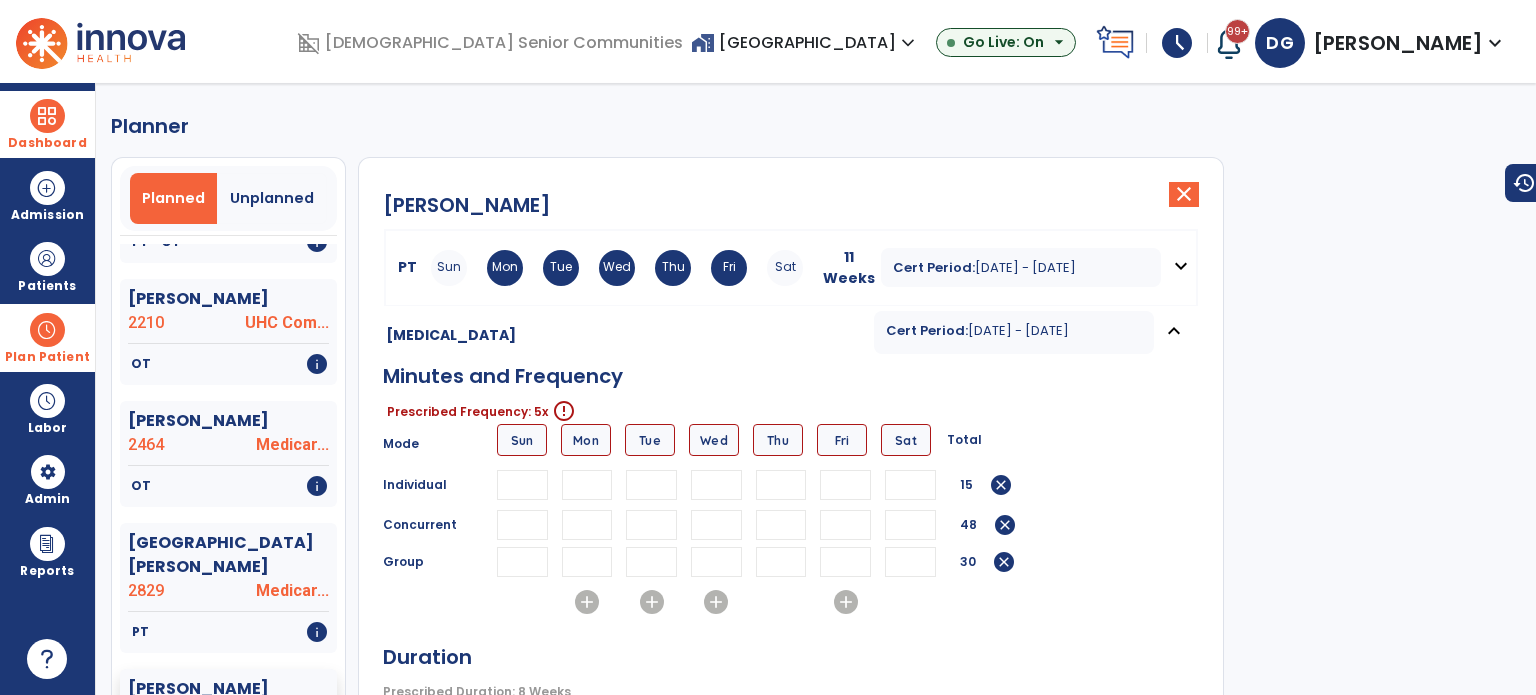 type on "**" 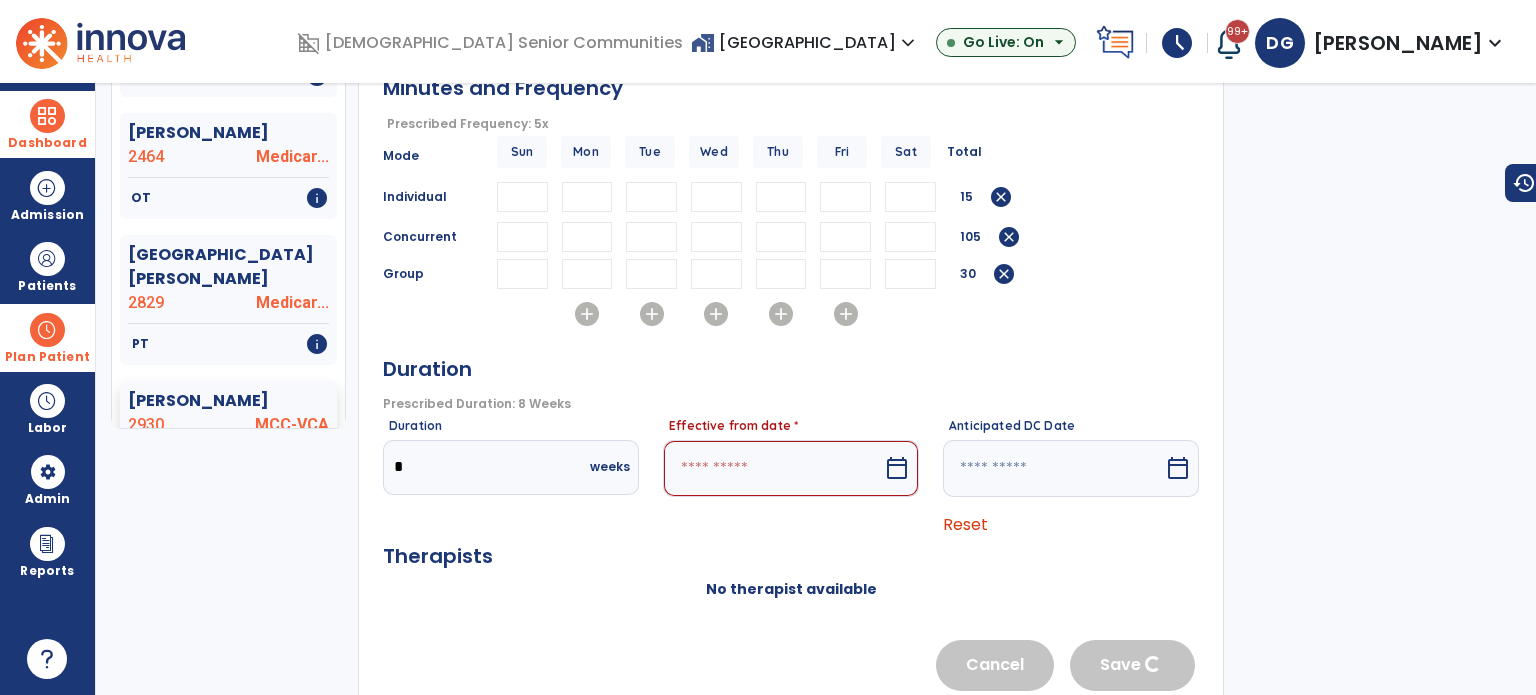 scroll, scrollTop: 300, scrollLeft: 0, axis: vertical 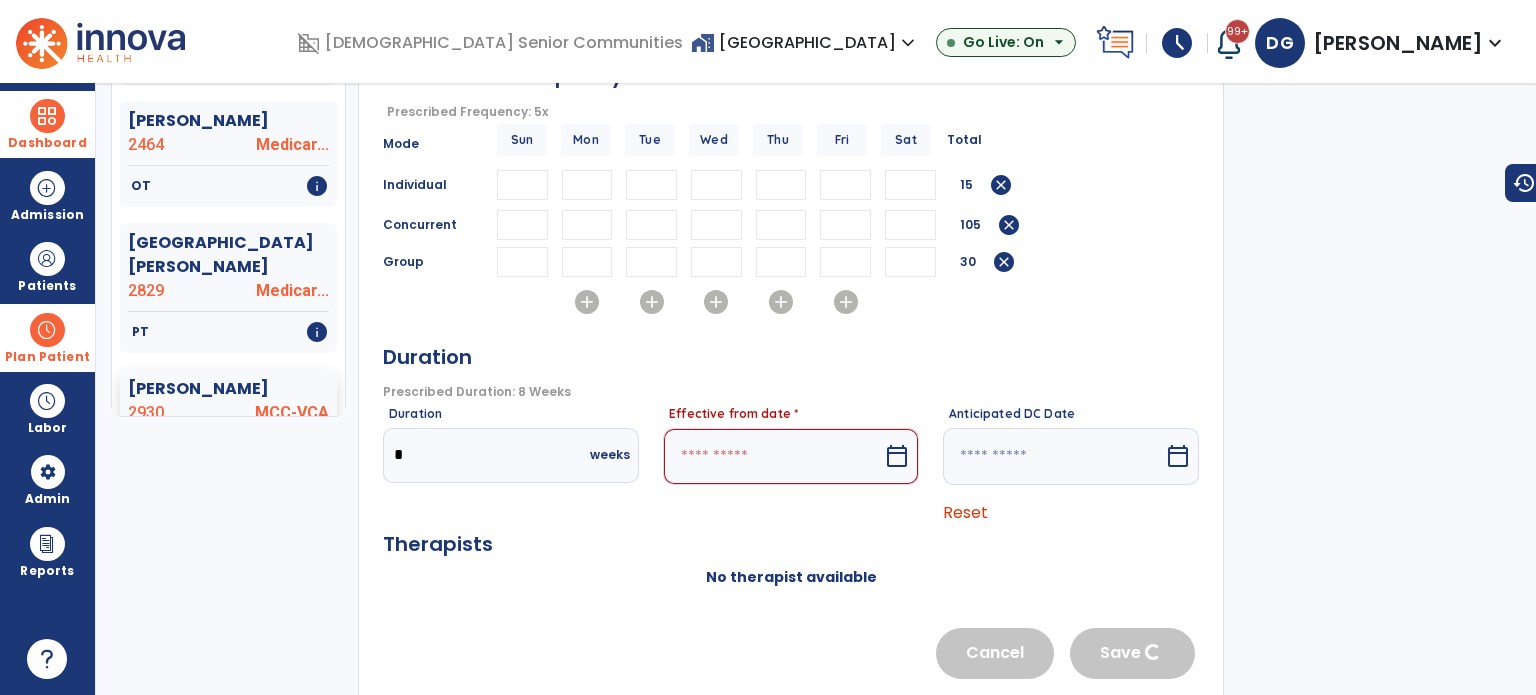 type on "**" 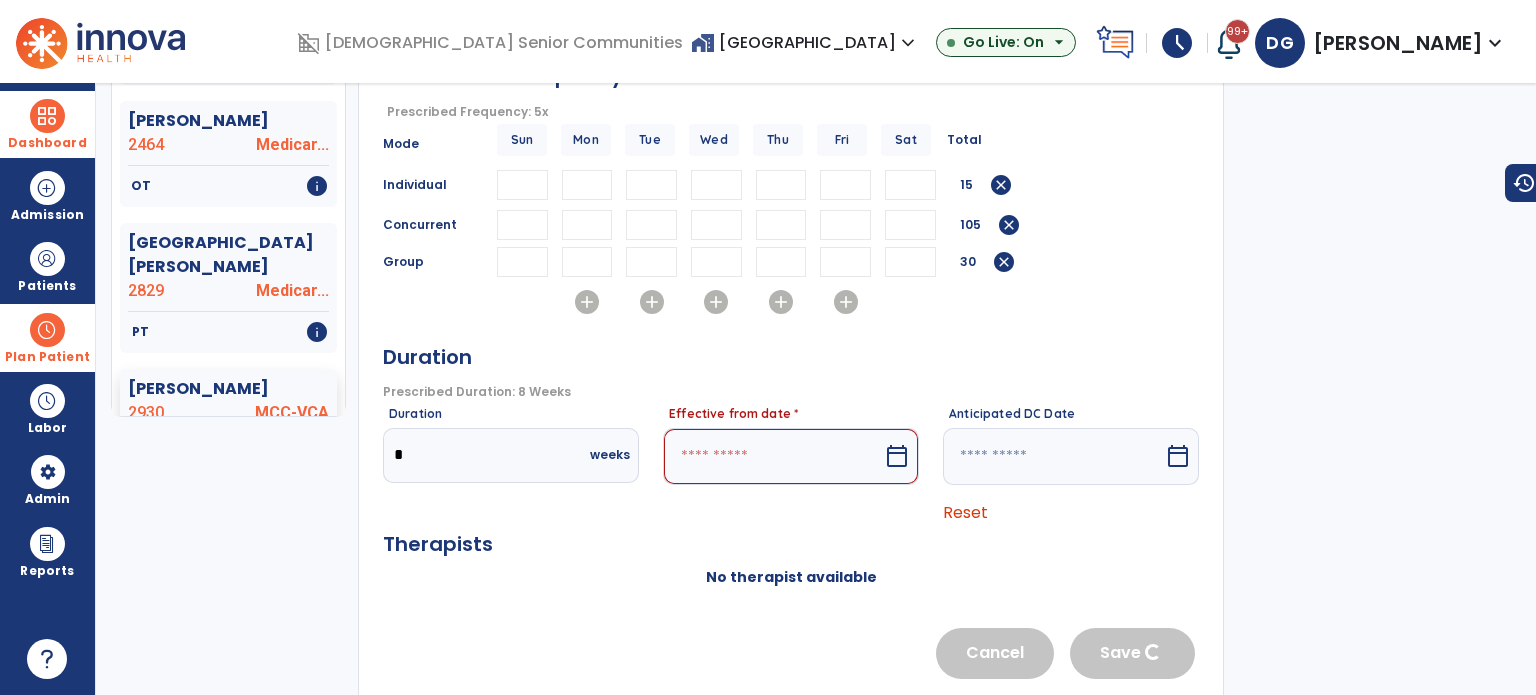 click on "Effective from date *" at bounding box center [791, 418] 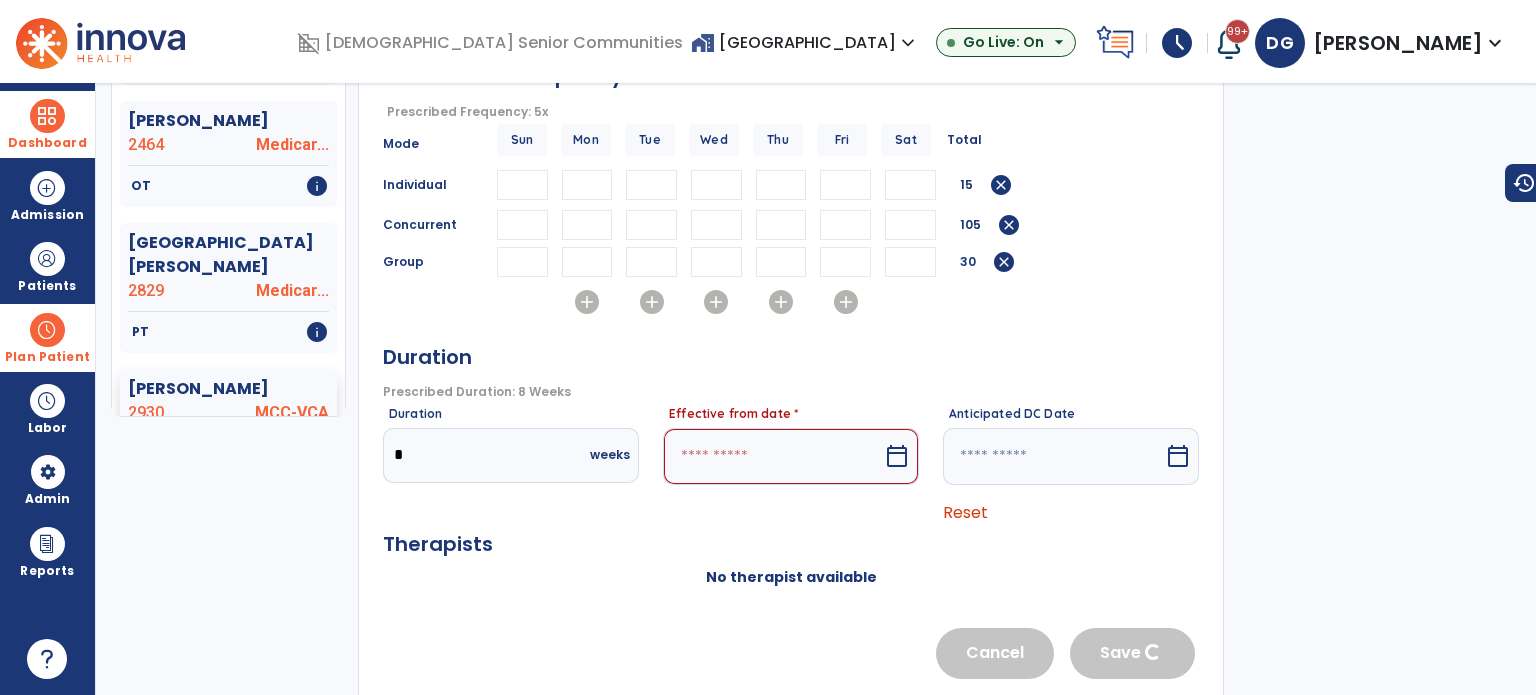 click at bounding box center (773, 456) 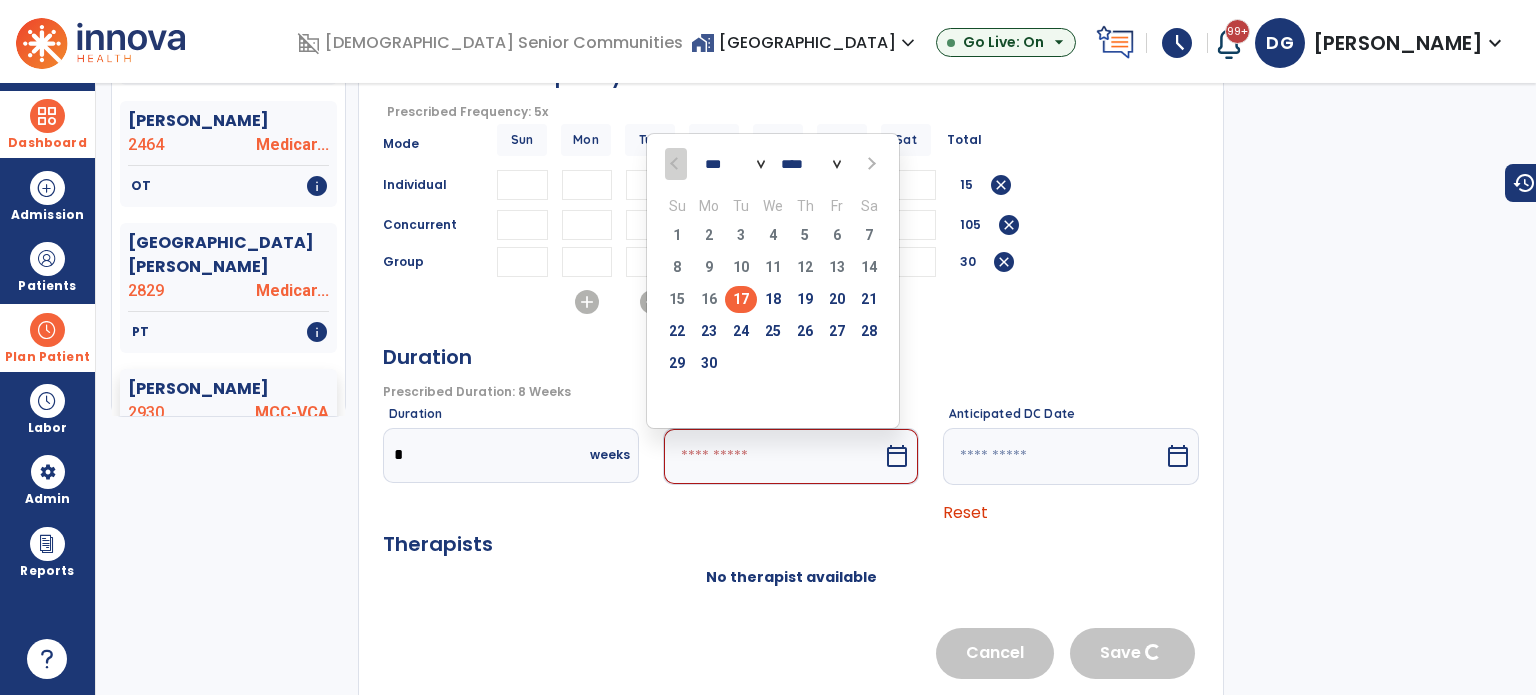 click at bounding box center [869, 163] 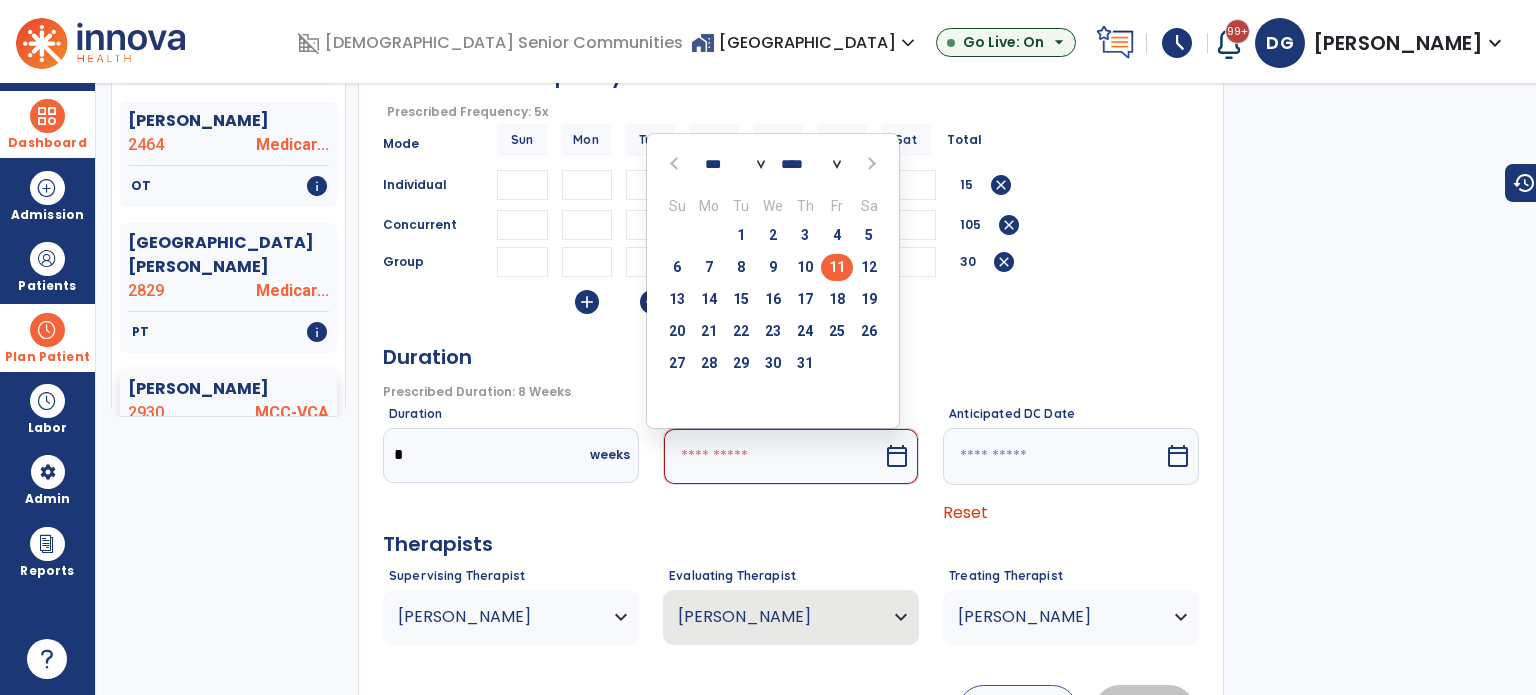 click on "11" at bounding box center [837, 267] 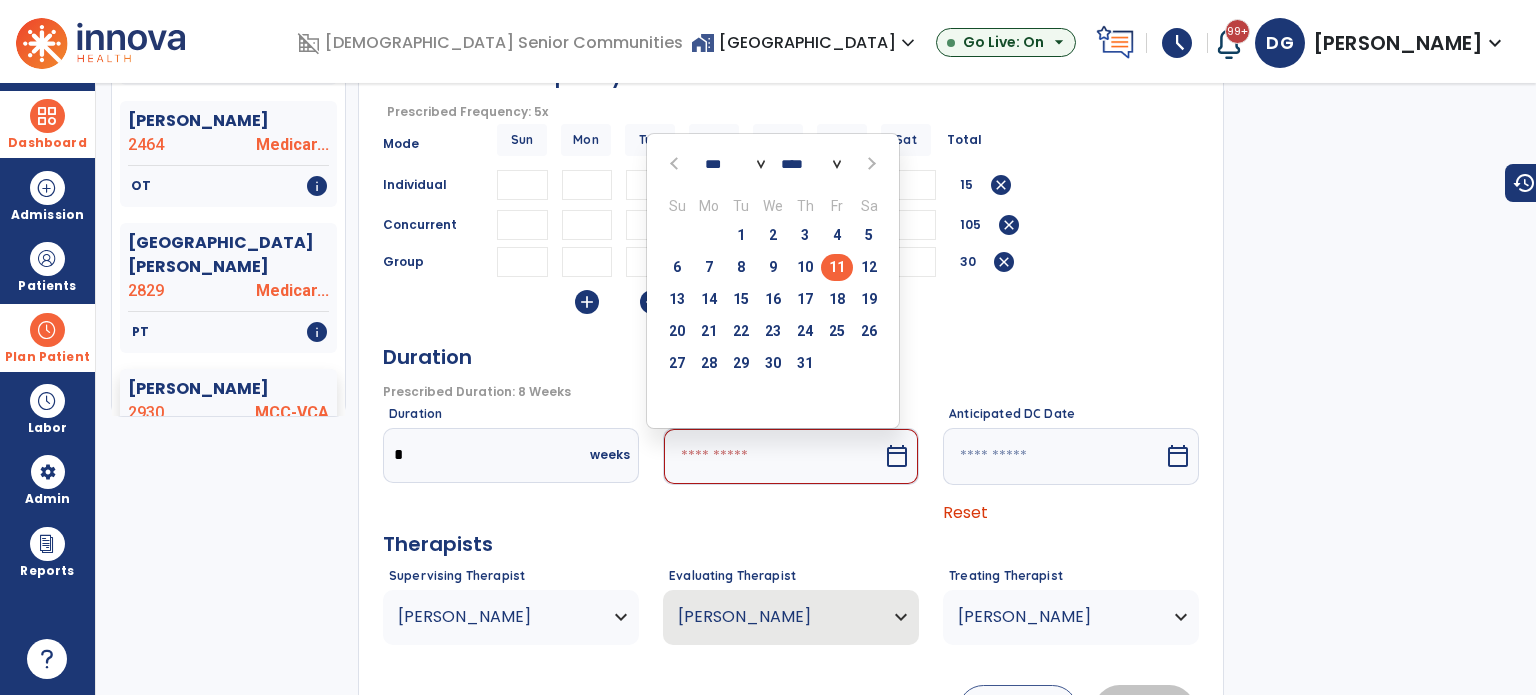 type on "*********" 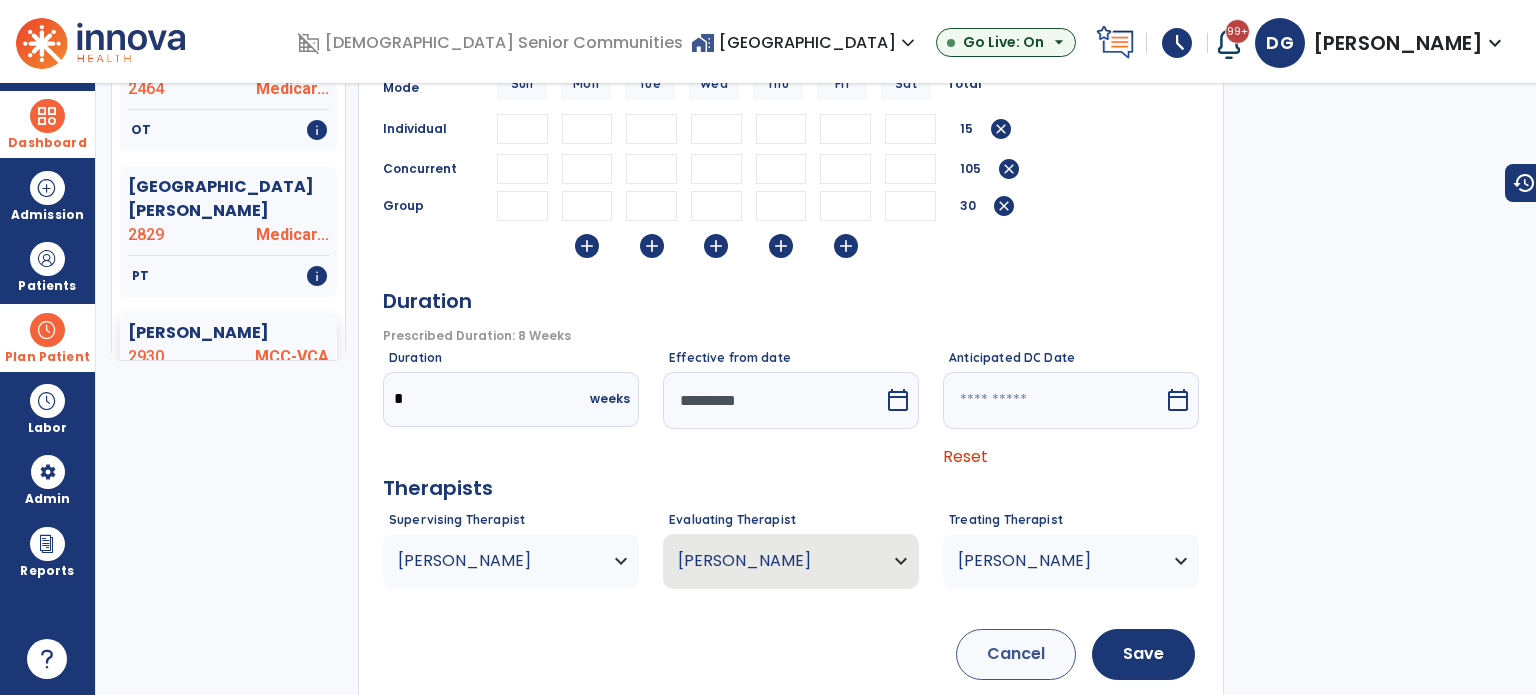 scroll, scrollTop: 386, scrollLeft: 0, axis: vertical 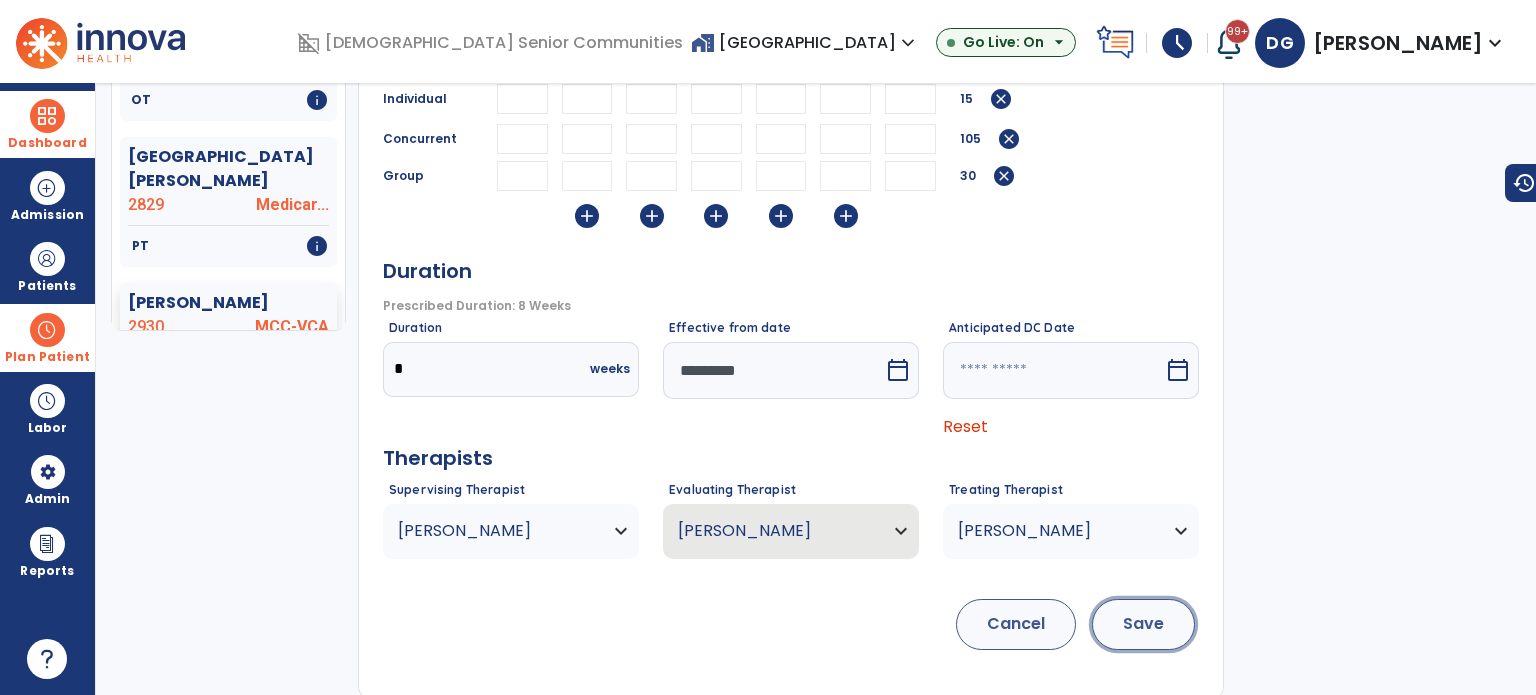 click on "Save" at bounding box center (1143, 624) 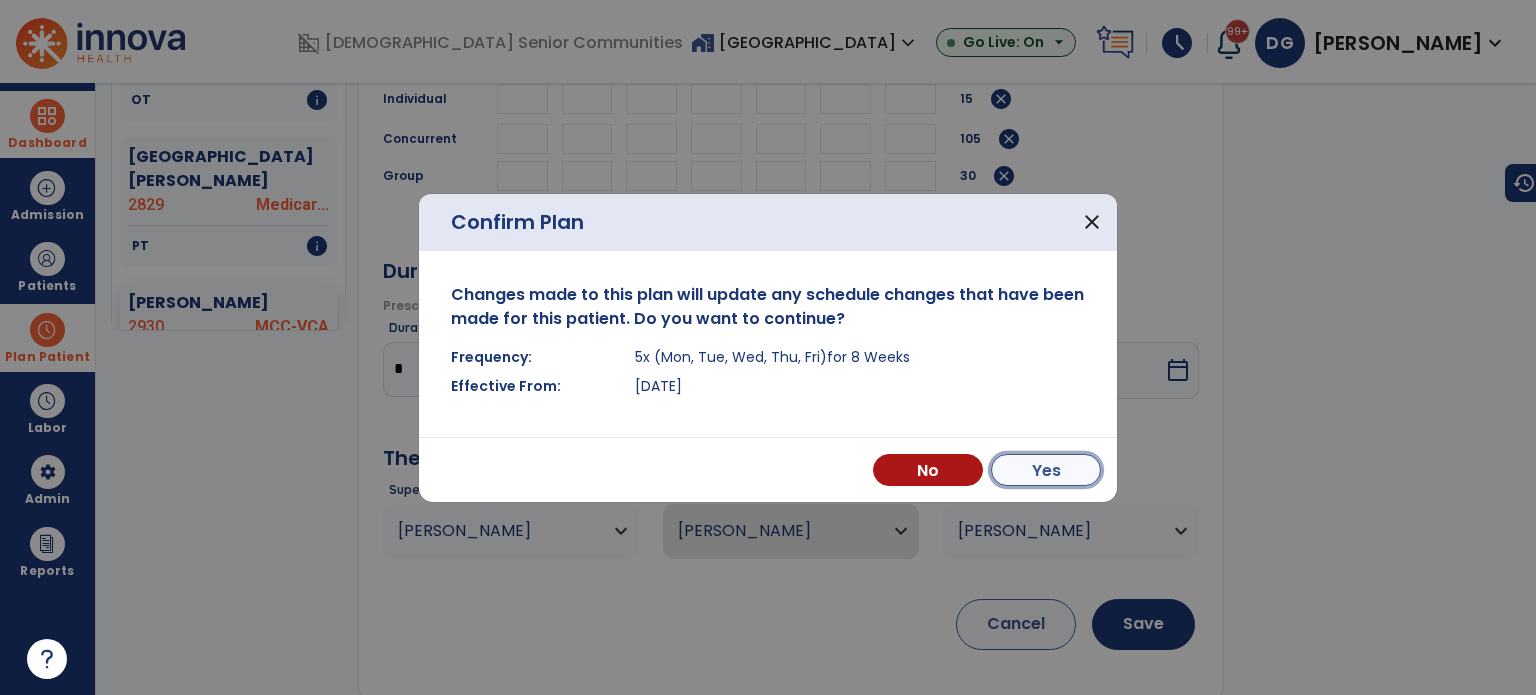 click on "Yes" at bounding box center (1046, 470) 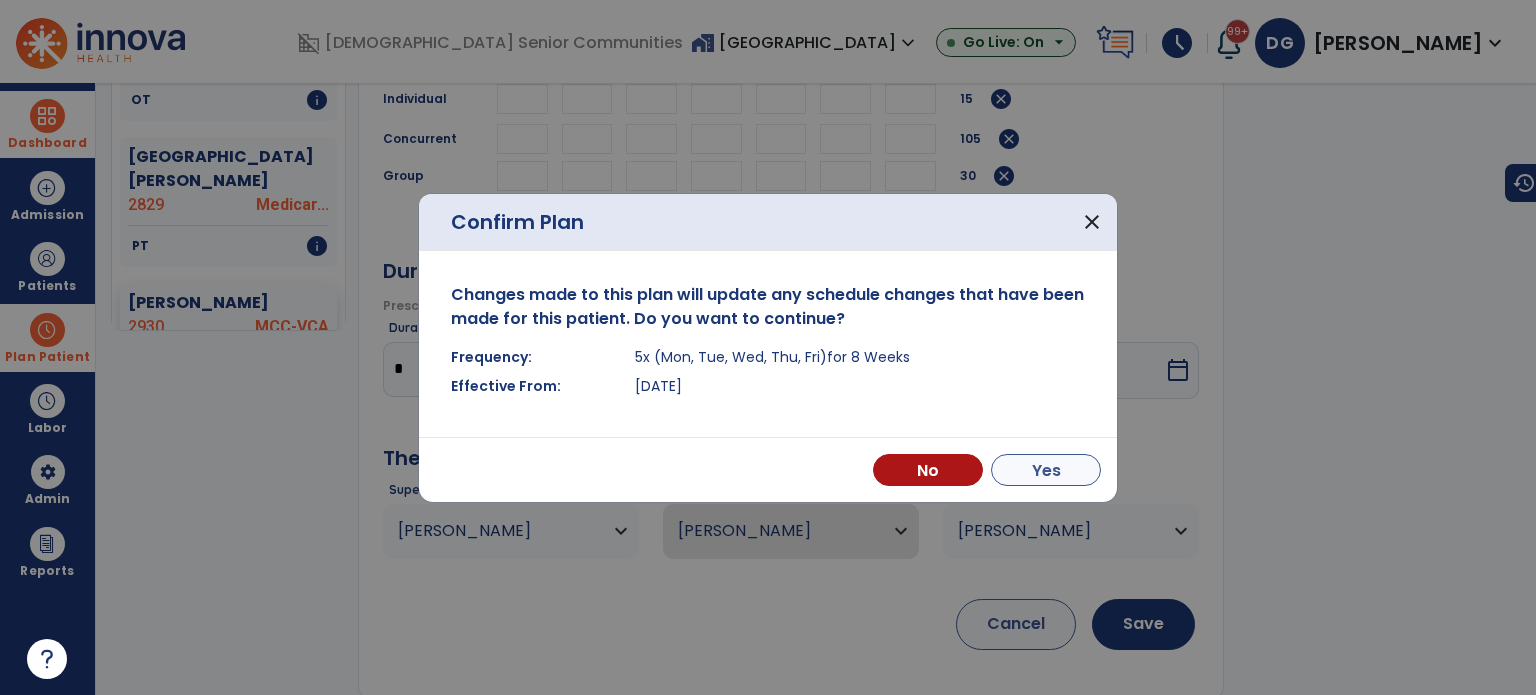 scroll, scrollTop: 721, scrollLeft: 0, axis: vertical 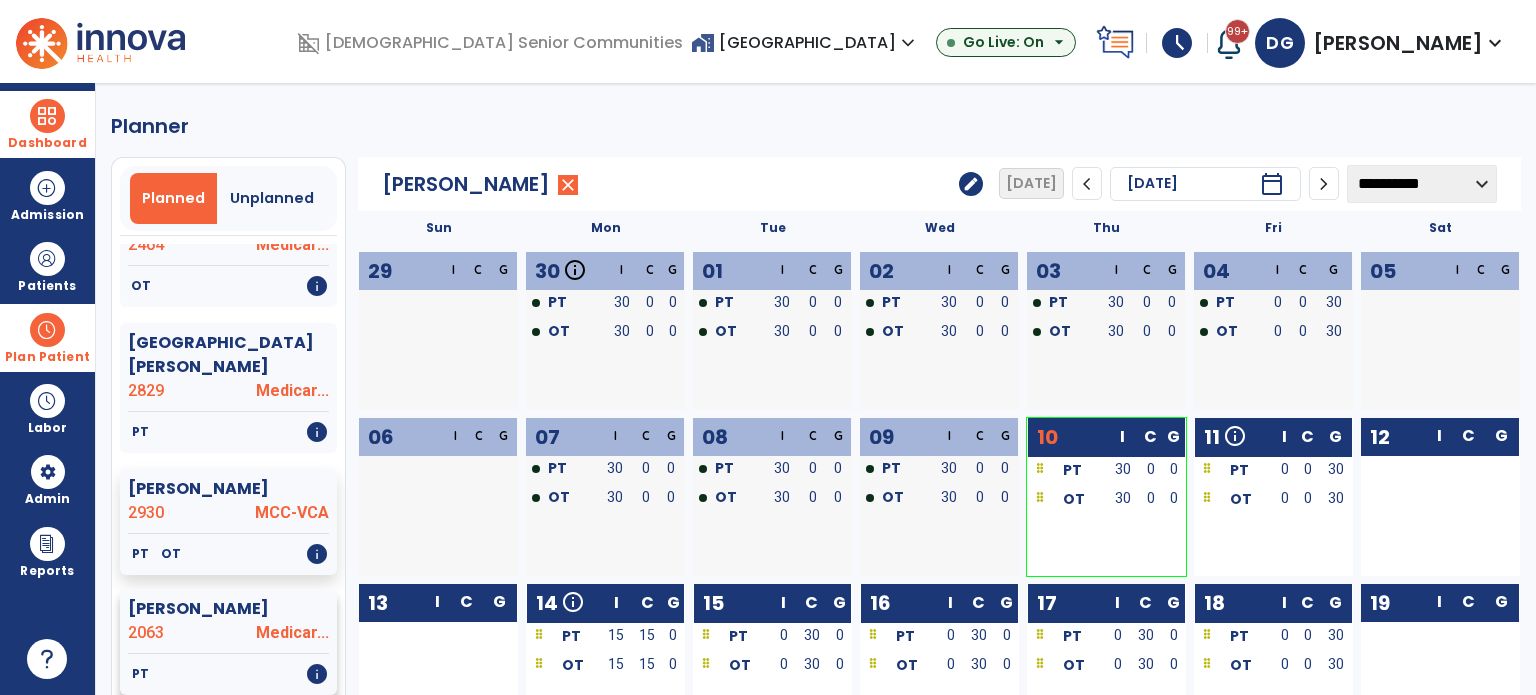 click on "[PERSON_NAME]" 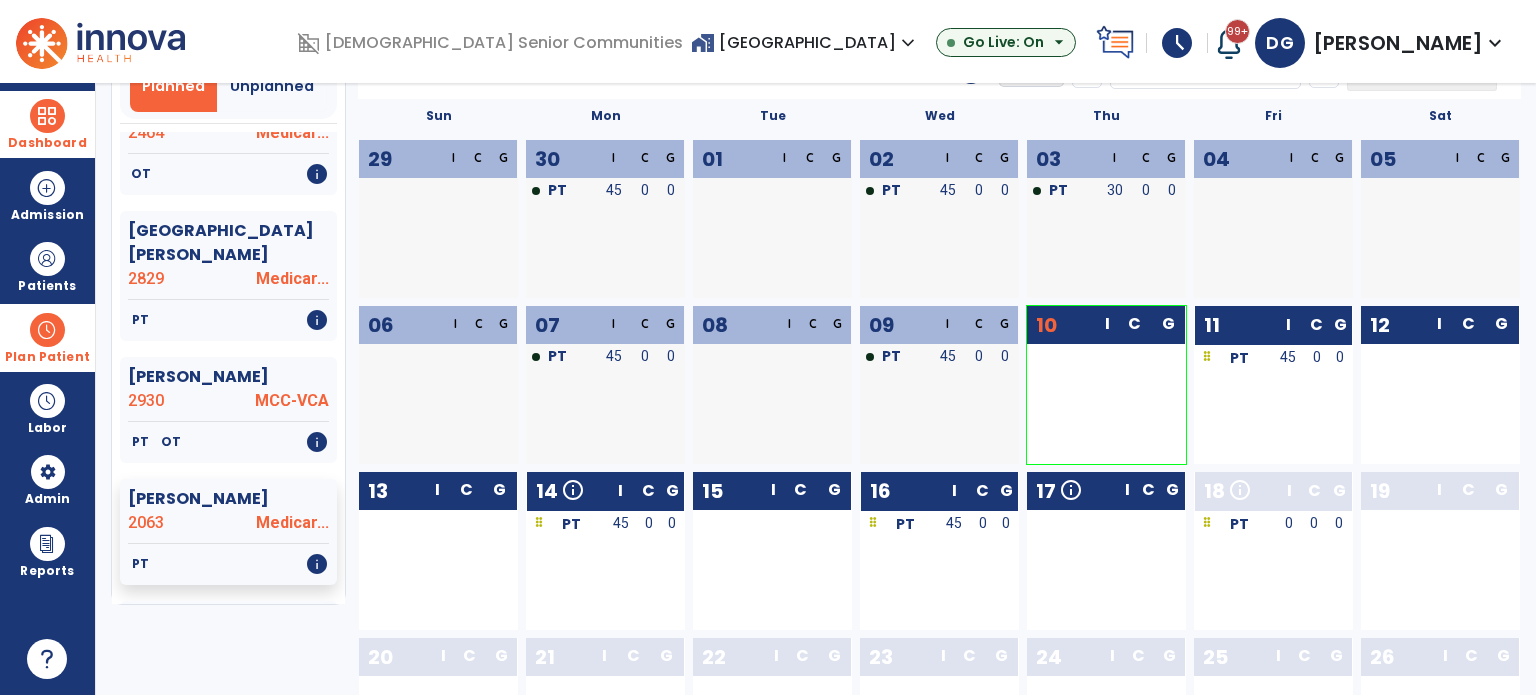 scroll, scrollTop: 79, scrollLeft: 0, axis: vertical 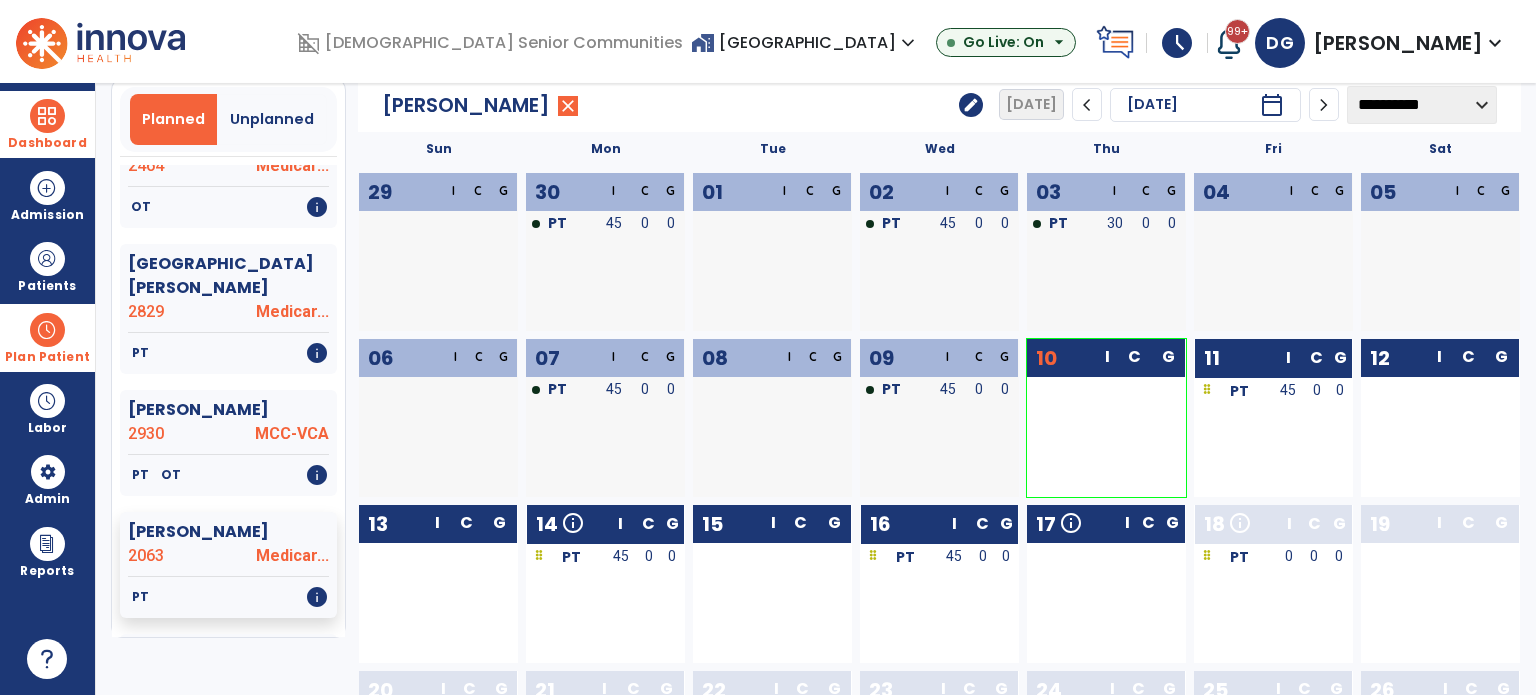 click on "edit" 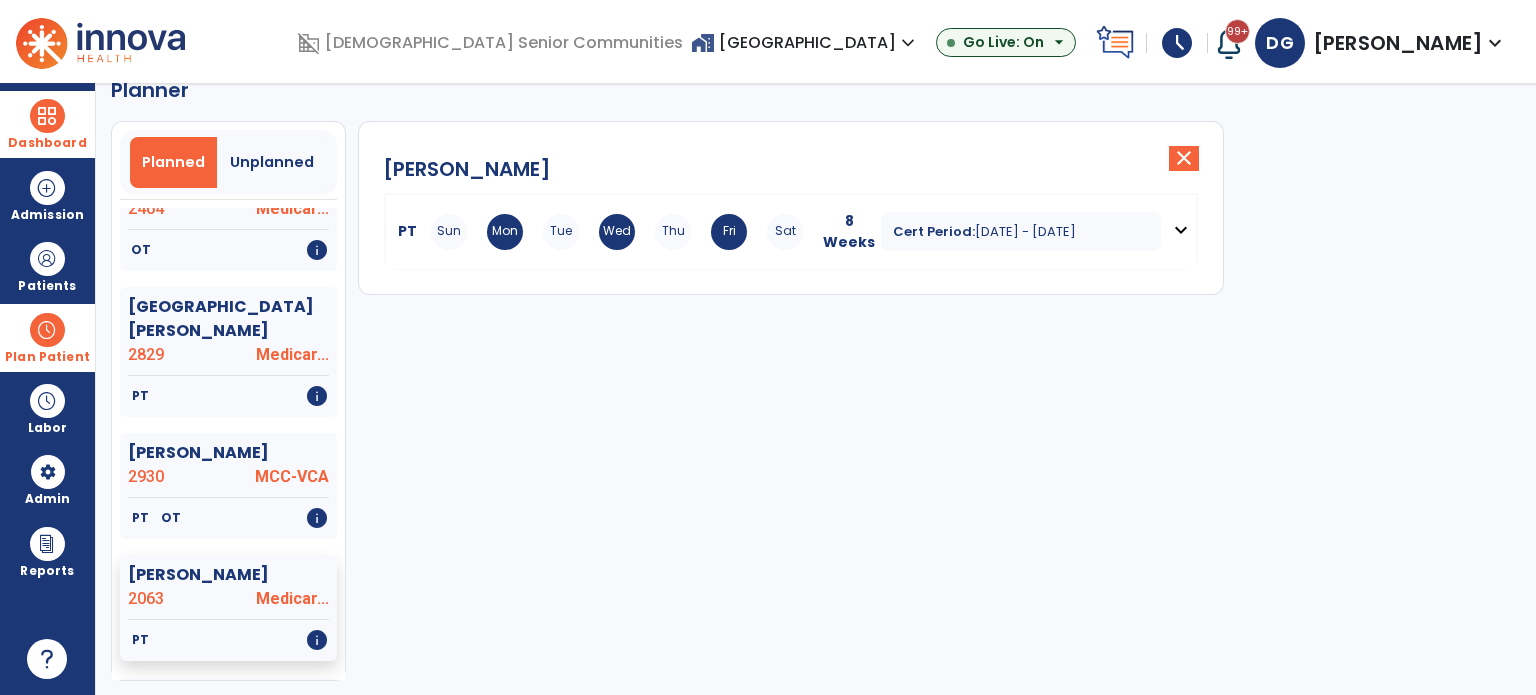 click on "Fri" at bounding box center [729, 232] 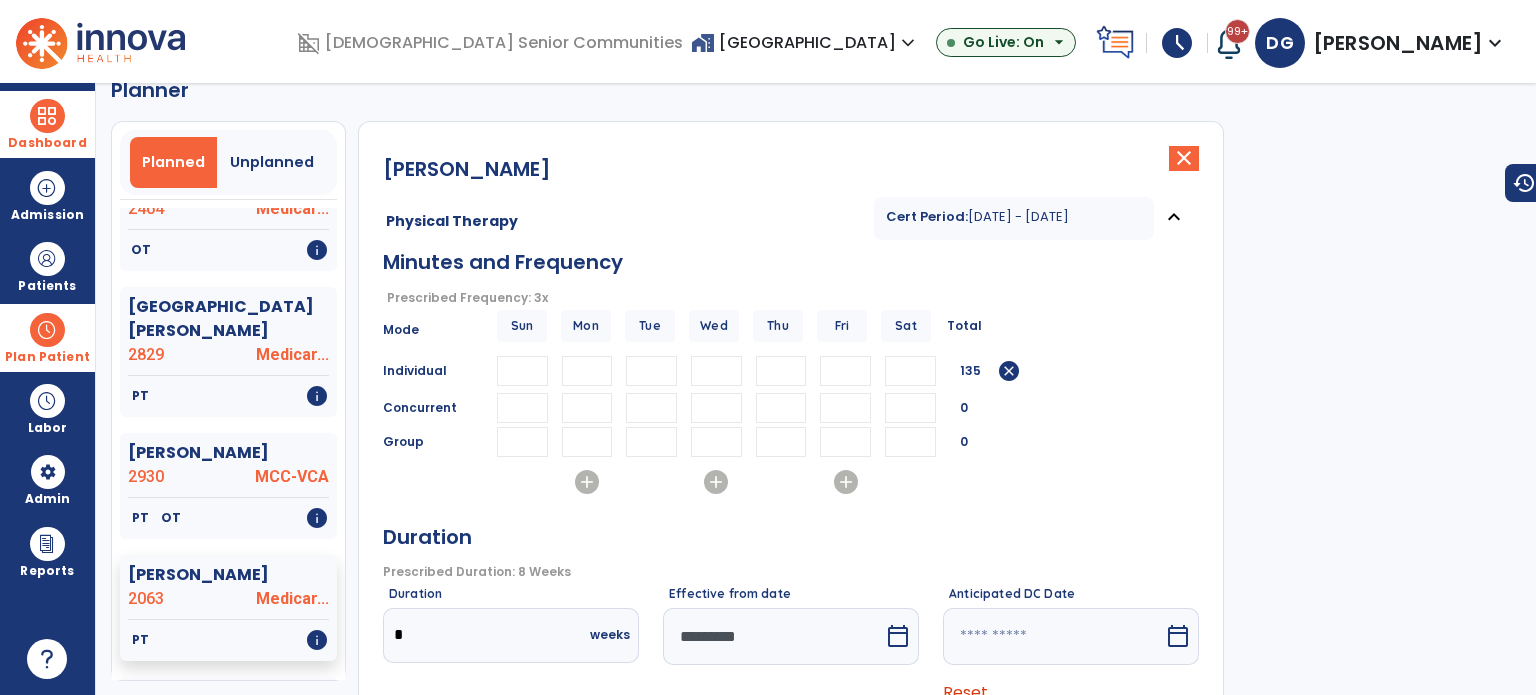 click on "**" at bounding box center [845, 371] 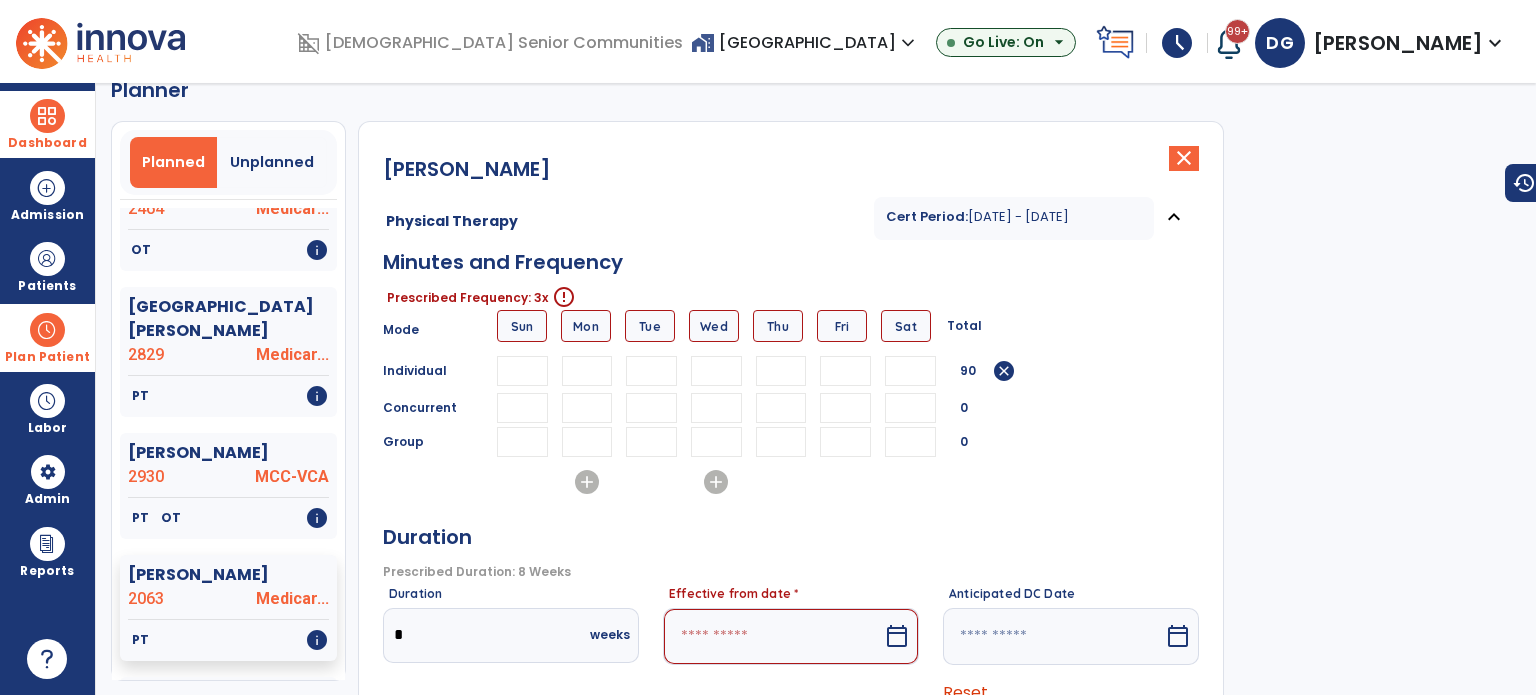 type 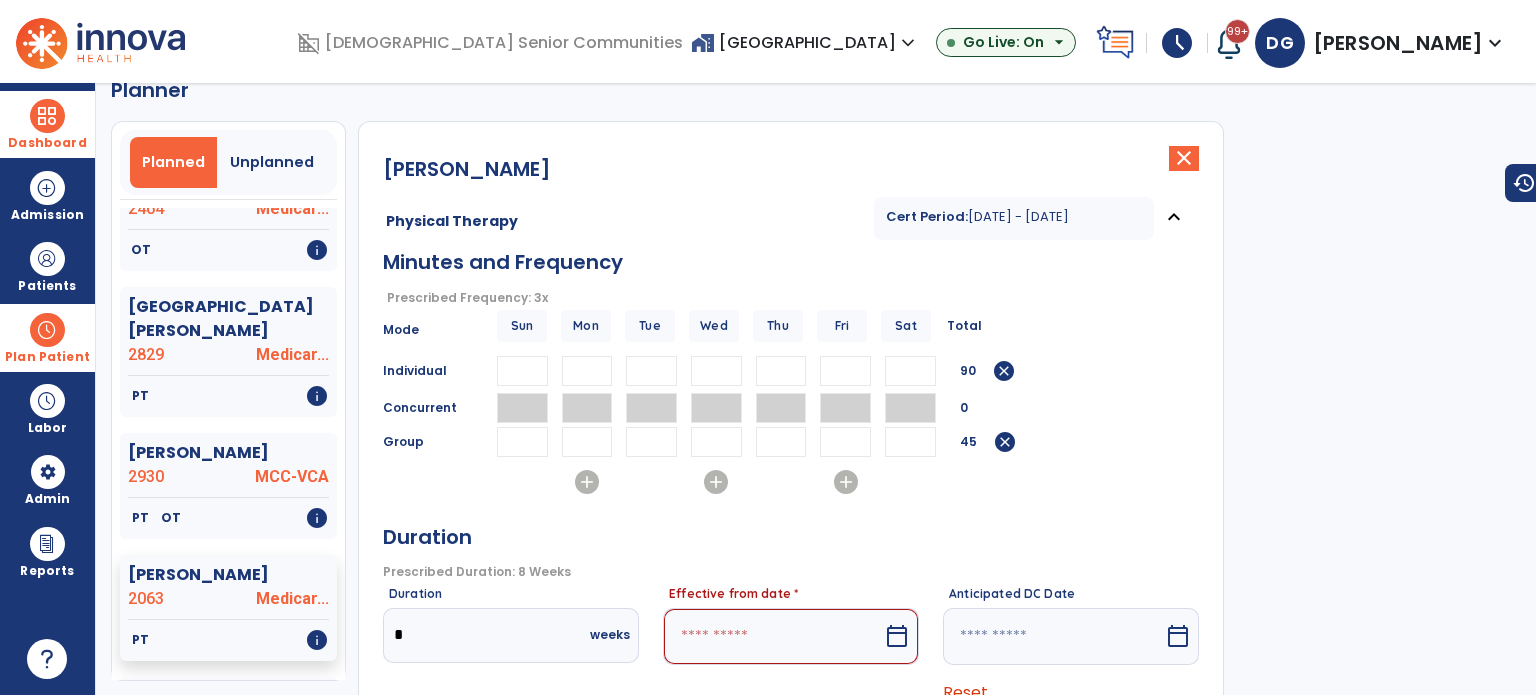 scroll, scrollTop: 136, scrollLeft: 0, axis: vertical 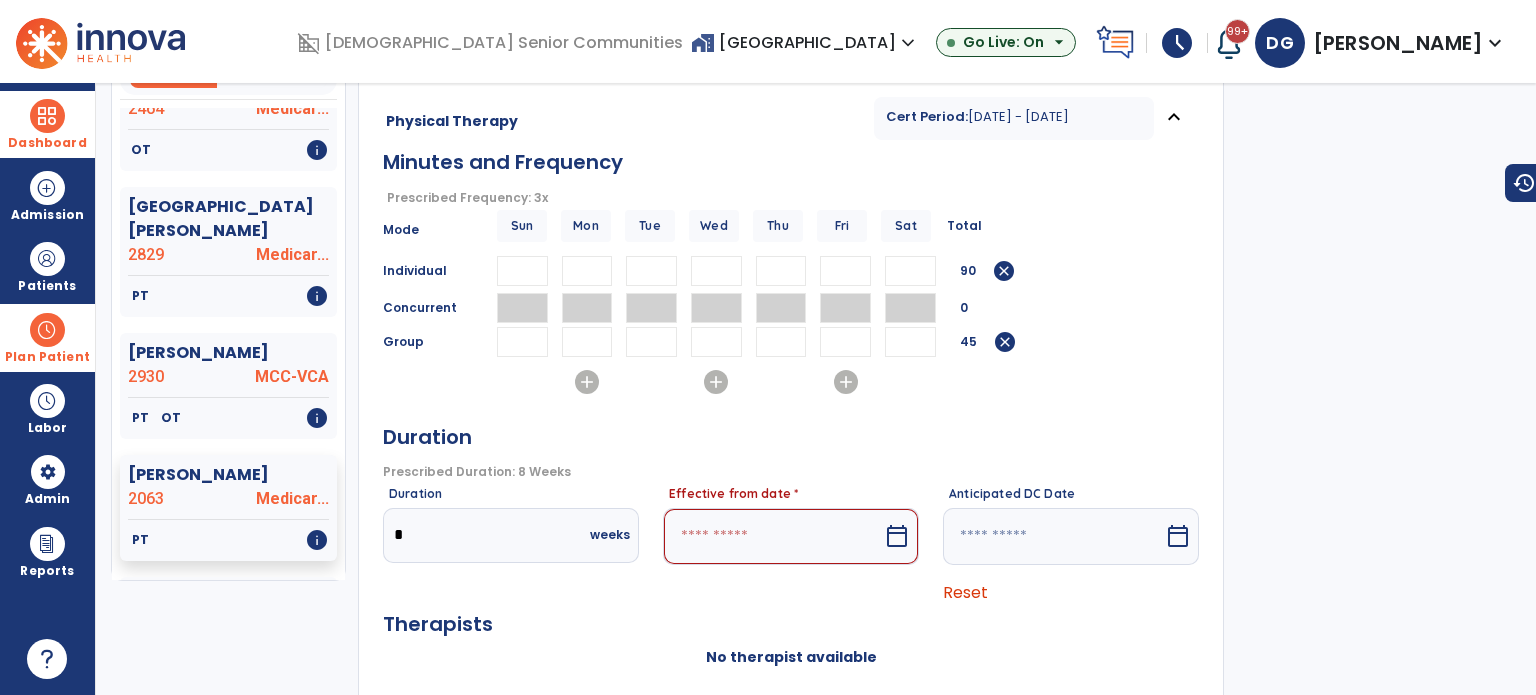 type on "**" 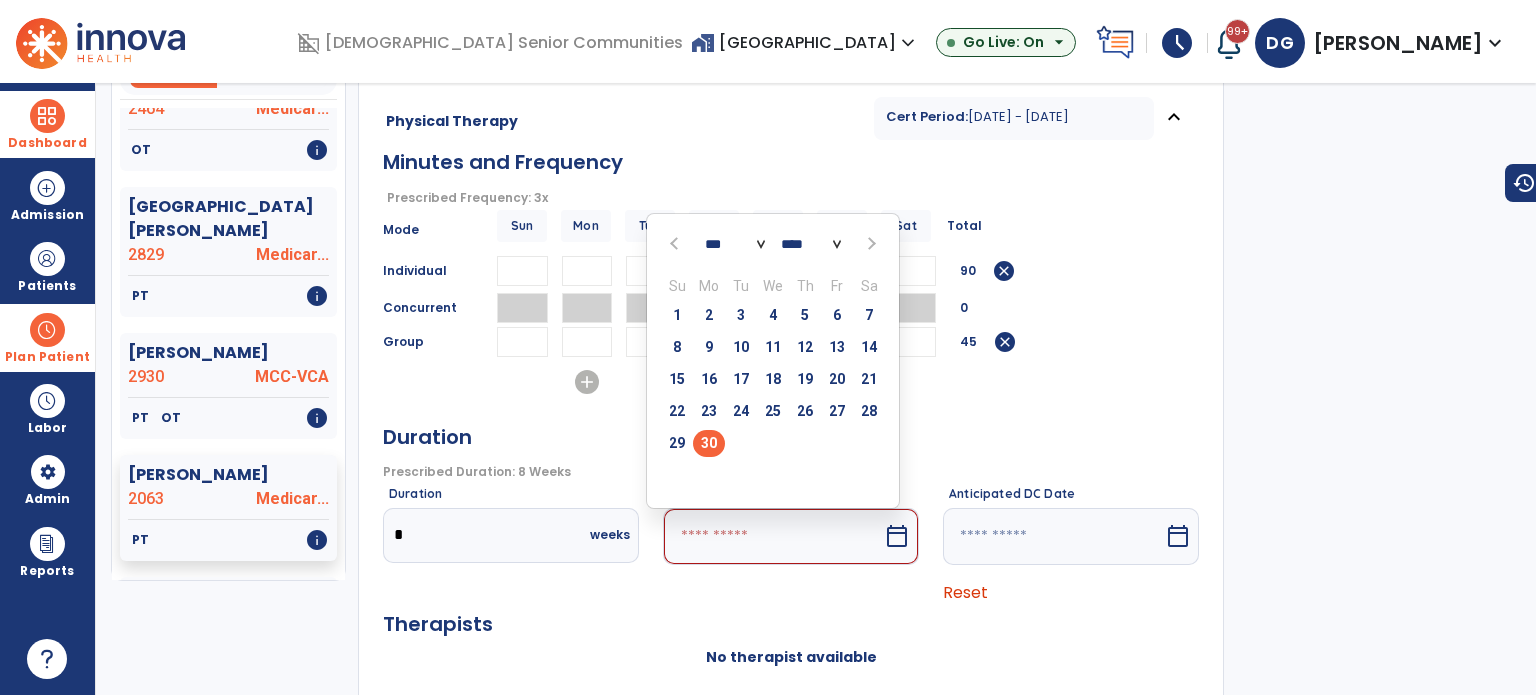 click at bounding box center [869, 243] 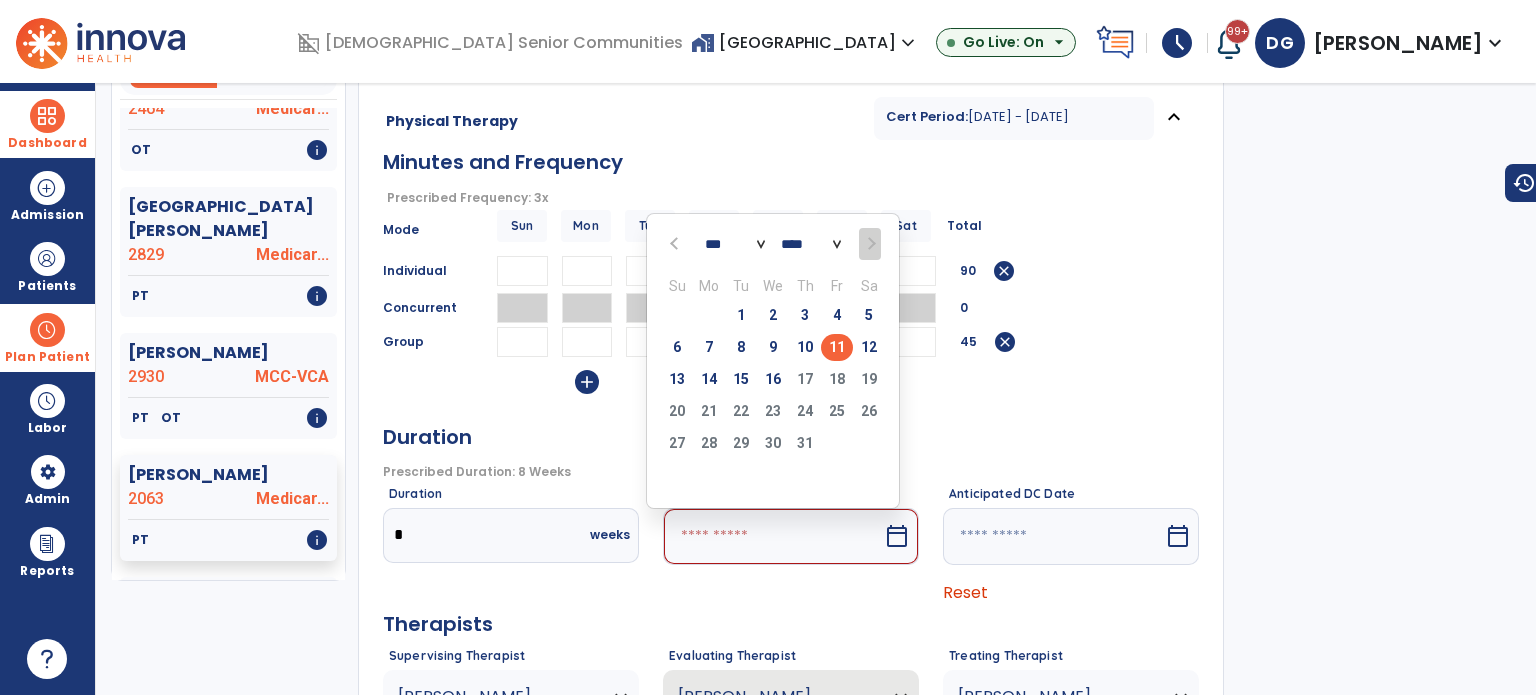 click on "11" at bounding box center (837, 347) 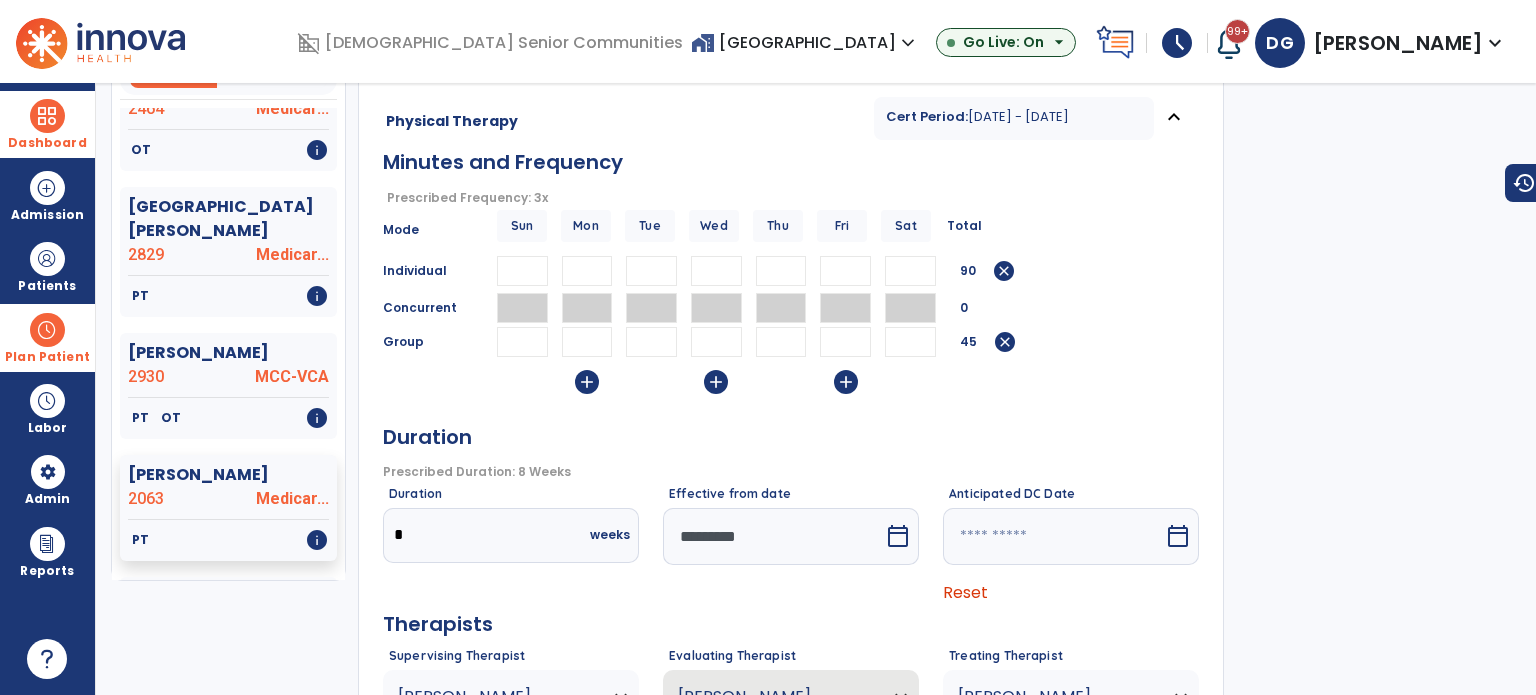 scroll, scrollTop: 236, scrollLeft: 0, axis: vertical 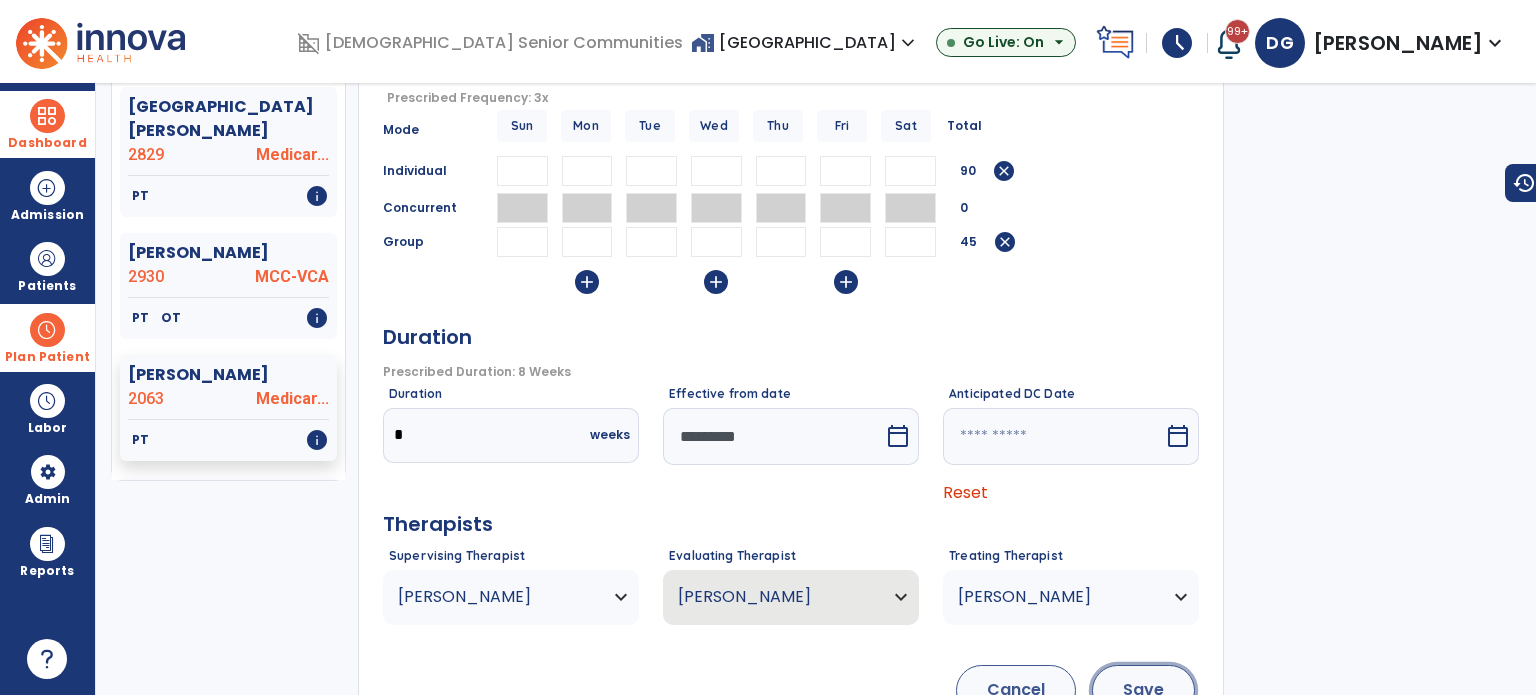 click on "Save" at bounding box center (1143, 690) 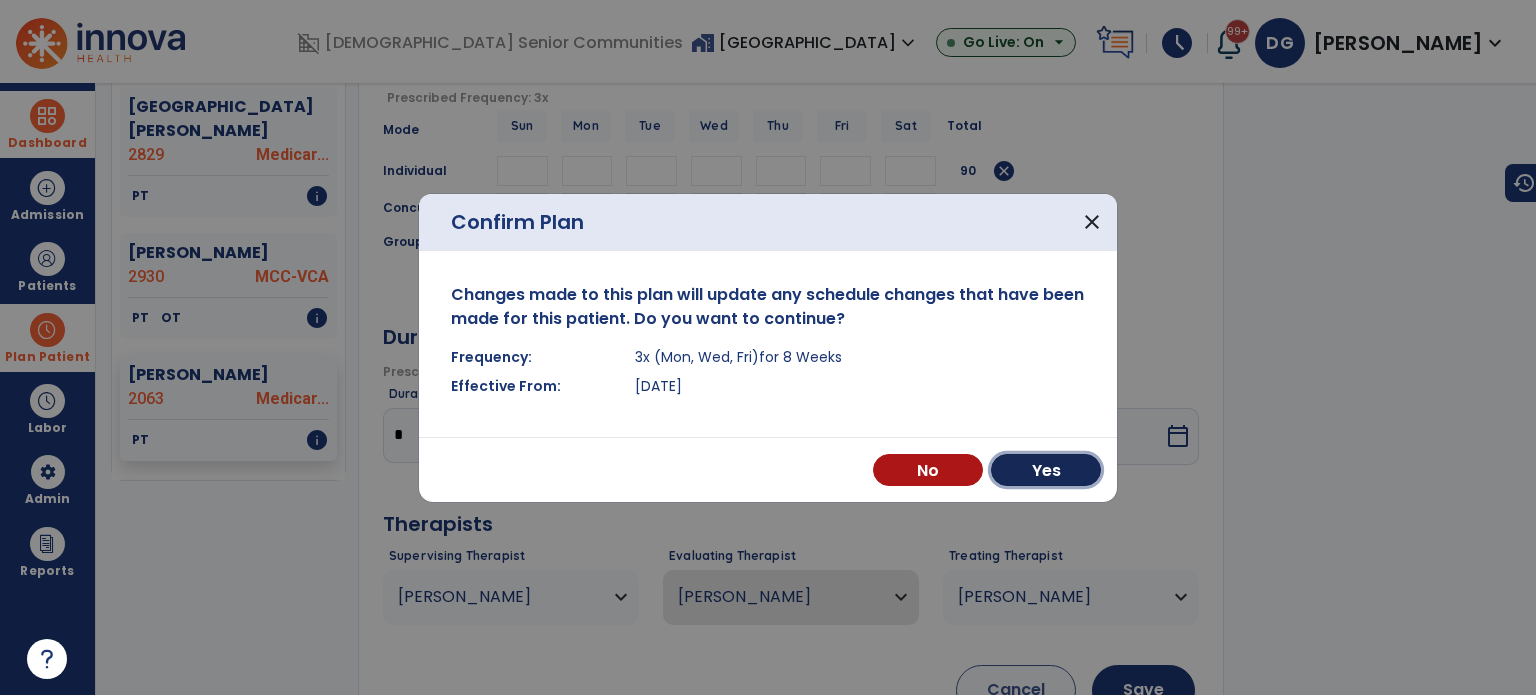 click on "Yes" at bounding box center (1046, 470) 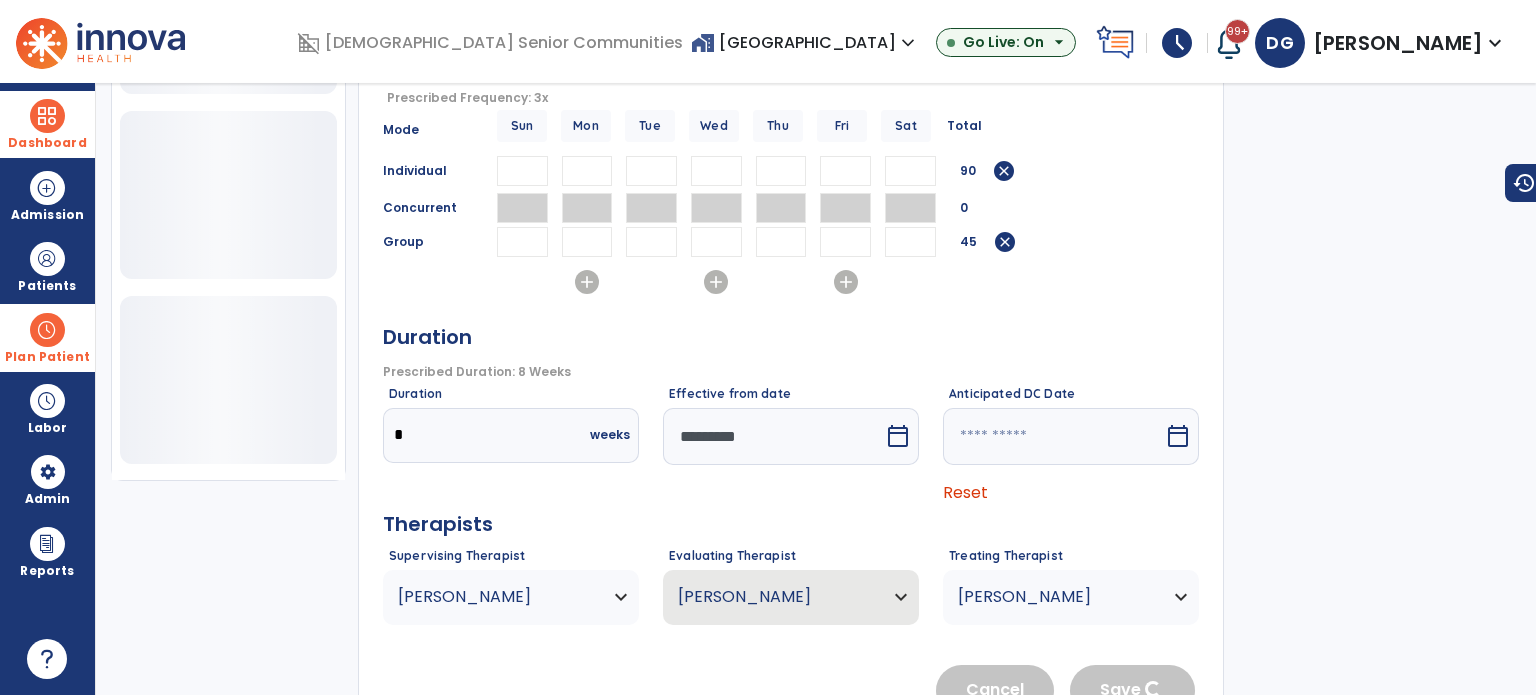 scroll, scrollTop: 721, scrollLeft: 0, axis: vertical 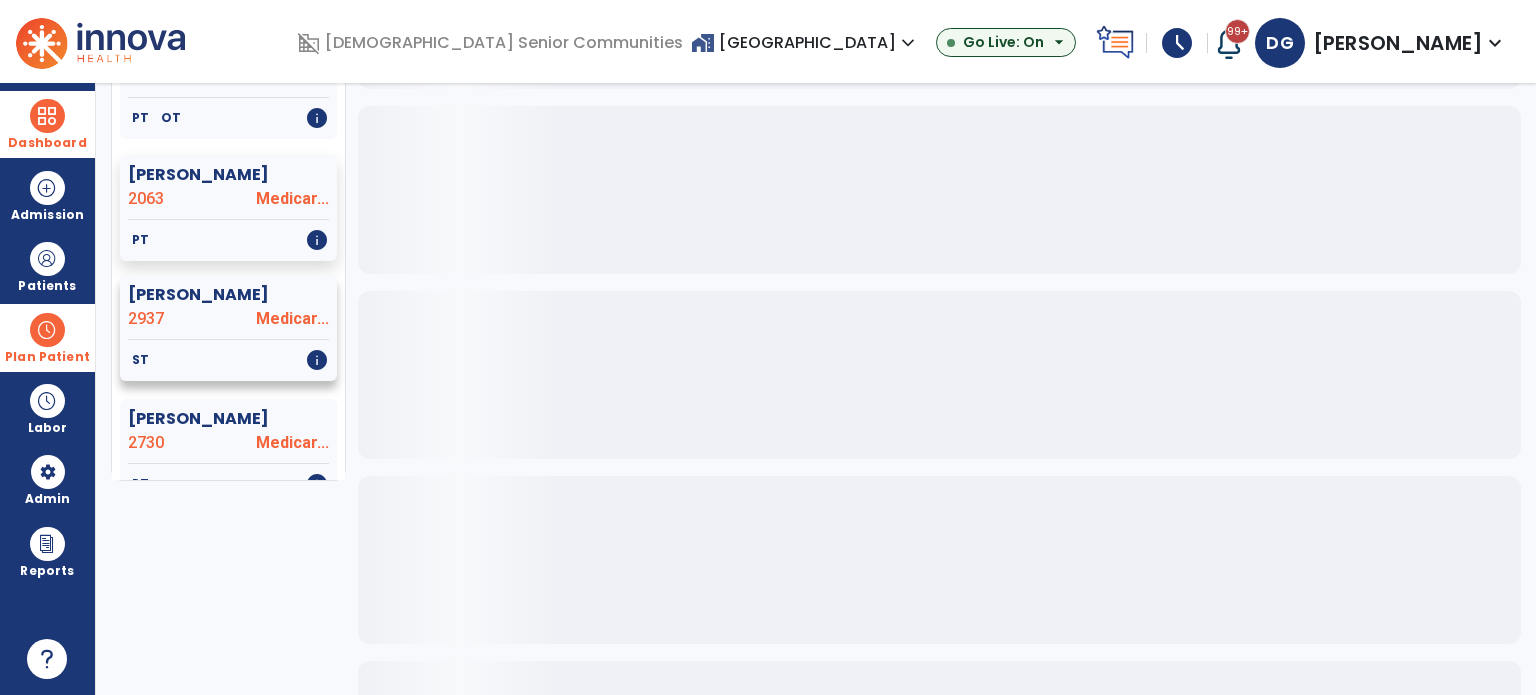 click on "[PERSON_NAME]" 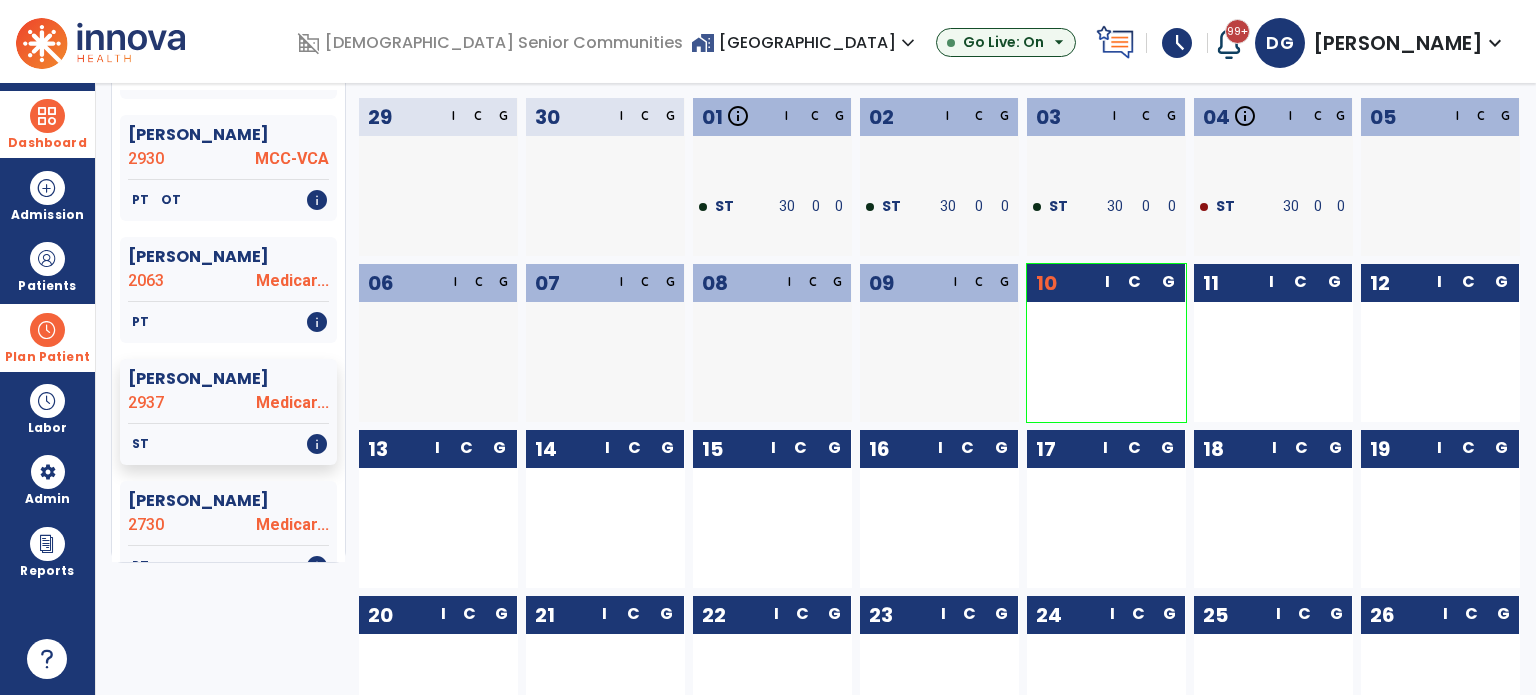 scroll, scrollTop: 200, scrollLeft: 0, axis: vertical 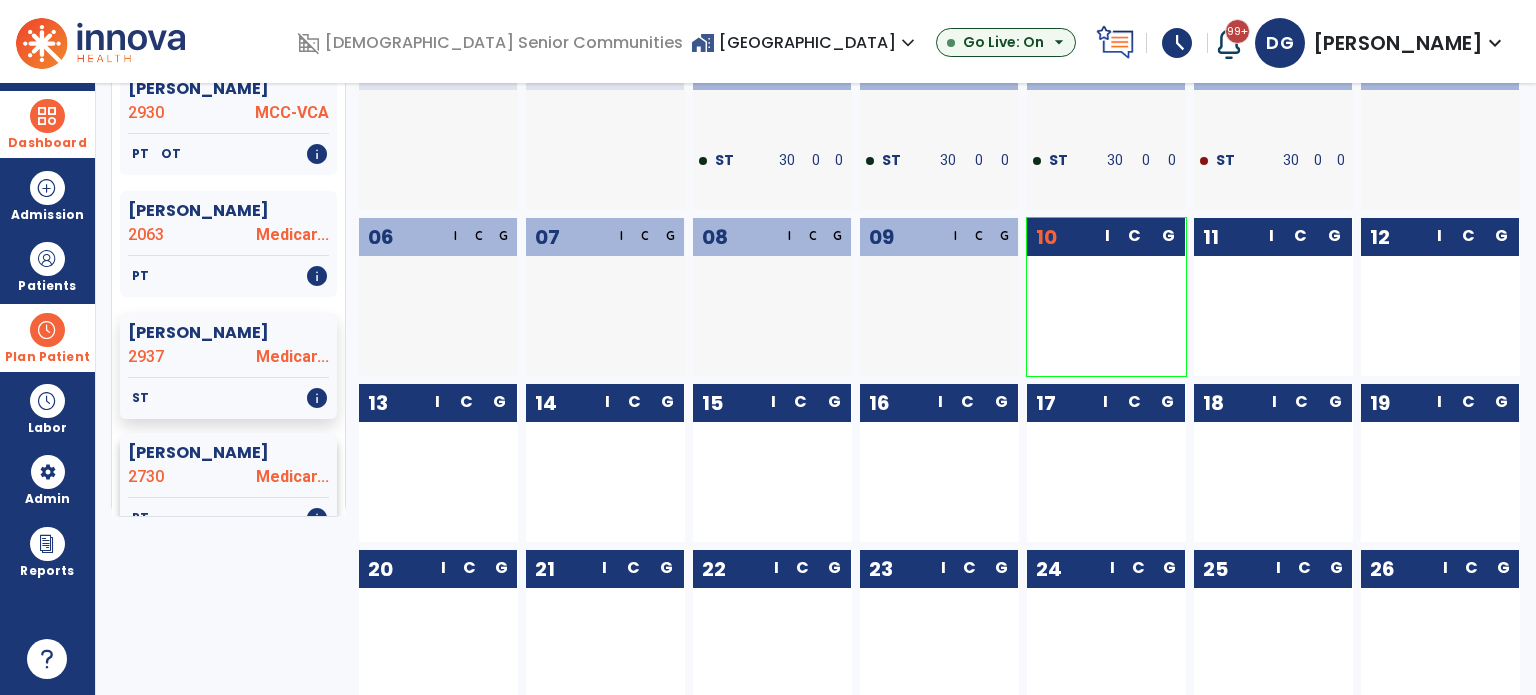click on "[PERSON_NAME]" 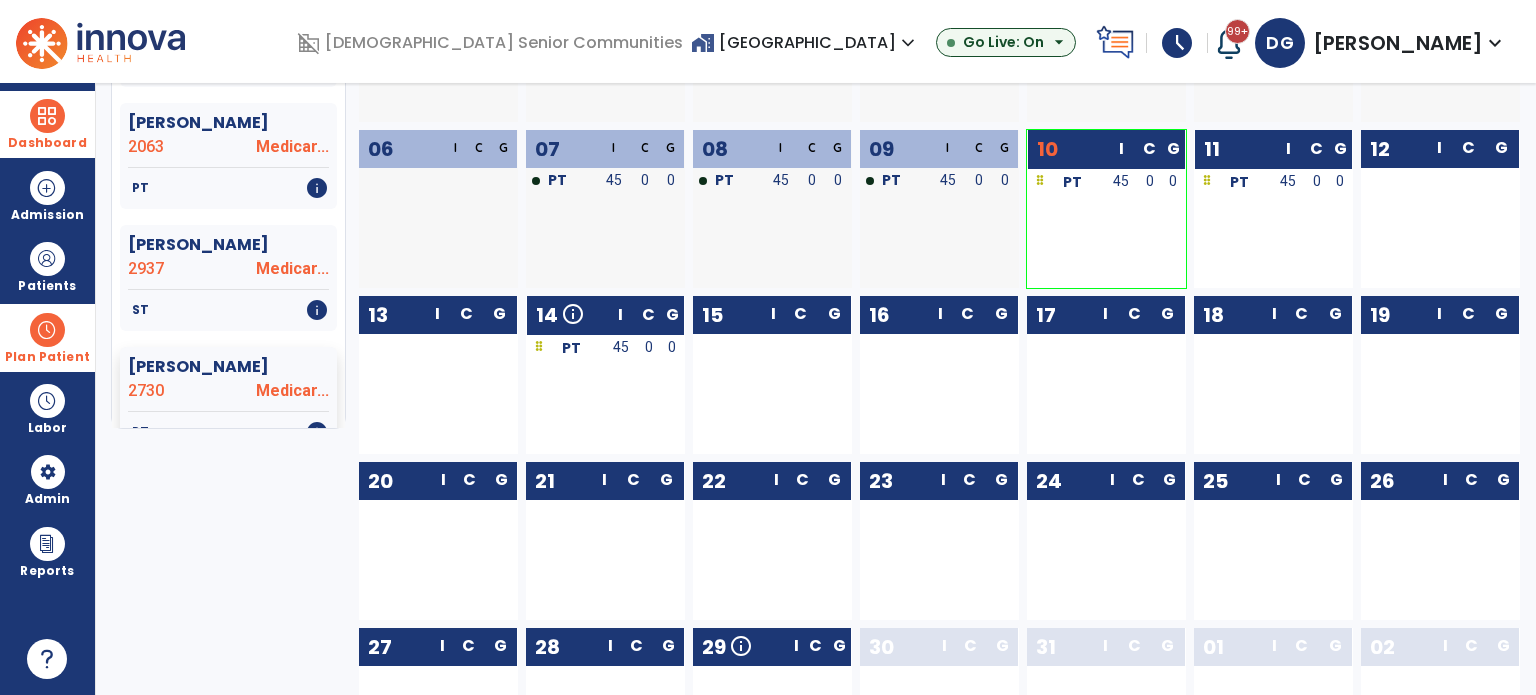 scroll, scrollTop: 300, scrollLeft: 0, axis: vertical 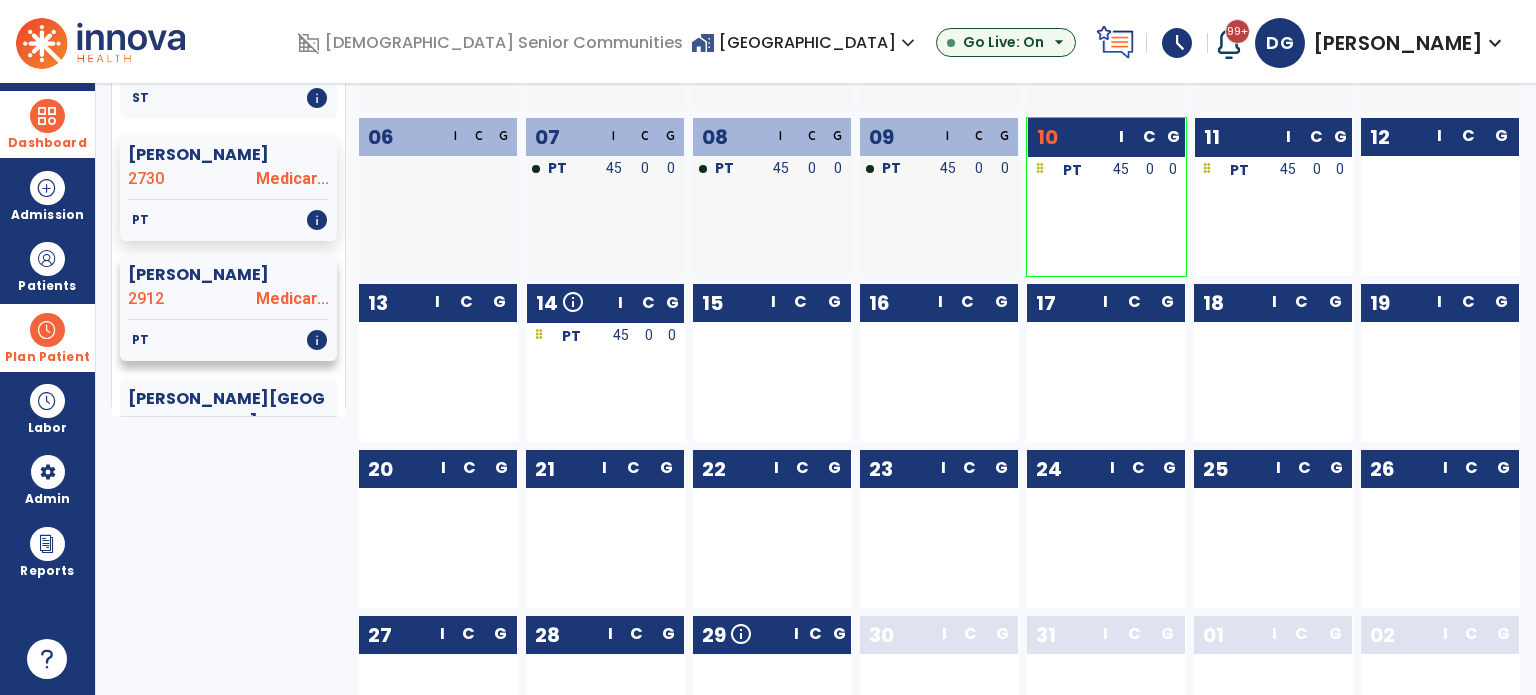 click on "[PERSON_NAME]" 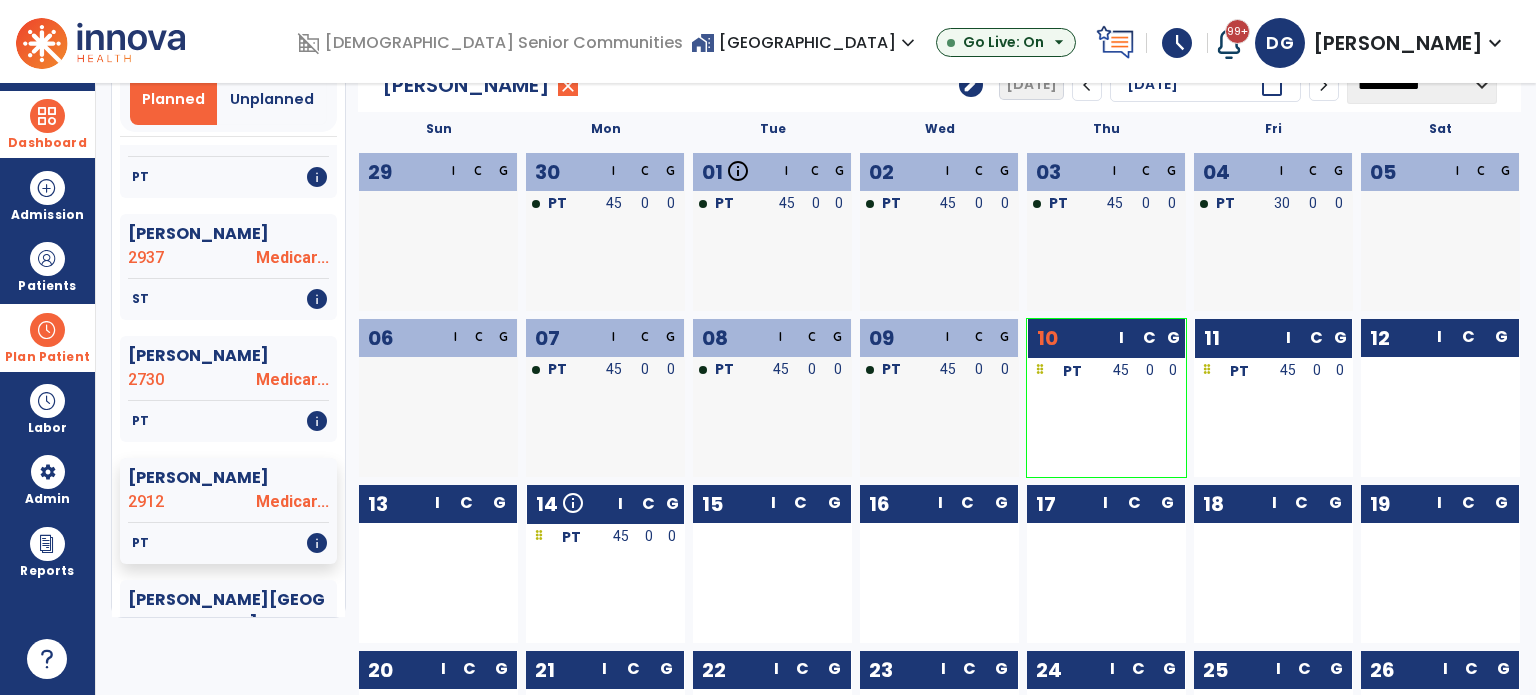 scroll, scrollTop: 0, scrollLeft: 0, axis: both 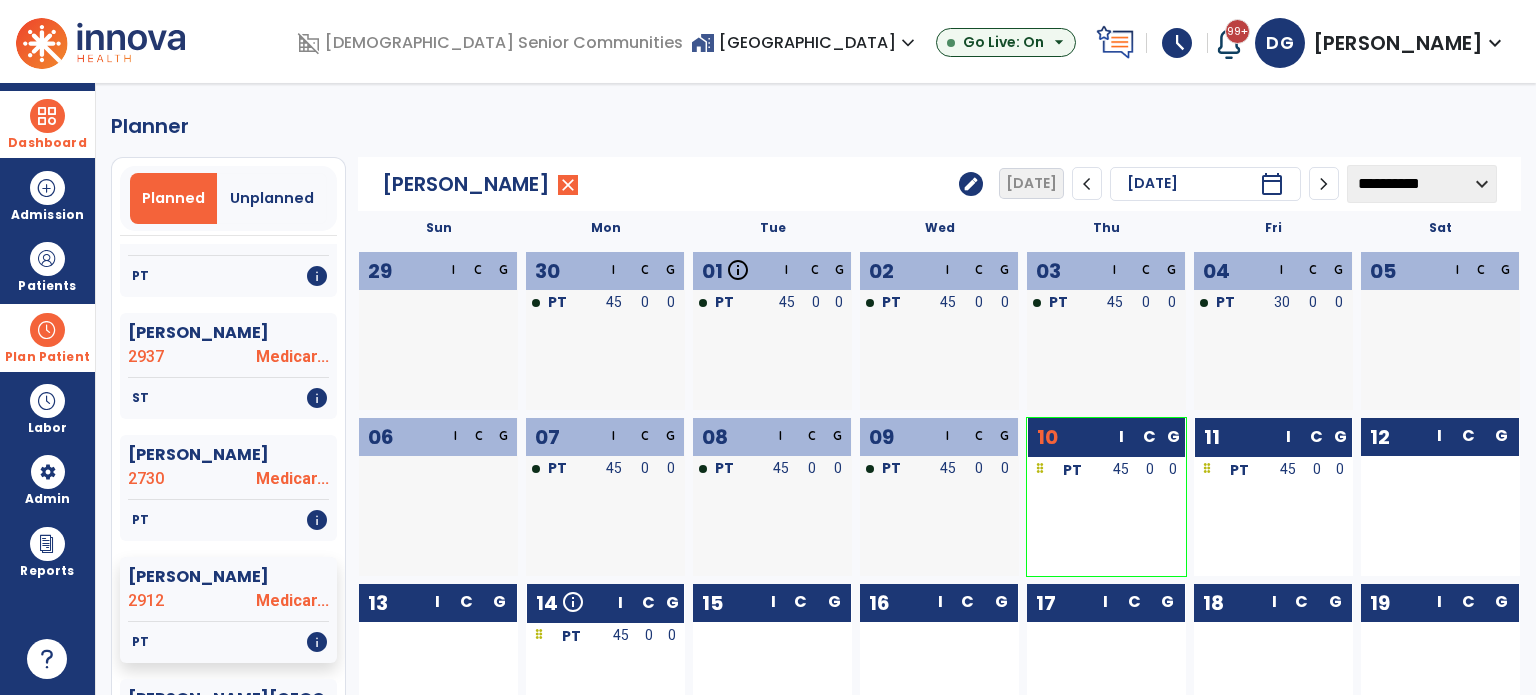 click on "edit" 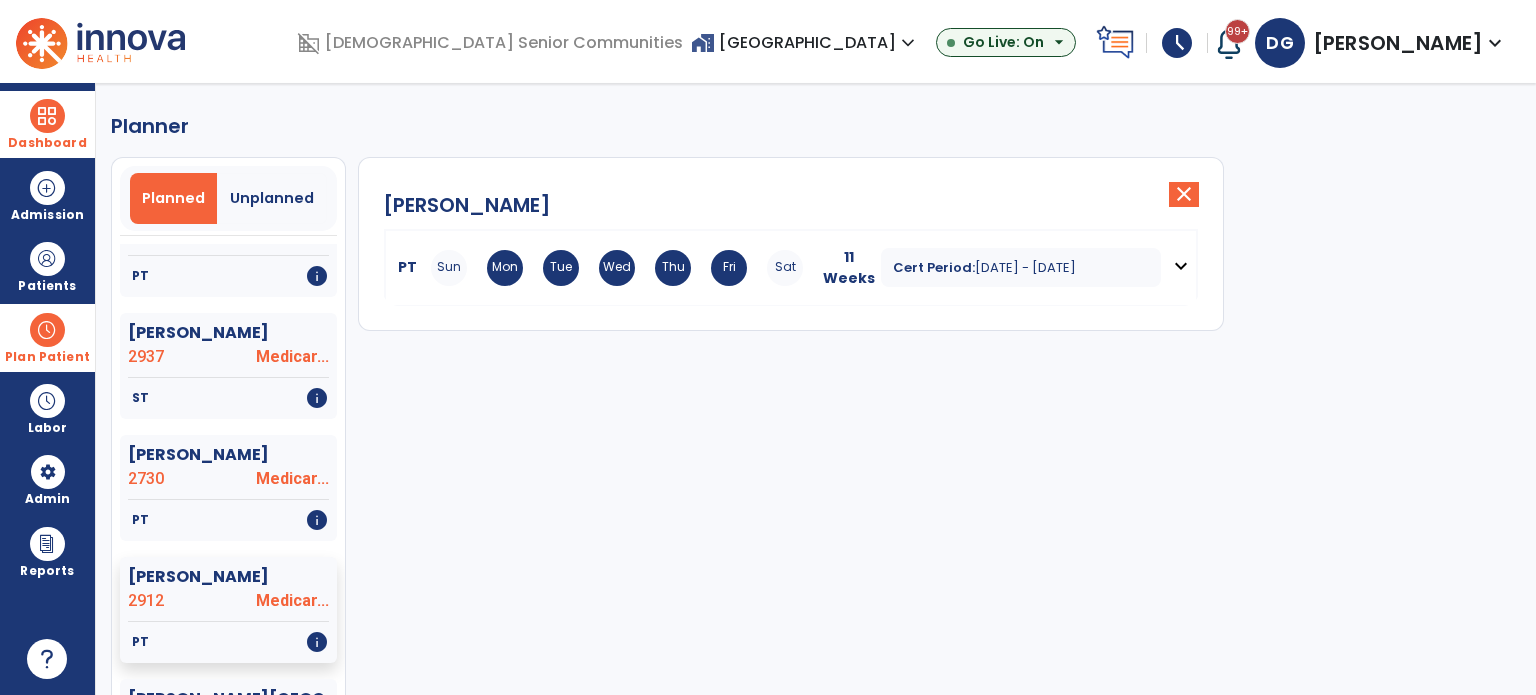 click on "Fri" at bounding box center [729, 268] 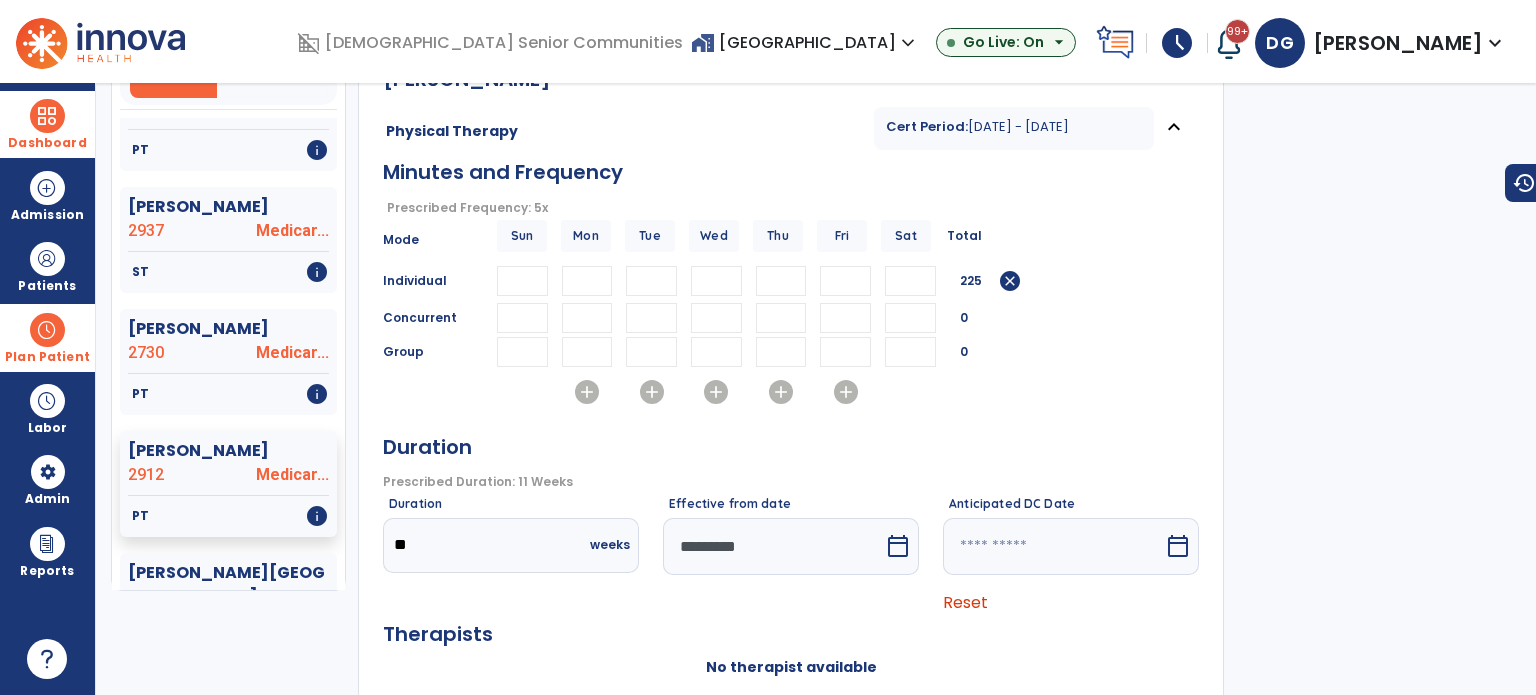 scroll, scrollTop: 200, scrollLeft: 0, axis: vertical 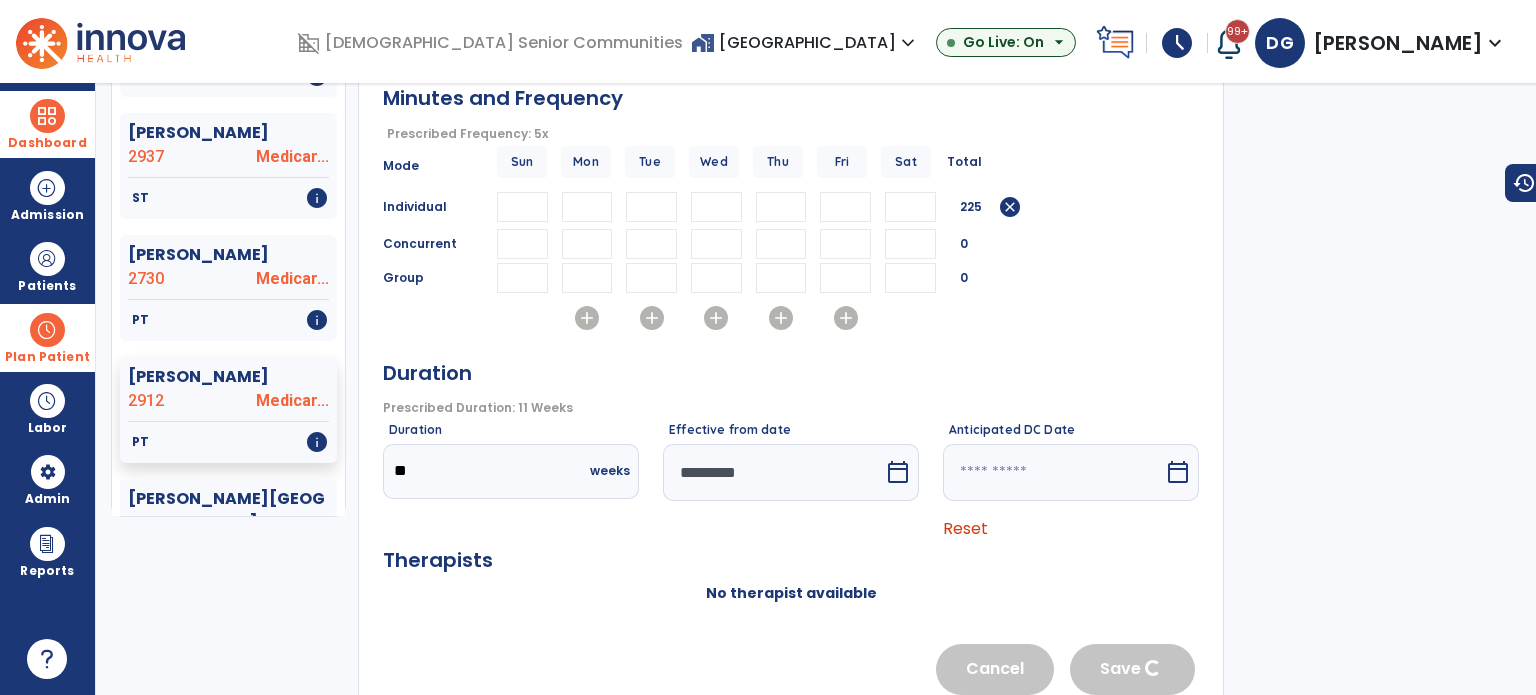 click on "**" at bounding box center (466, 471) 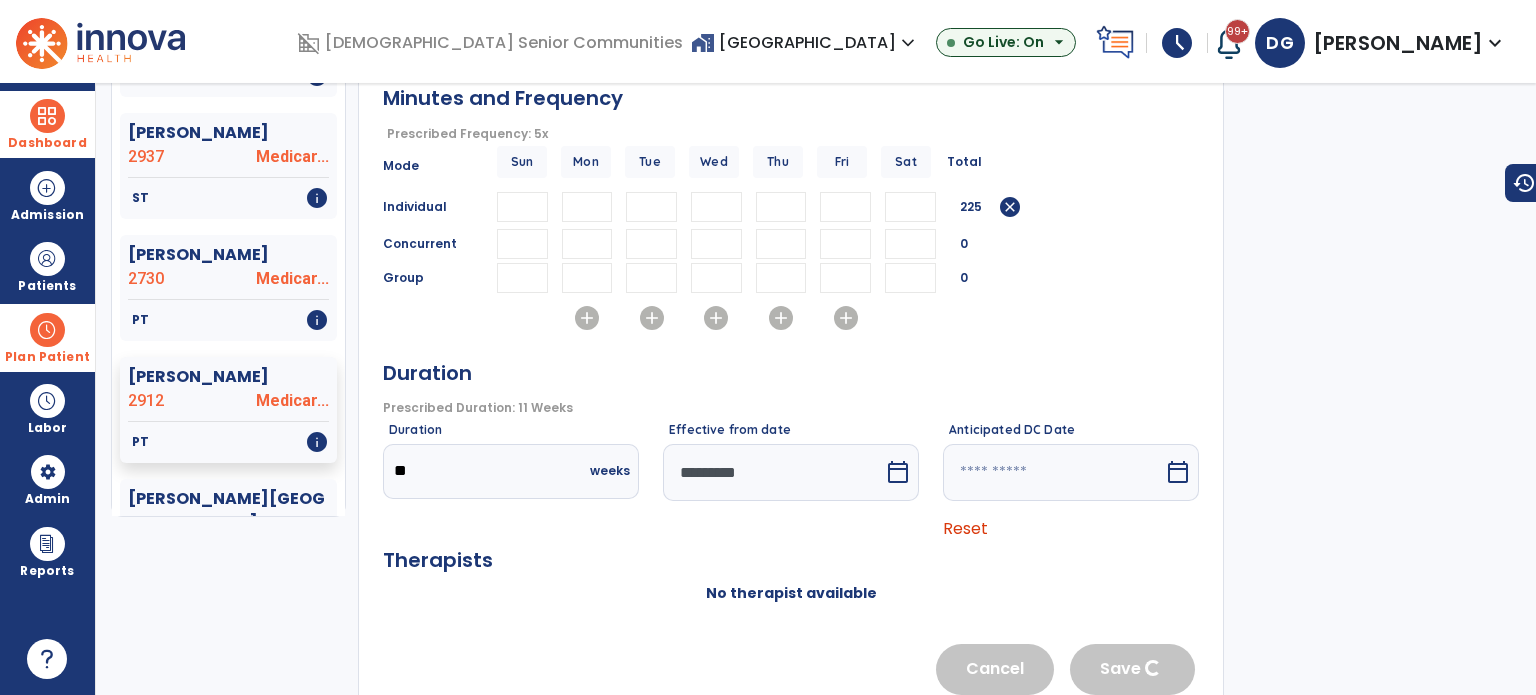 click on "weeks" at bounding box center [610, 471] 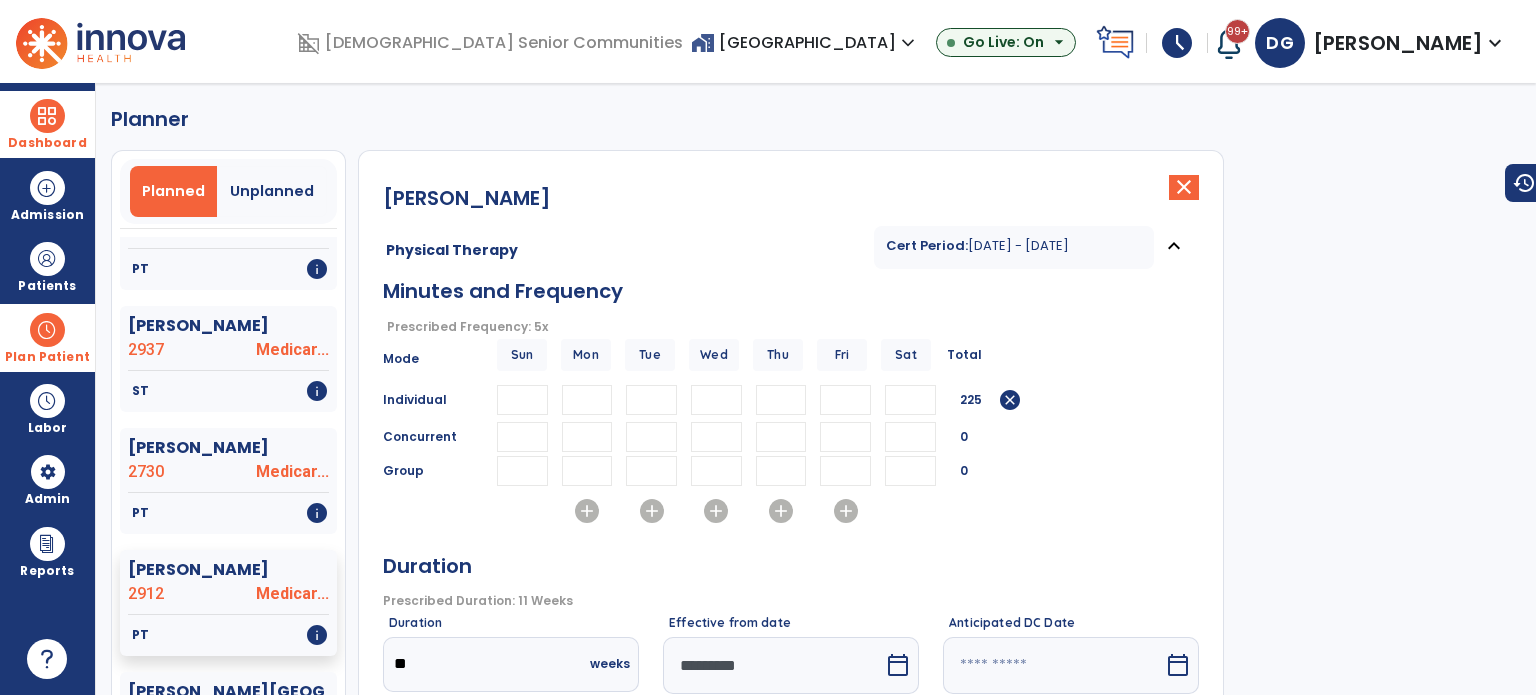 scroll, scrollTop: 0, scrollLeft: 0, axis: both 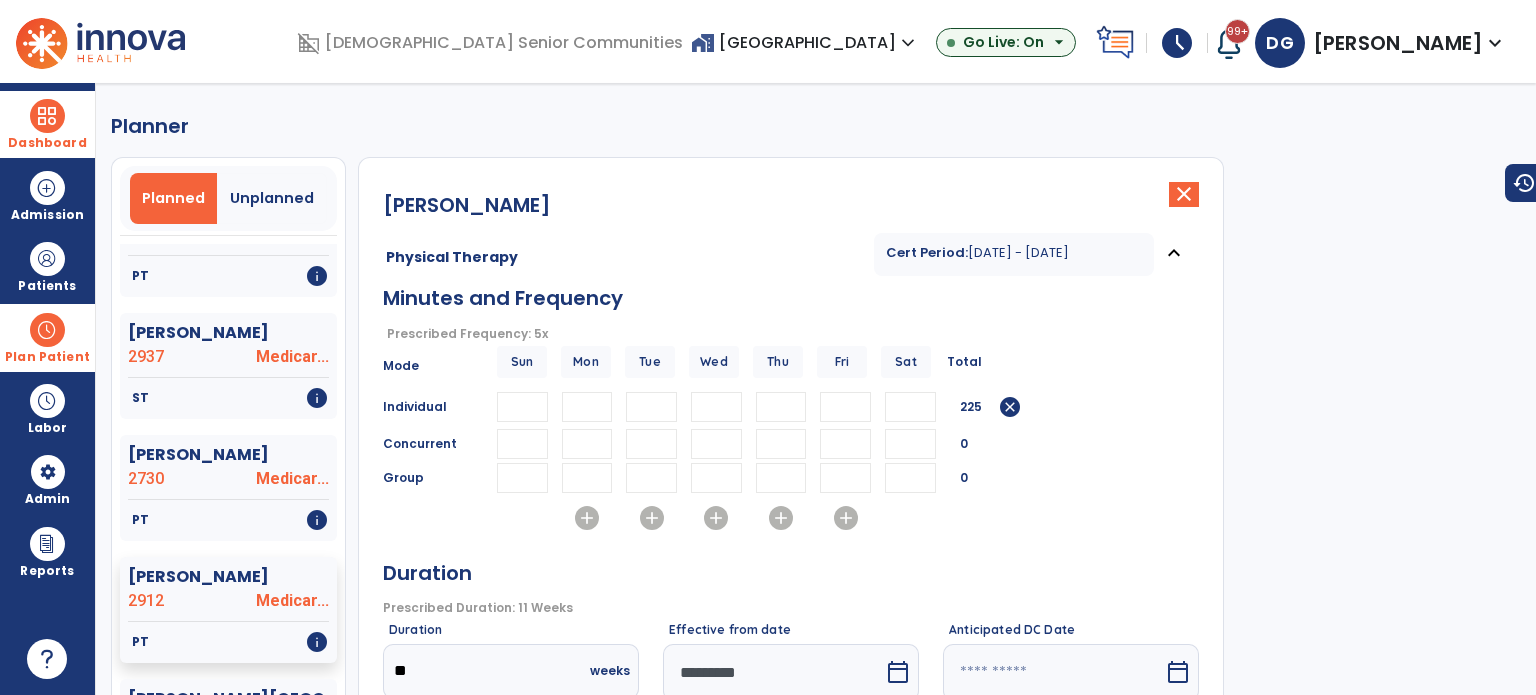 click on "**" at bounding box center (845, 407) 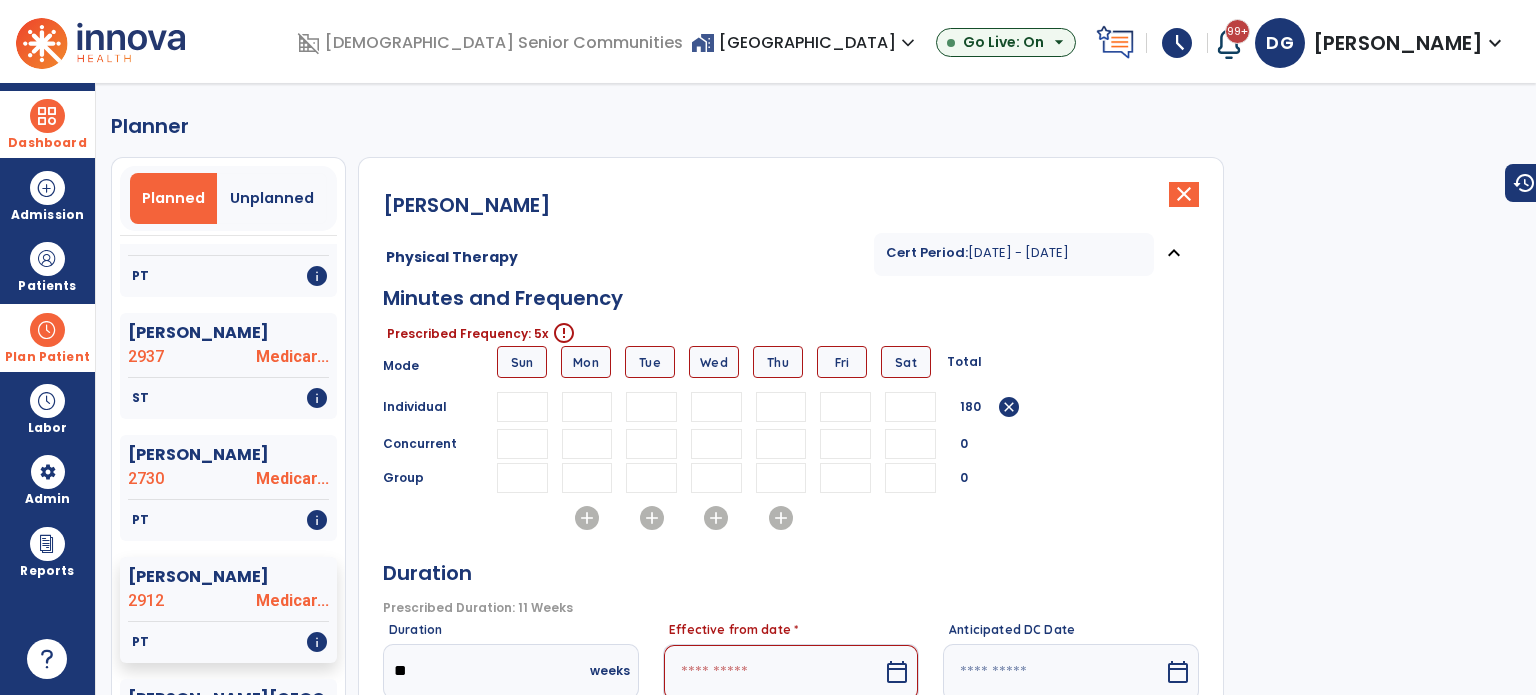 type 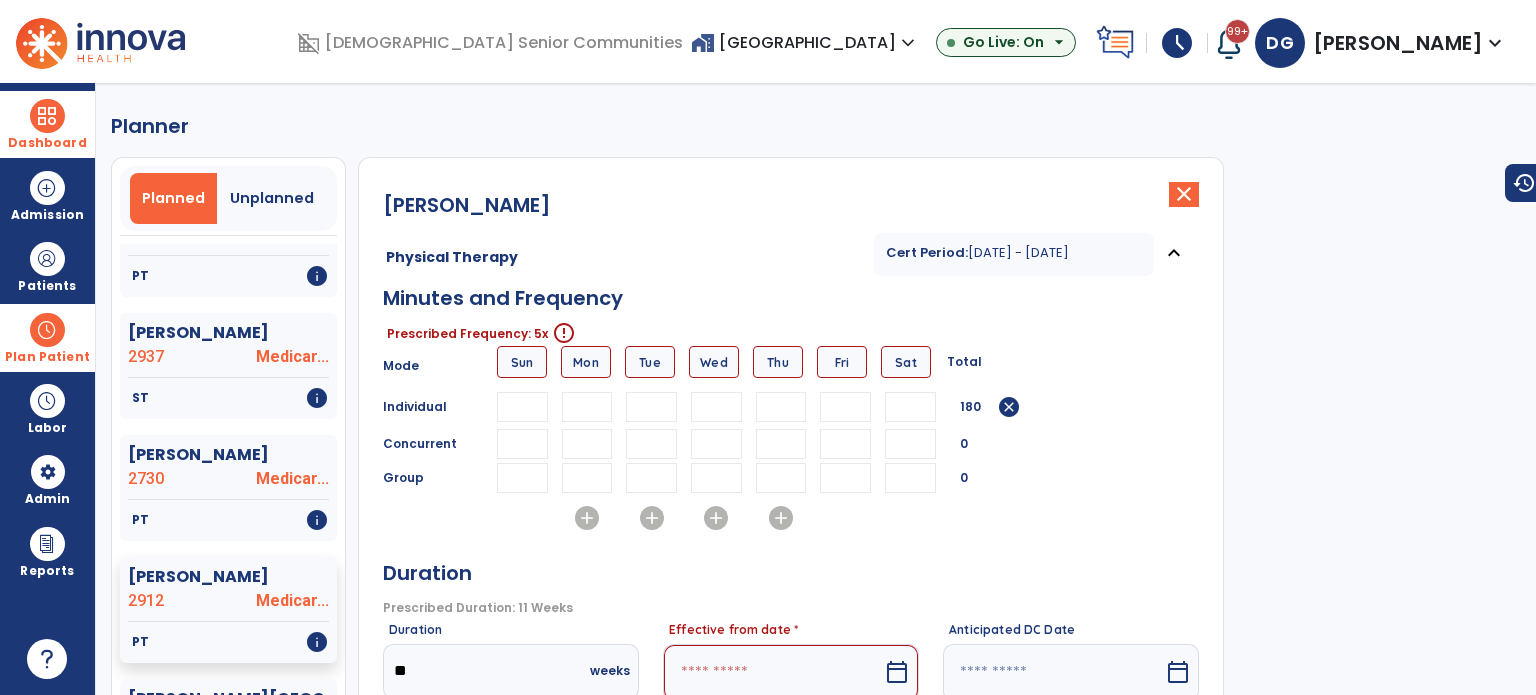 click at bounding box center [845, 444] 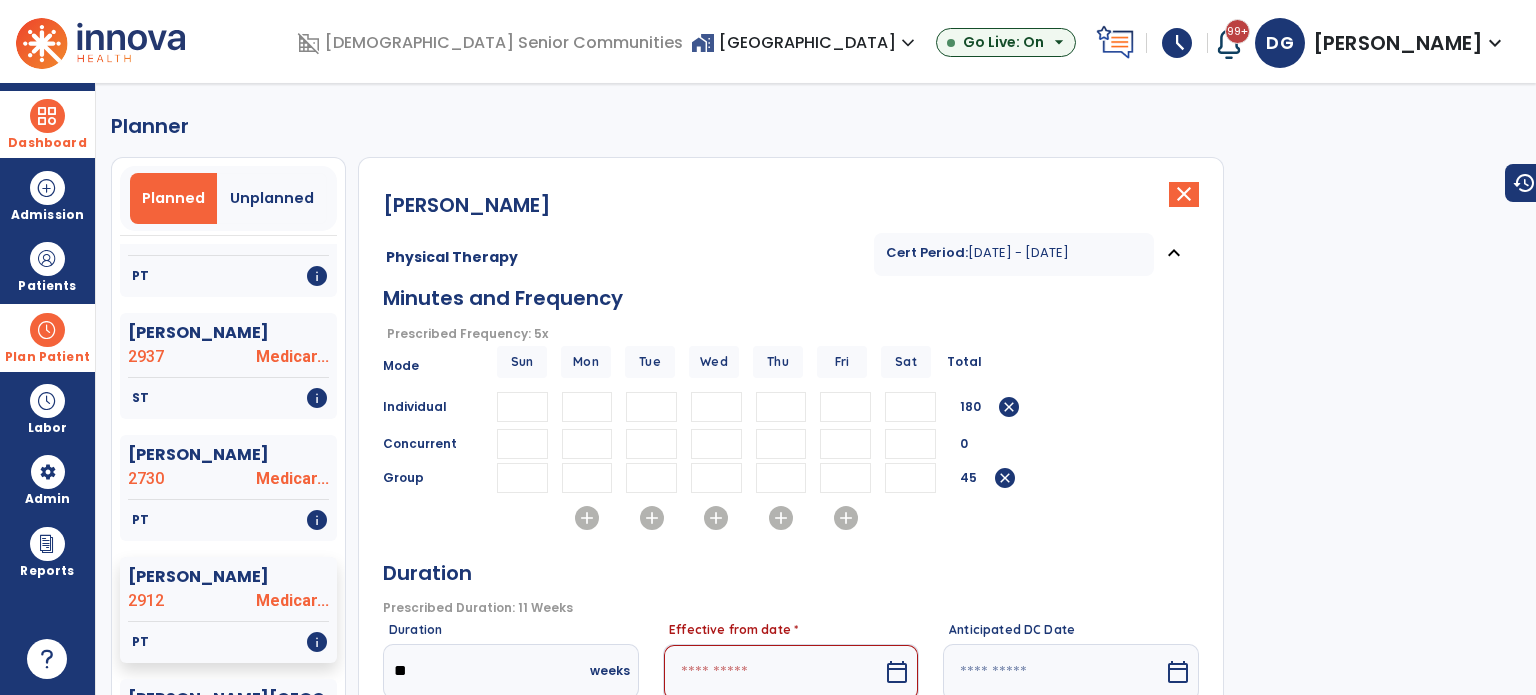 type on "**" 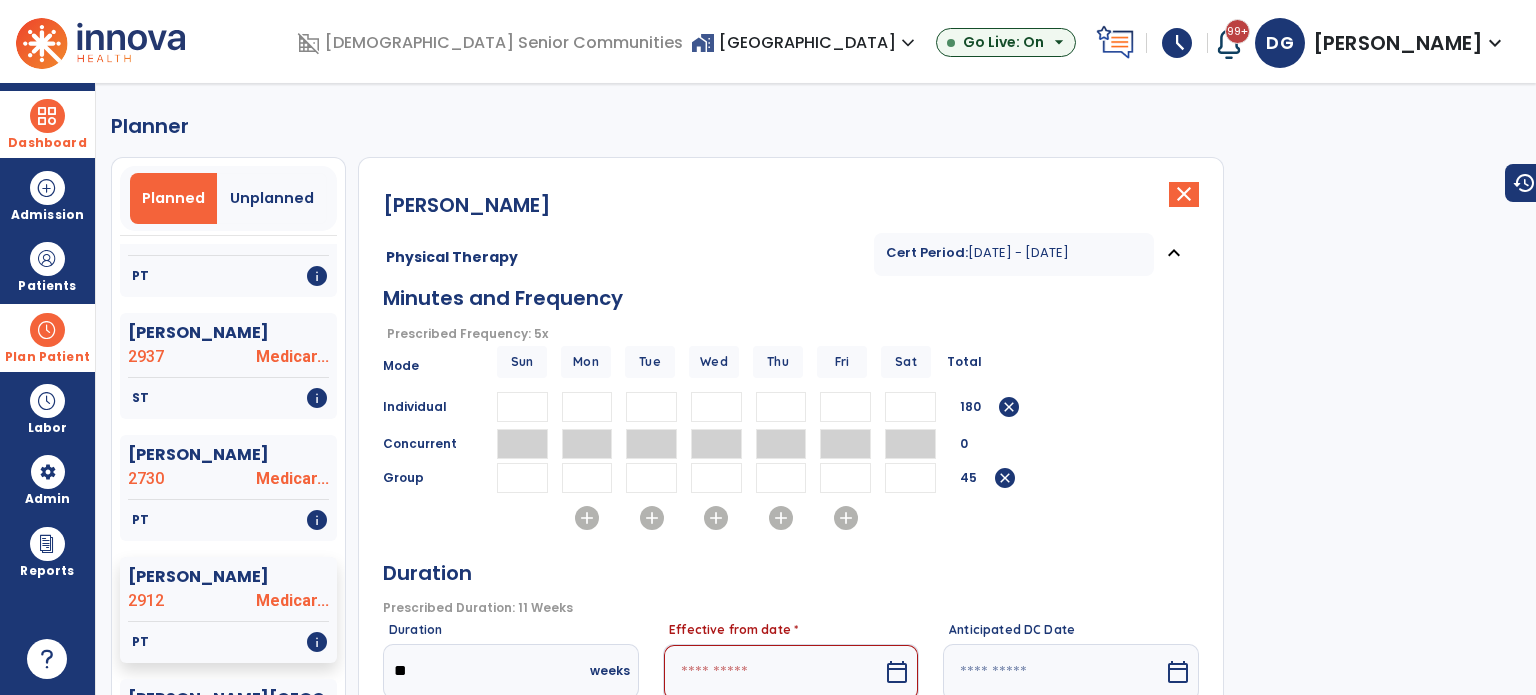 click on "Minutes and Frequency  Prescribed Frequency: 5x   error_outline  Mode Sun Mon Tue Wed Thu Fri Sat Total Individual ** ** ** ** 180  cancel  Concurrent 0 Group ** 45  cancel   add   add   add   add   add   Duration   Prescribed Duration: 11 Weeks   error_outline  Duration **  weeks  Effective from date *  calendar_today  Anticipated DC Date   calendar_today  Reset Therapists  No therapist available   Cancel   Save" at bounding box center [791, 599] 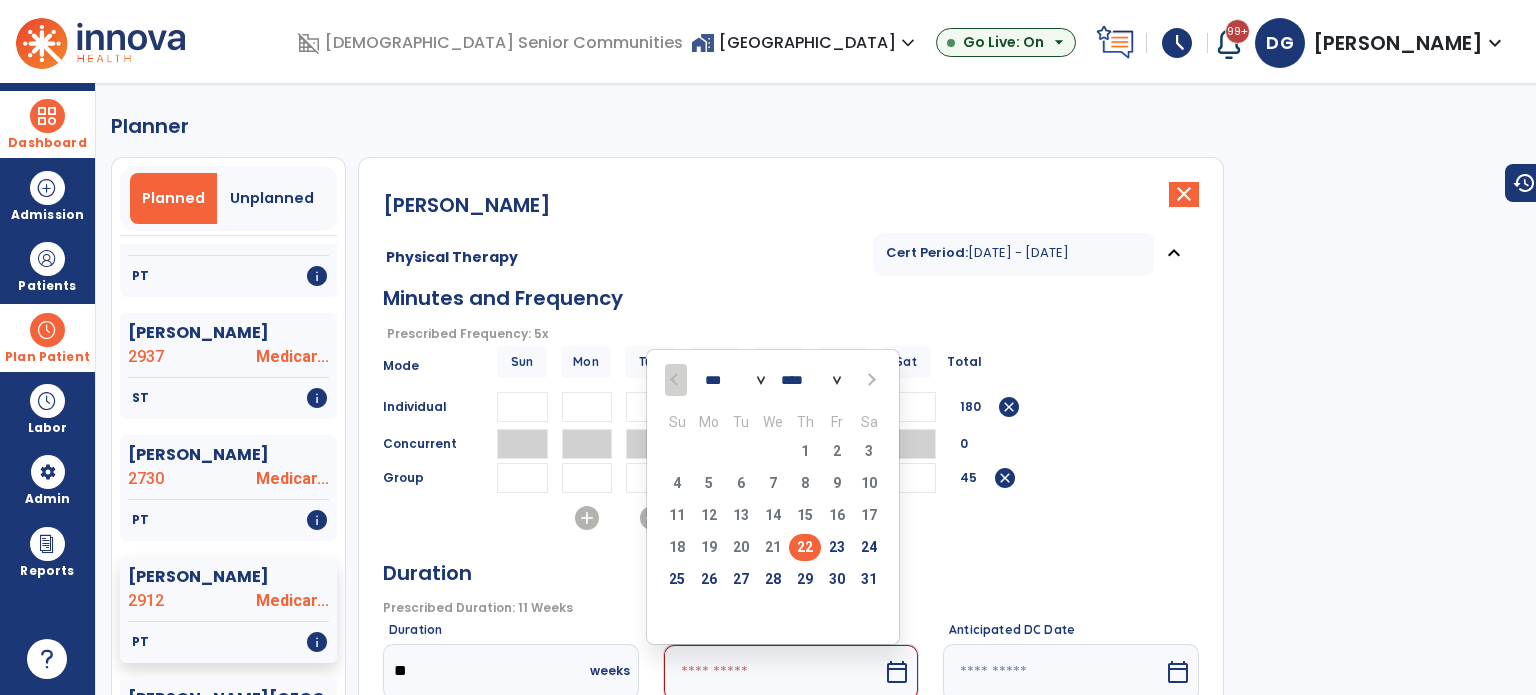 click at bounding box center (869, 379) 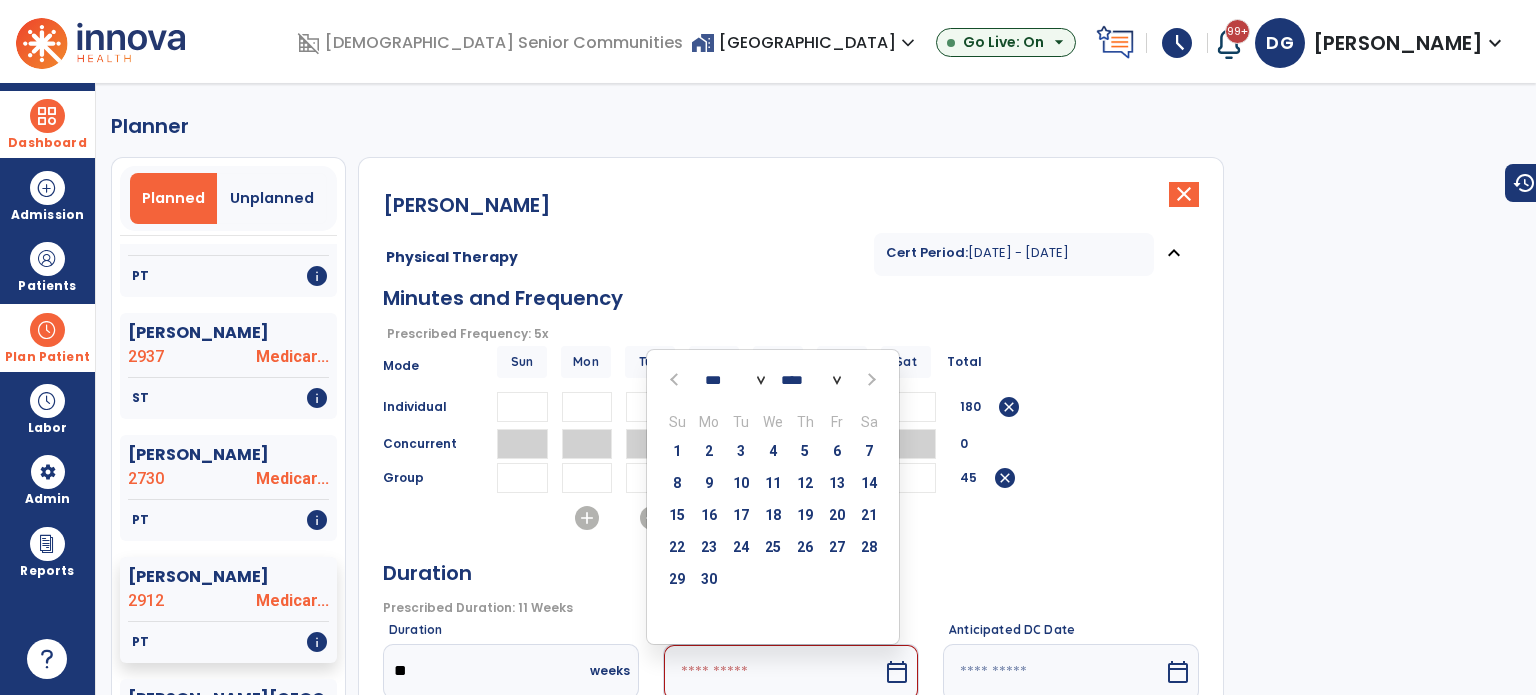 click at bounding box center (869, 379) 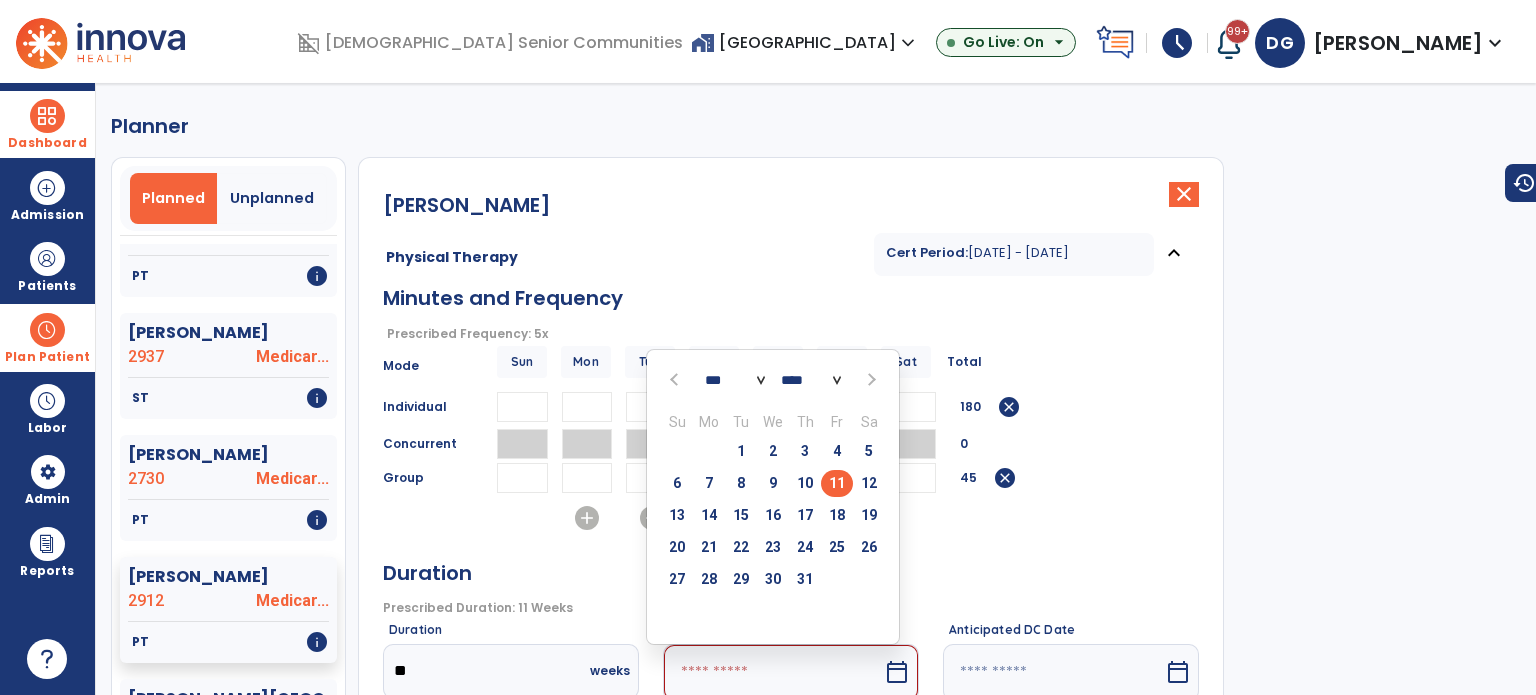 click on "11" at bounding box center (837, 483) 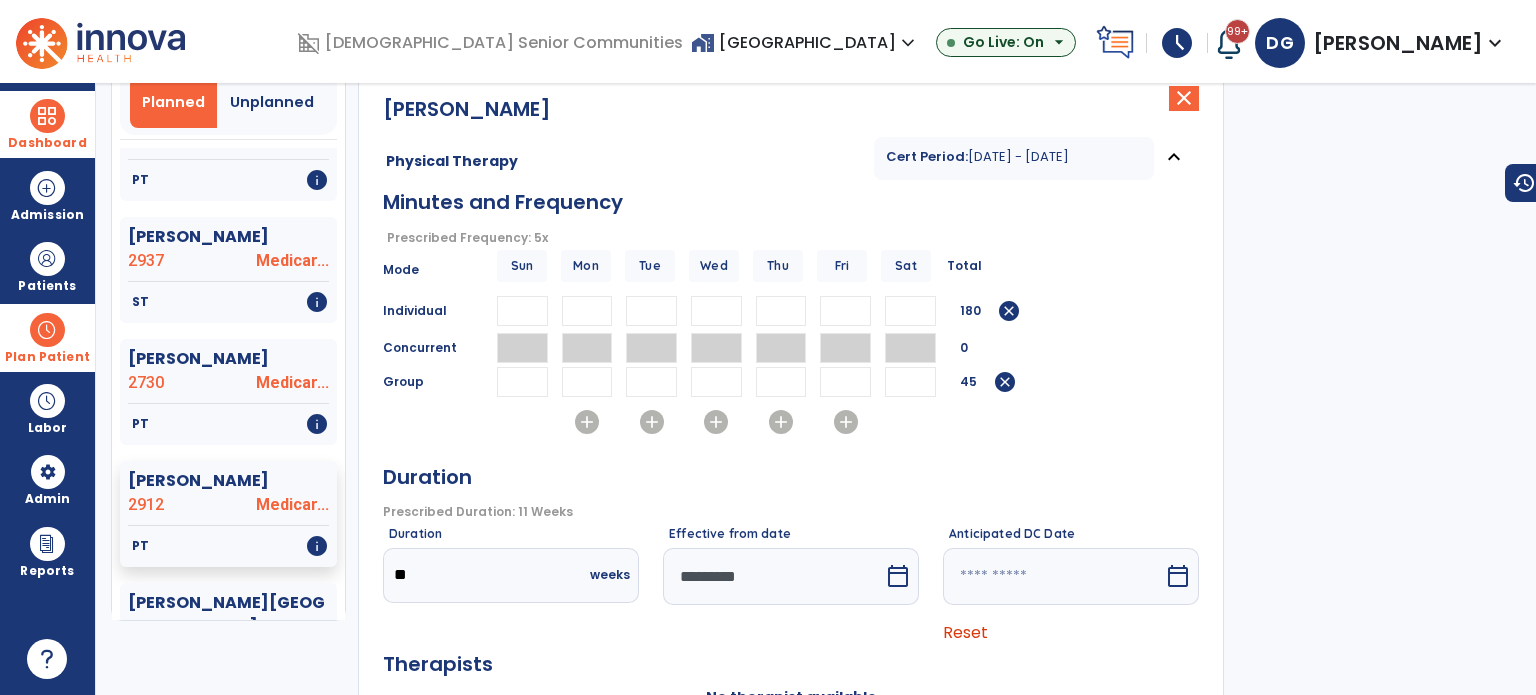 scroll, scrollTop: 247, scrollLeft: 0, axis: vertical 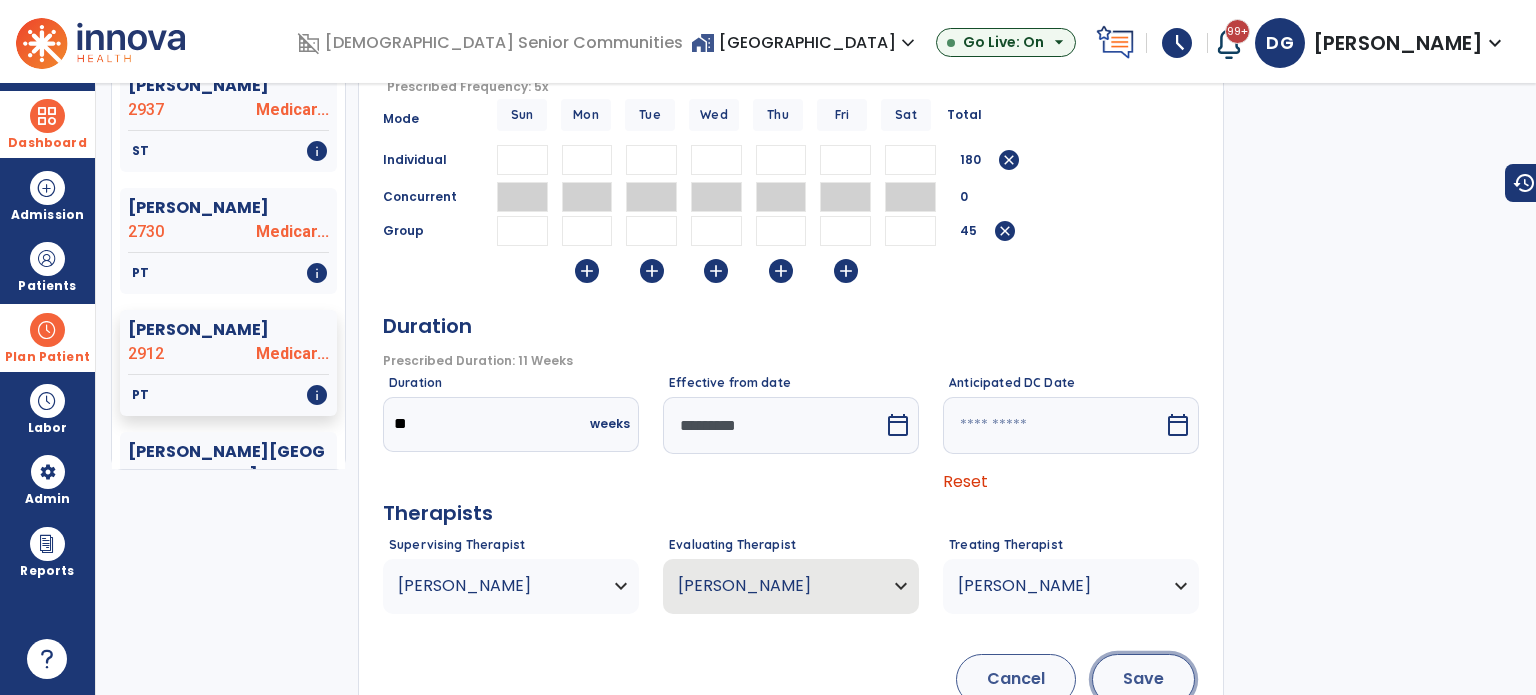 click on "Save" at bounding box center [1143, 679] 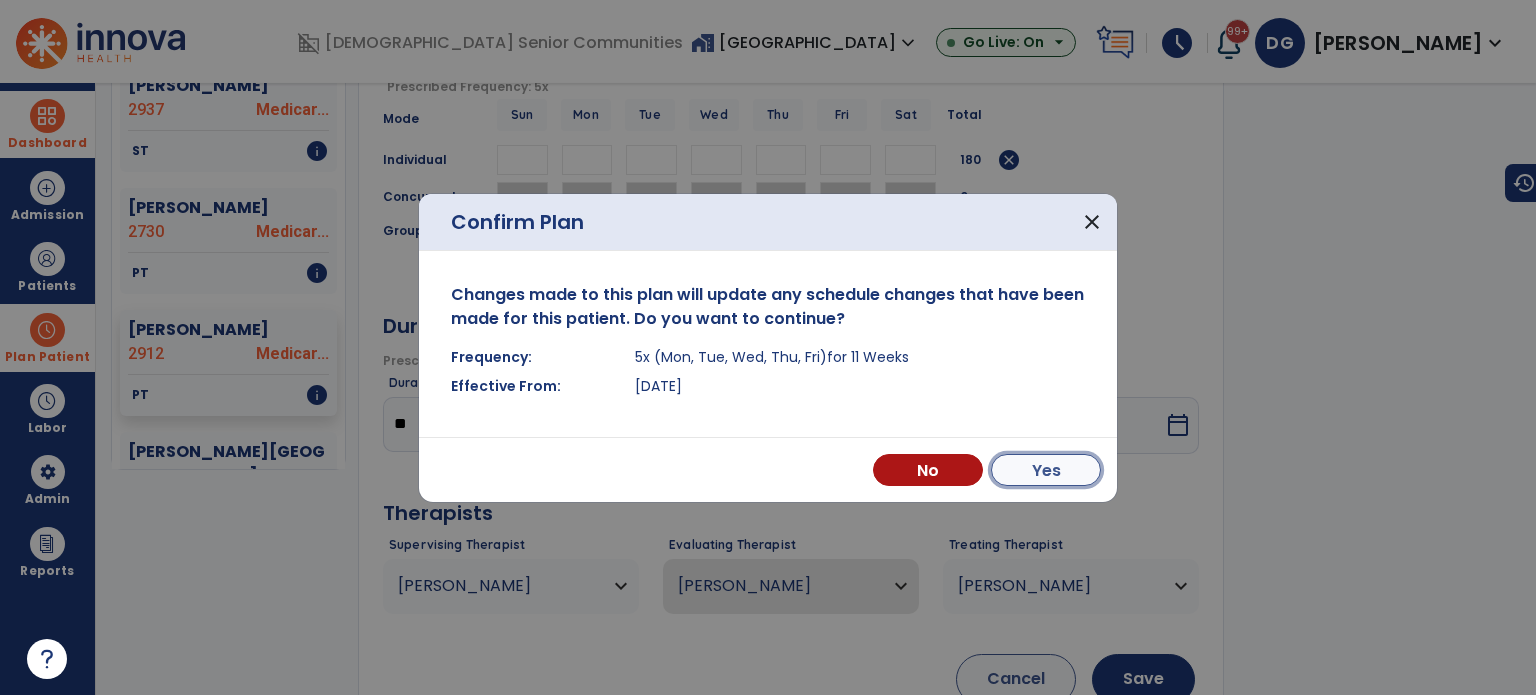 click on "Yes" at bounding box center [1046, 470] 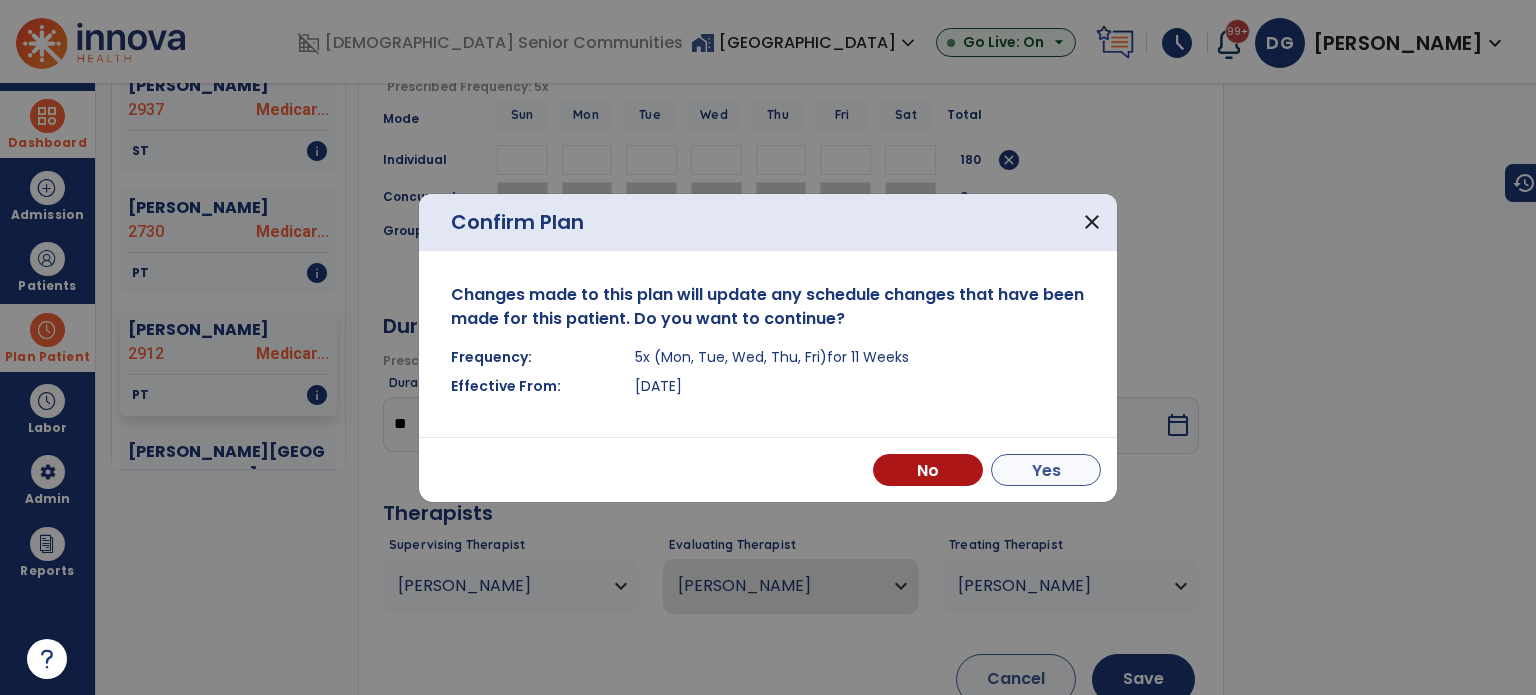 scroll, scrollTop: 721, scrollLeft: 0, axis: vertical 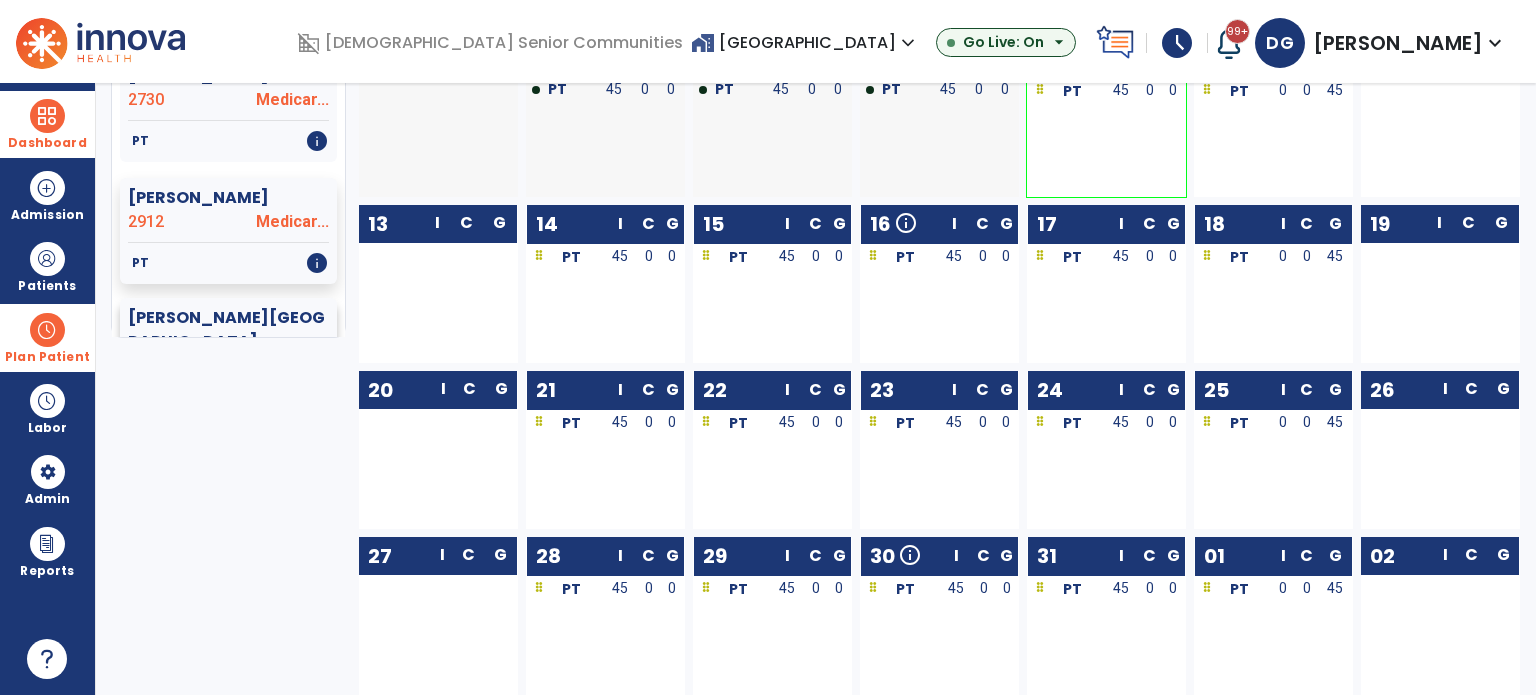click on "[PERSON_NAME][GEOGRAPHIC_DATA]" 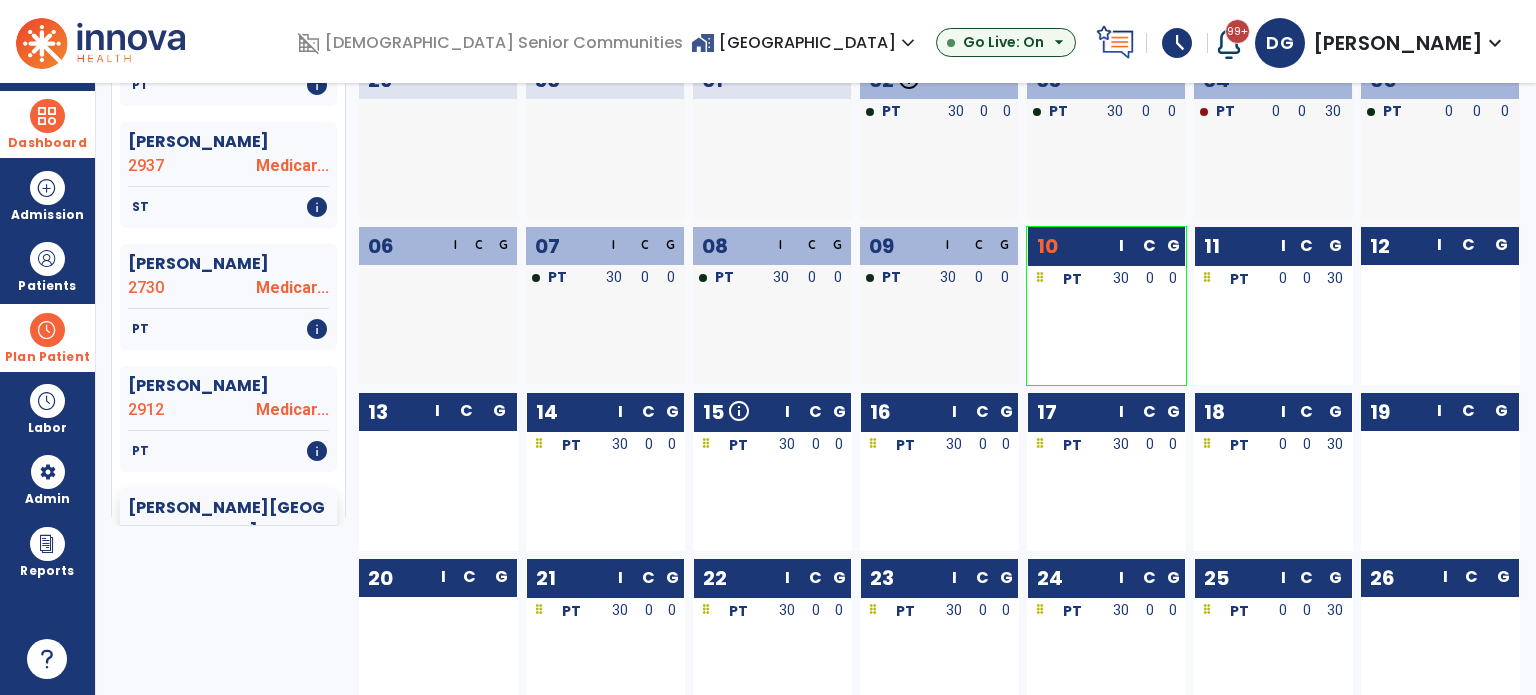 scroll, scrollTop: 200, scrollLeft: 0, axis: vertical 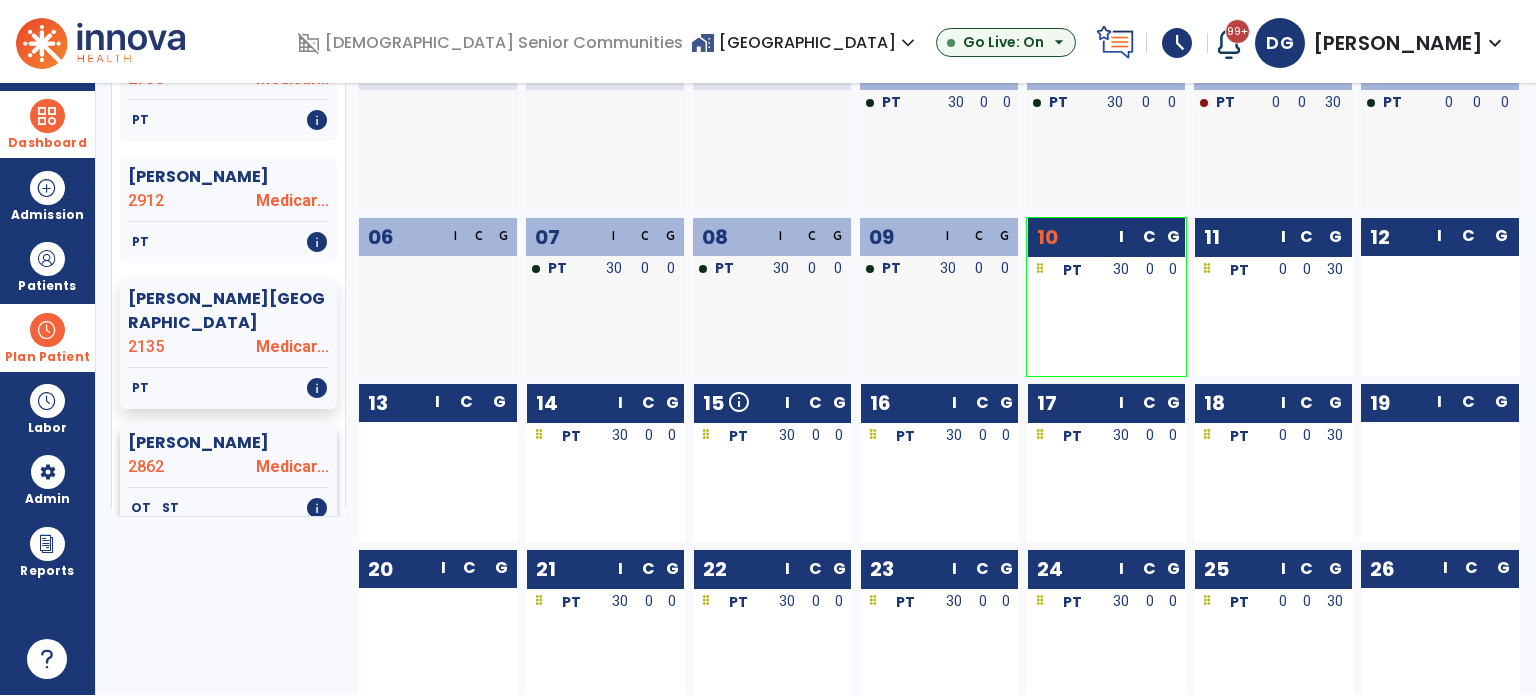 click on "[PERSON_NAME]" 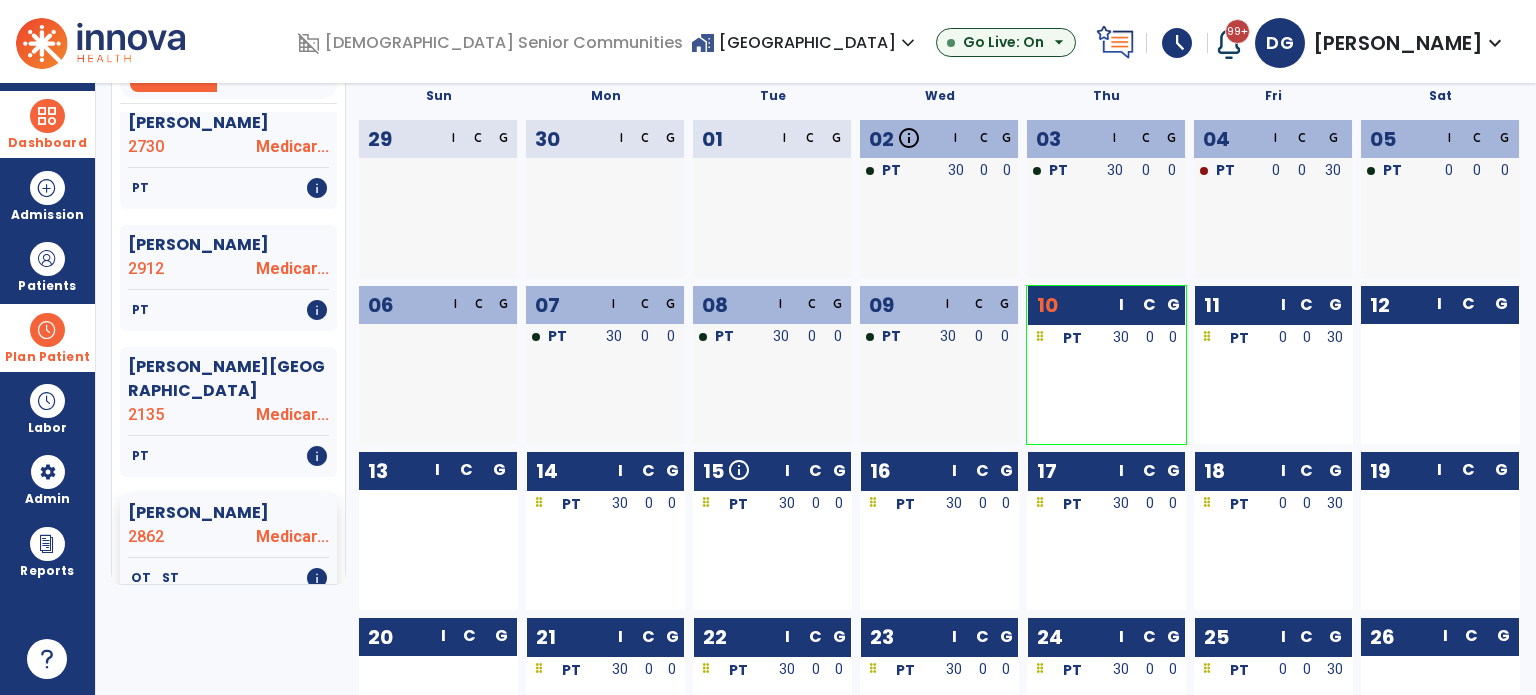 scroll, scrollTop: 0, scrollLeft: 0, axis: both 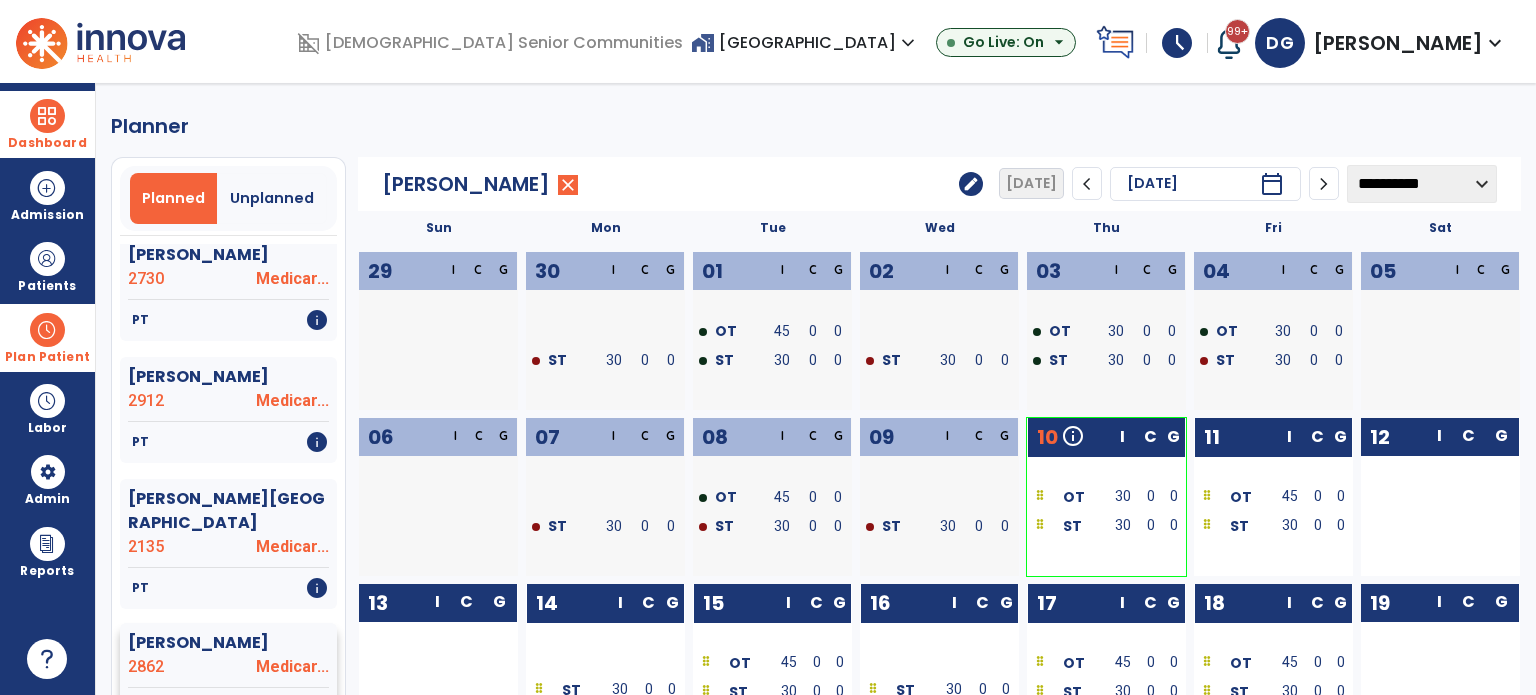 click on "[PERSON_NAME]" 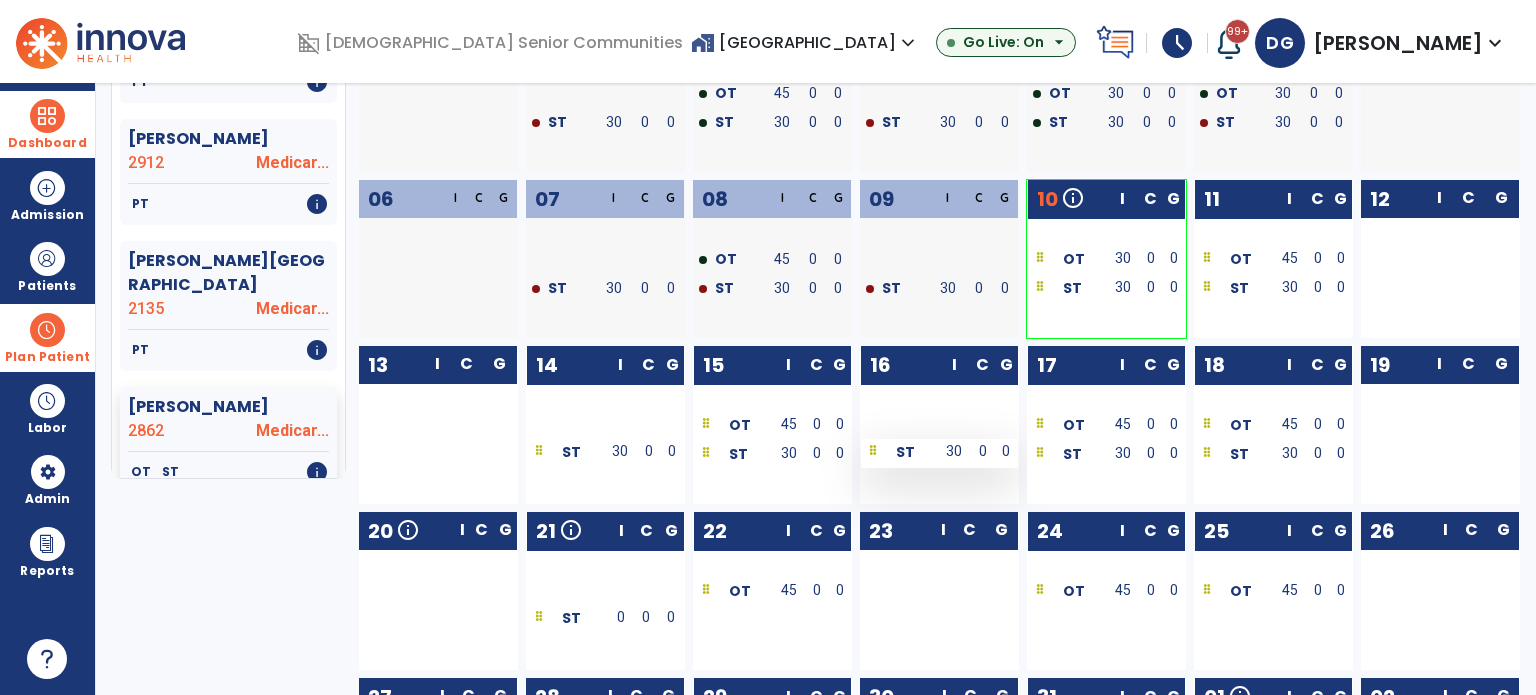 scroll, scrollTop: 300, scrollLeft: 0, axis: vertical 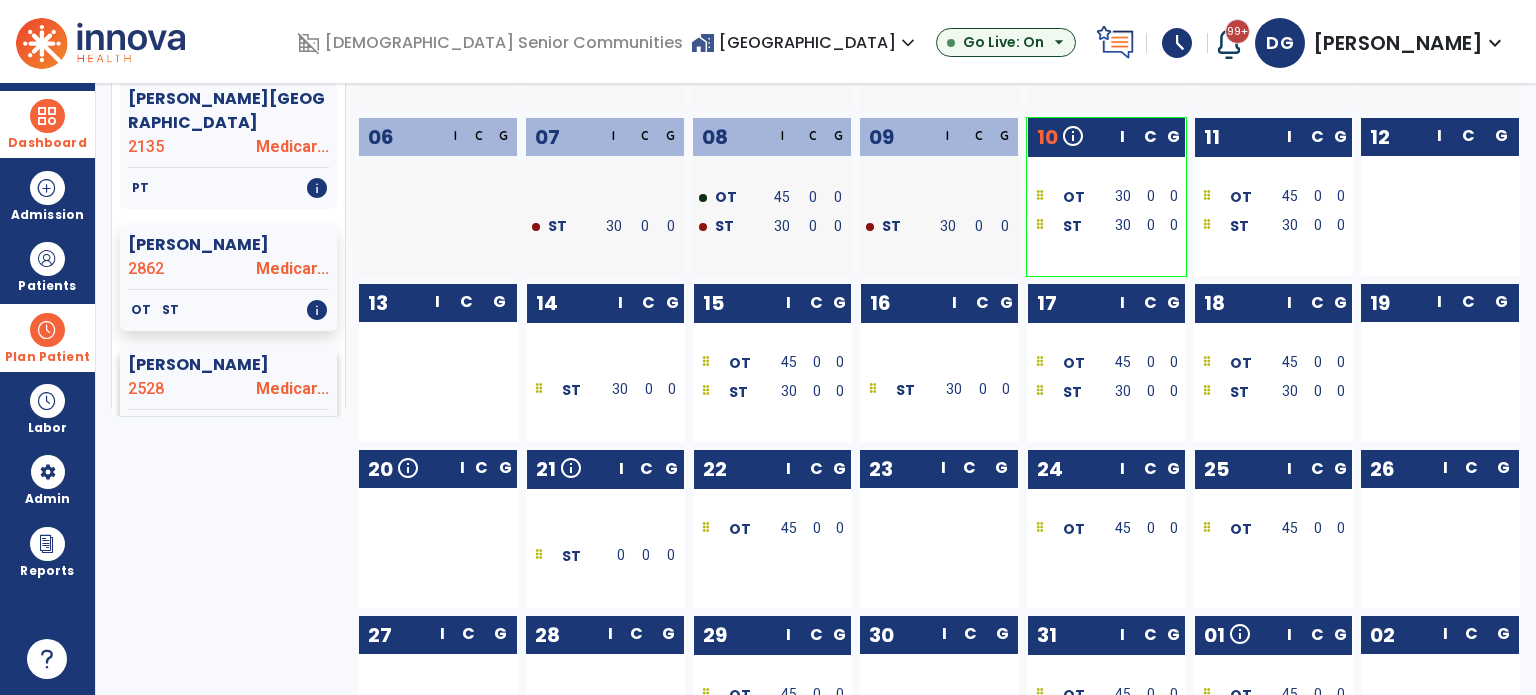 click on "[PERSON_NAME]" 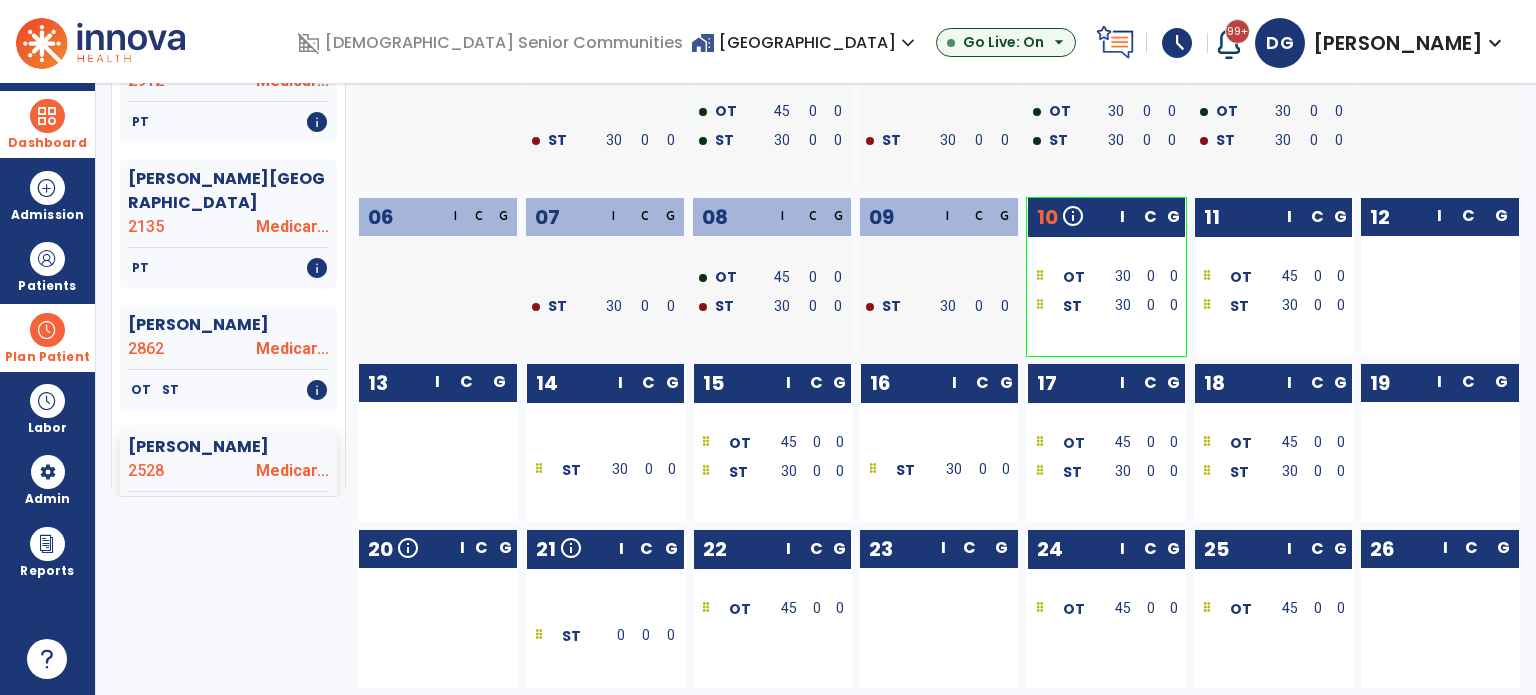 scroll, scrollTop: 0, scrollLeft: 0, axis: both 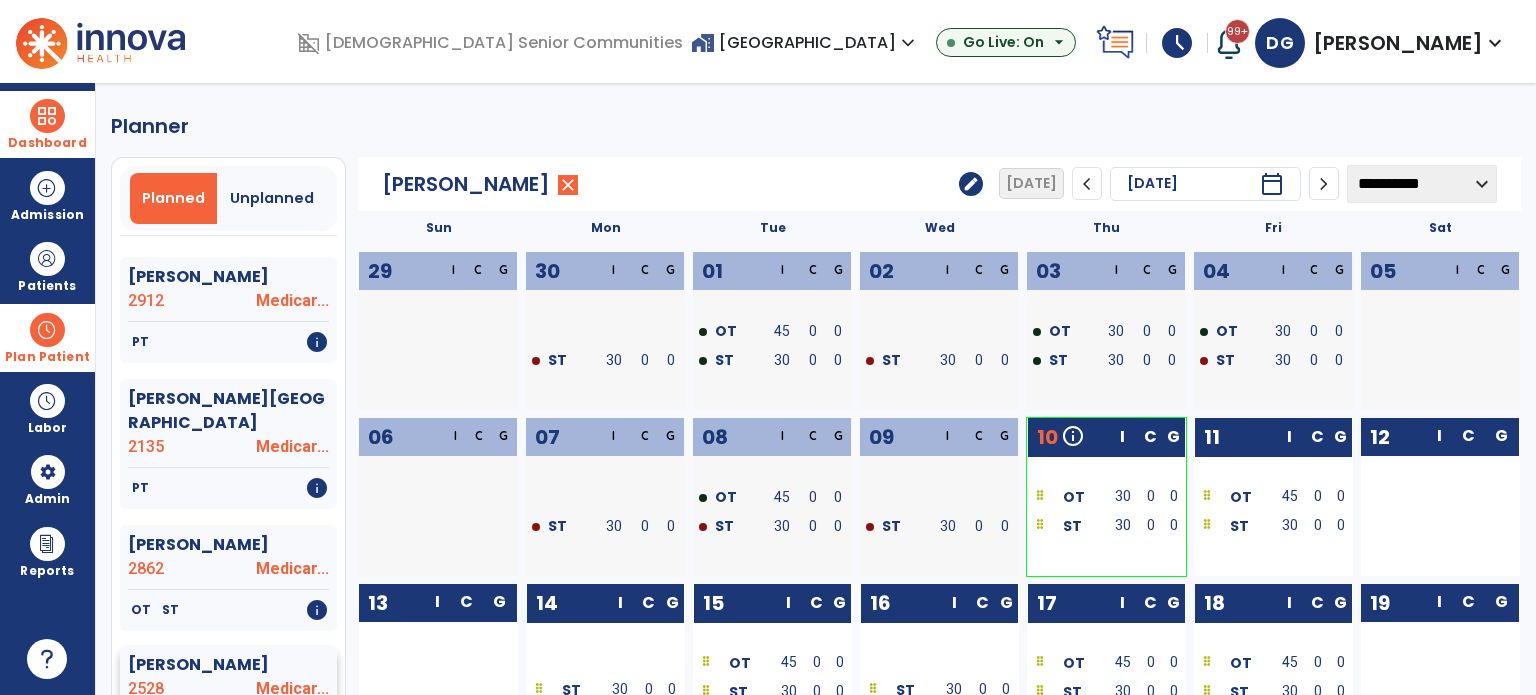 click on "[PERSON_NAME]" 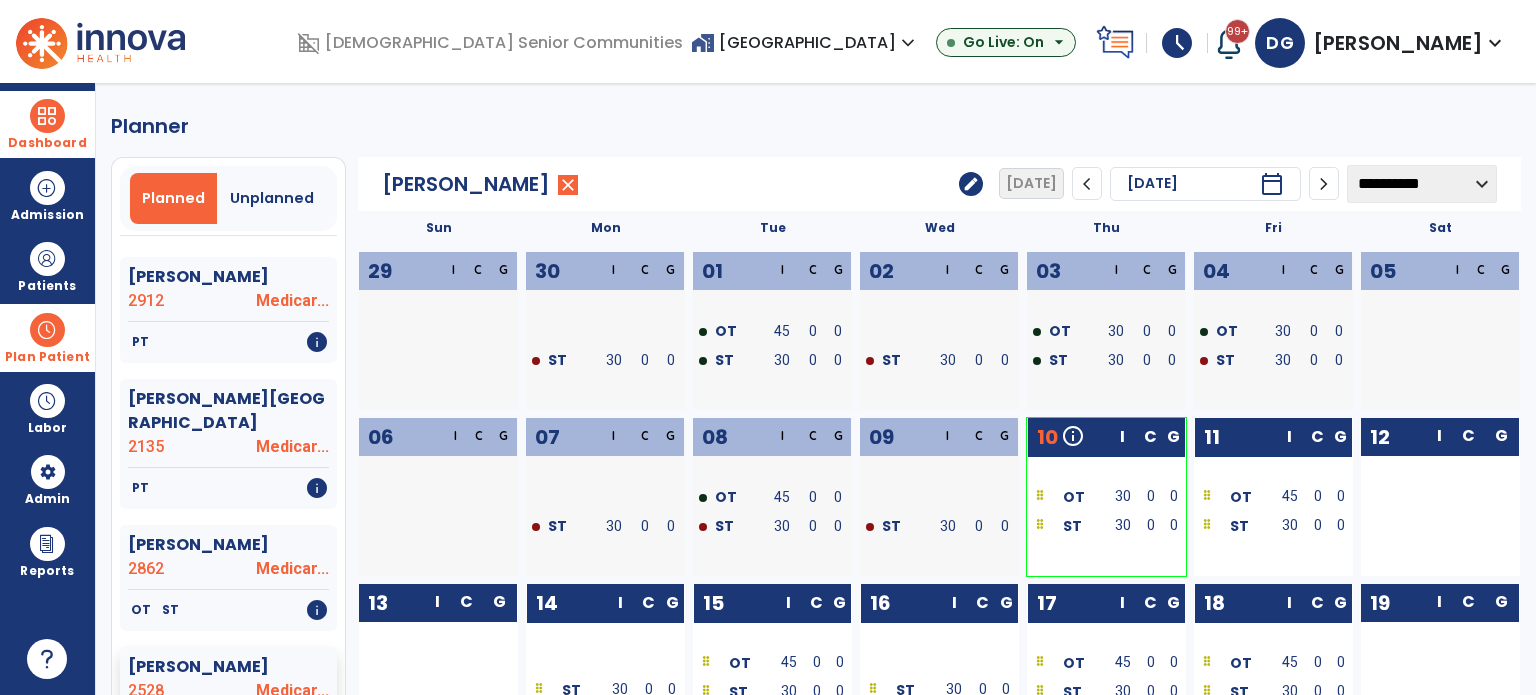 click on "edit" 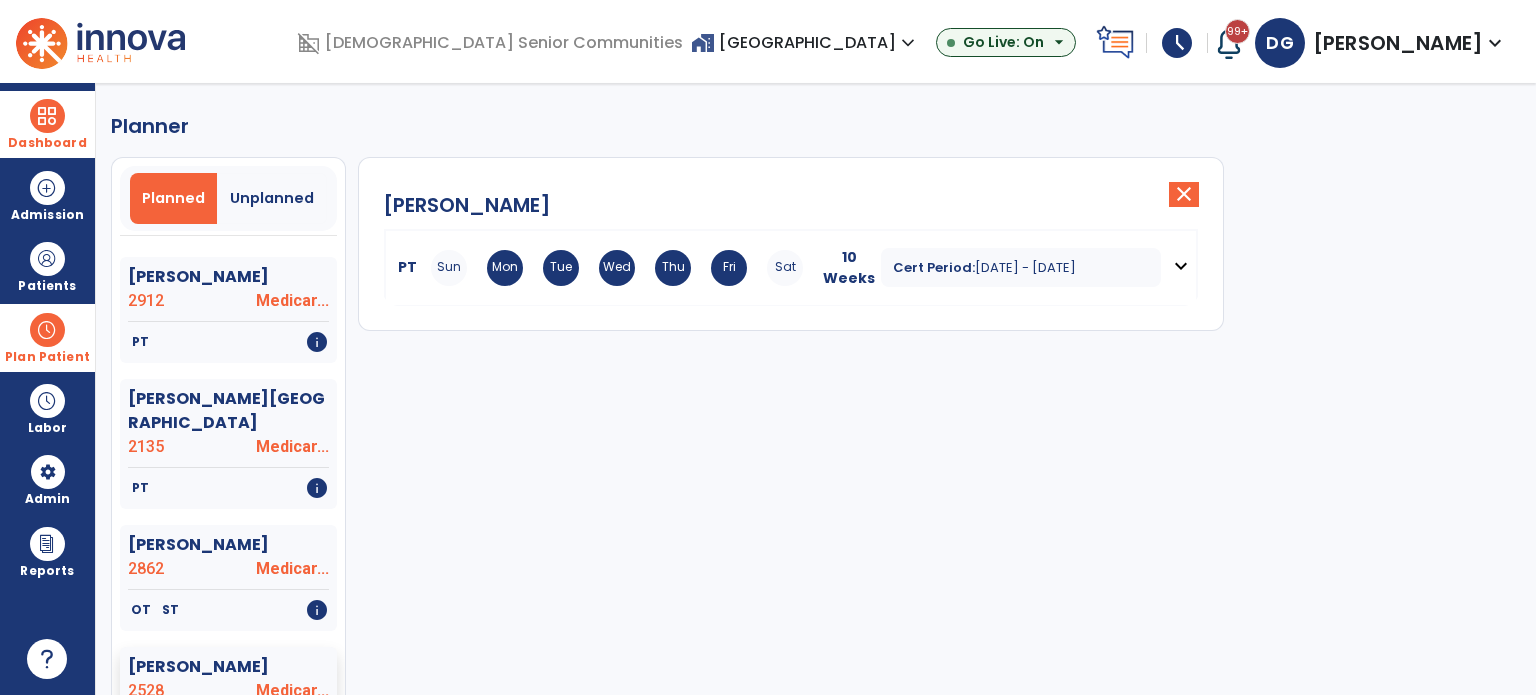 click on "Fri" at bounding box center [729, 268] 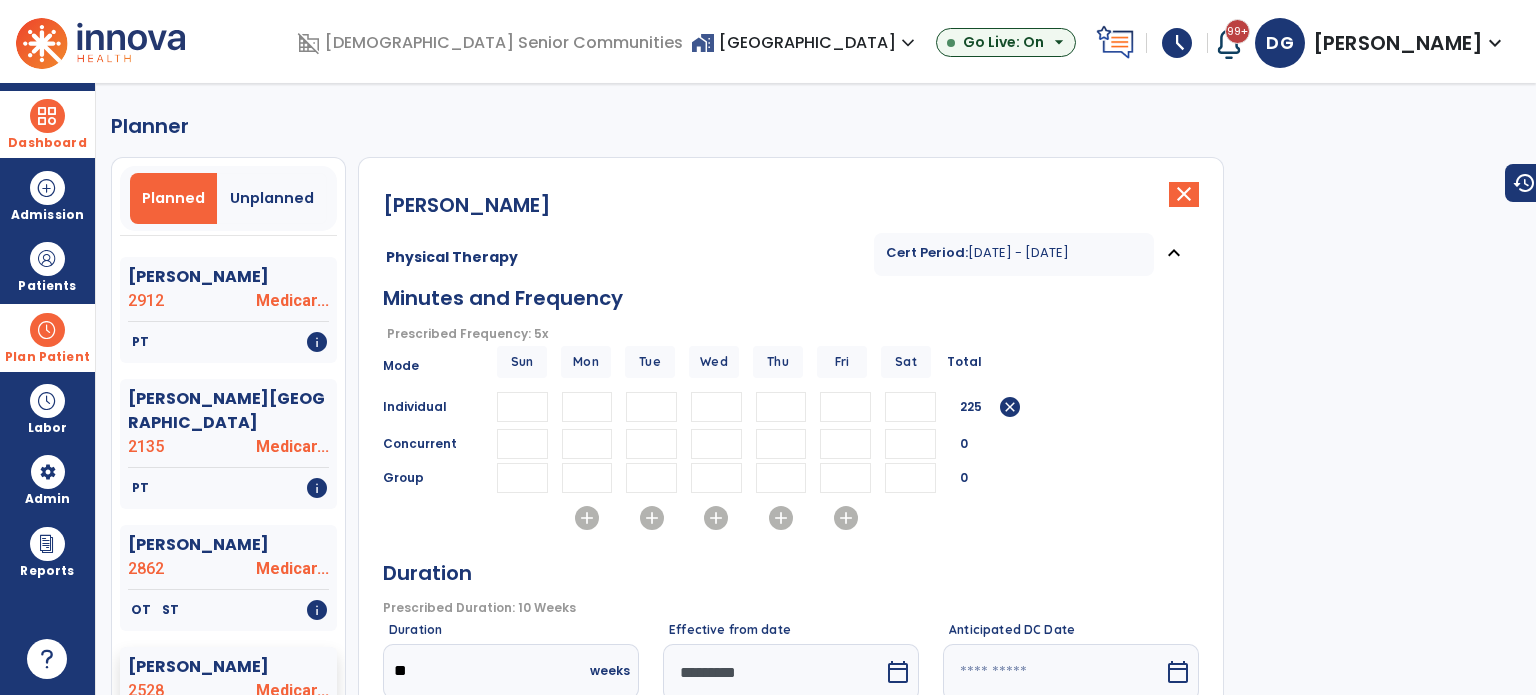 click on "**" at bounding box center (845, 407) 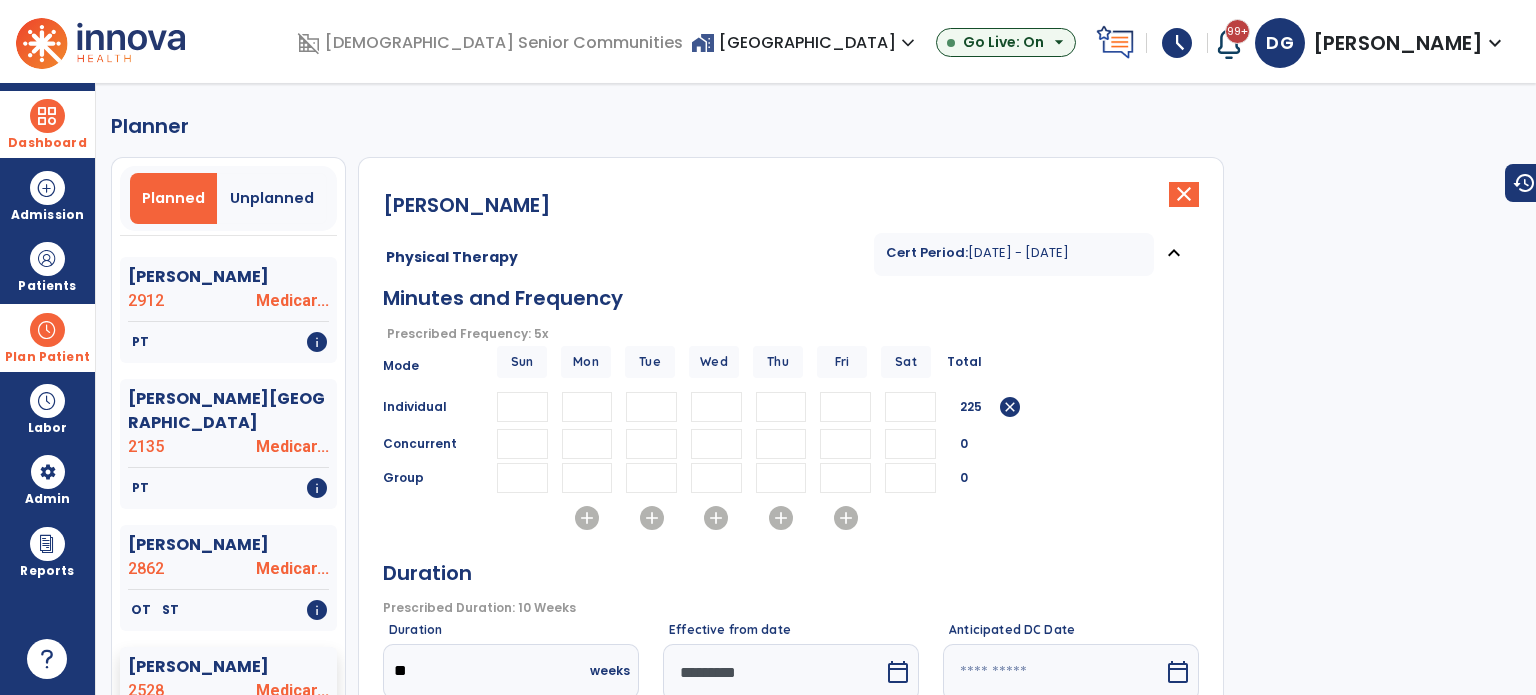 type 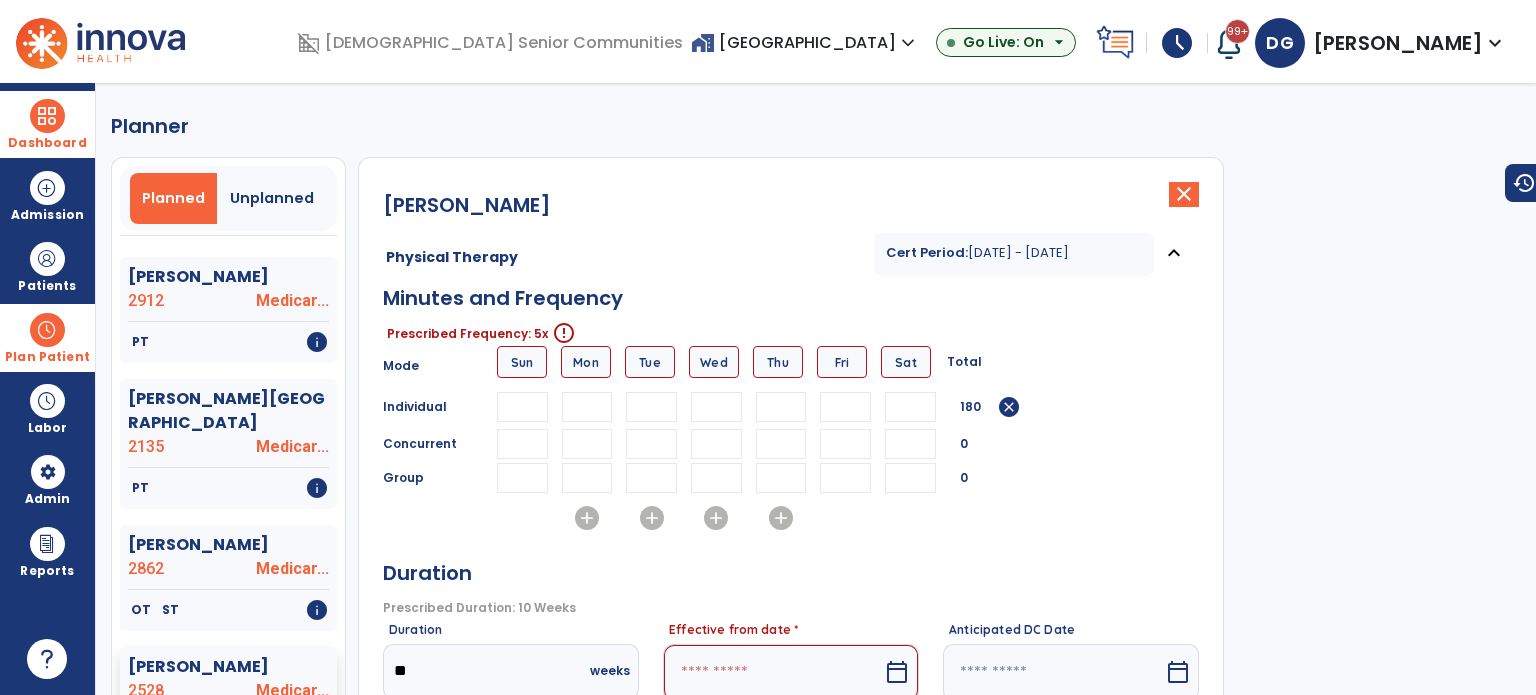 type 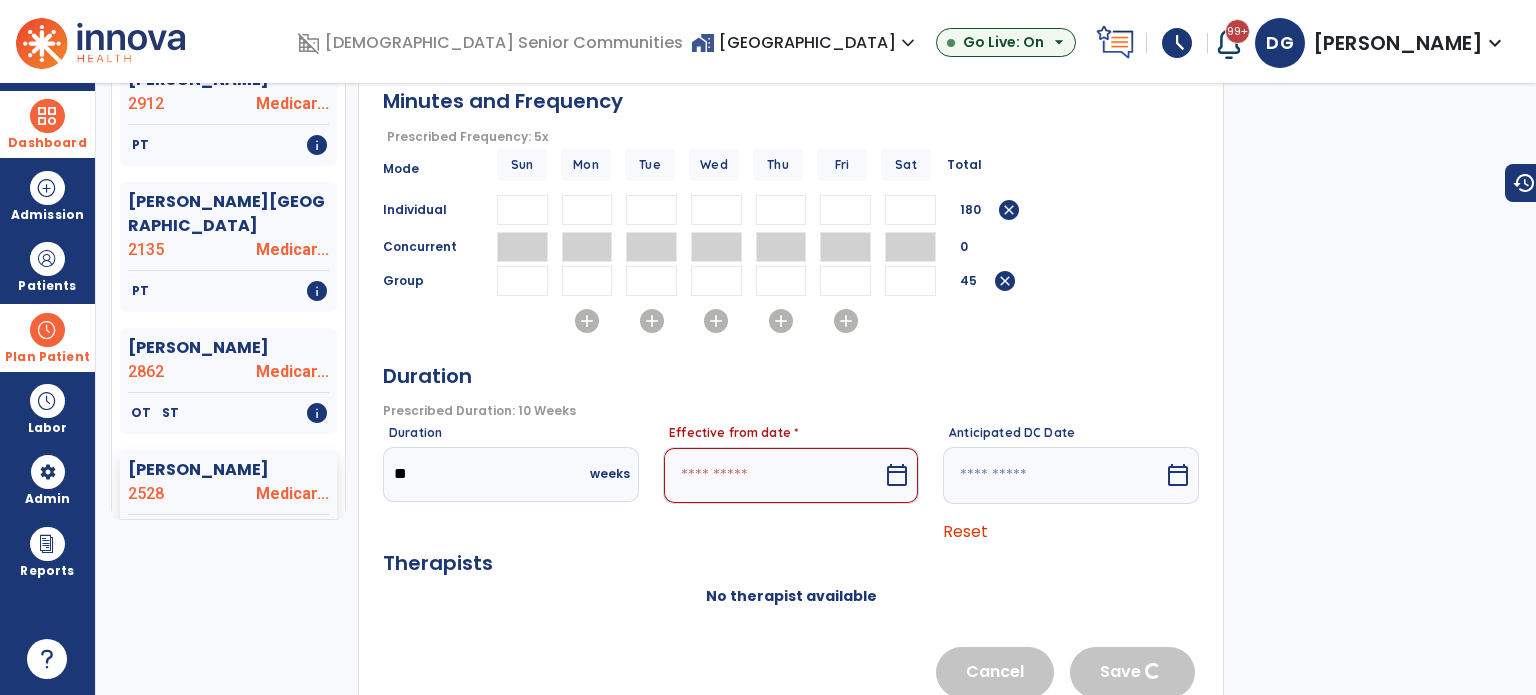 scroll, scrollTop: 200, scrollLeft: 0, axis: vertical 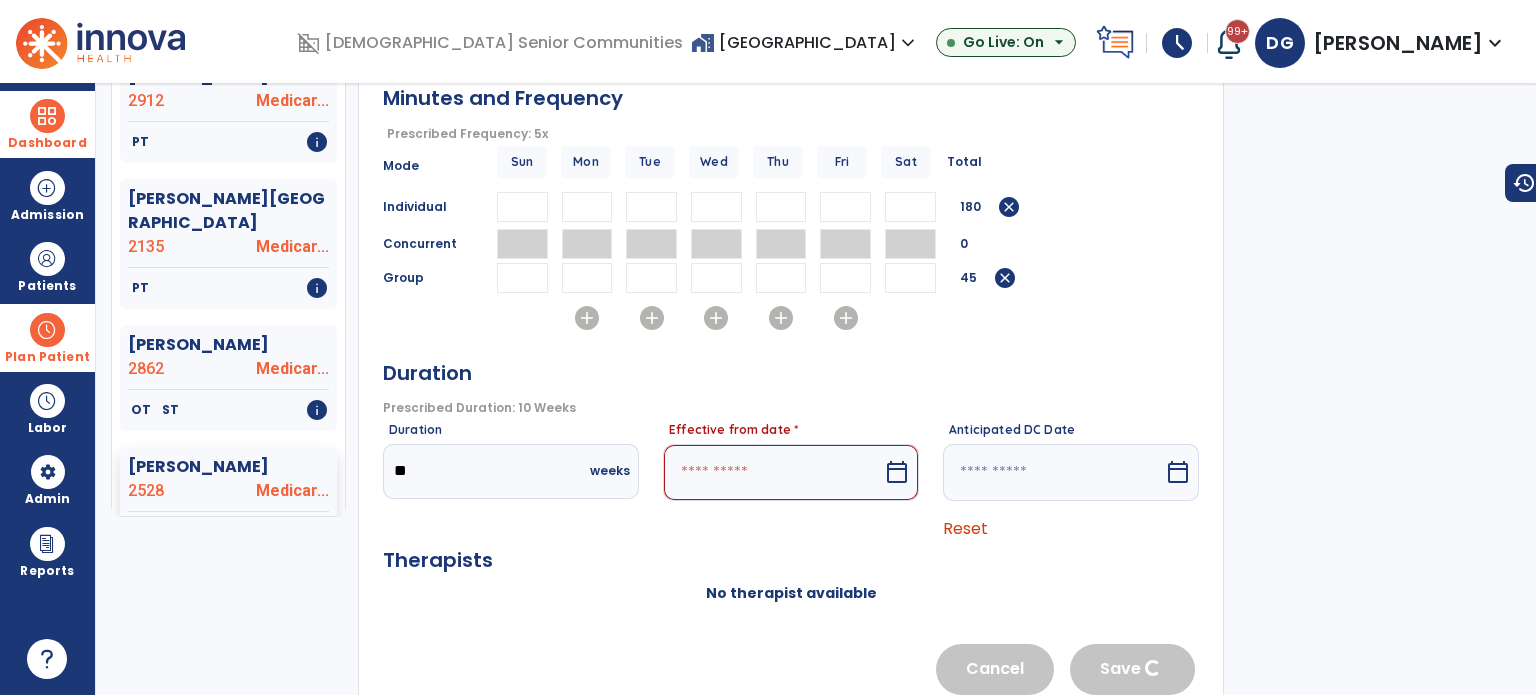 type on "**" 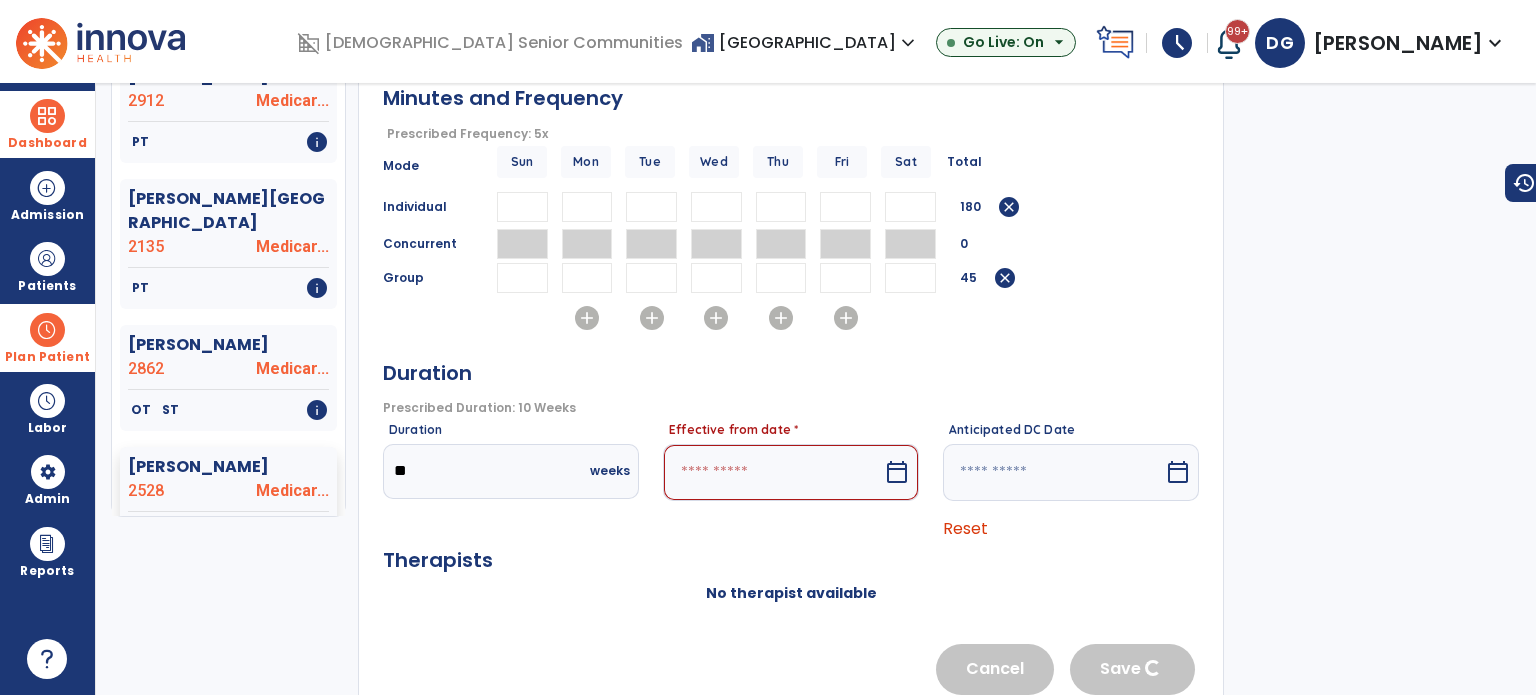 click on "calendar_today" at bounding box center [897, 472] 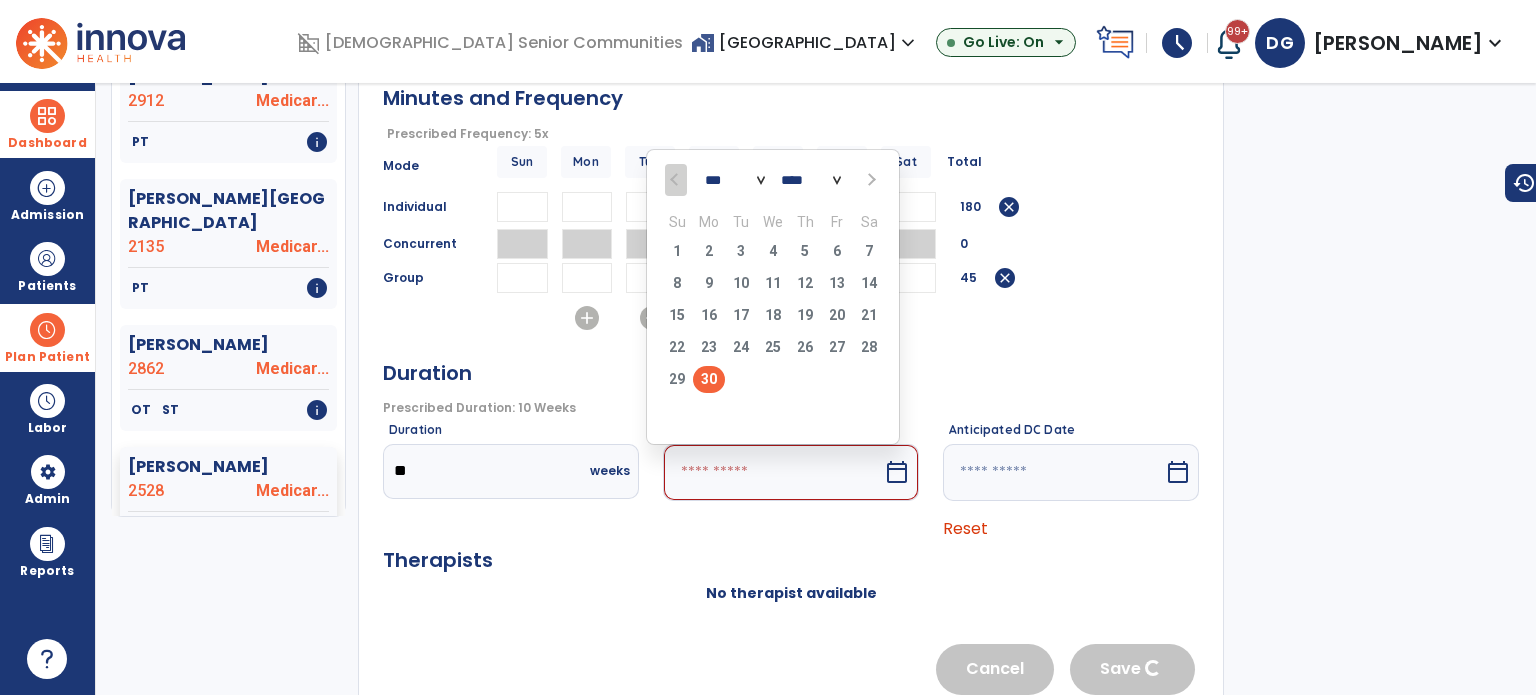 click at bounding box center [870, 180] 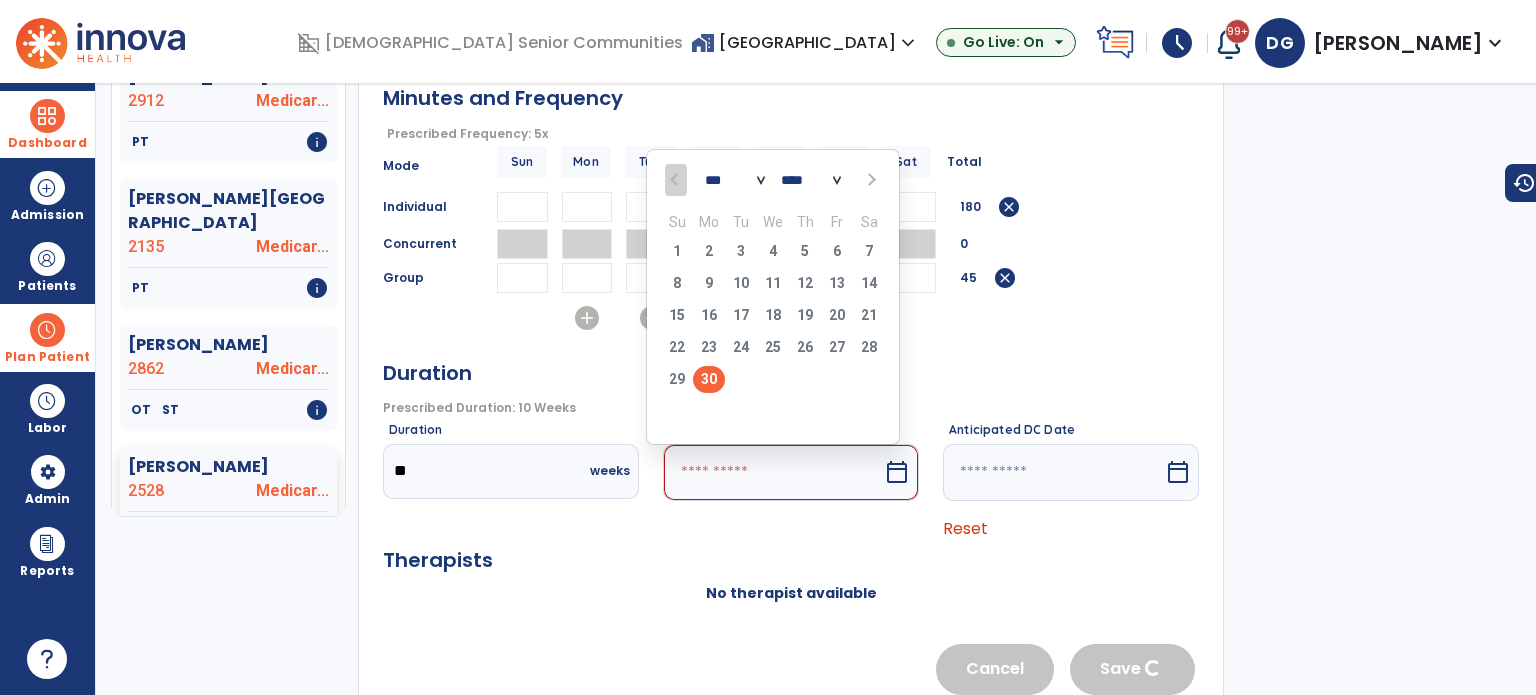 select on "*" 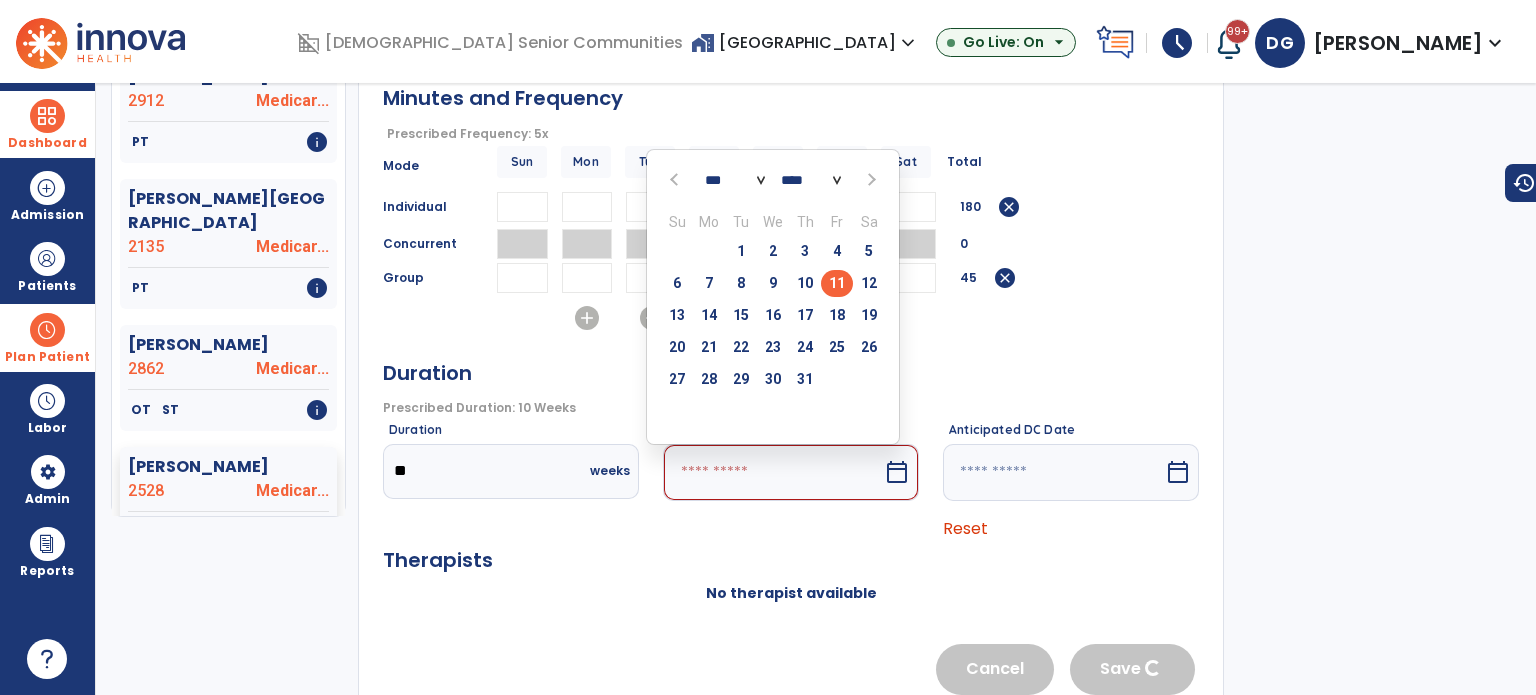 click on "11" at bounding box center [837, 283] 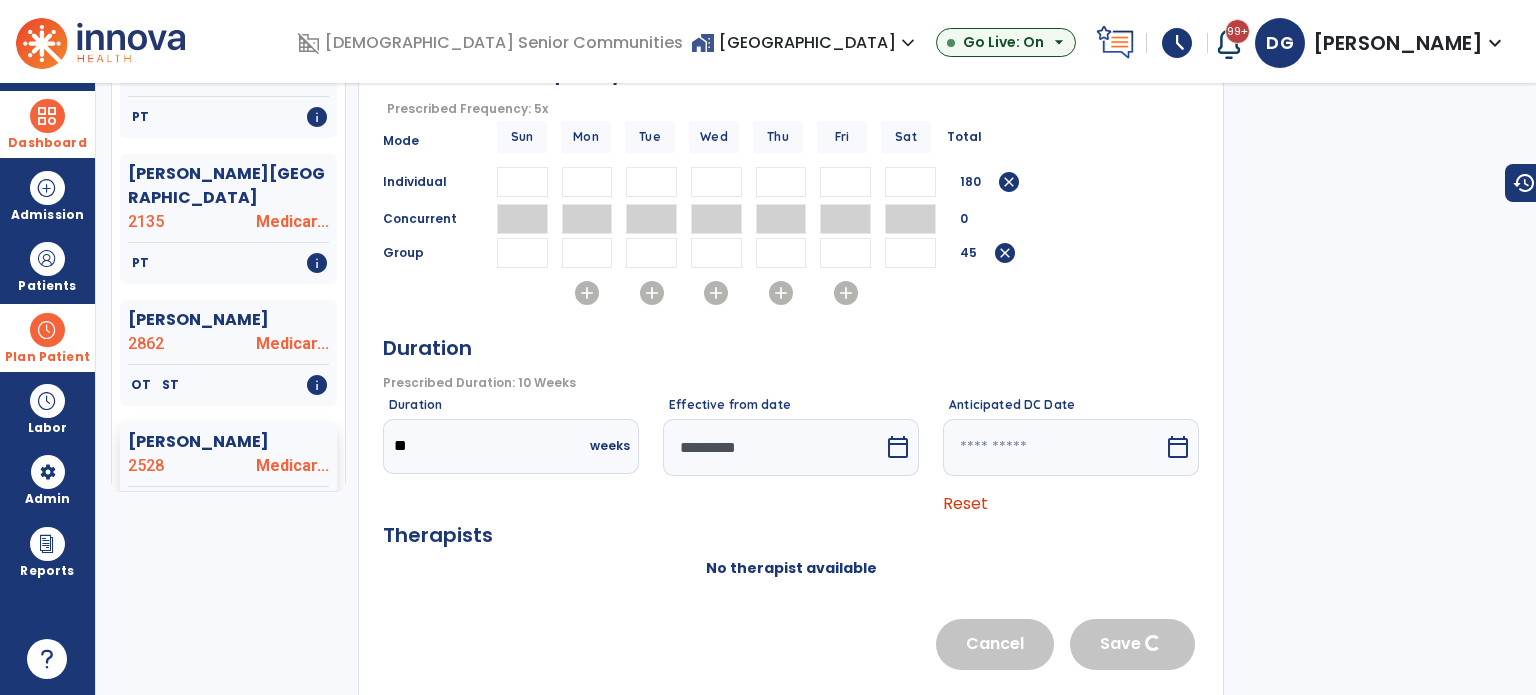 scroll, scrollTop: 247, scrollLeft: 0, axis: vertical 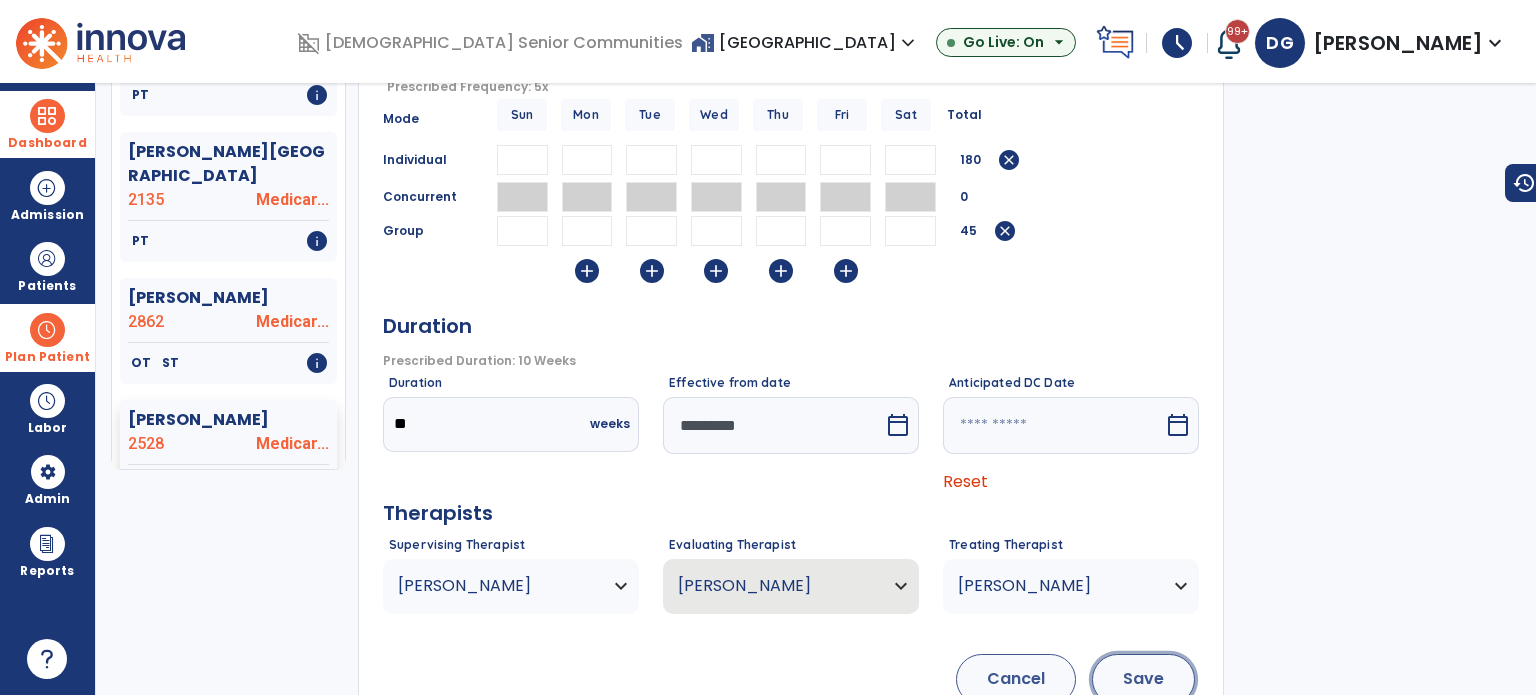click on "Save" at bounding box center [1143, 679] 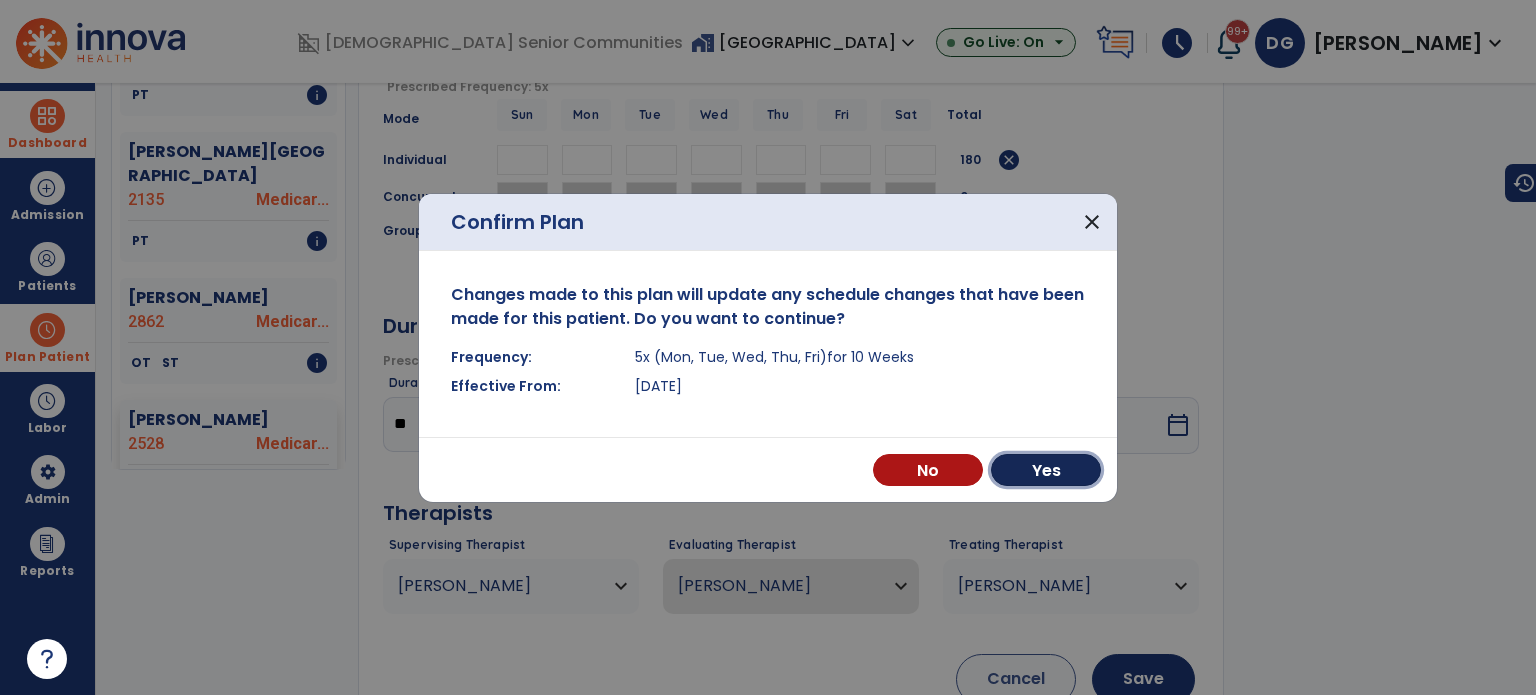 click on "Yes" at bounding box center (1046, 470) 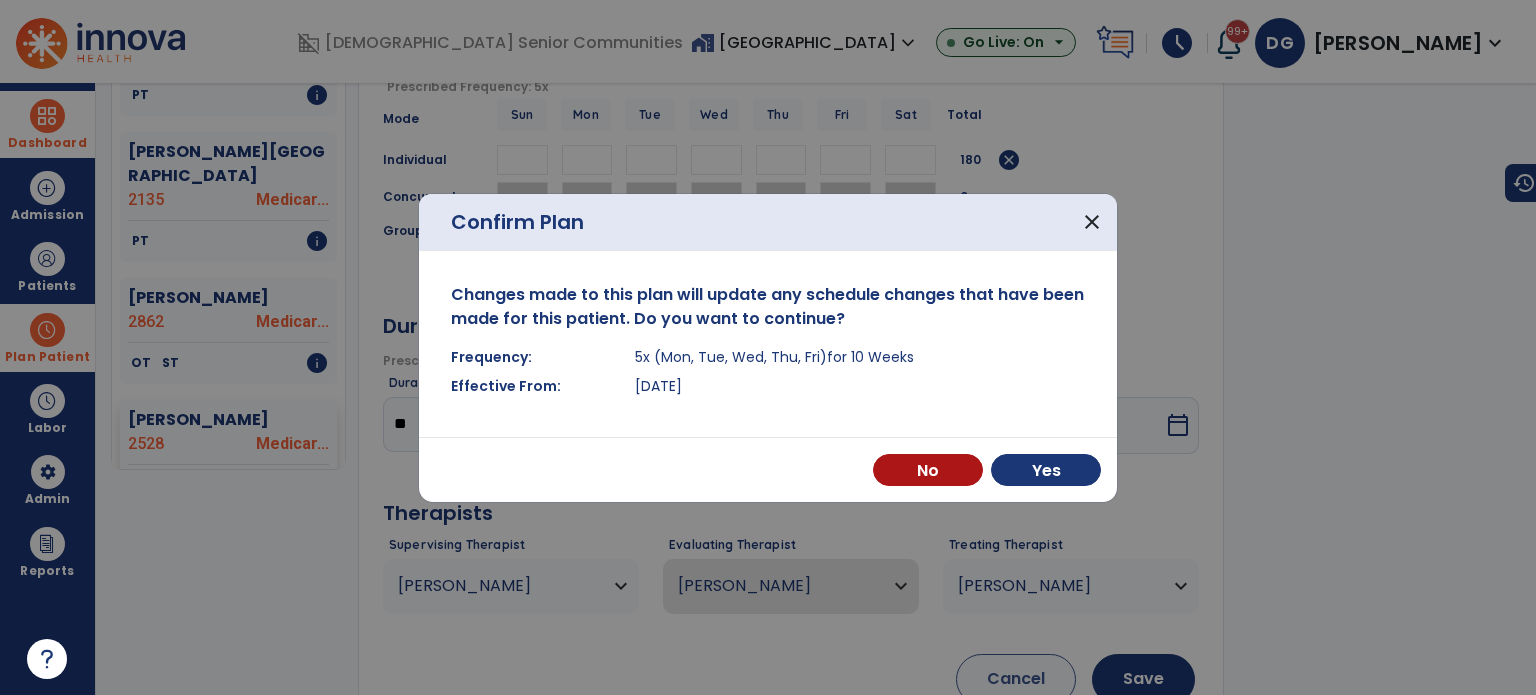 scroll, scrollTop: 721, scrollLeft: 0, axis: vertical 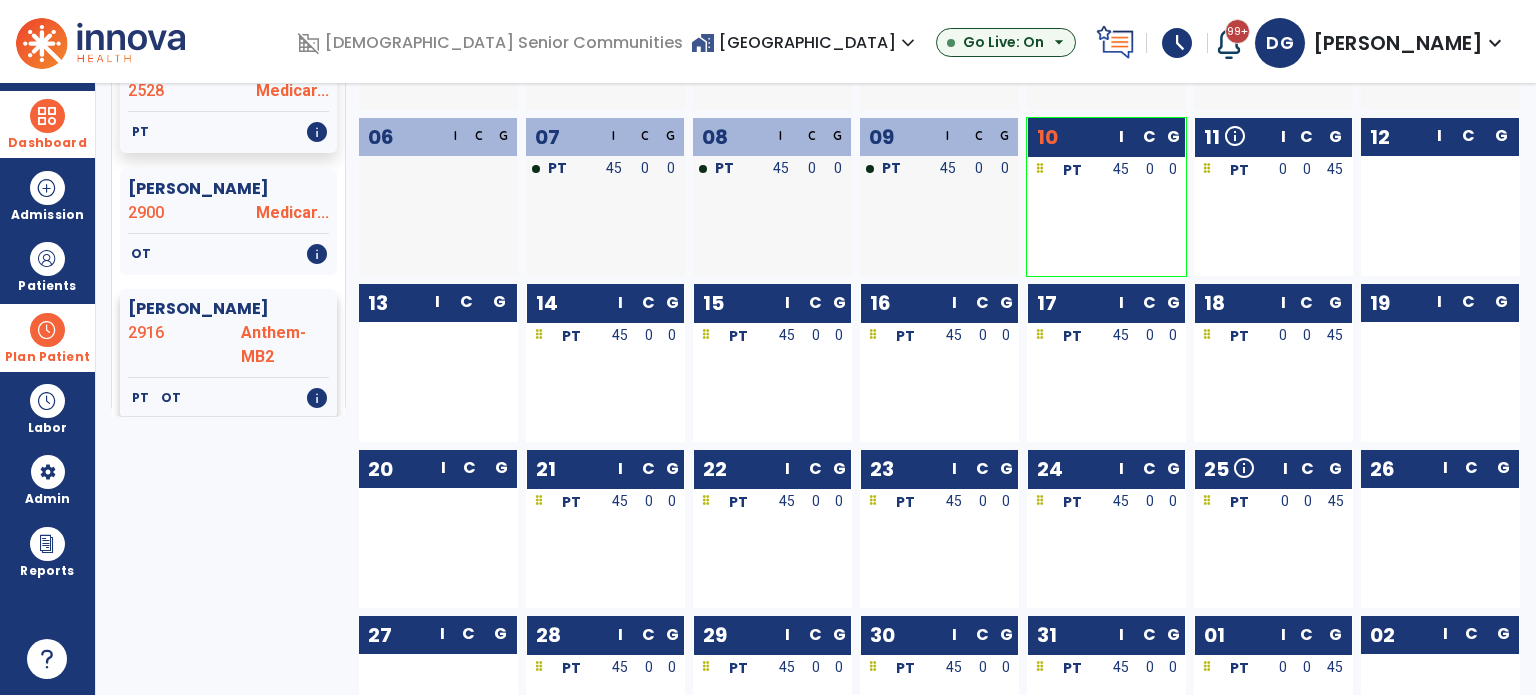 click on "[PERSON_NAME]" 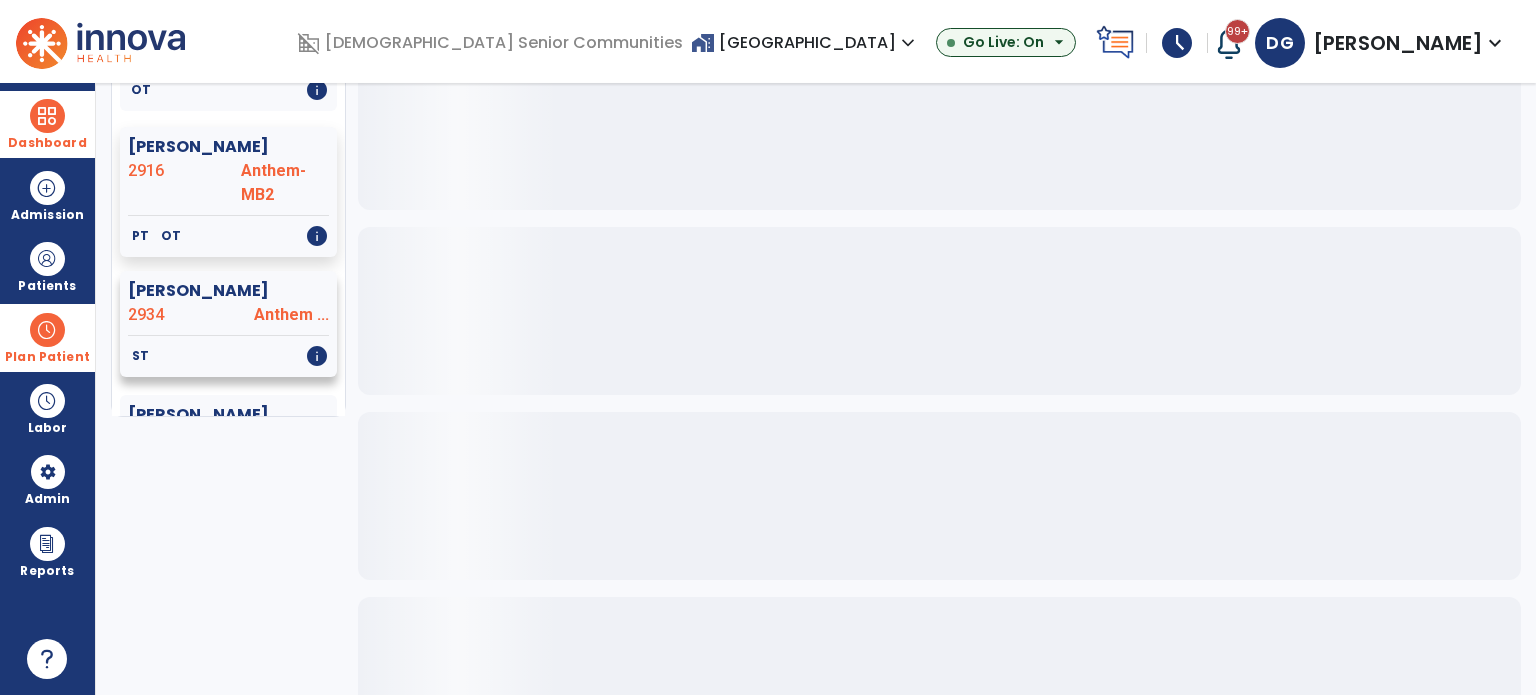 scroll, scrollTop: 2800, scrollLeft: 0, axis: vertical 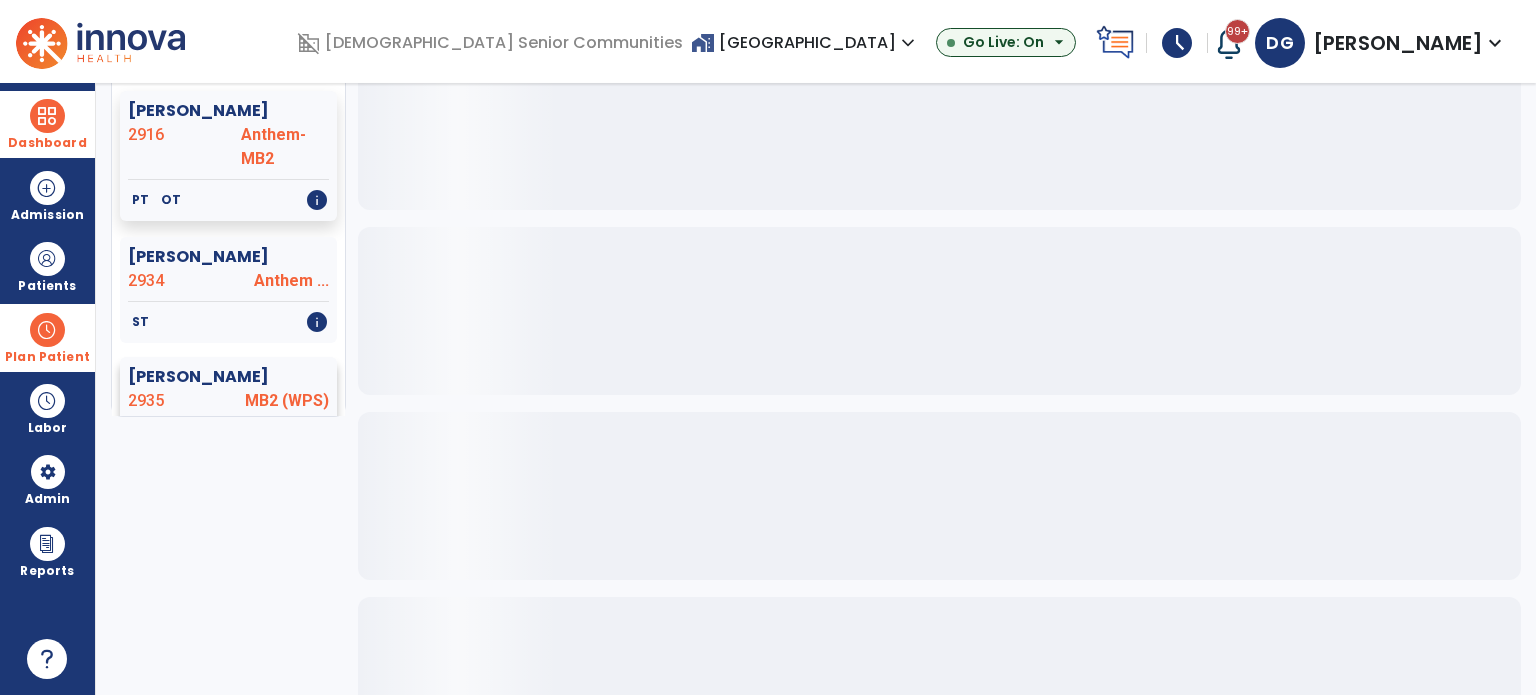 click on "[PERSON_NAME]" 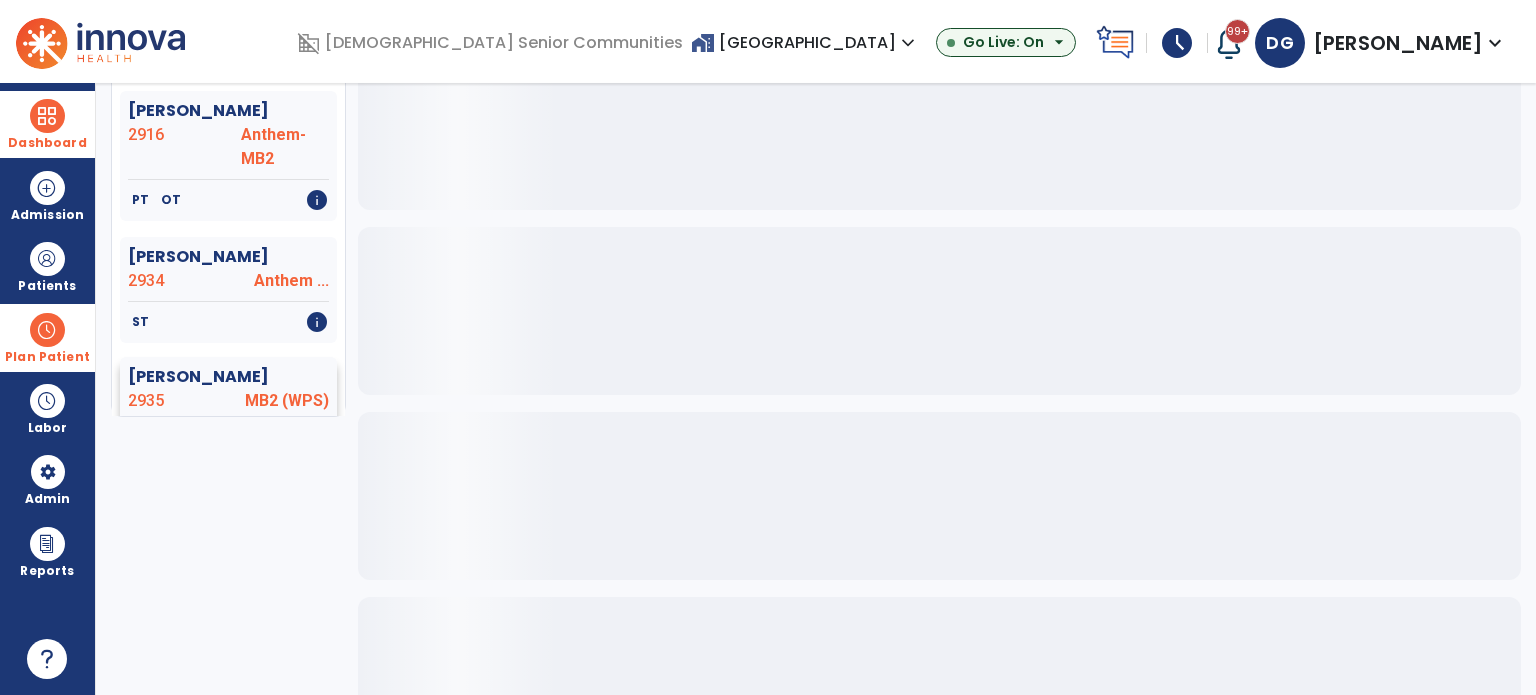 click on "[PERSON_NAME]" 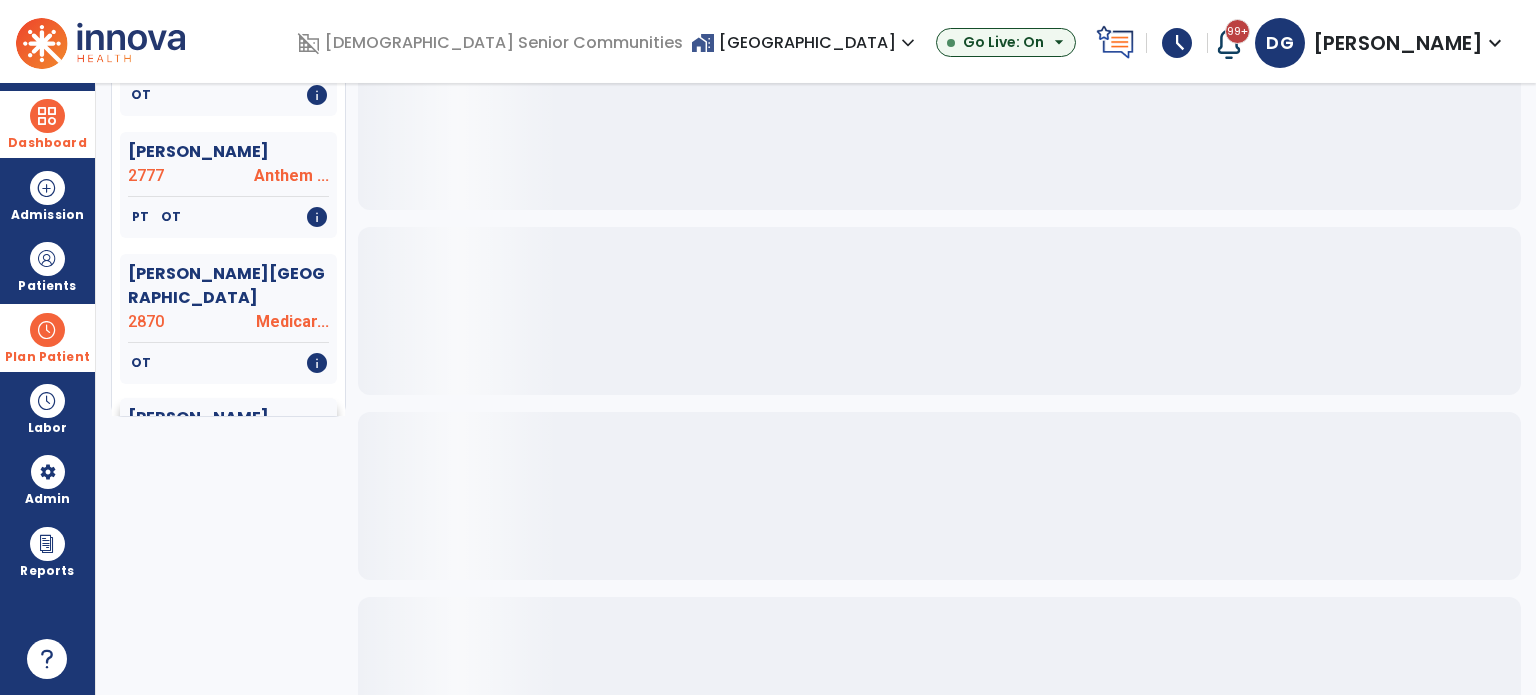 scroll, scrollTop: 3800, scrollLeft: 0, axis: vertical 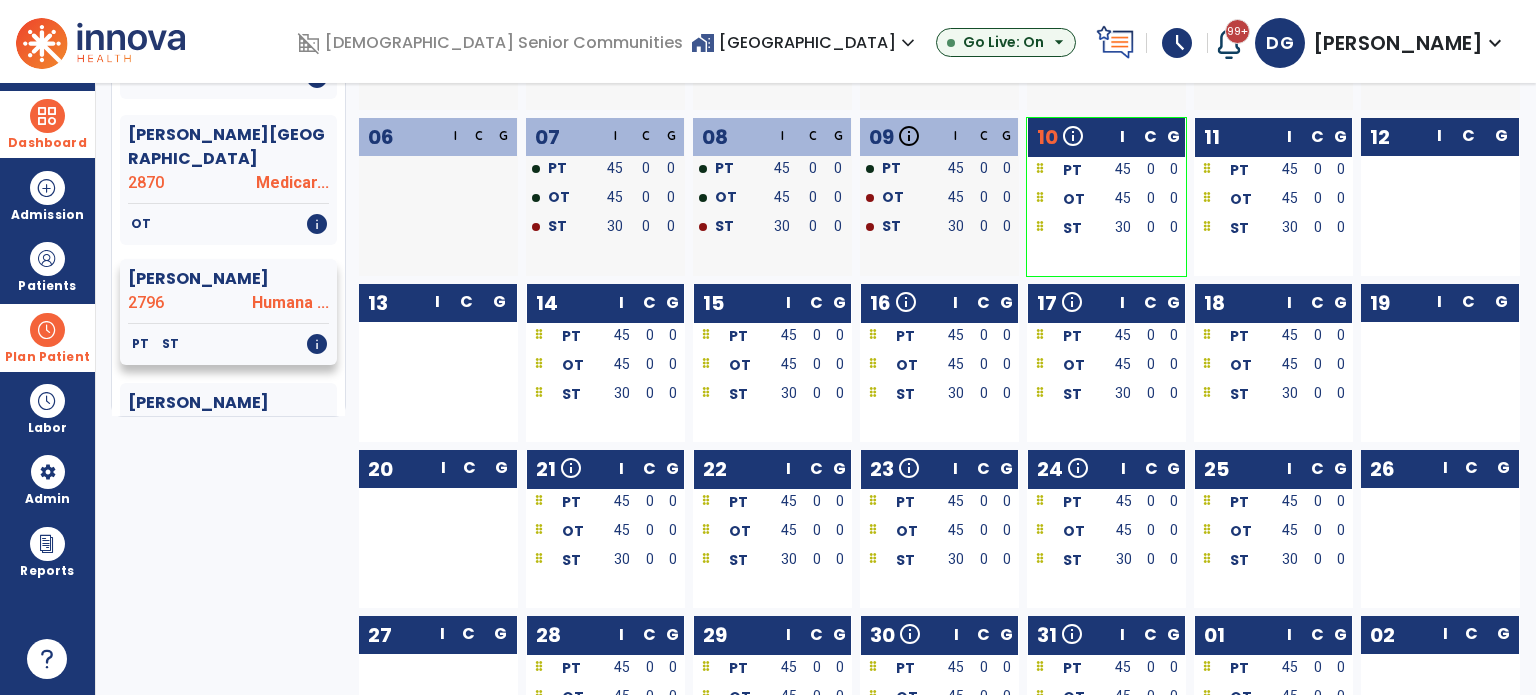 click on "[PERSON_NAME]" 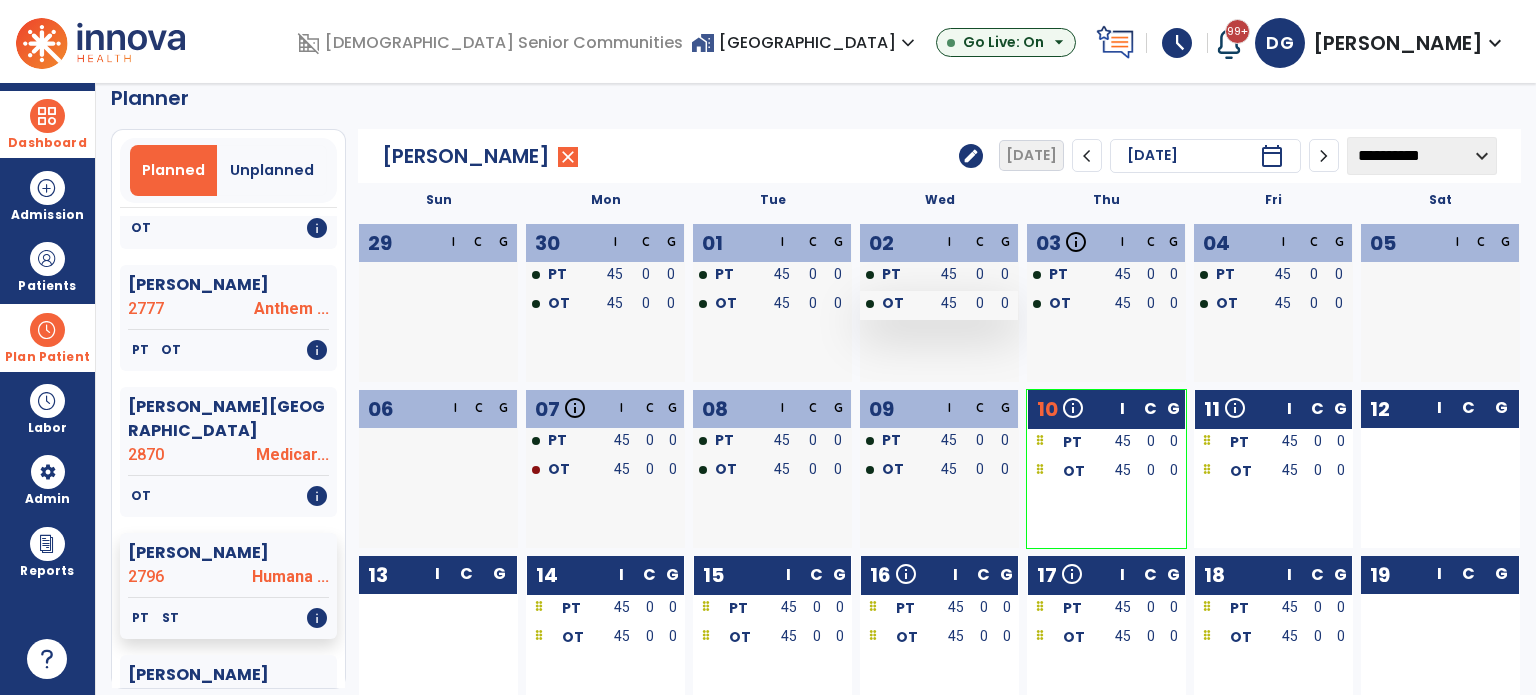 scroll, scrollTop: 0, scrollLeft: 0, axis: both 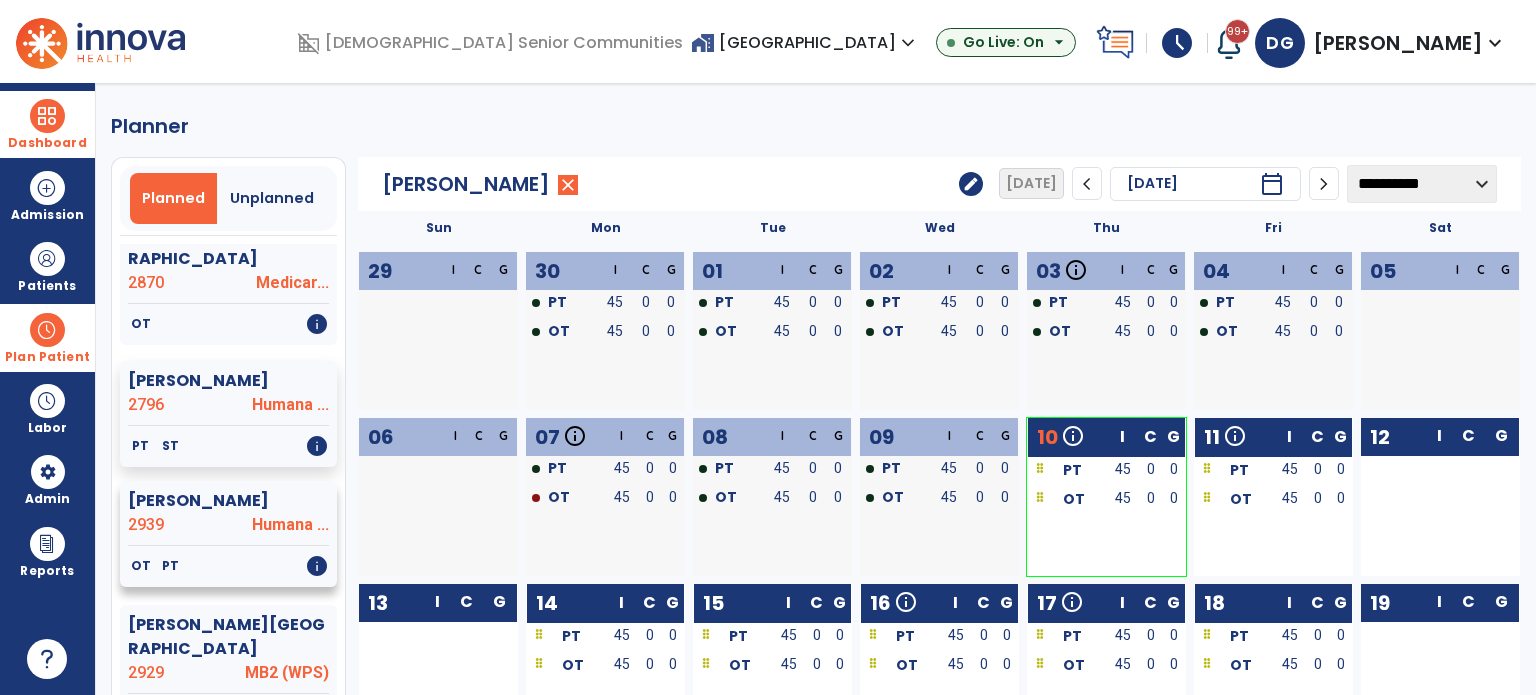click on "[PERSON_NAME]" 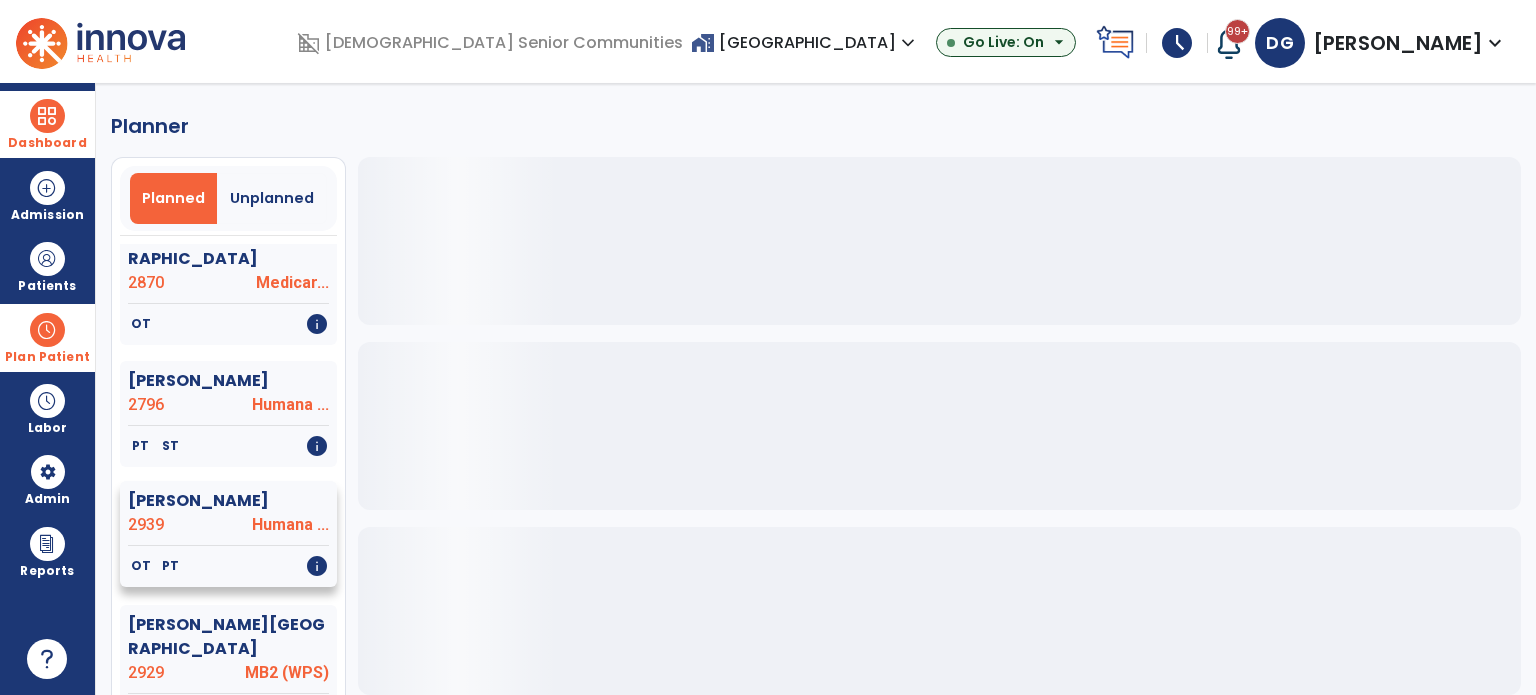 click on "[PERSON_NAME]" 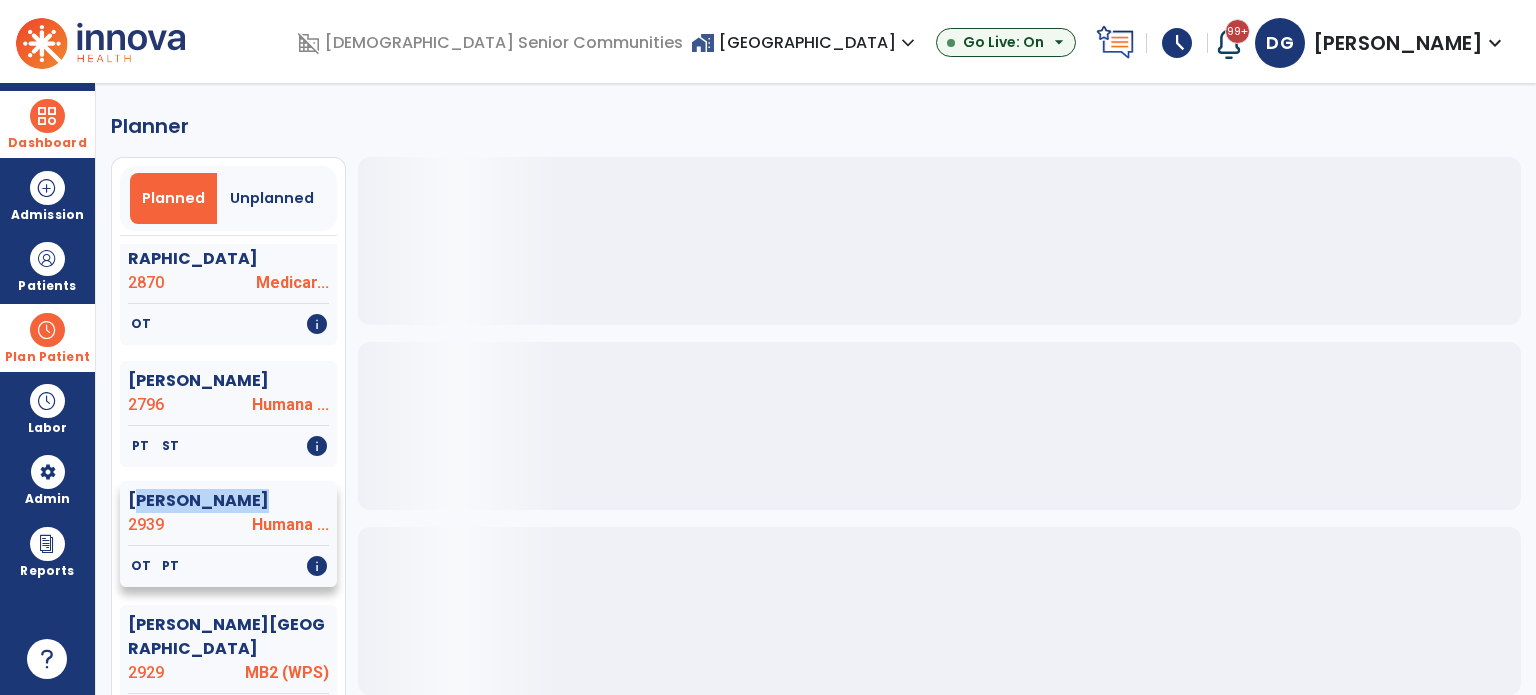 click on "[PERSON_NAME]" 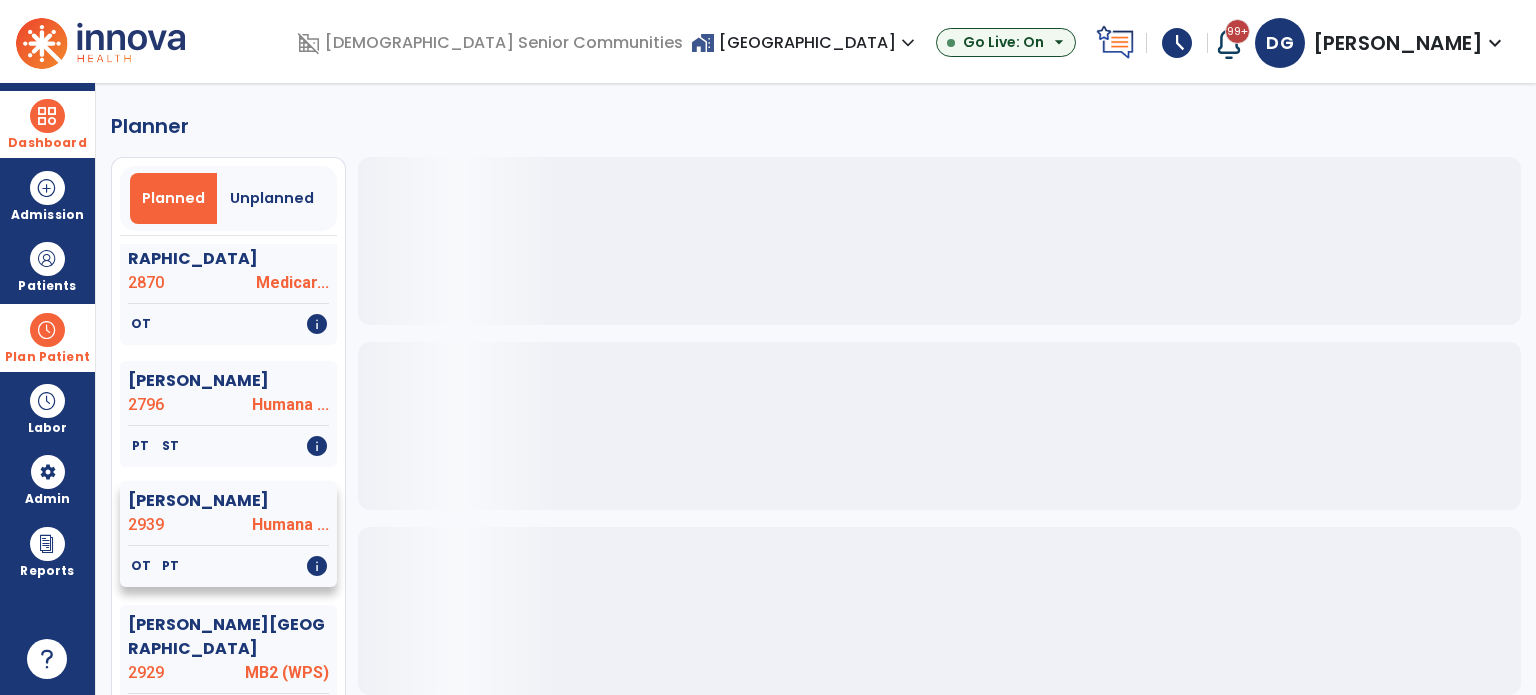 click on "OT   PT   info" 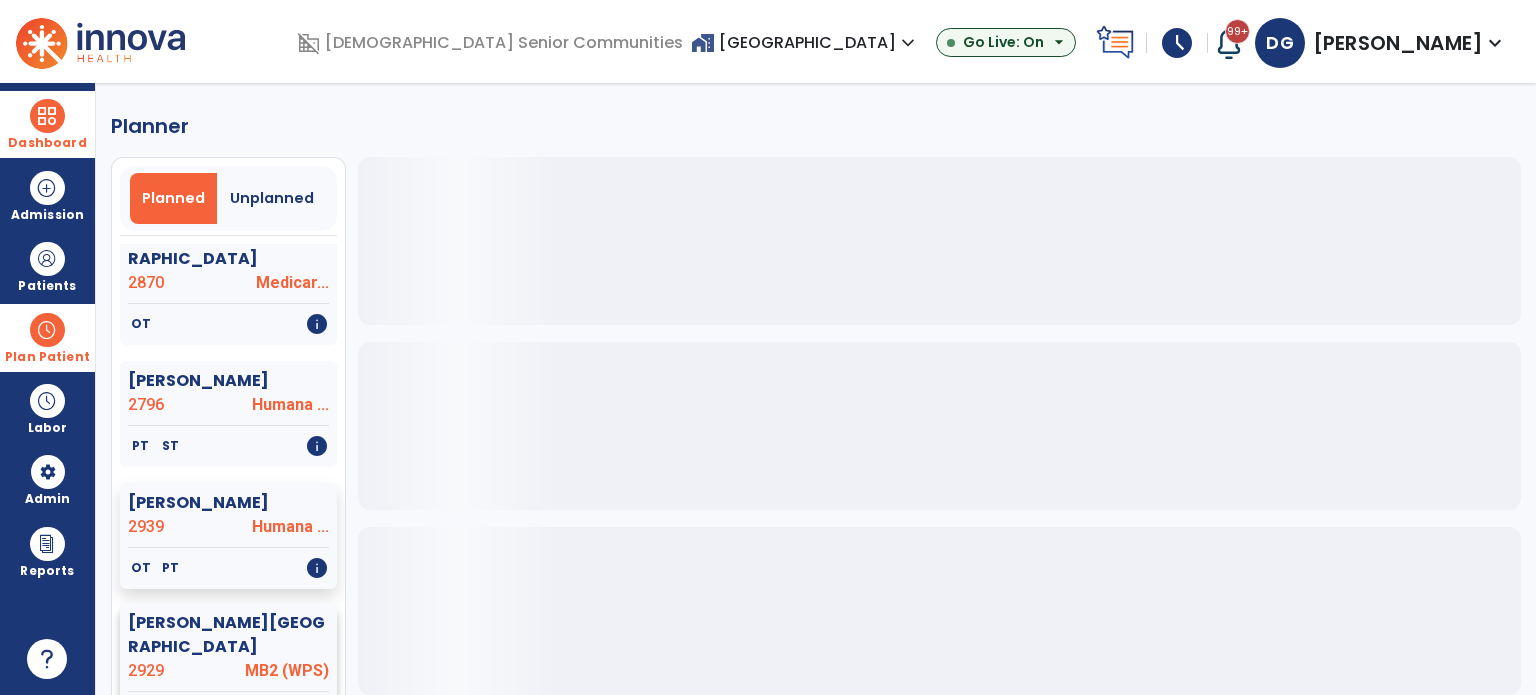 click on "[PERSON_NAME][GEOGRAPHIC_DATA]" 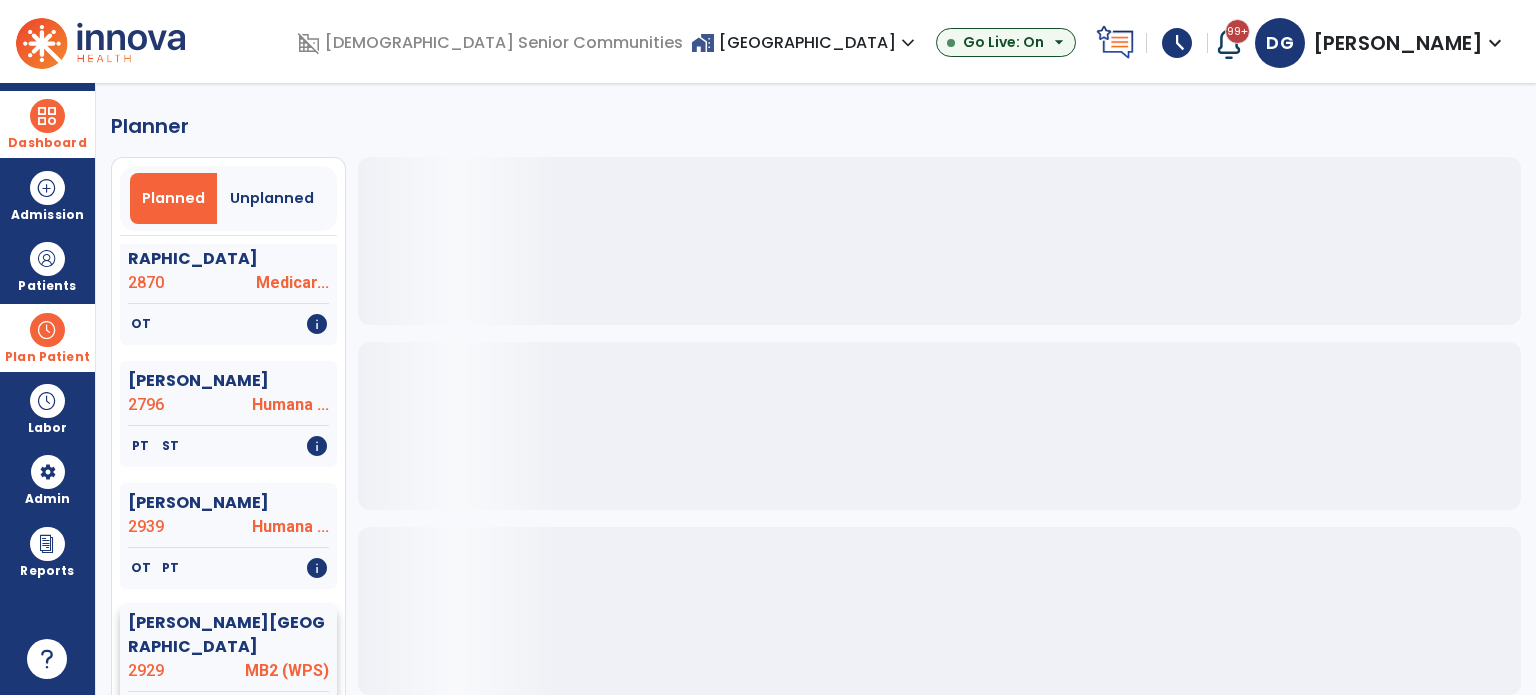 click on "[PERSON_NAME][GEOGRAPHIC_DATA]" 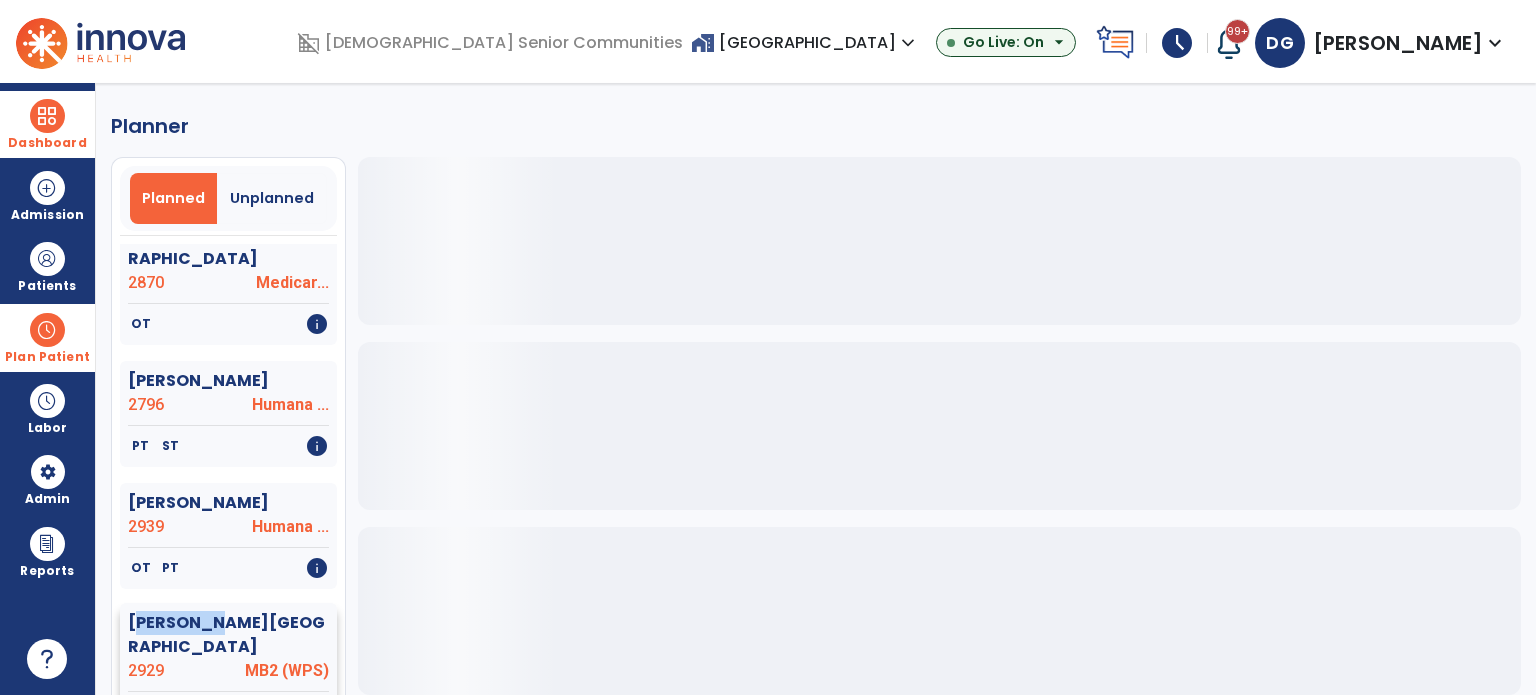 click on "[PERSON_NAME][GEOGRAPHIC_DATA]" 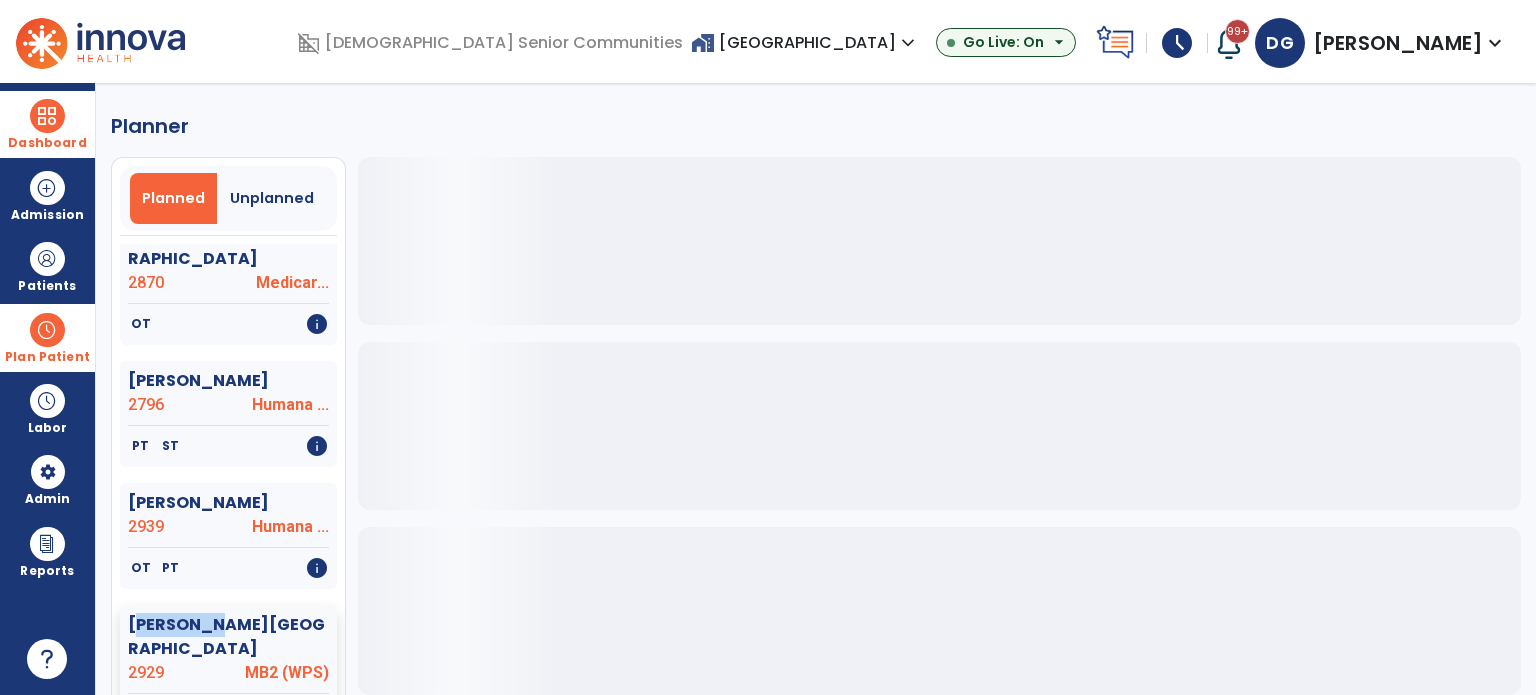 click at bounding box center [100, 41] 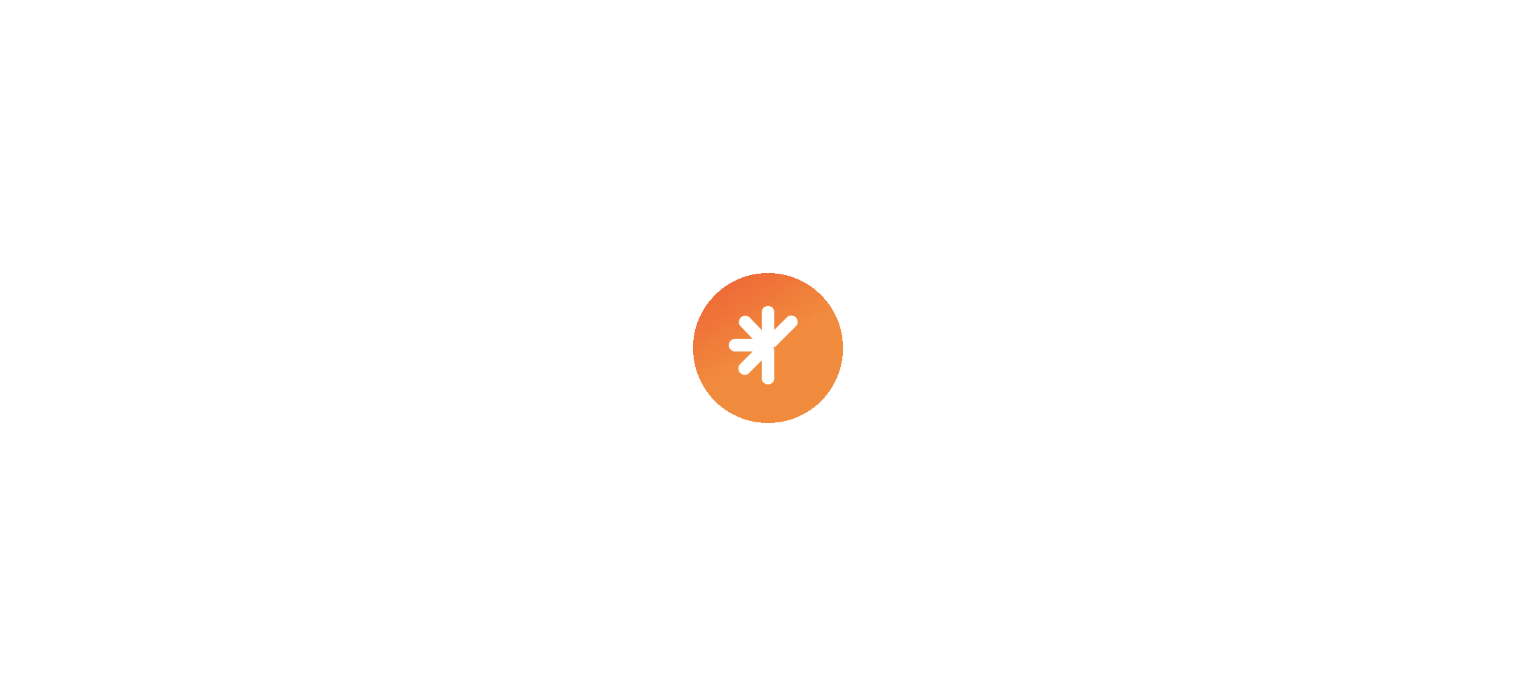 scroll, scrollTop: 0, scrollLeft: 0, axis: both 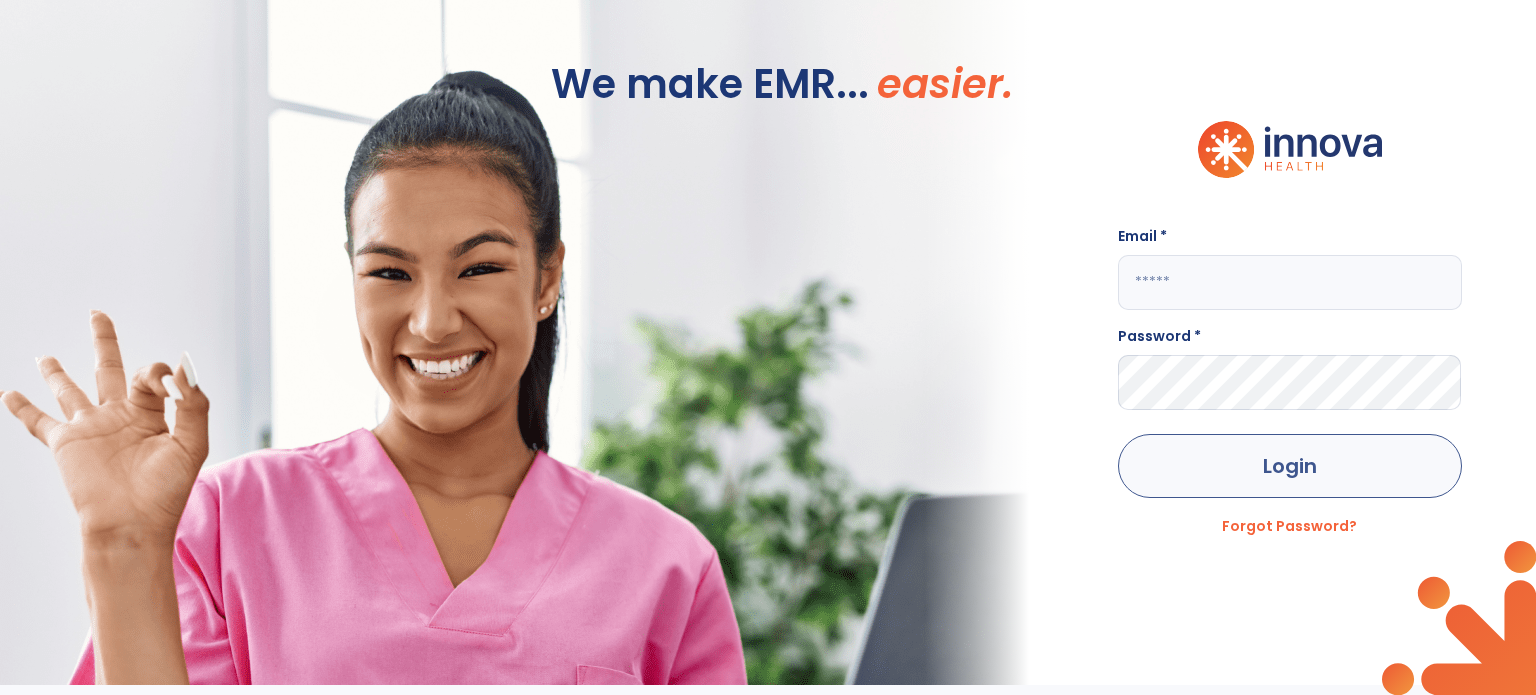type on "**********" 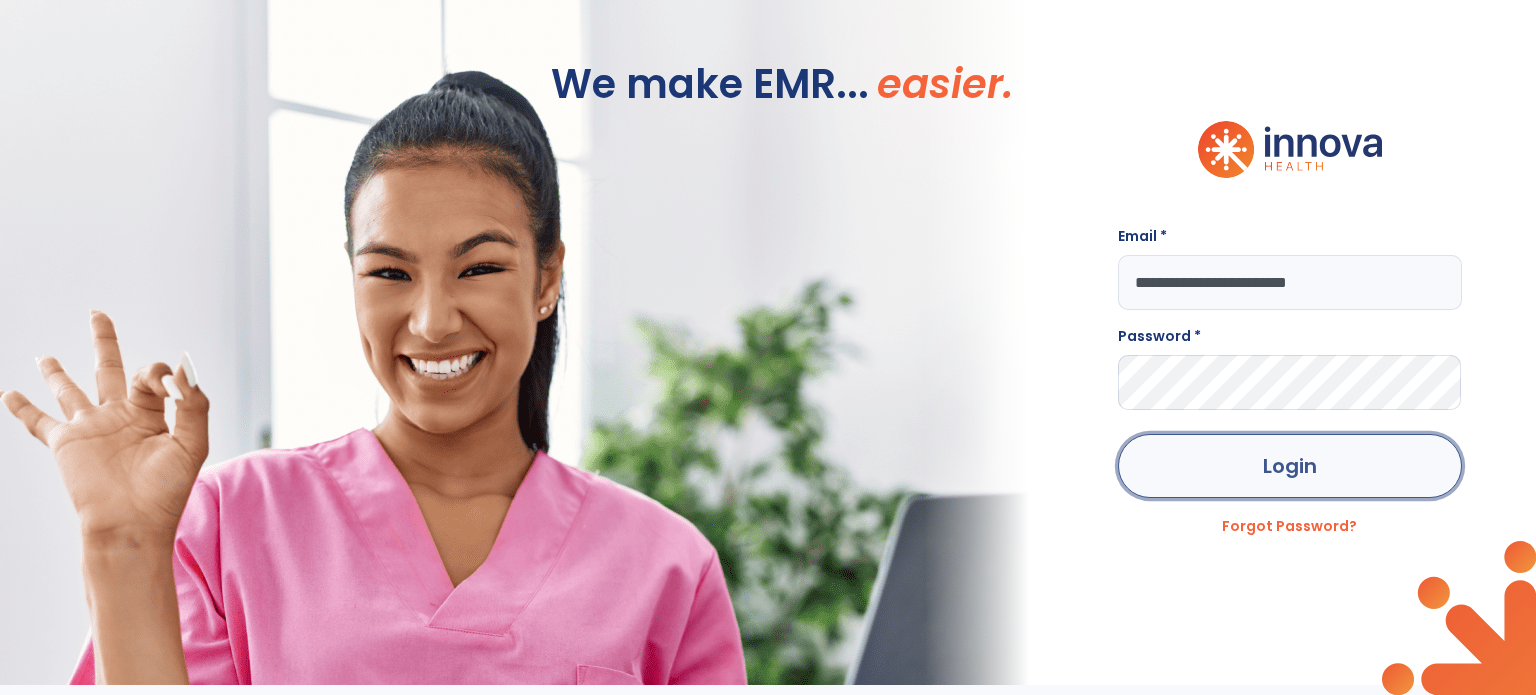 drag, startPoint x: 1298, startPoint y: 477, endPoint x: 1284, endPoint y: 470, distance: 15.652476 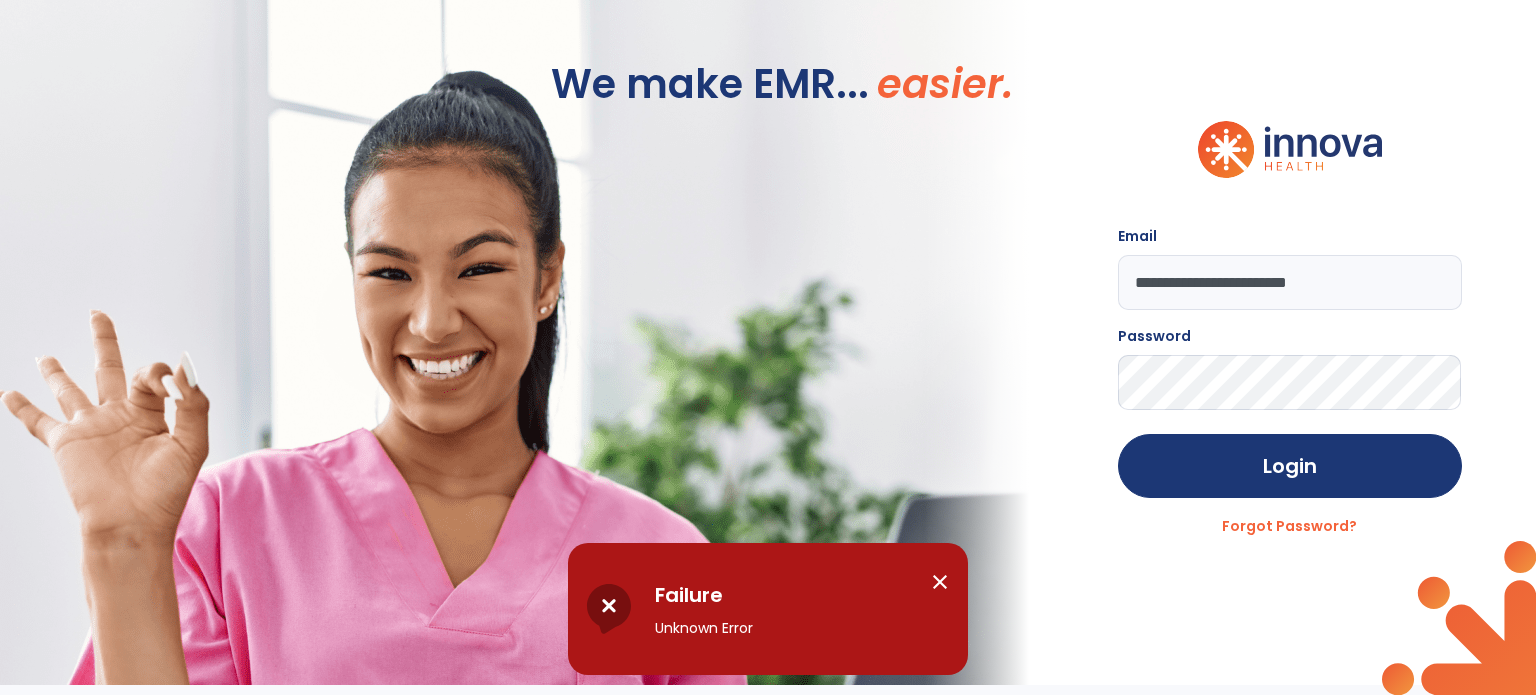 click on "close" at bounding box center (940, 582) 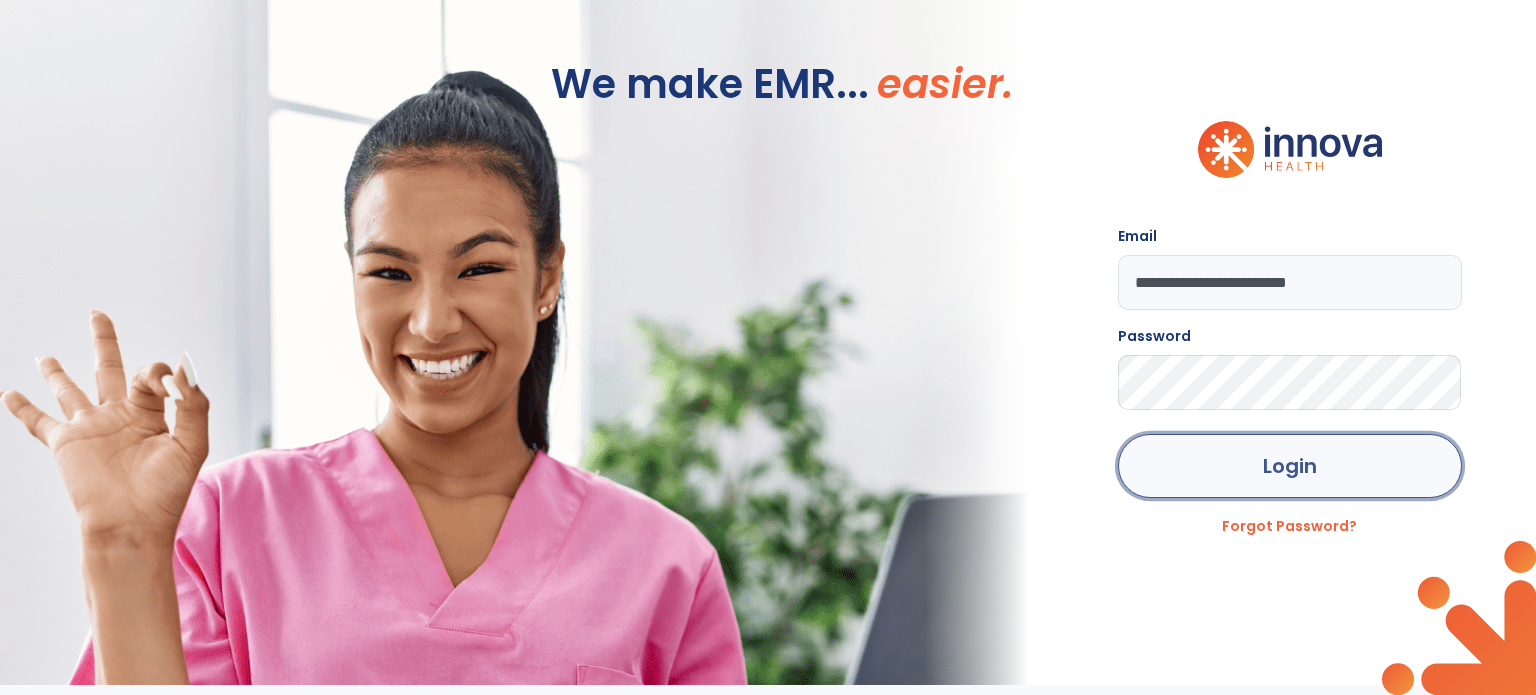 click on "Login" 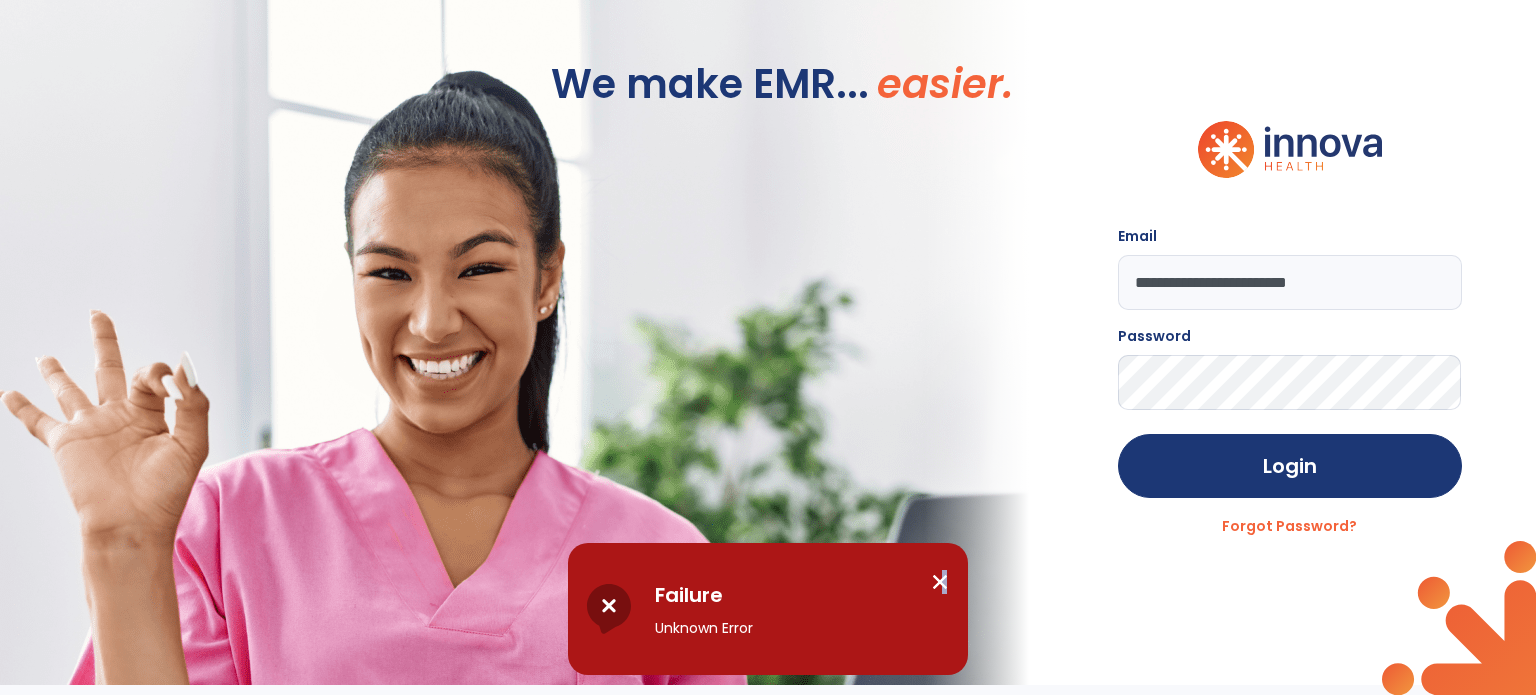 click on "close" at bounding box center (940, 582) 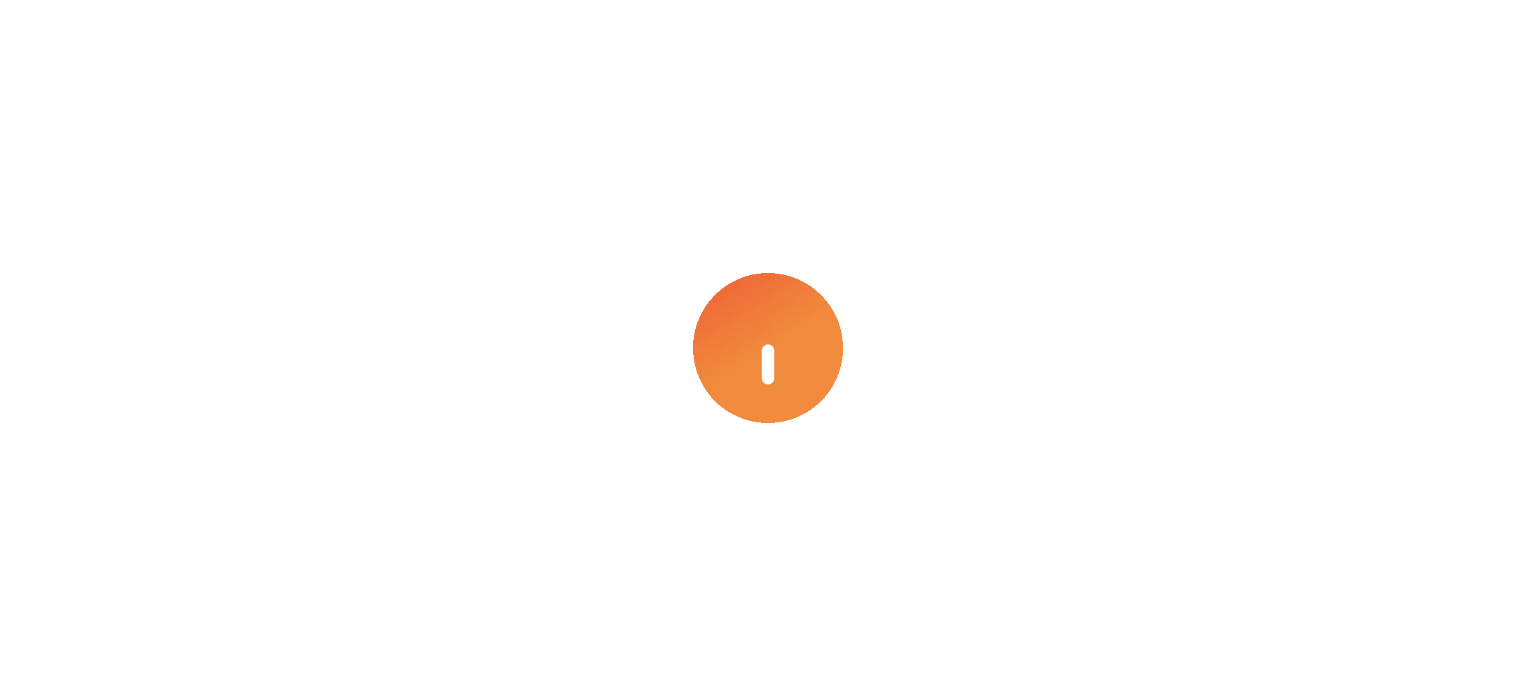 scroll, scrollTop: 0, scrollLeft: 0, axis: both 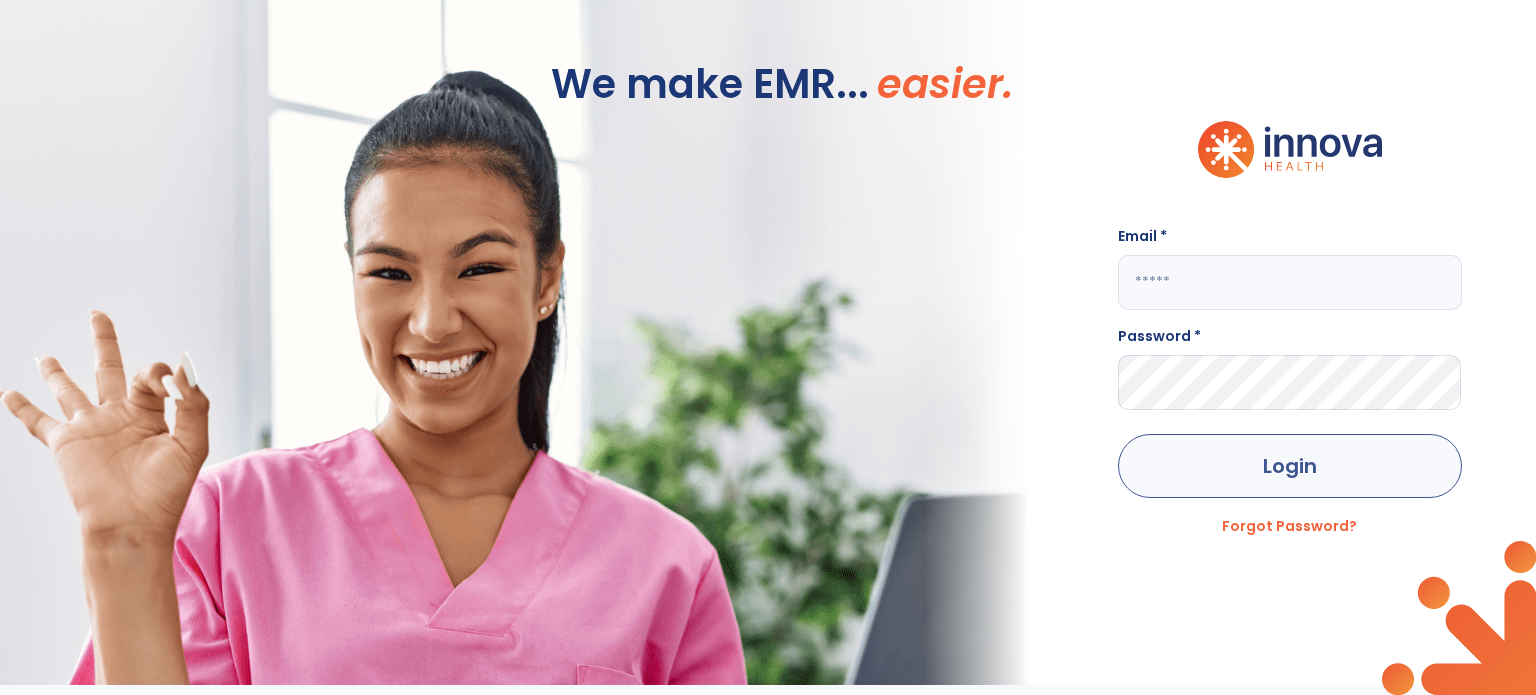 type on "**********" 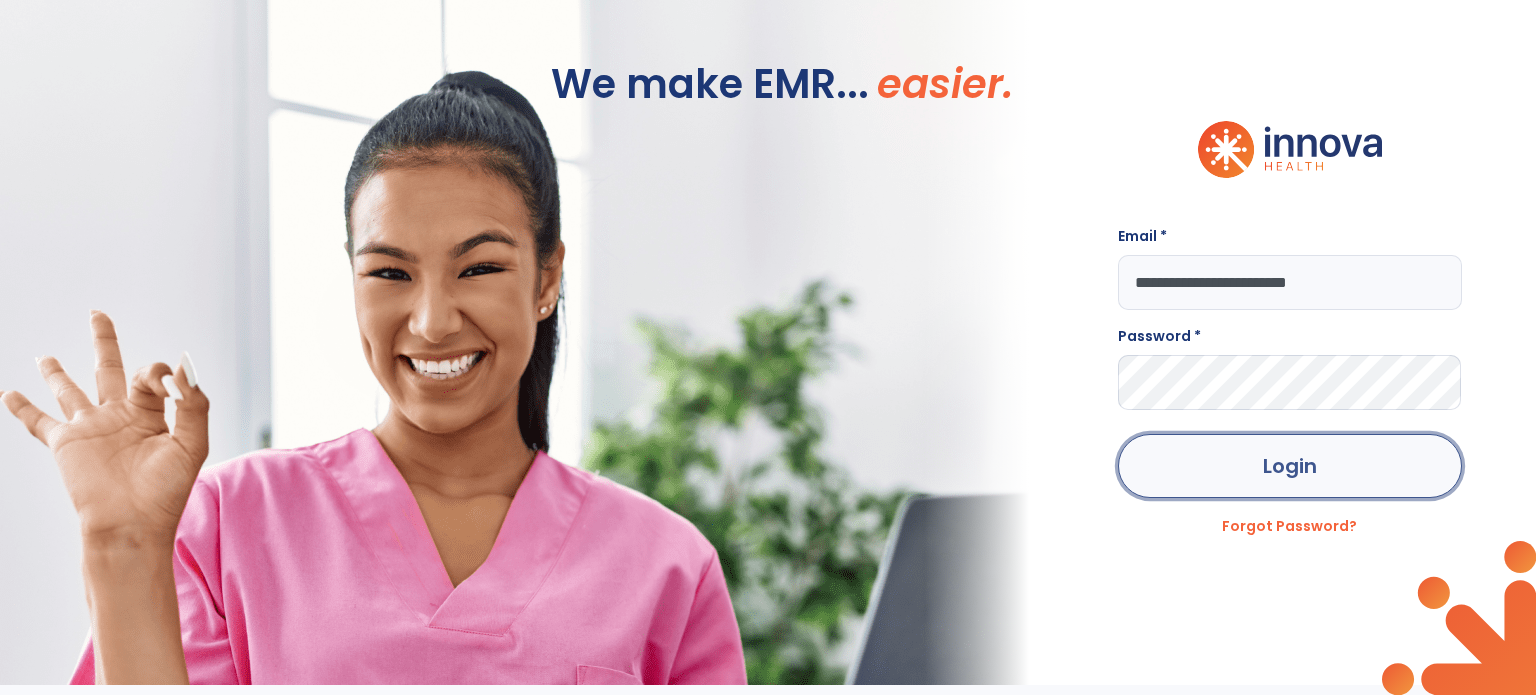 click on "Login" 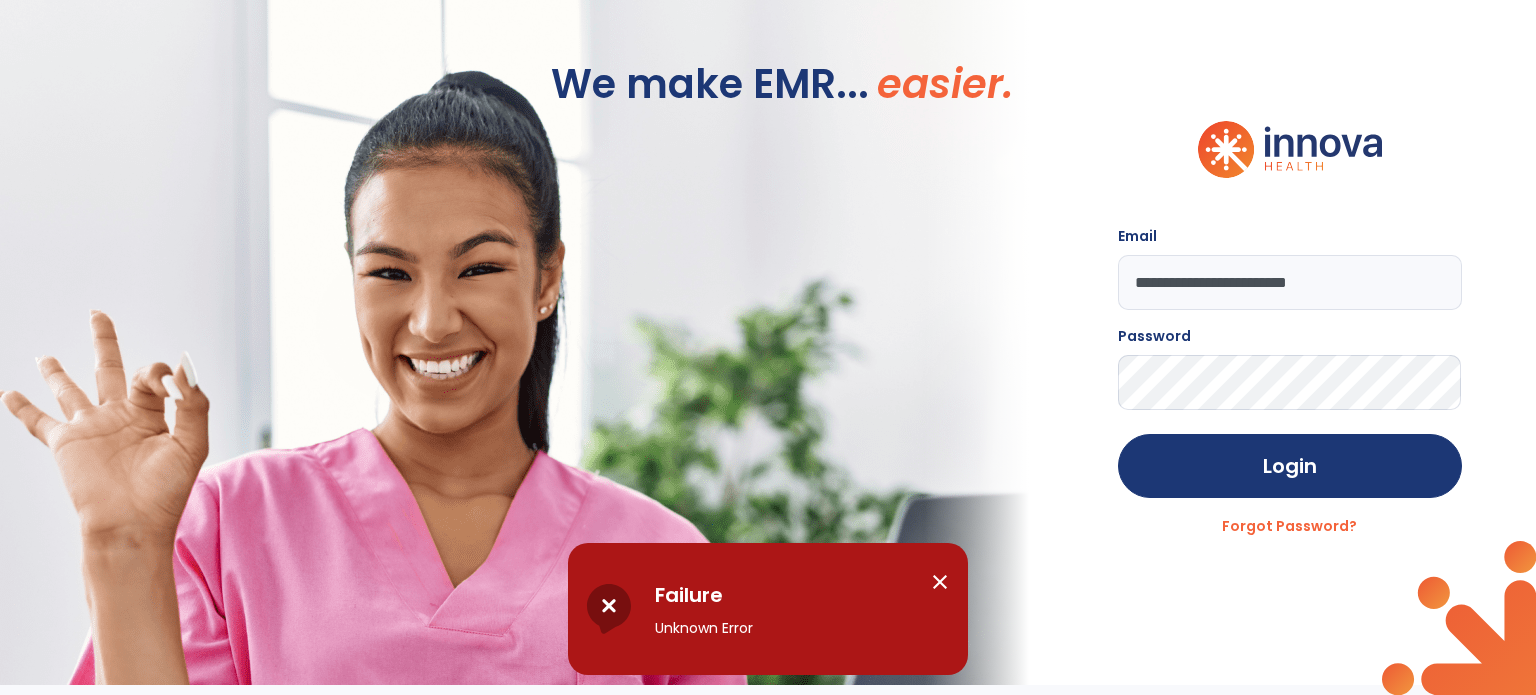 click on "close" at bounding box center [940, 582] 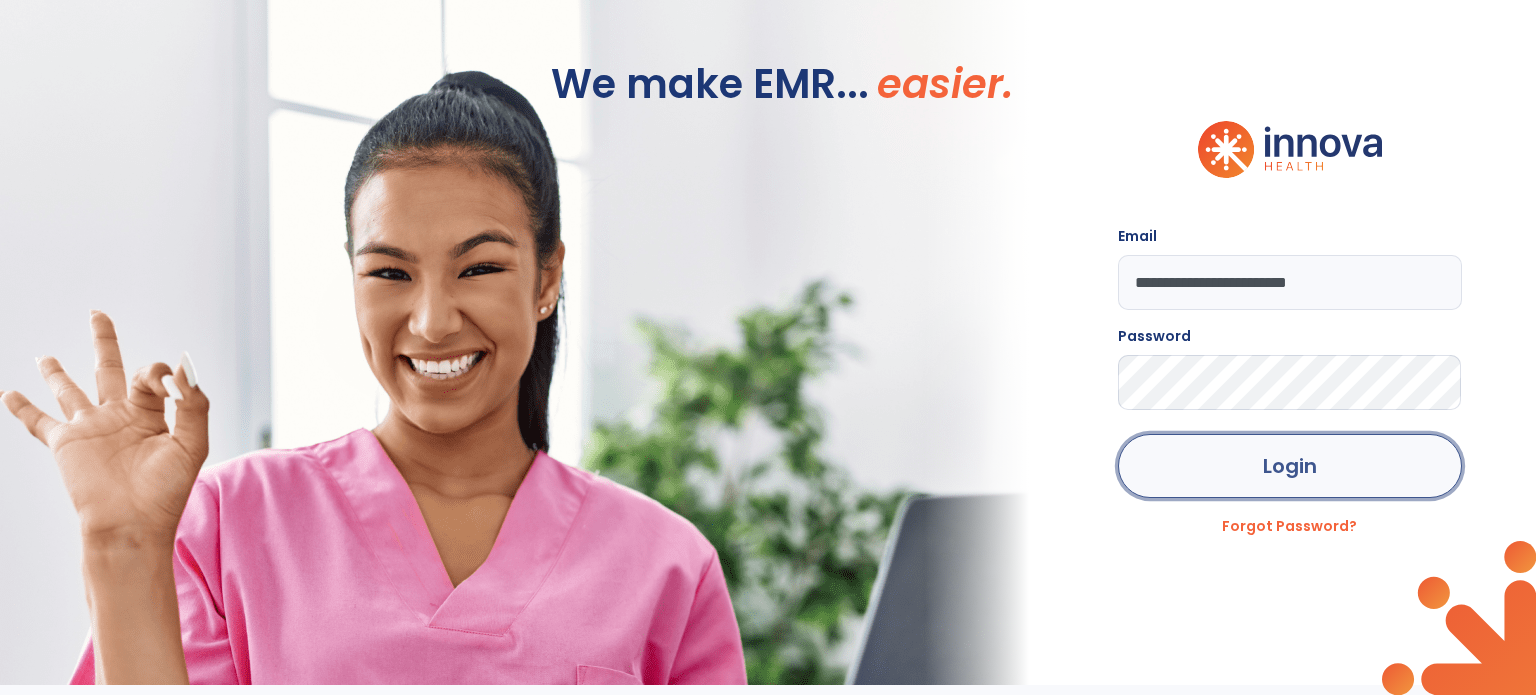 click on "Login" 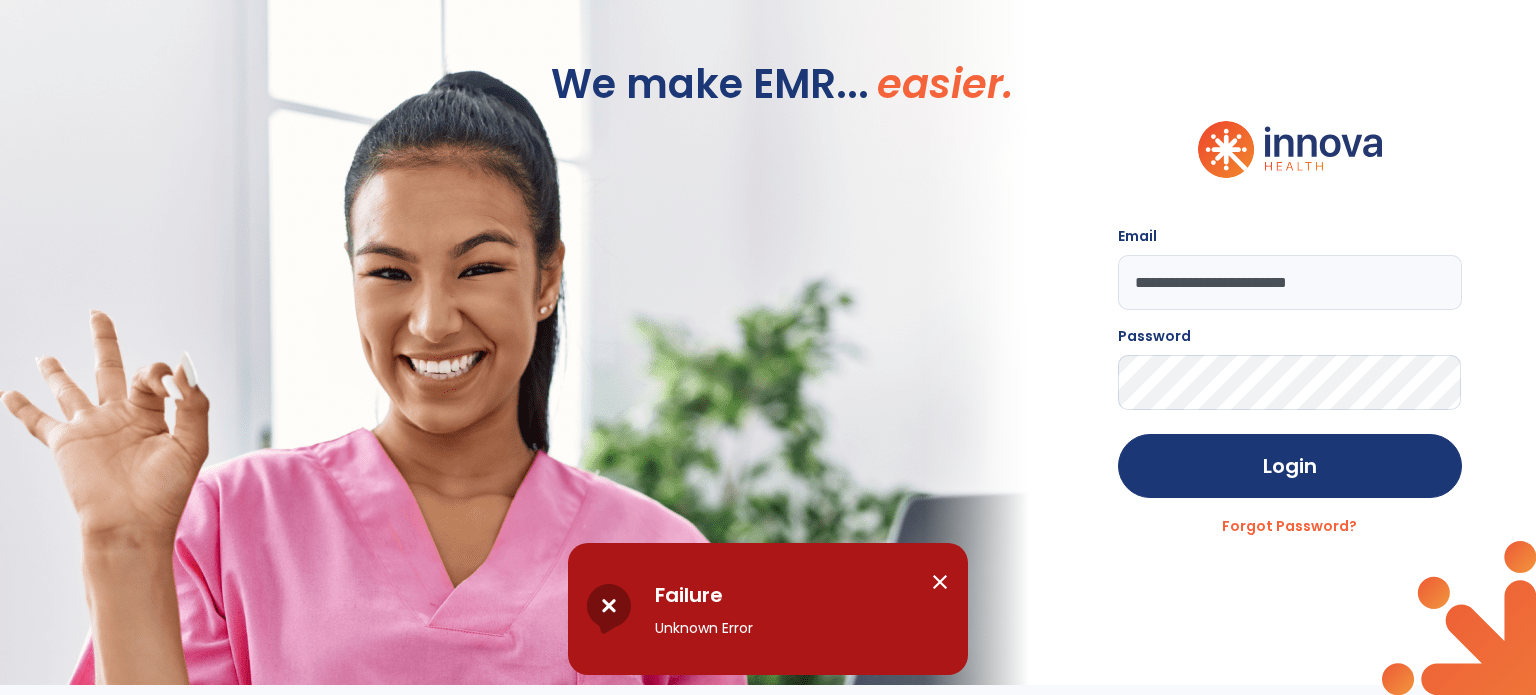 click on "close" at bounding box center [940, 582] 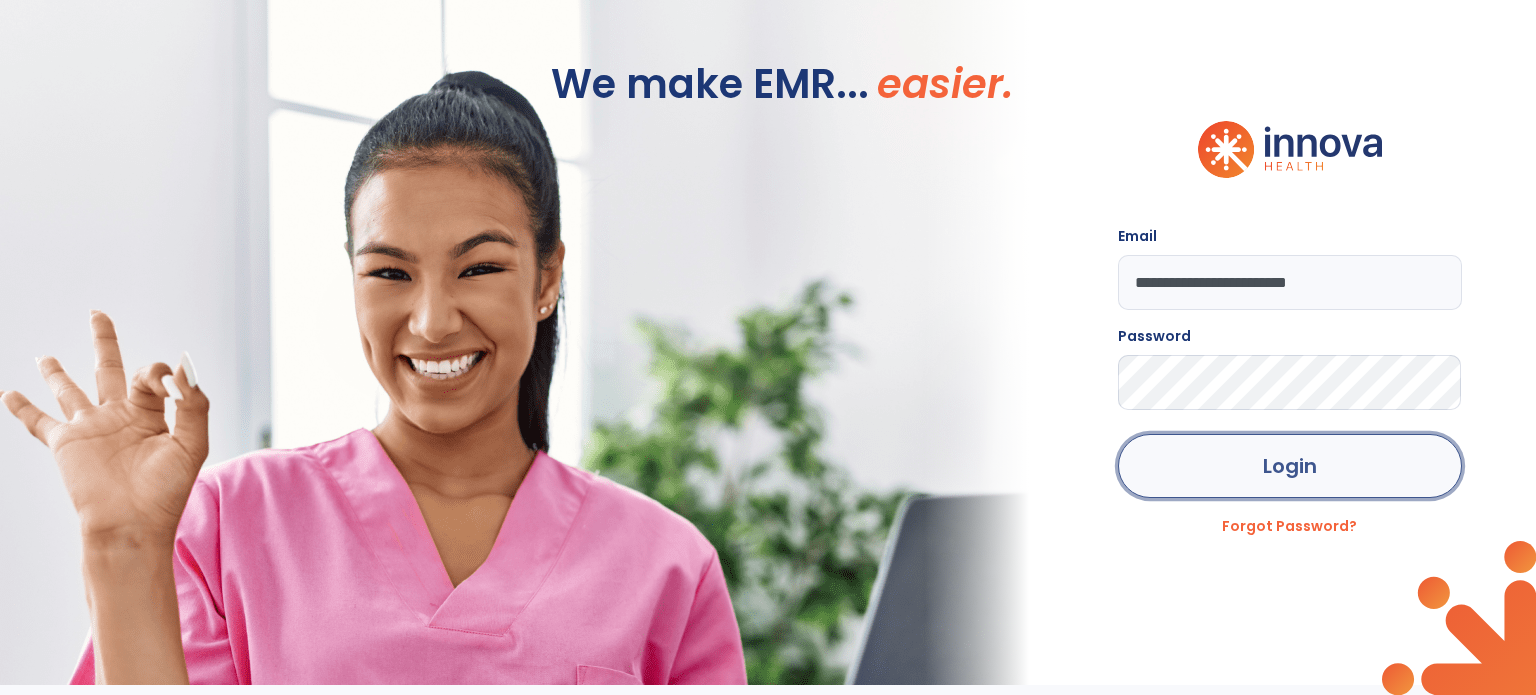 click on "Login" 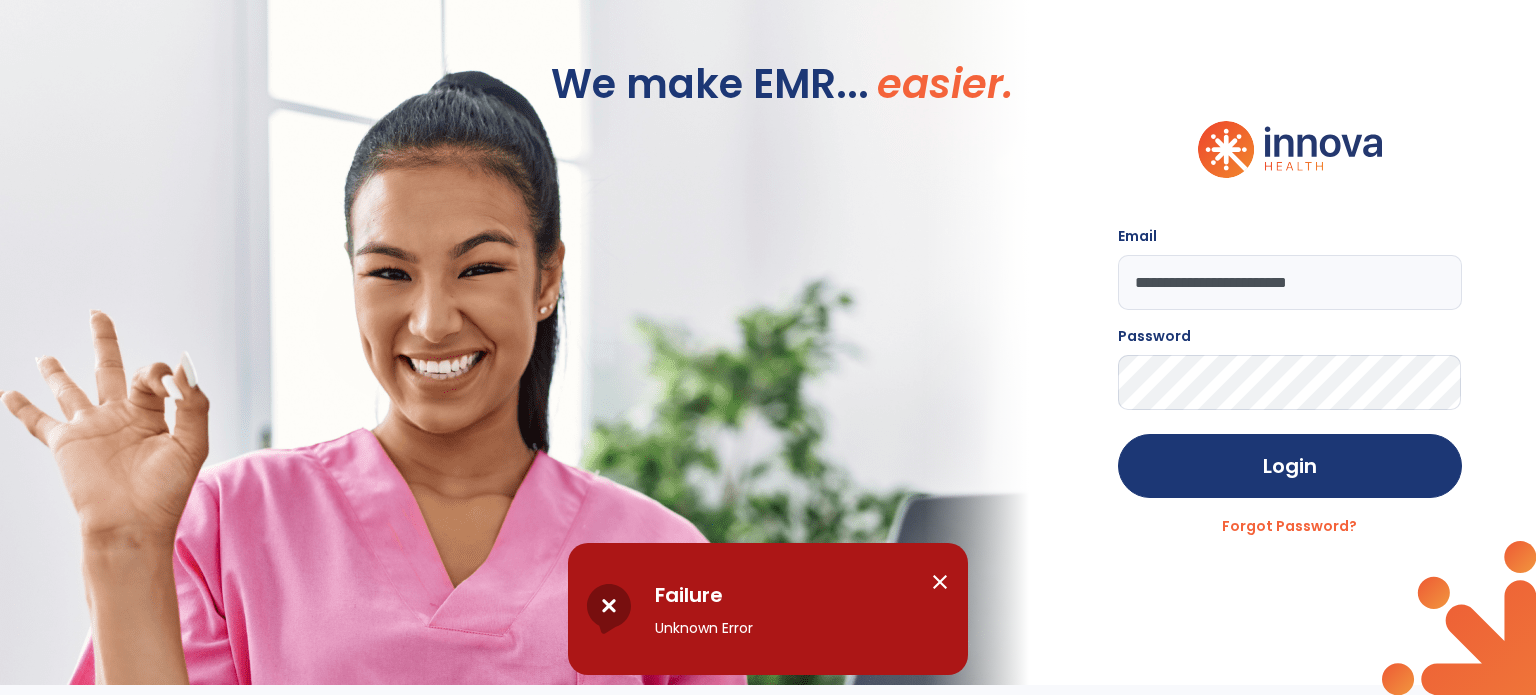 click on "close" at bounding box center [940, 582] 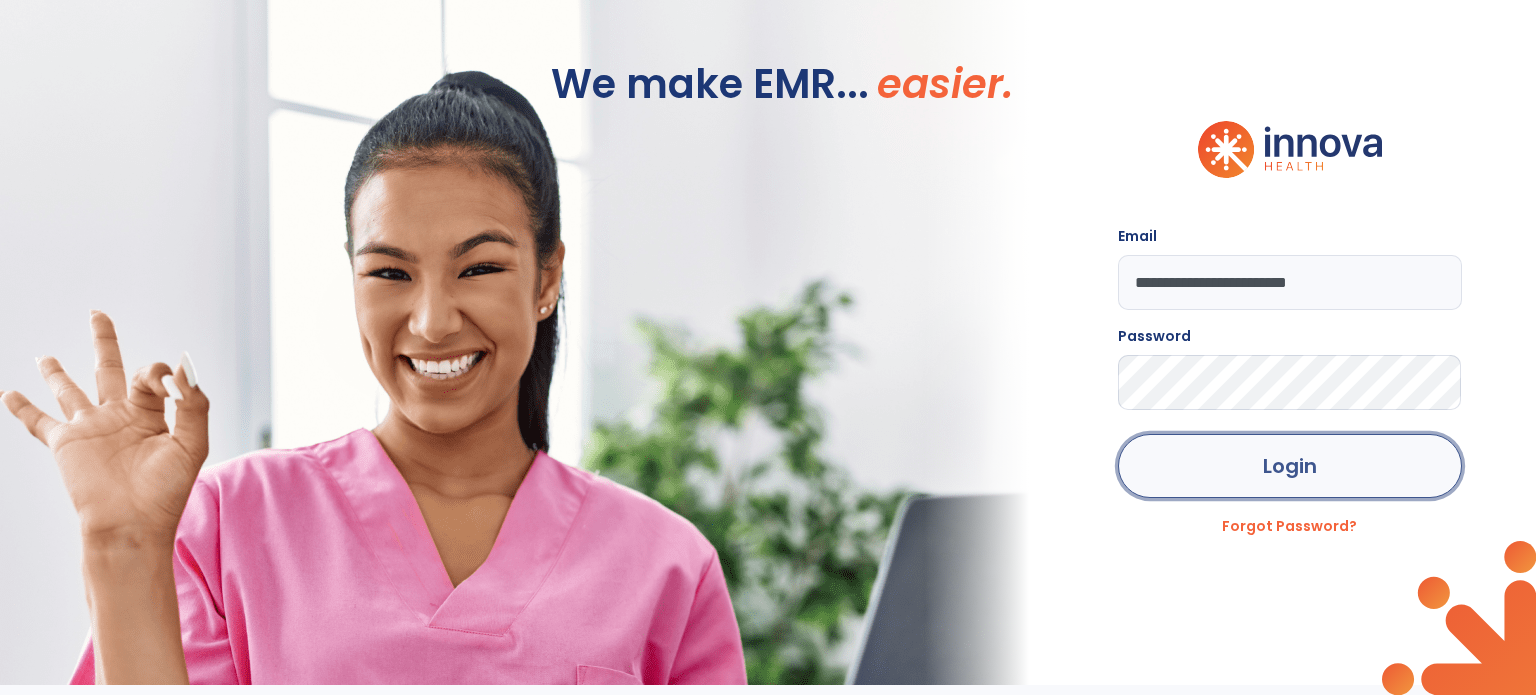 click on "Login" 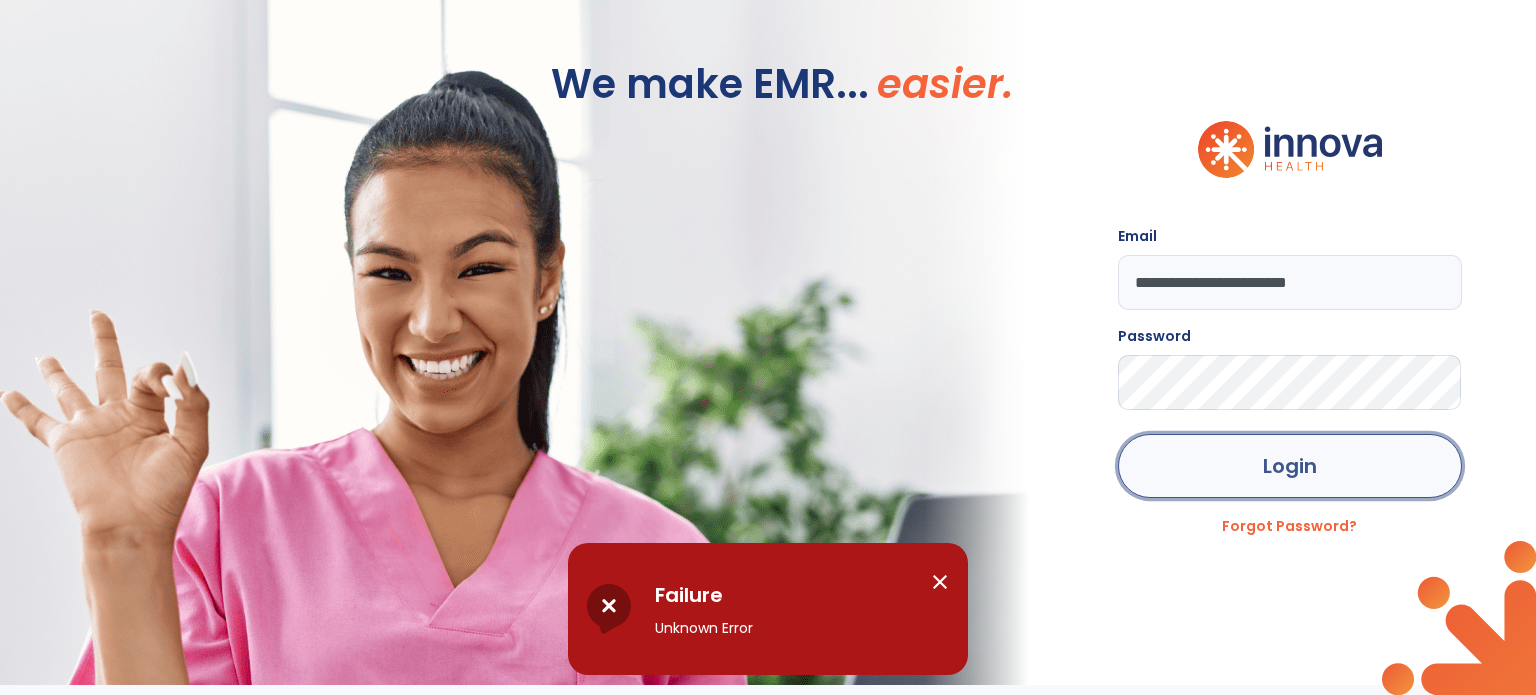 click on "Login" 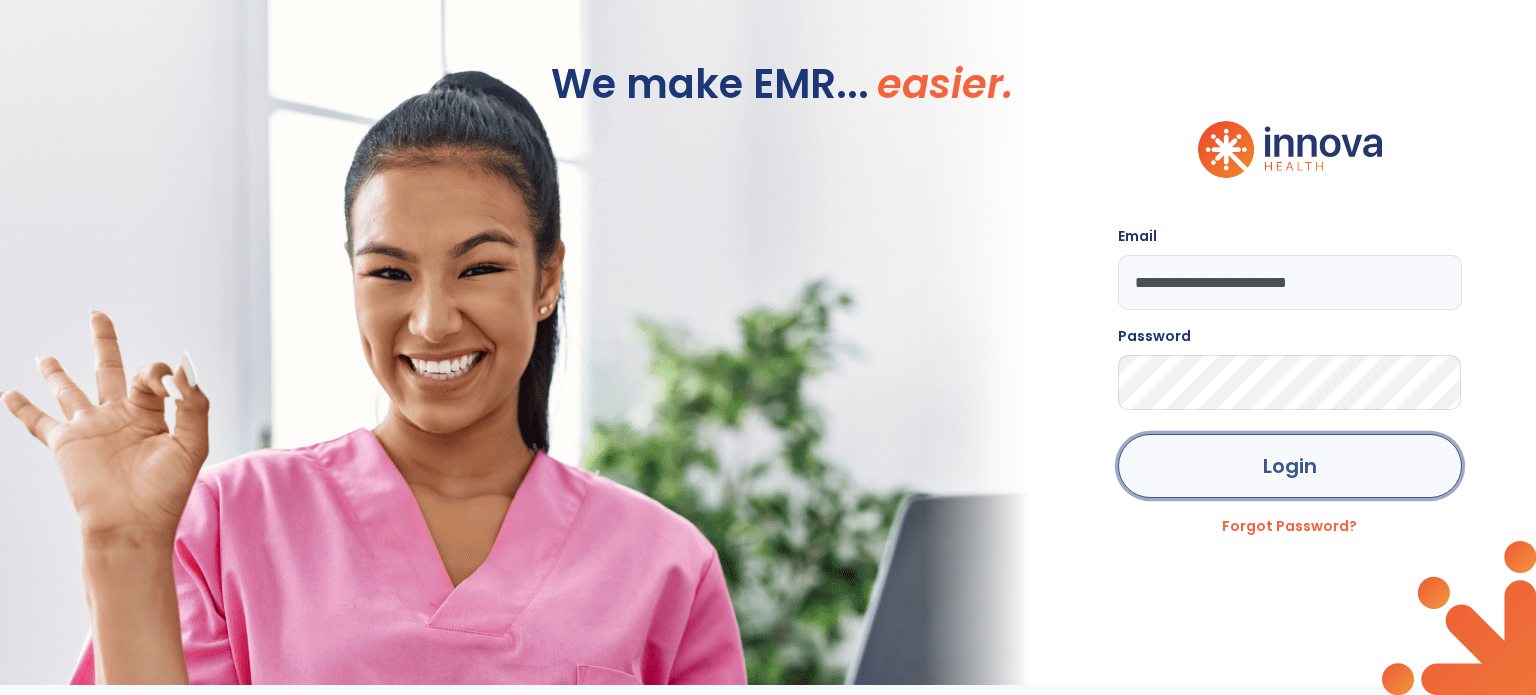 click on "Login" 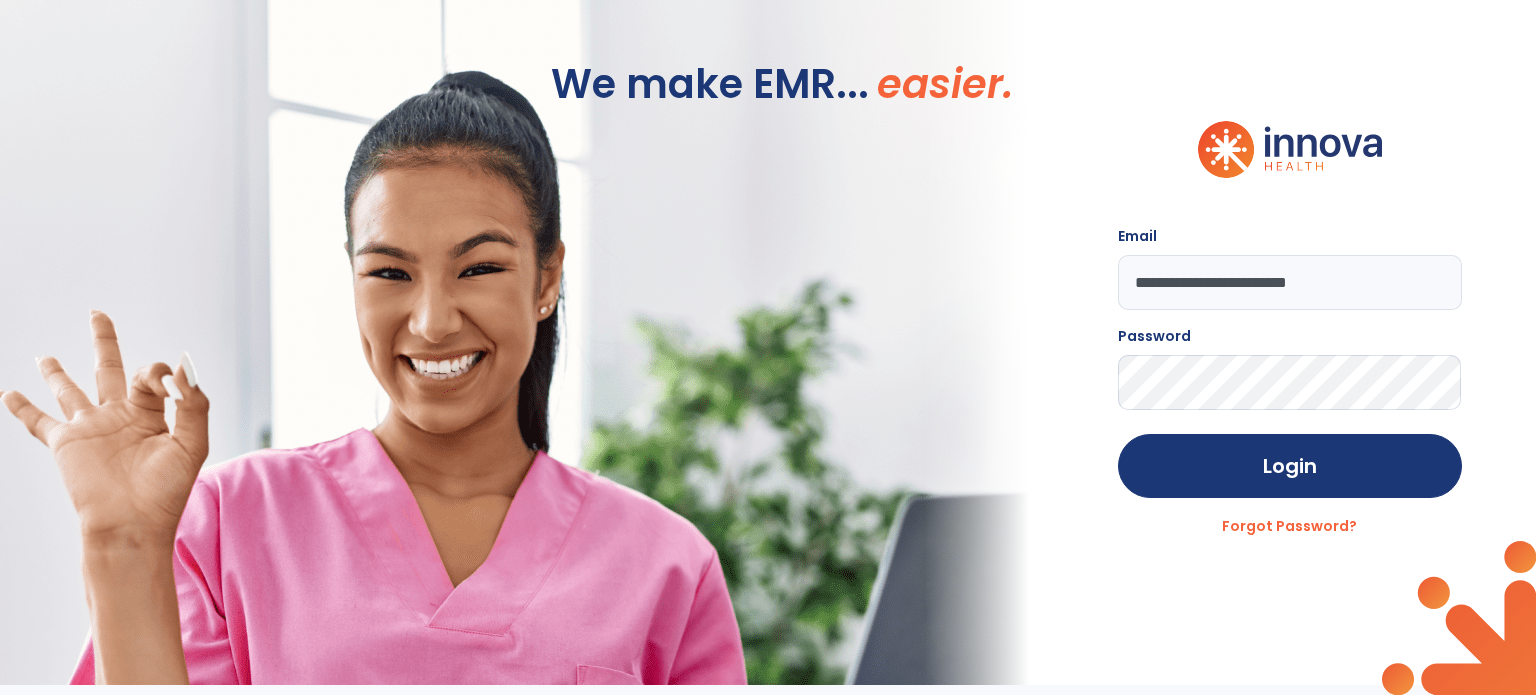 click 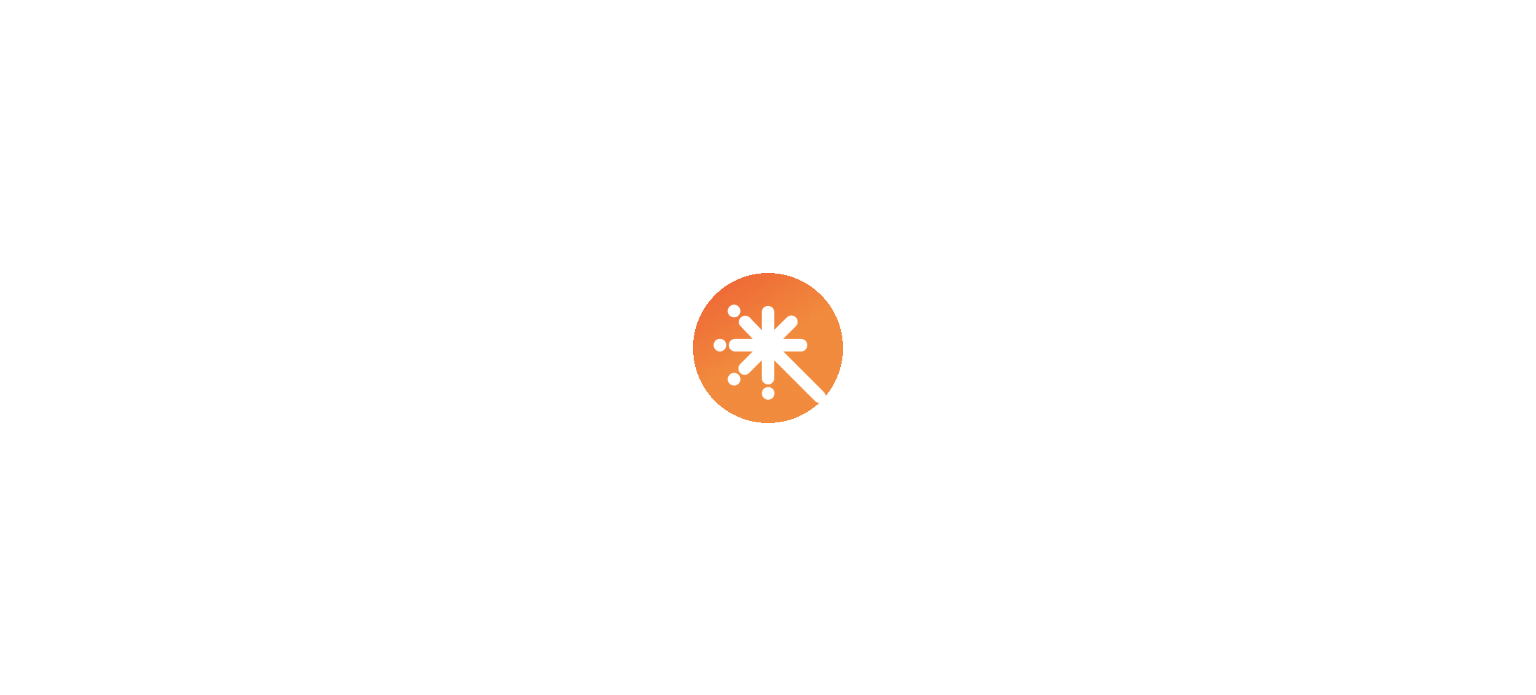 scroll, scrollTop: 0, scrollLeft: 0, axis: both 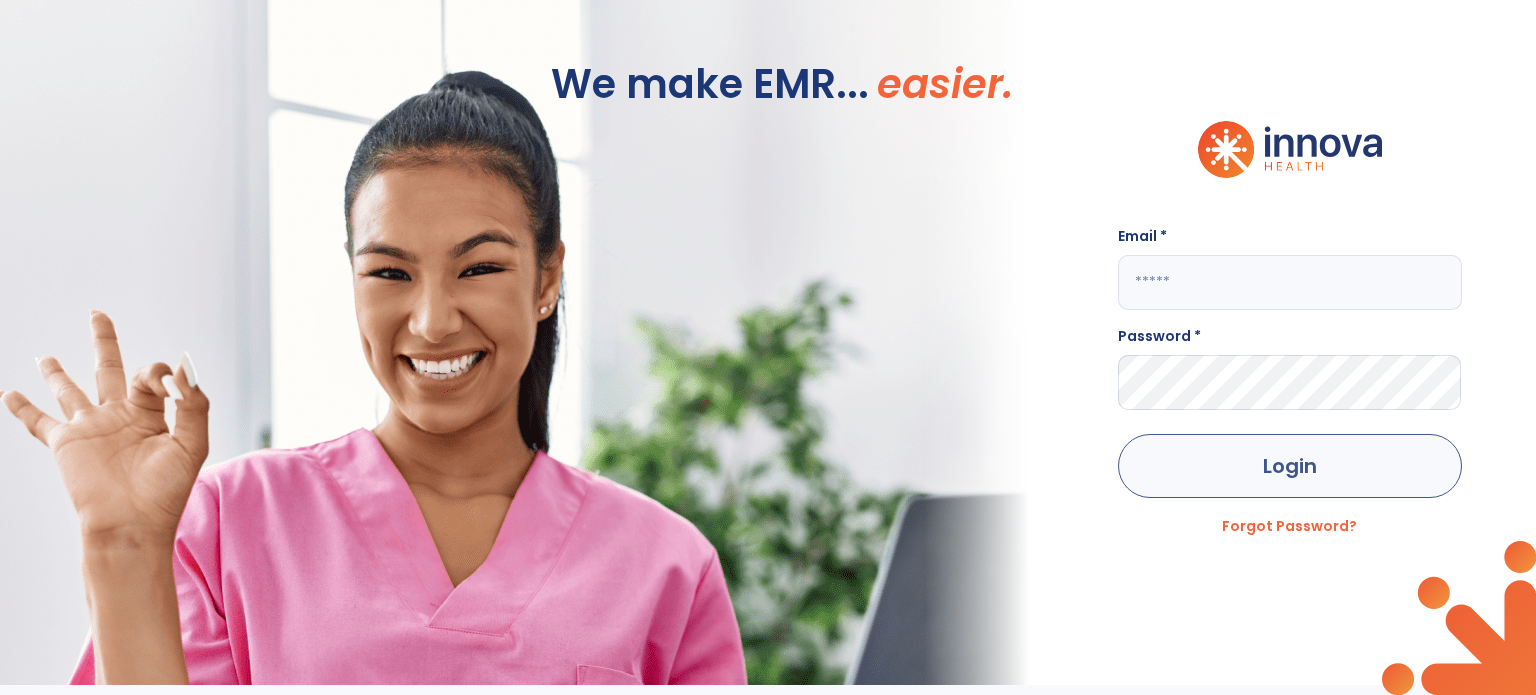type on "**********" 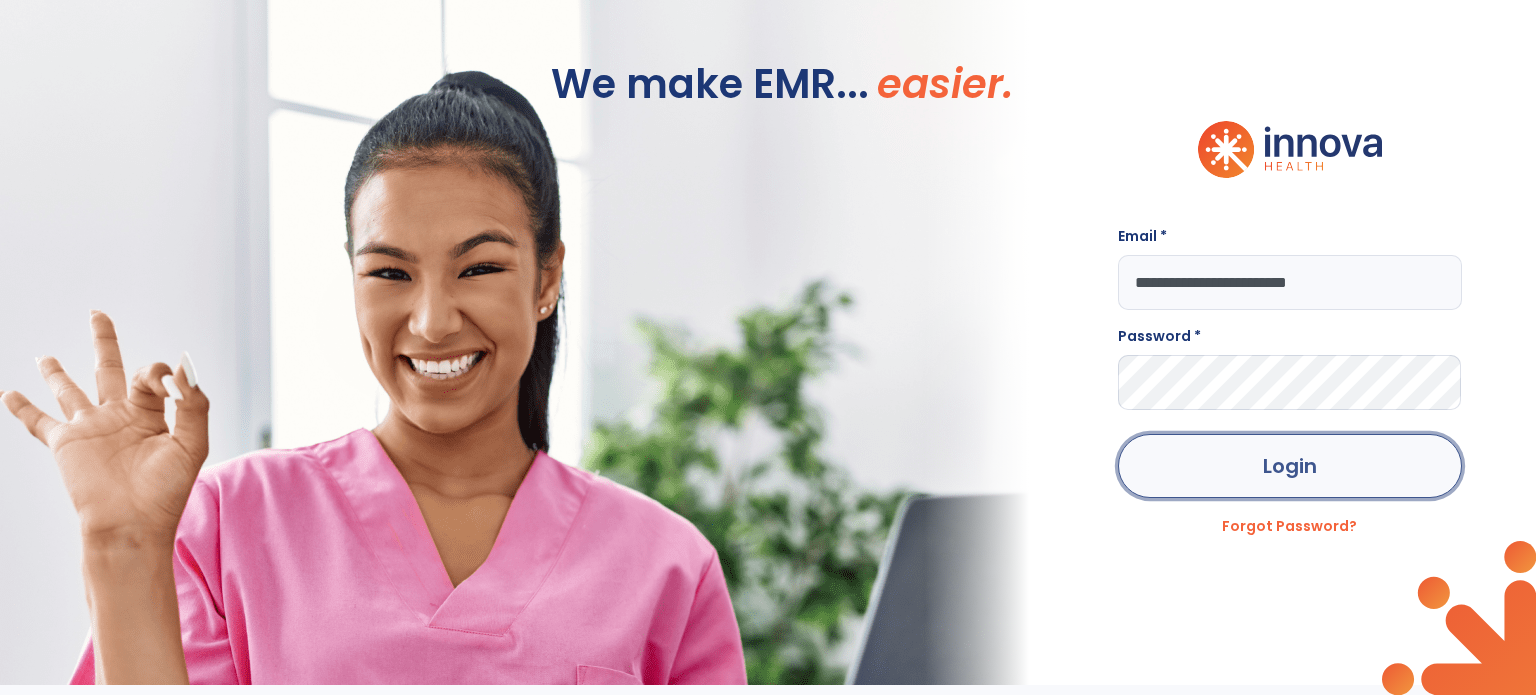 click on "Login" 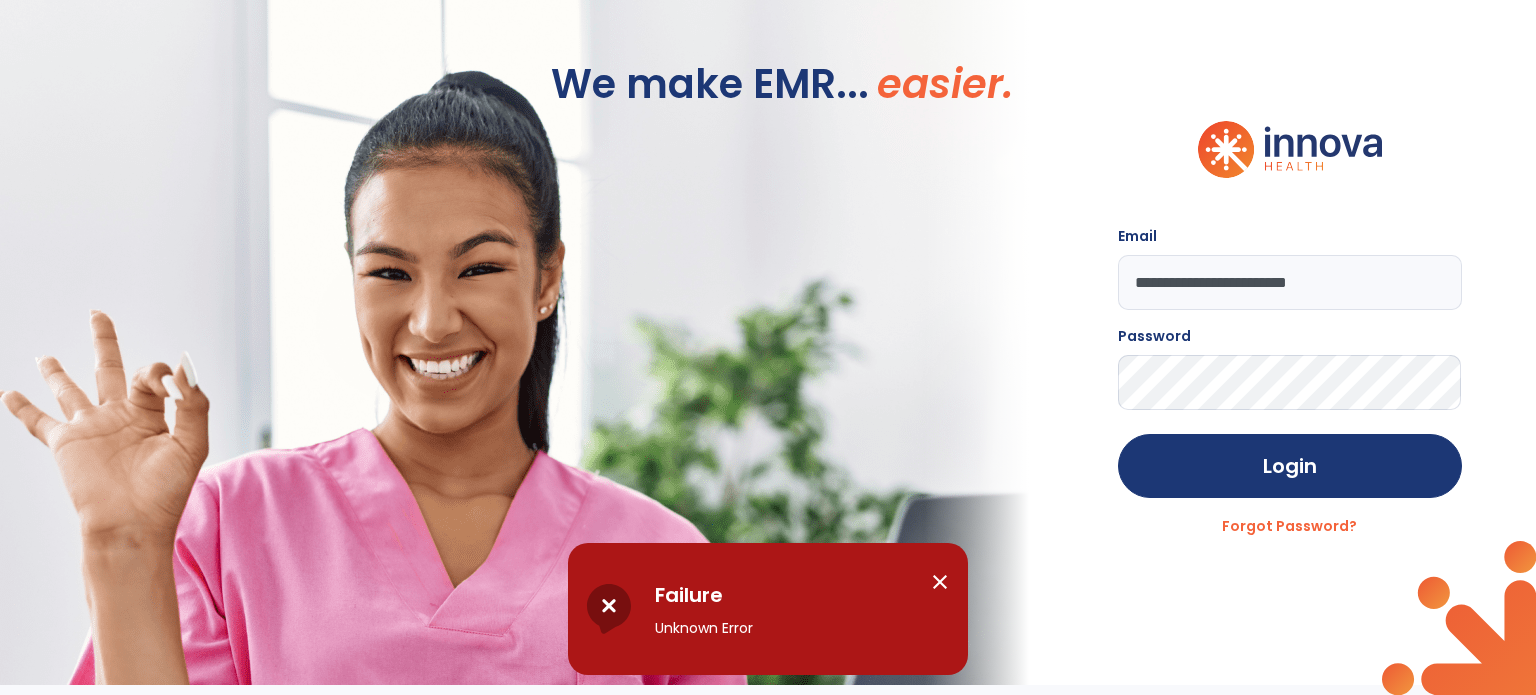 click on "close" at bounding box center [940, 582] 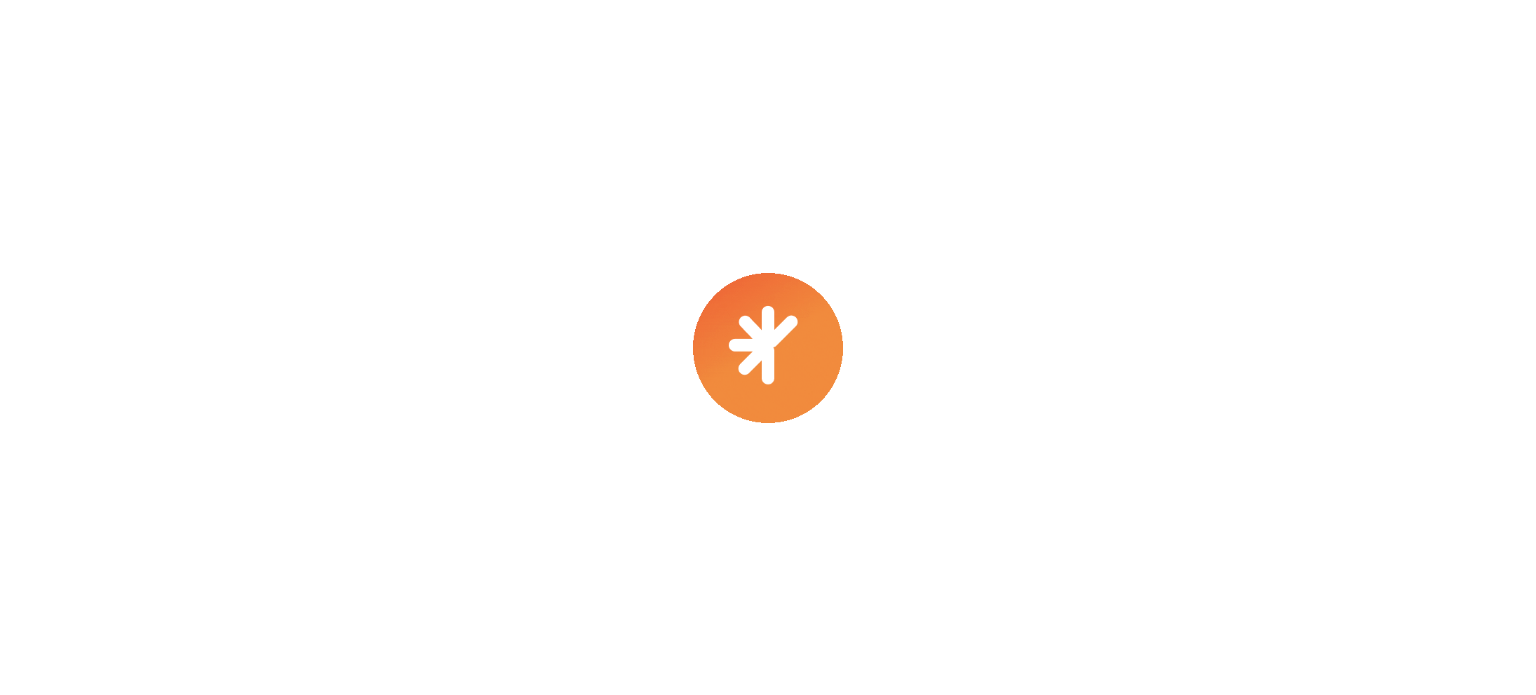 scroll, scrollTop: 0, scrollLeft: 0, axis: both 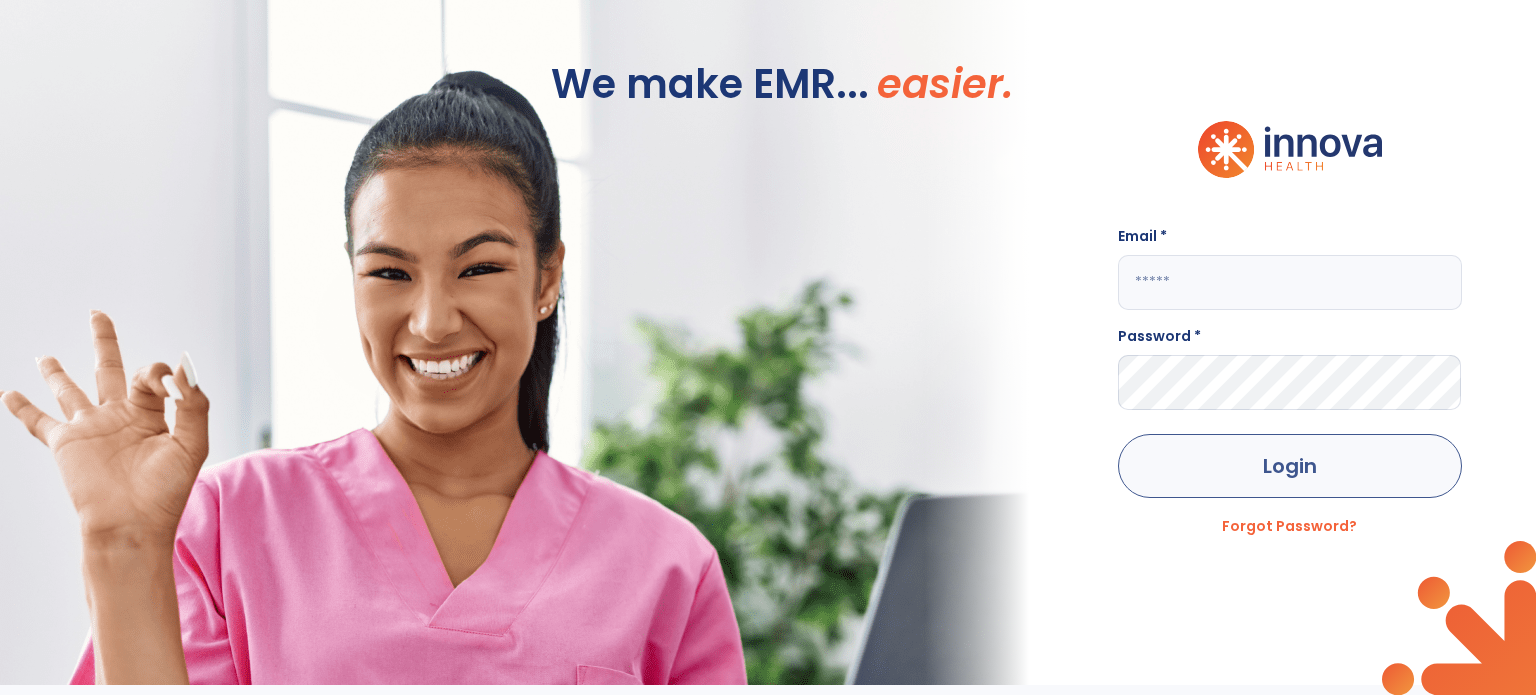 type on "**********" 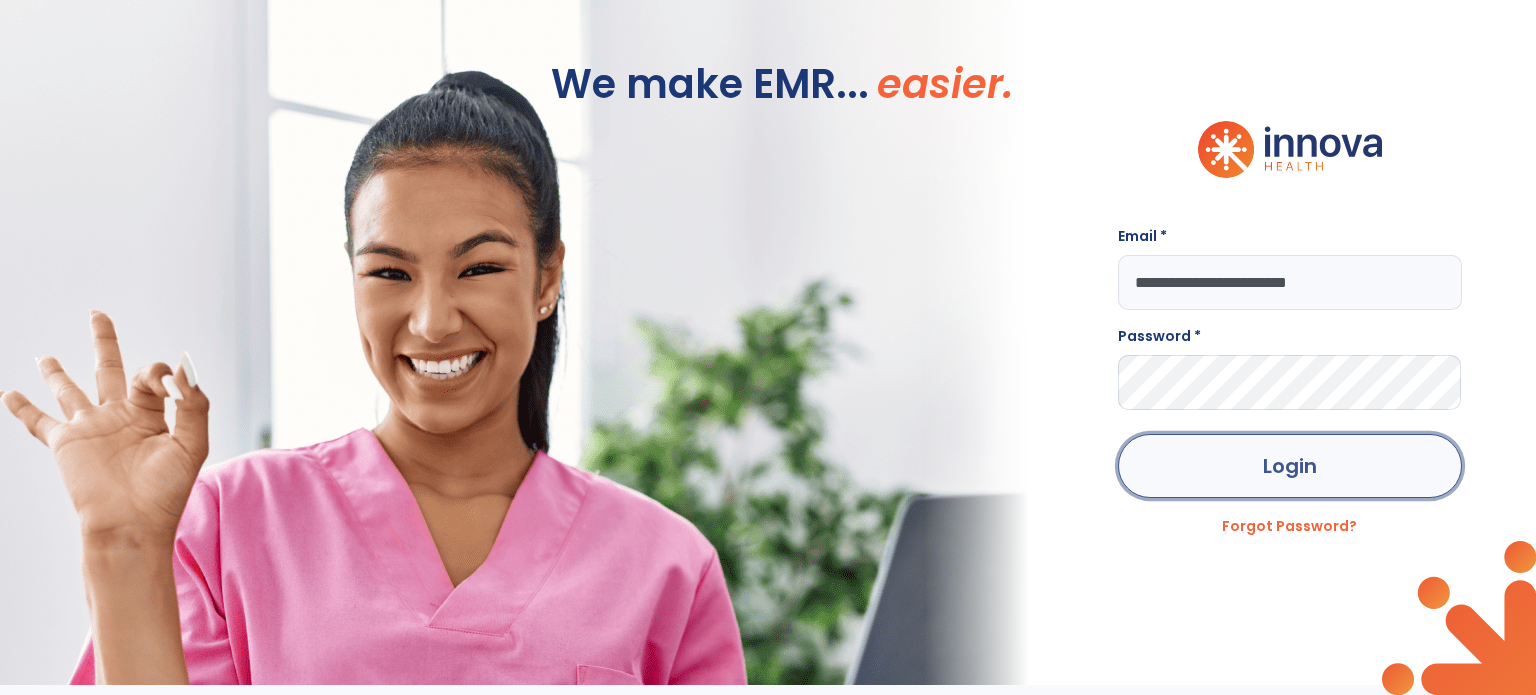 click on "Login" 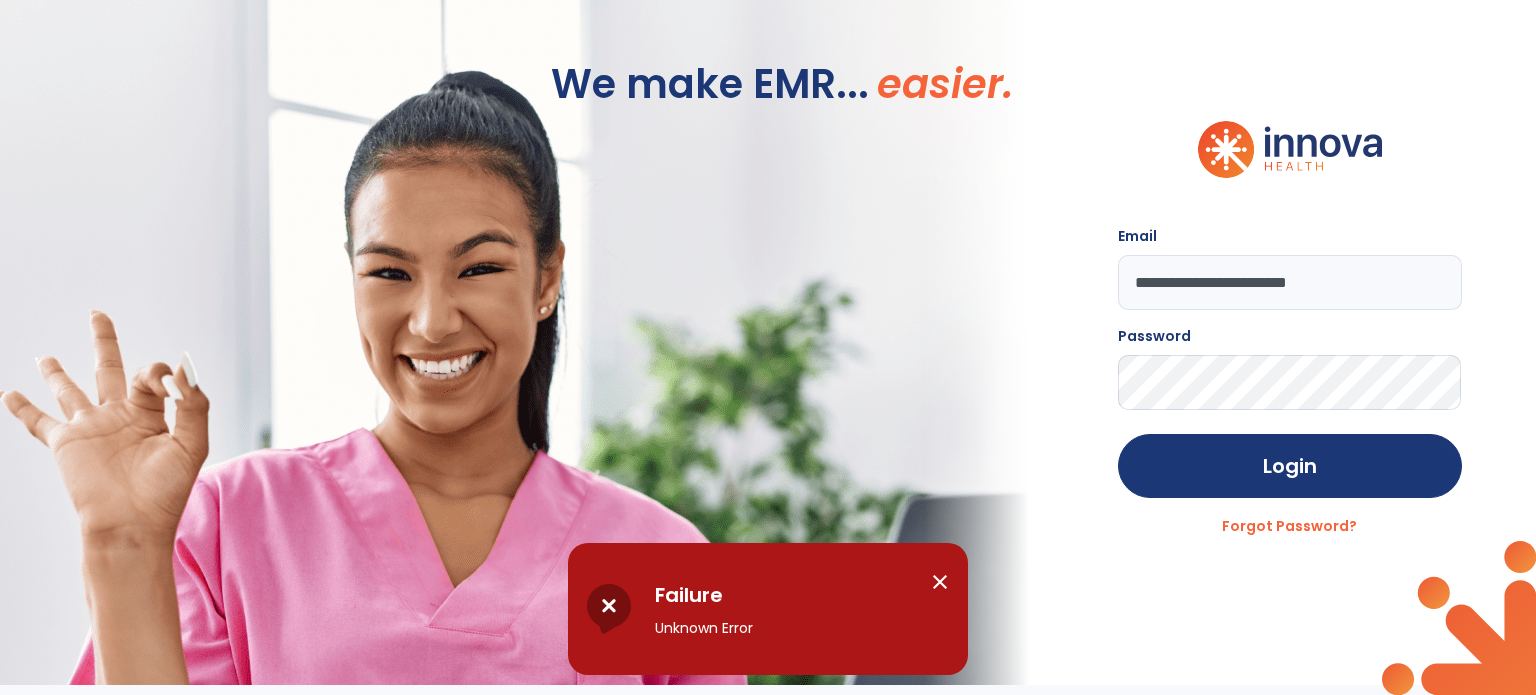 click on "close" at bounding box center [940, 582] 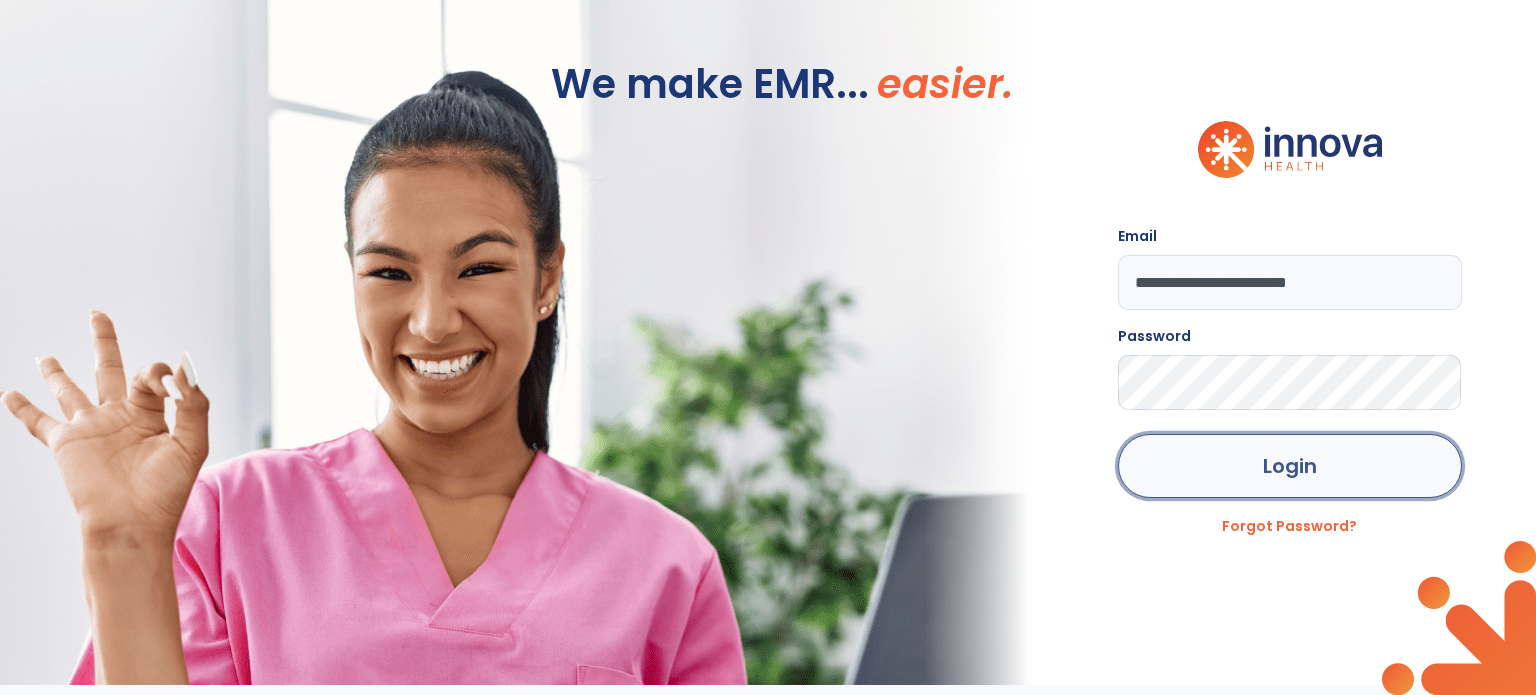 click on "Login" 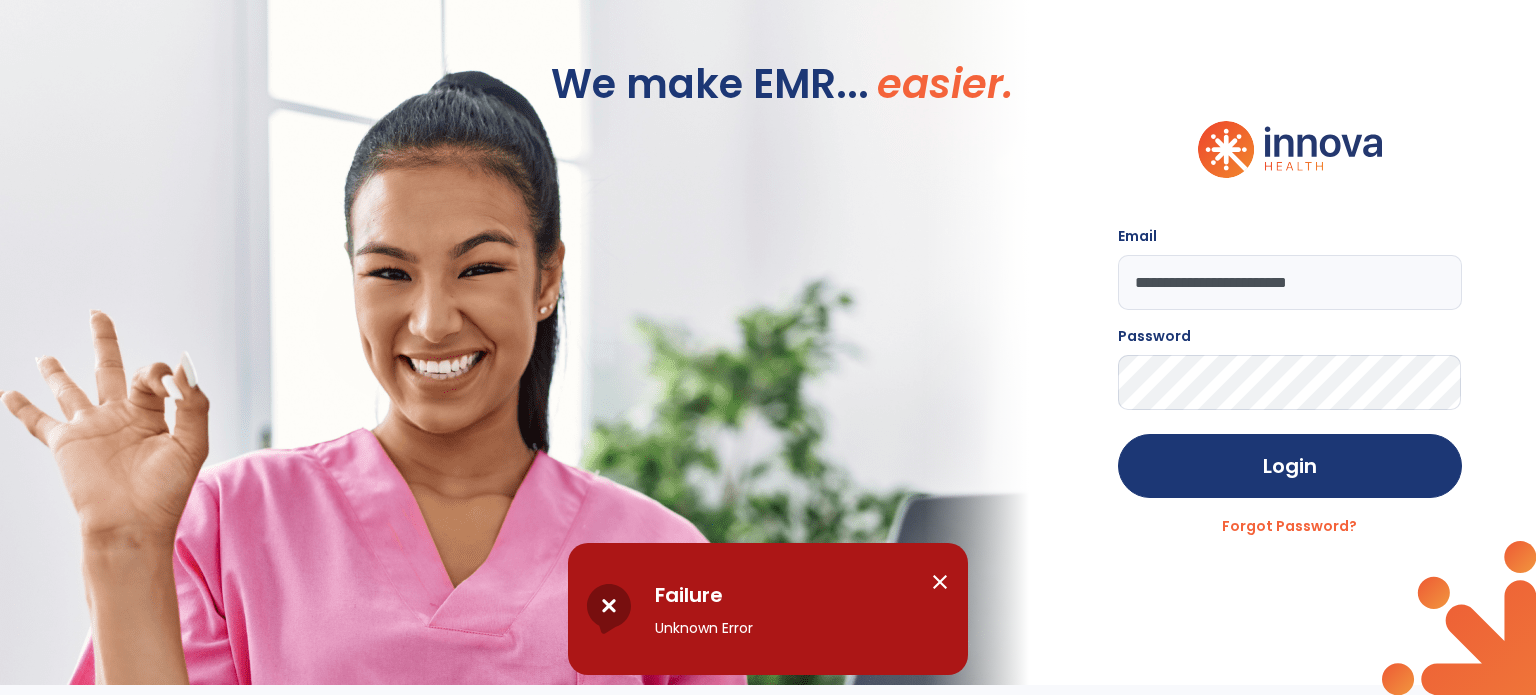click on "close" at bounding box center (940, 582) 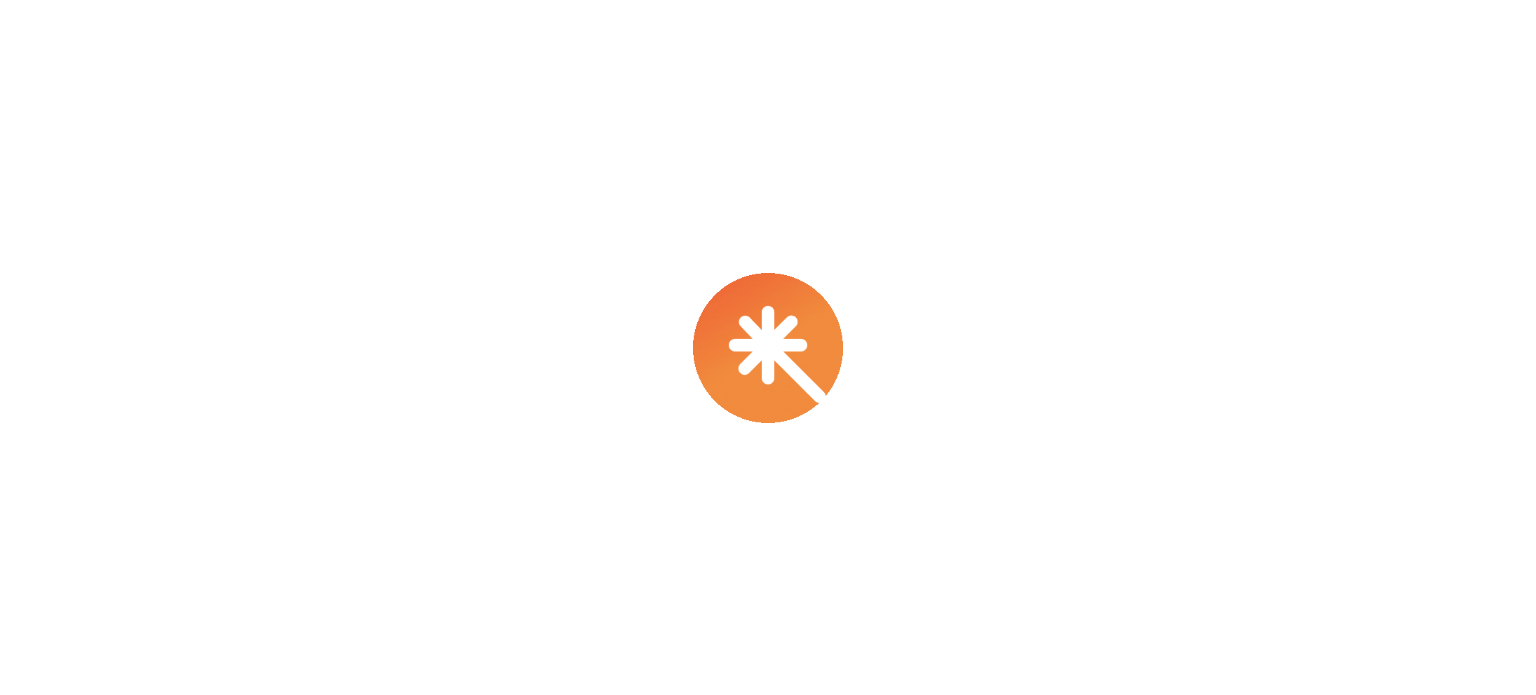 scroll, scrollTop: 0, scrollLeft: 0, axis: both 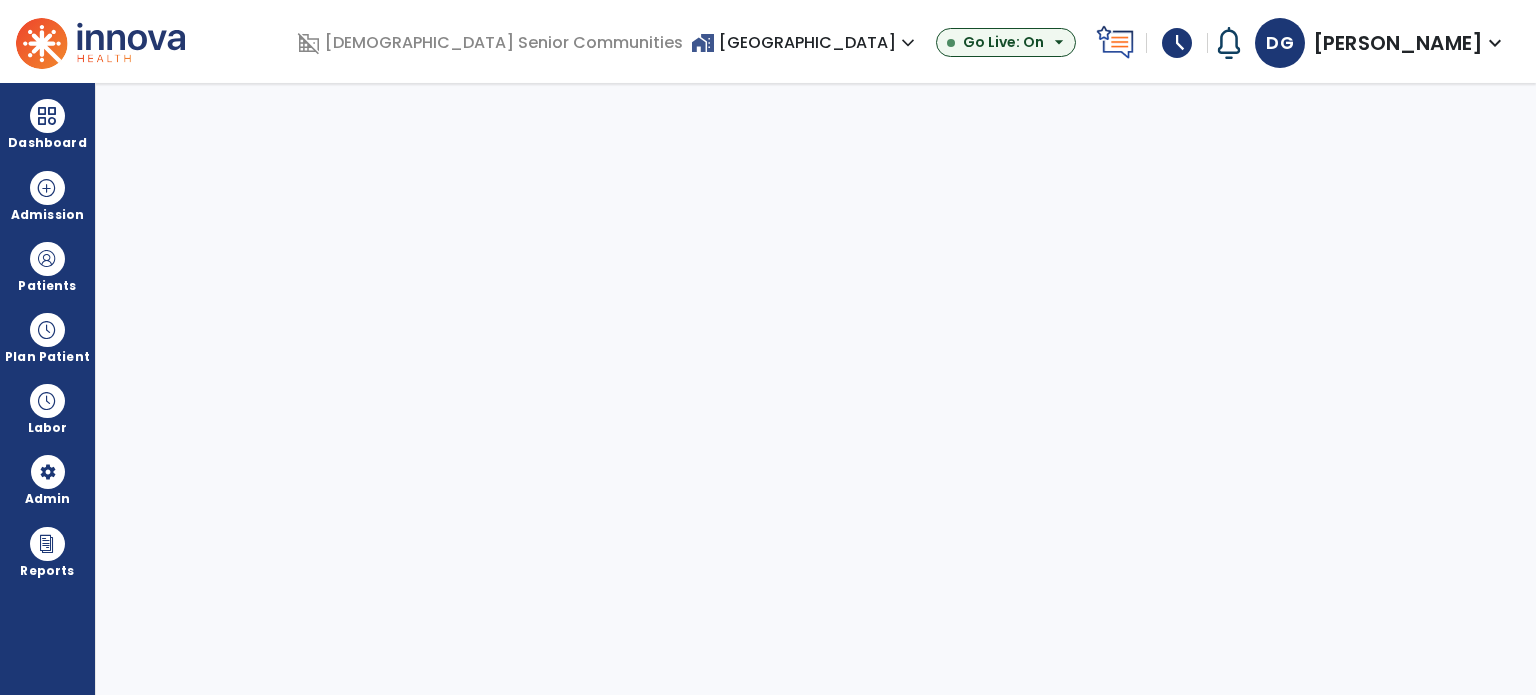 select on "***" 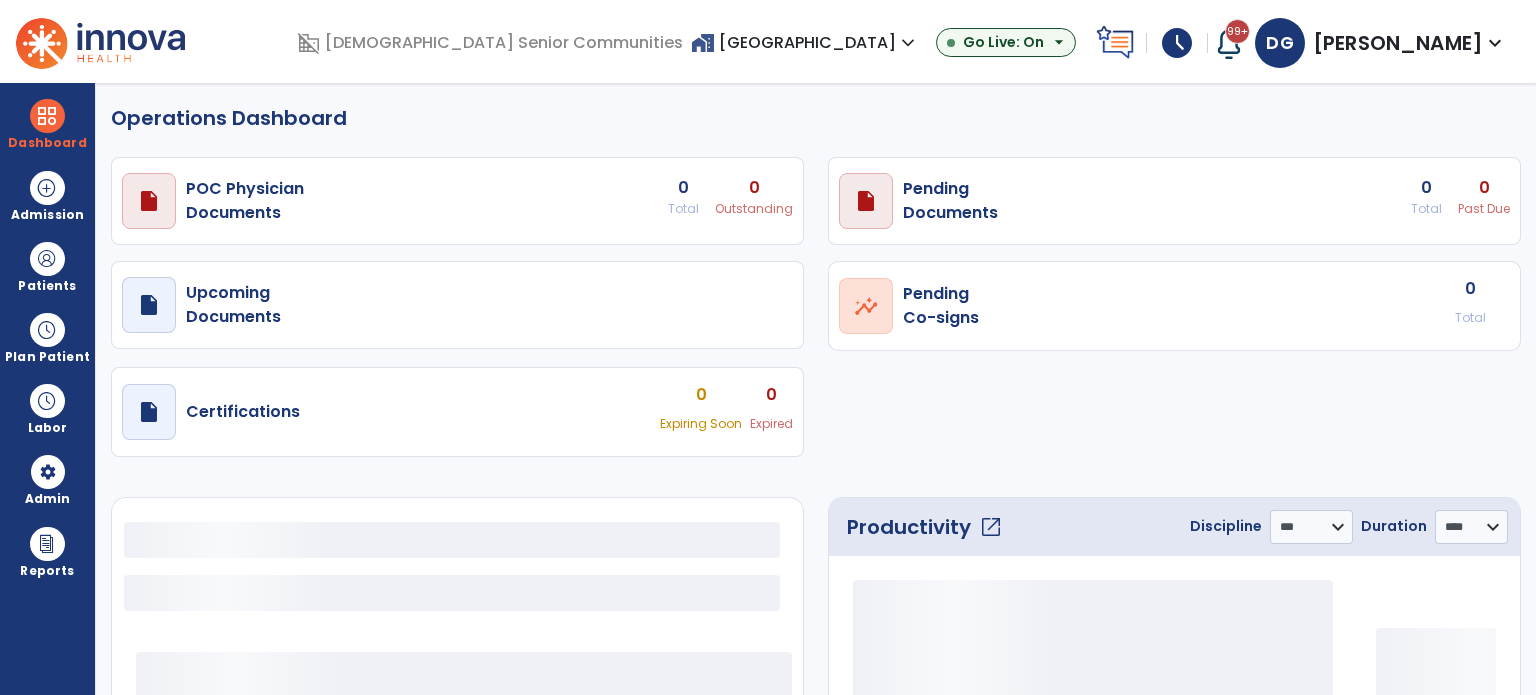 select on "***" 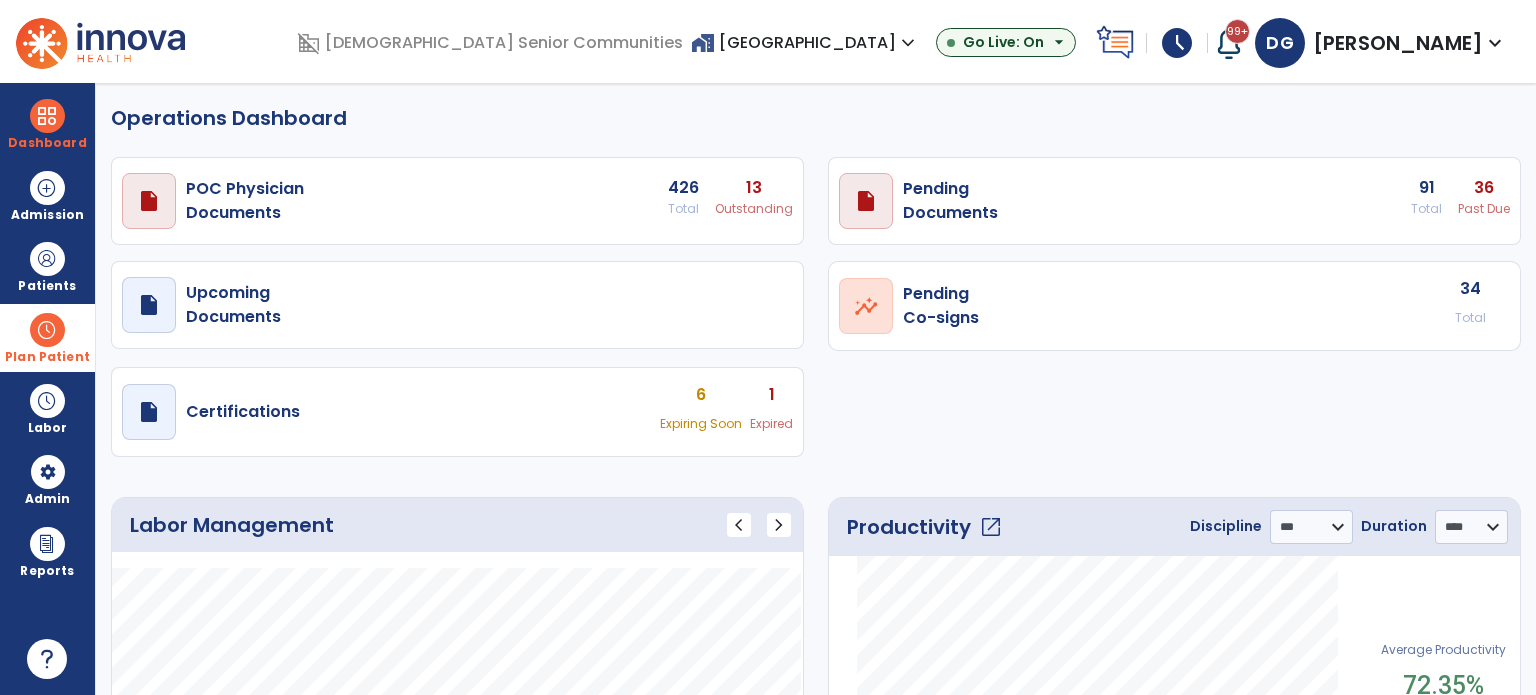 click at bounding box center [47, 330] 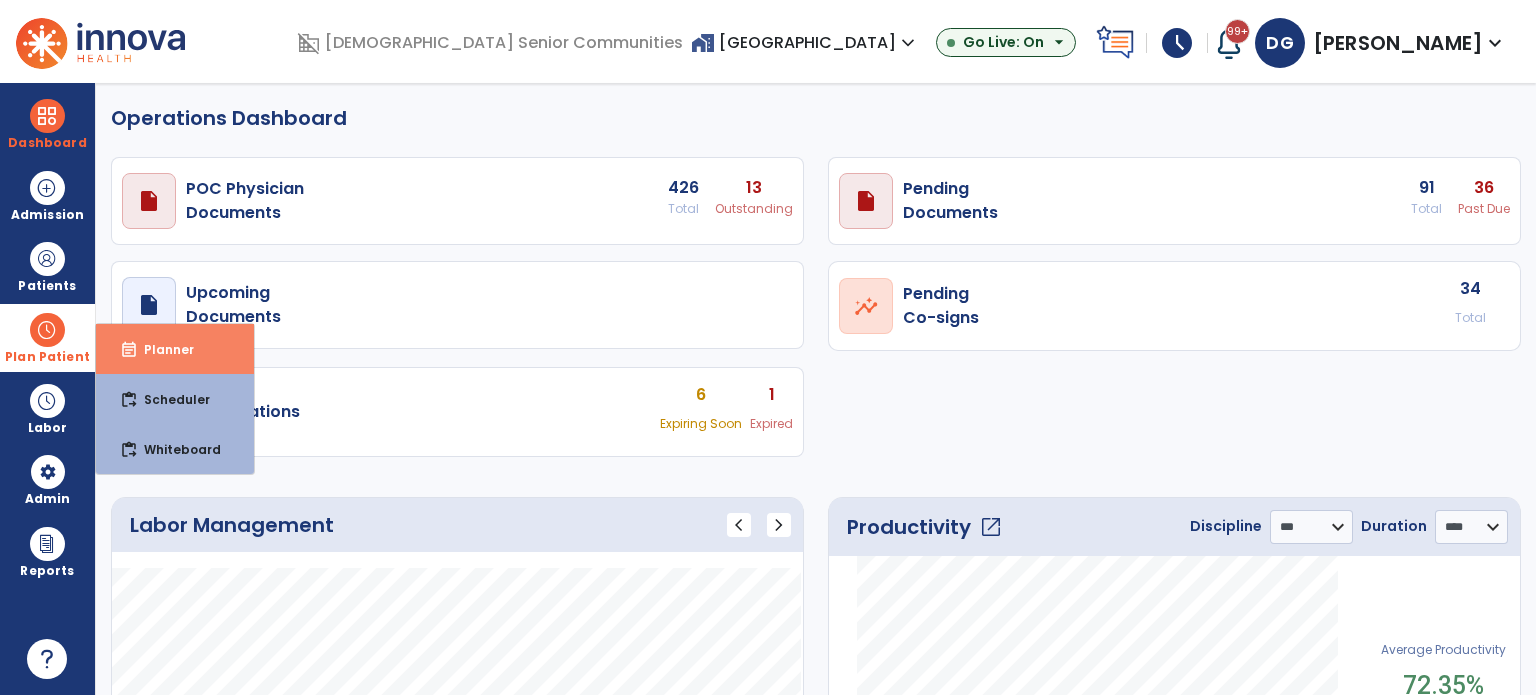 click on "Planner" at bounding box center (161, 349) 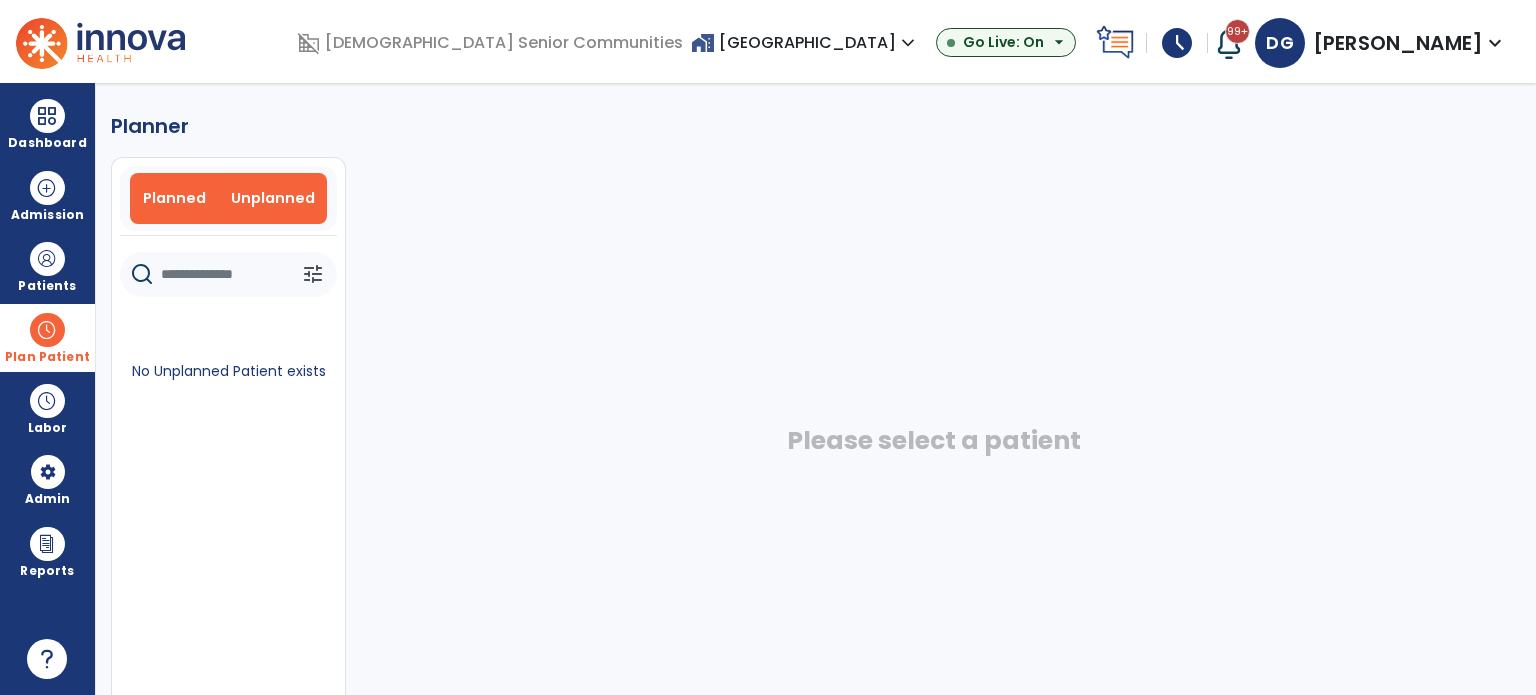 click on "Planned" at bounding box center [174, 198] 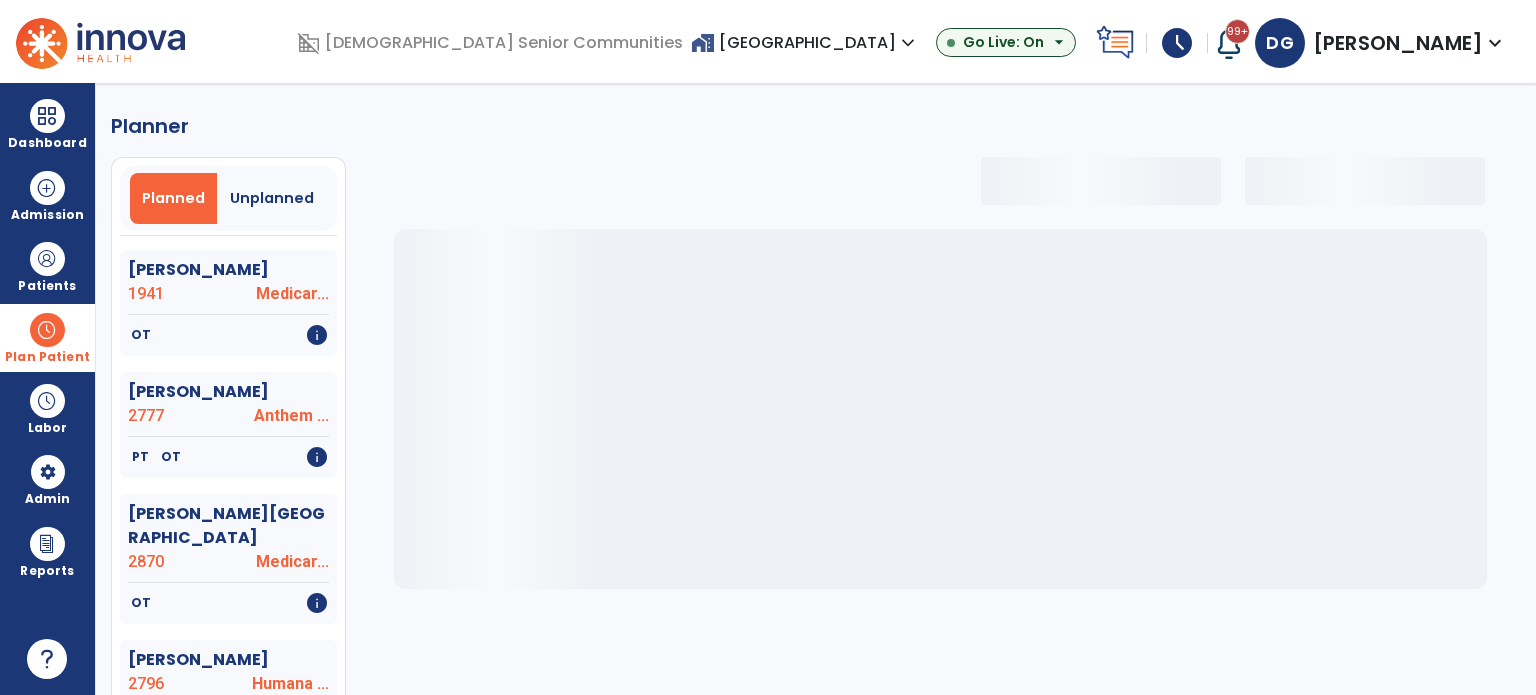 scroll, scrollTop: 3900, scrollLeft: 0, axis: vertical 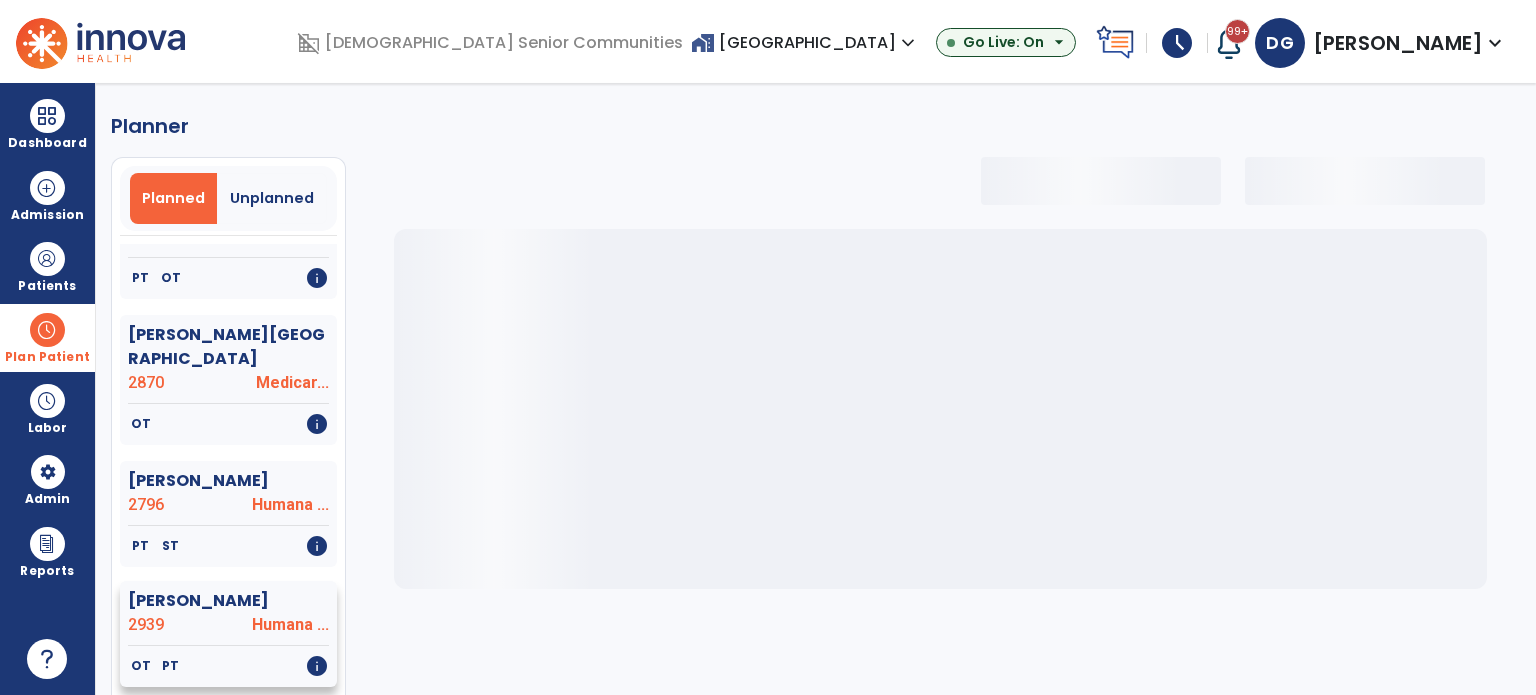 click on "[PERSON_NAME]" 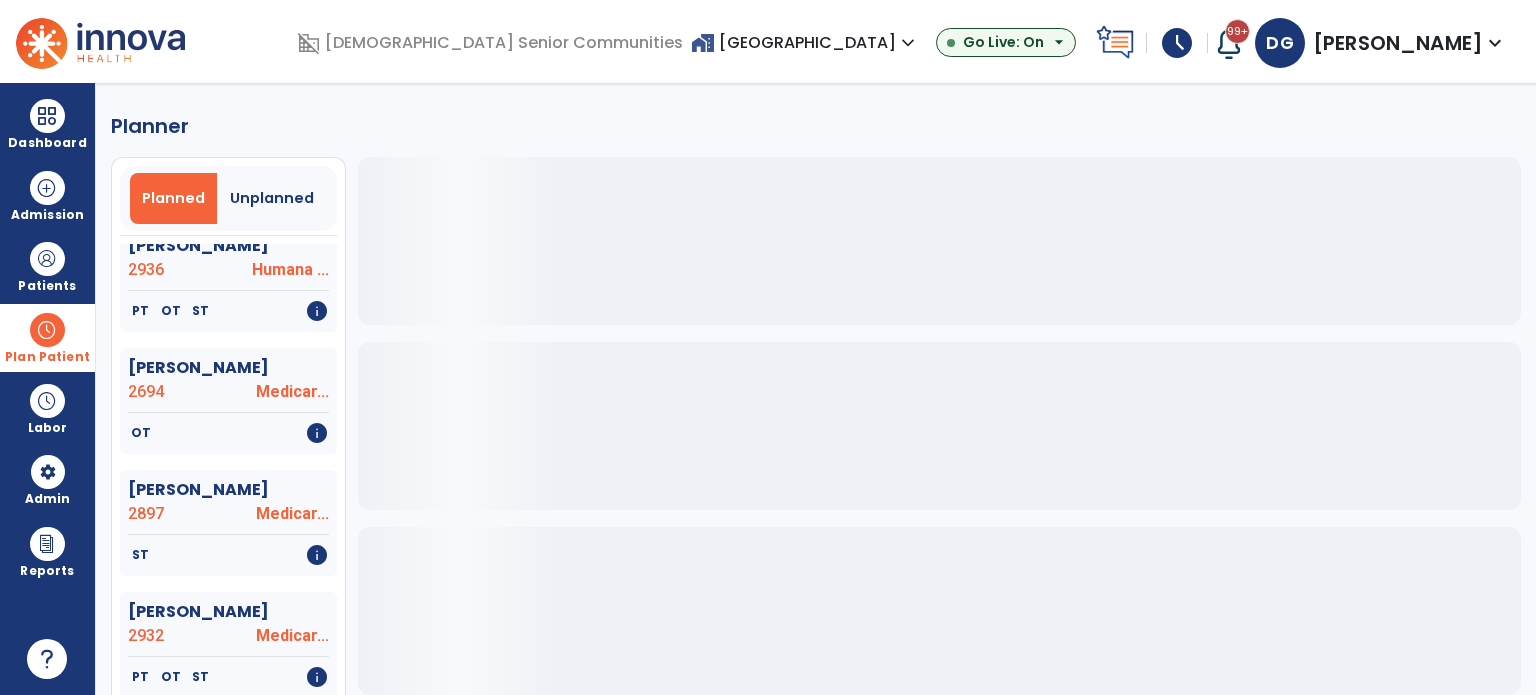 scroll, scrollTop: 3900, scrollLeft: 0, axis: vertical 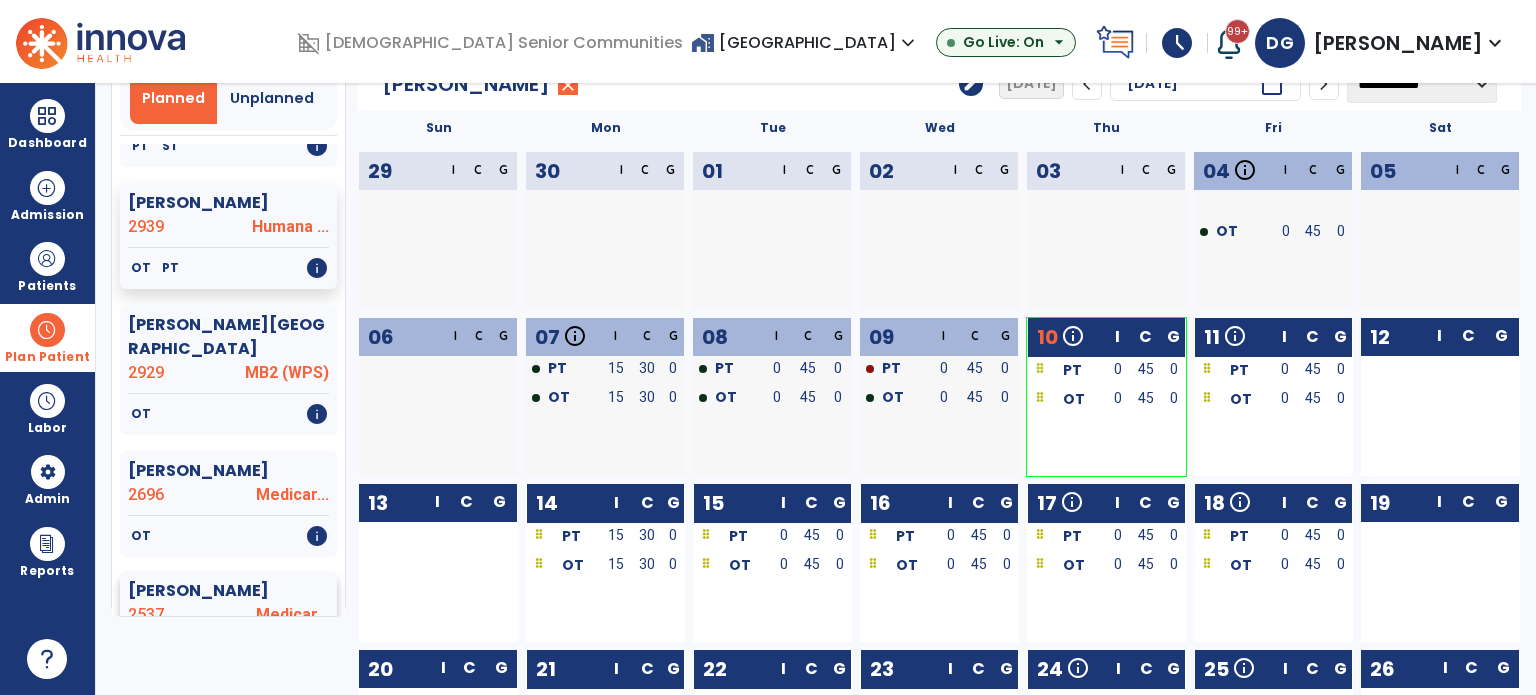 click on "[PERSON_NAME]" 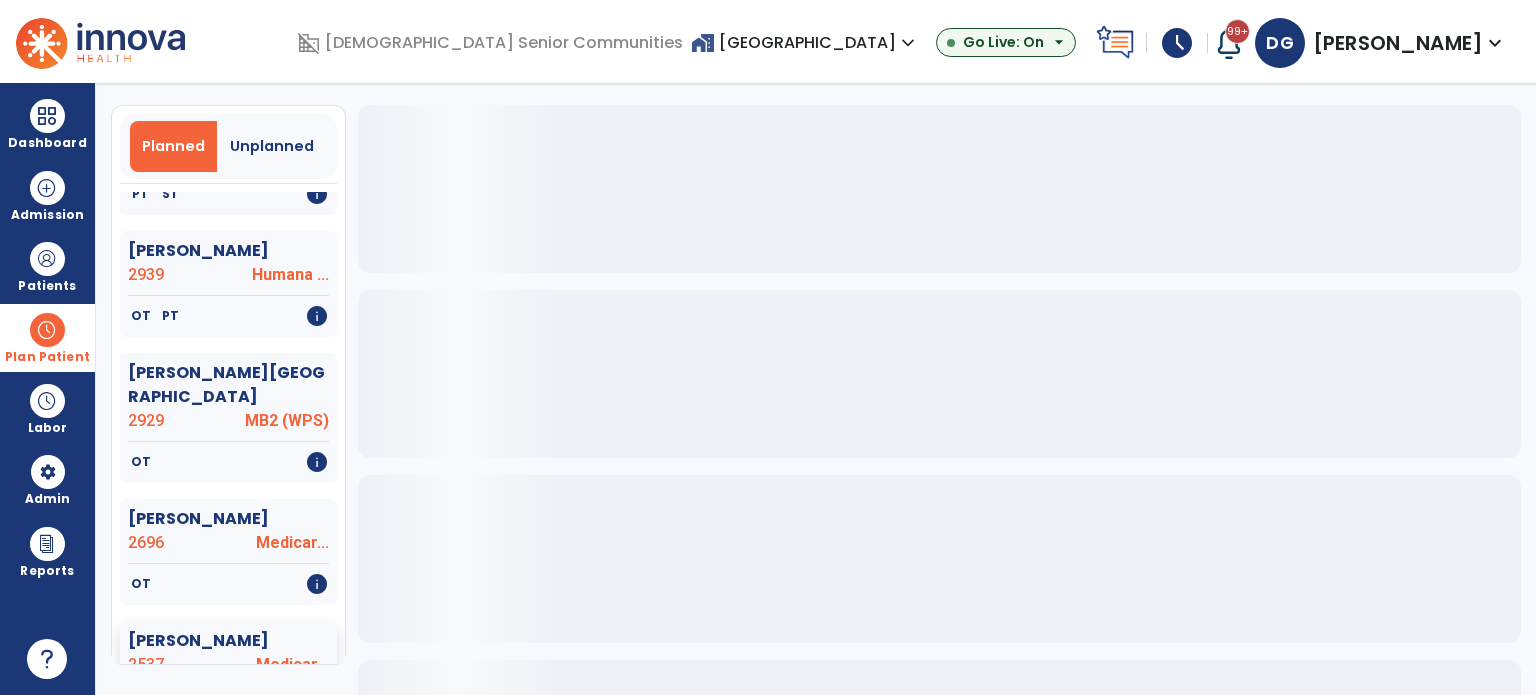 scroll, scrollTop: 0, scrollLeft: 0, axis: both 